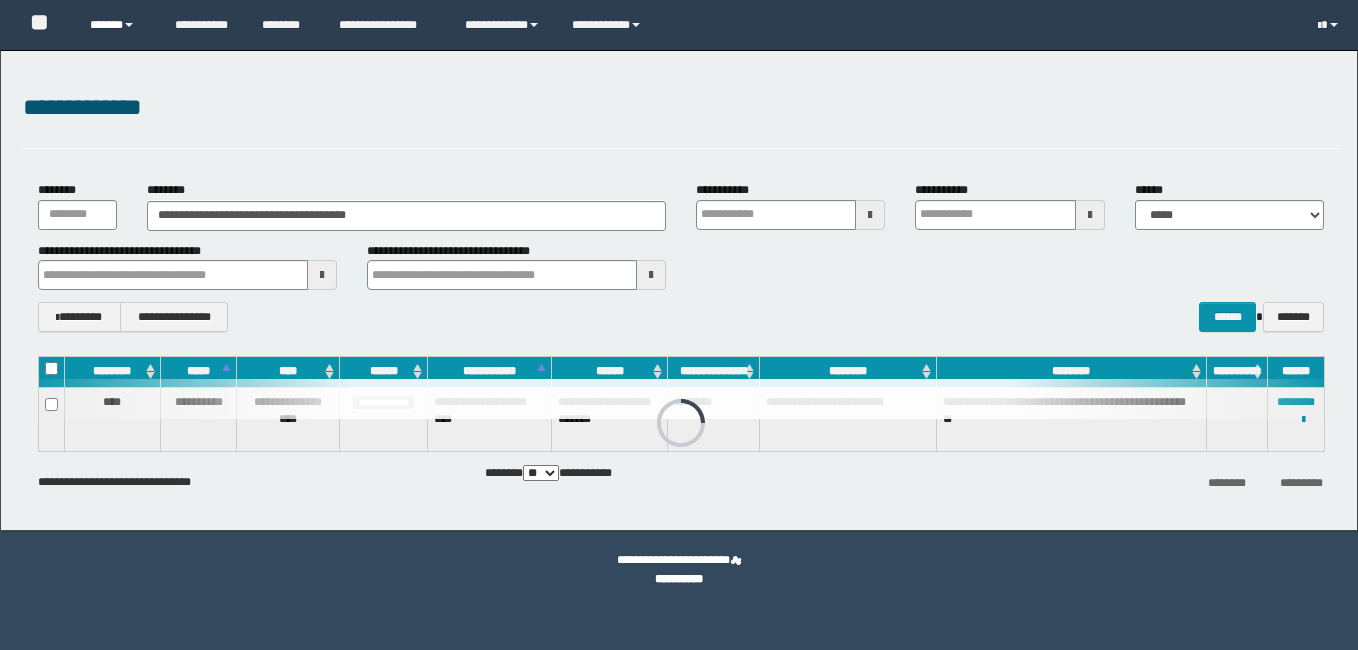 scroll, scrollTop: 0, scrollLeft: 0, axis: both 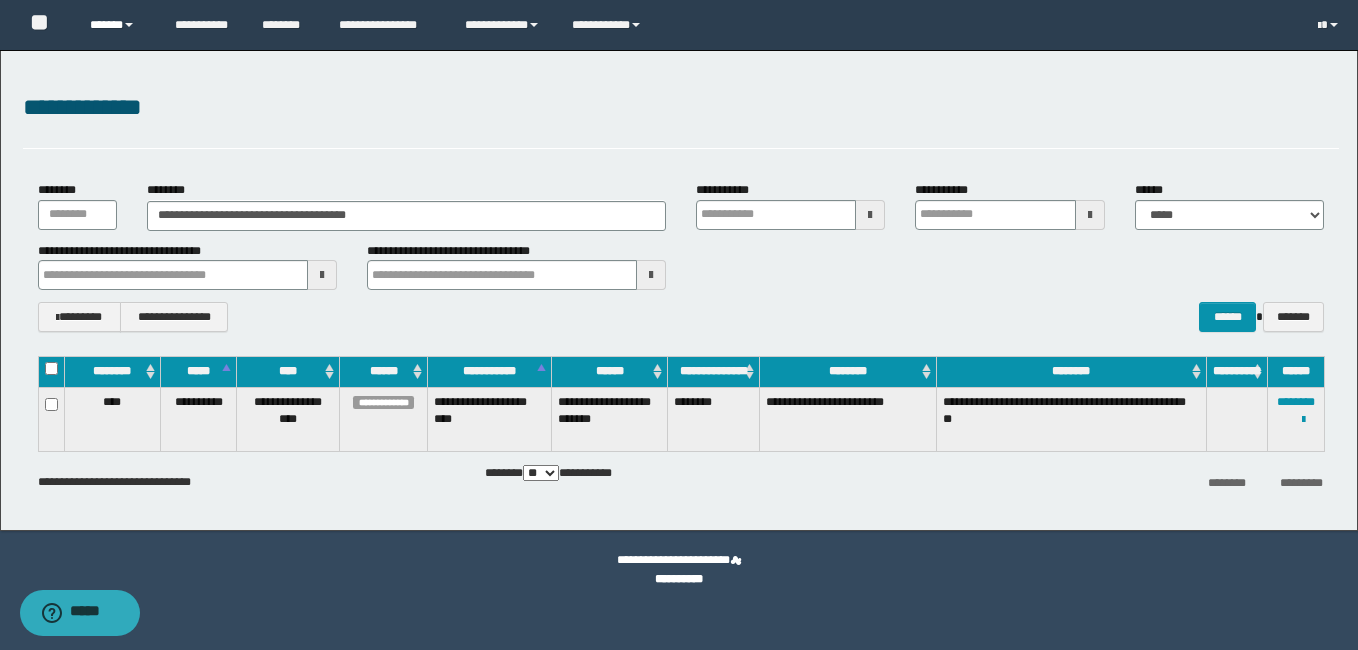 drag, startPoint x: 101, startPoint y: 24, endPoint x: 115, endPoint y: 57, distance: 35.846897 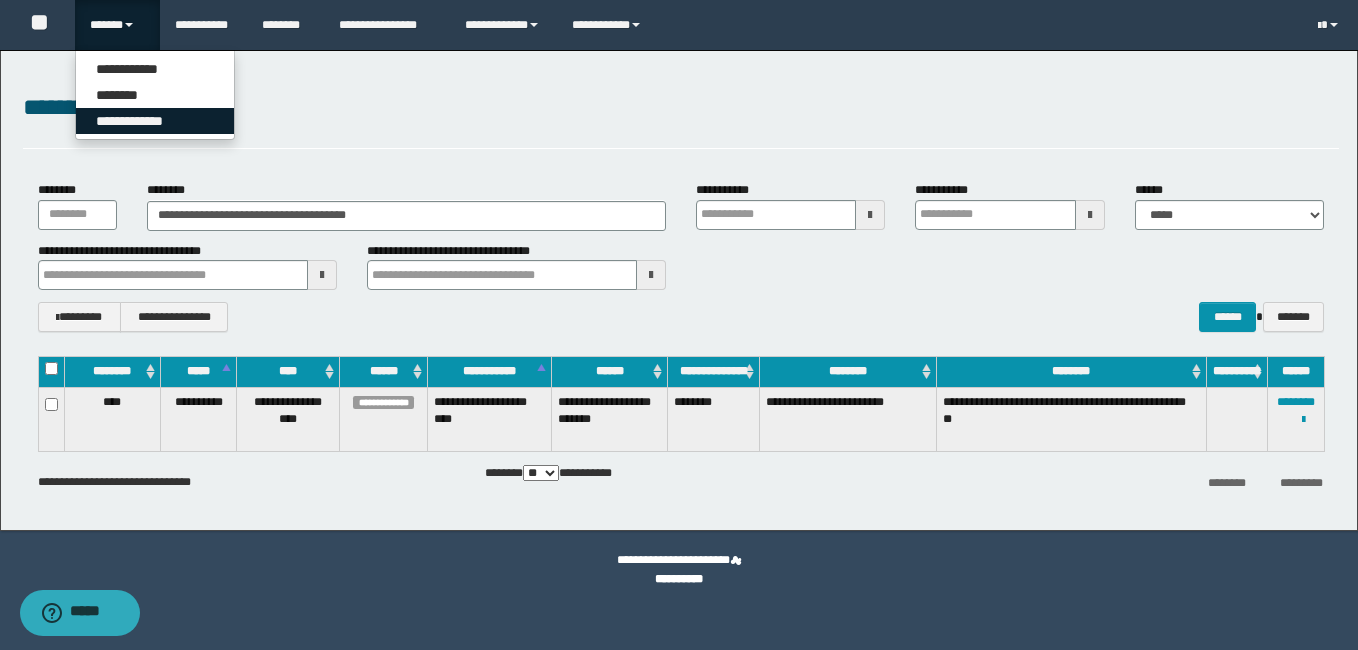 click on "**********" at bounding box center [155, 121] 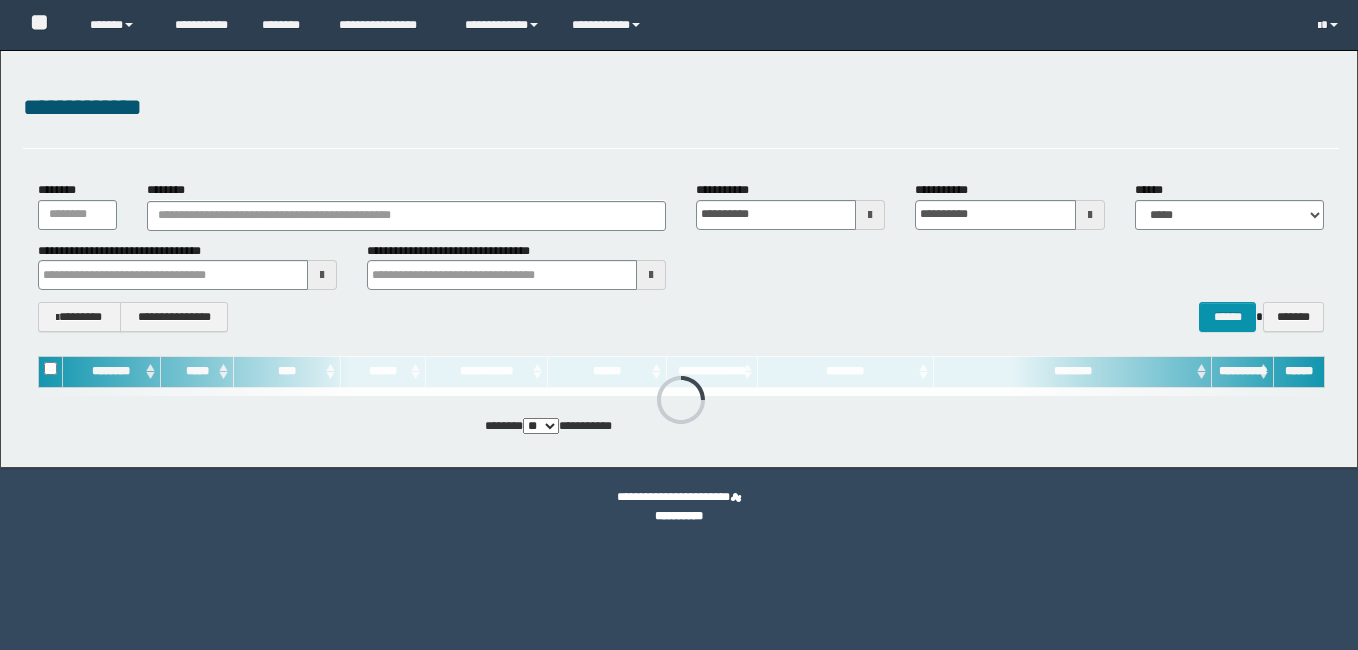 scroll, scrollTop: 0, scrollLeft: 0, axis: both 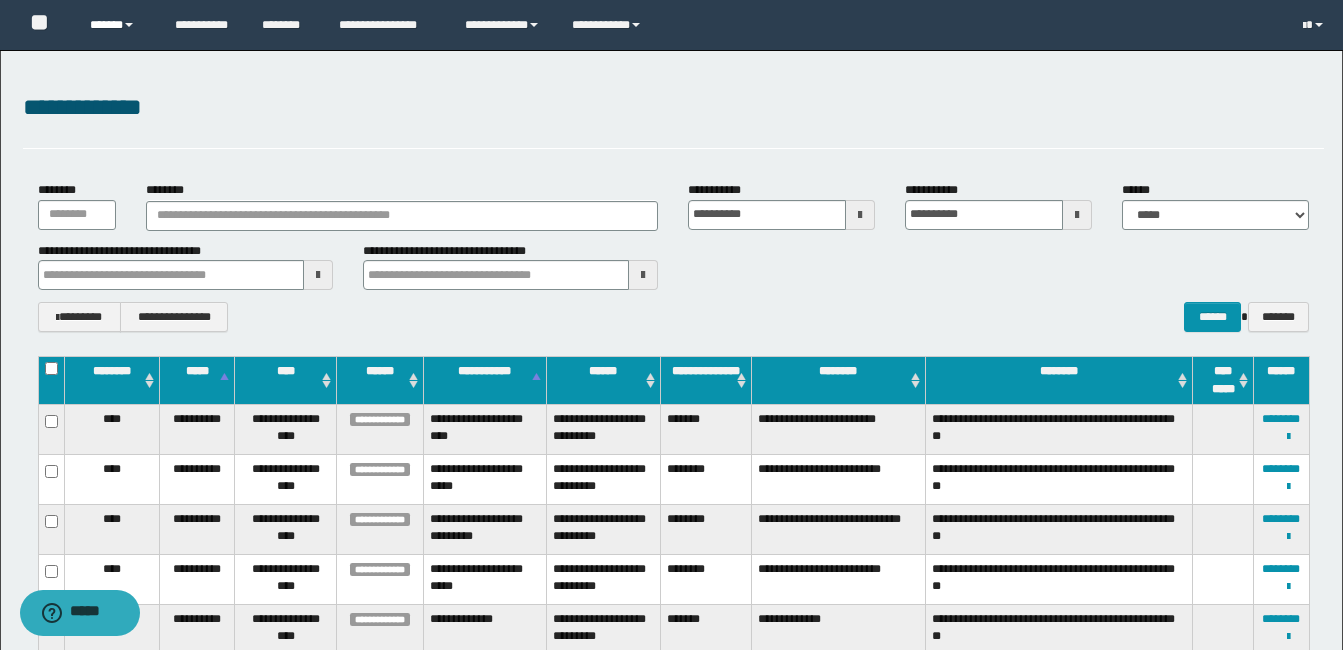 click on "******" at bounding box center (117, 25) 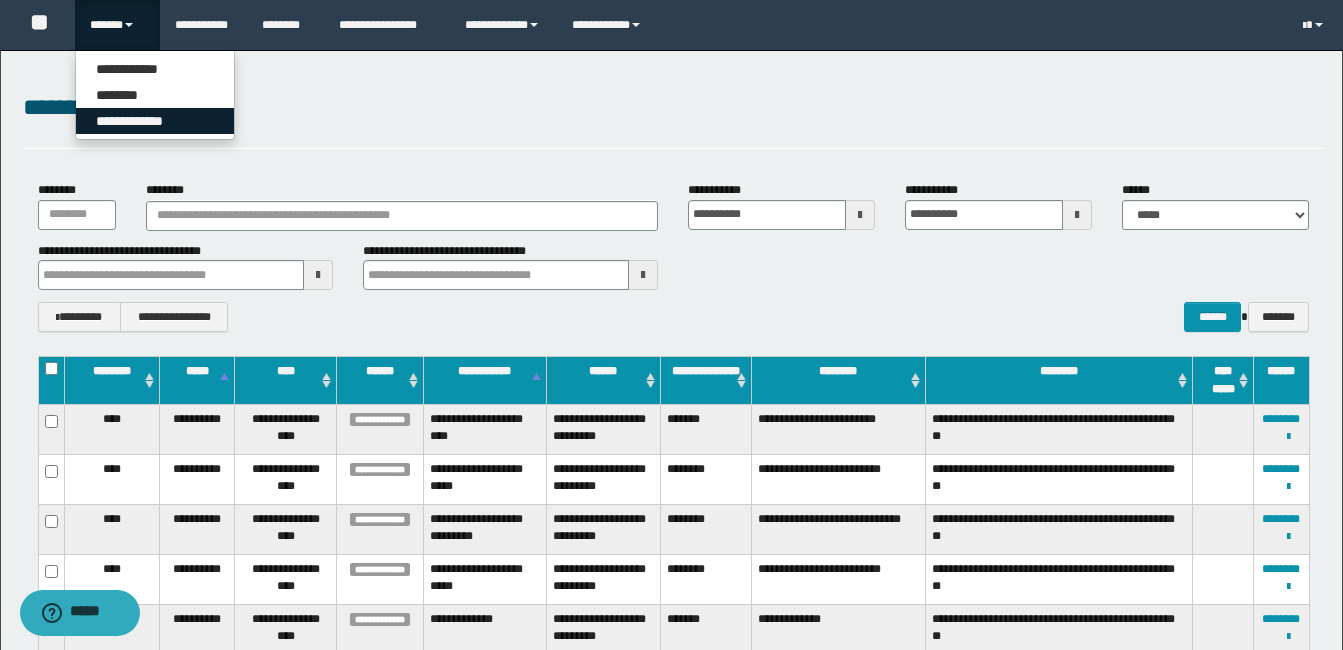 click on "**********" at bounding box center [155, 121] 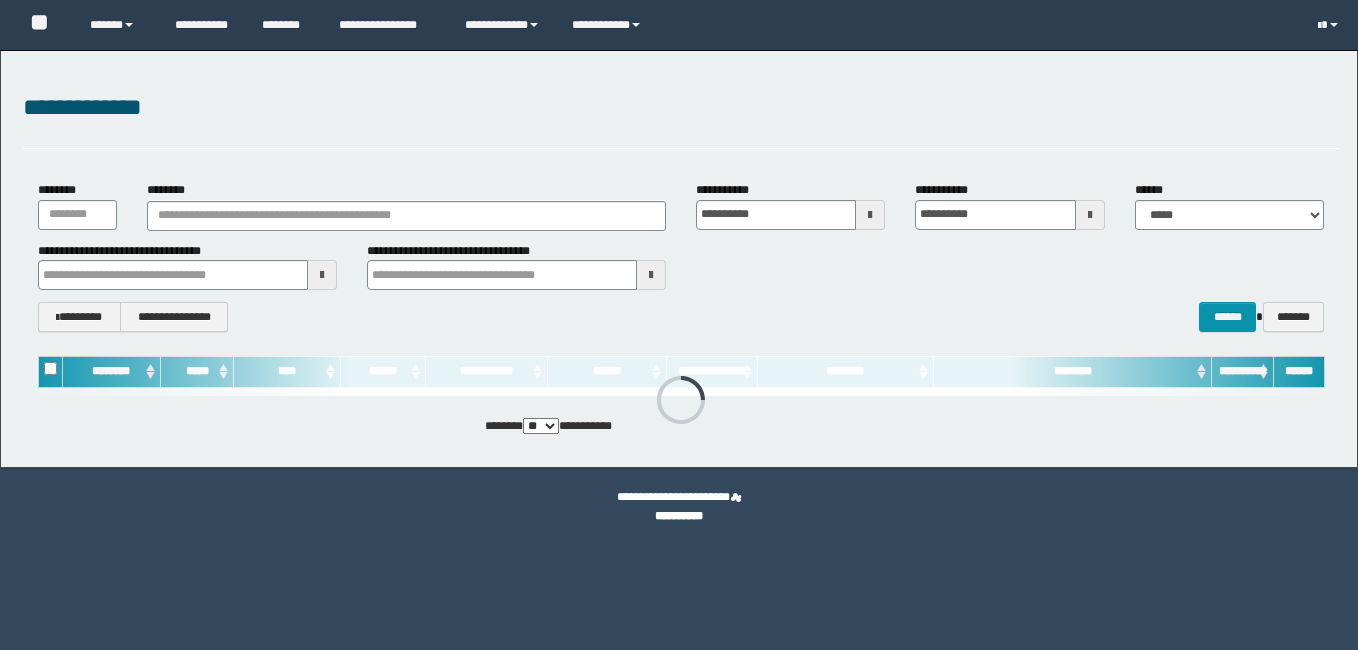 scroll, scrollTop: 0, scrollLeft: 0, axis: both 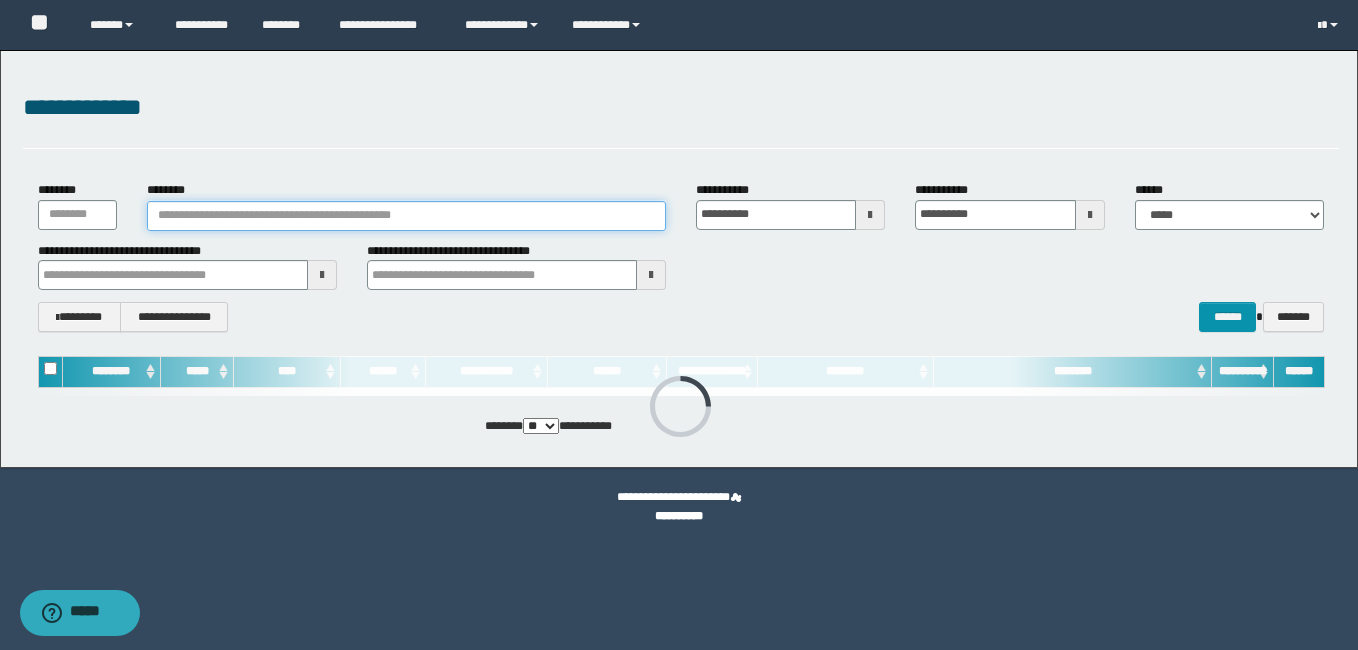 click on "********" at bounding box center [406, 216] 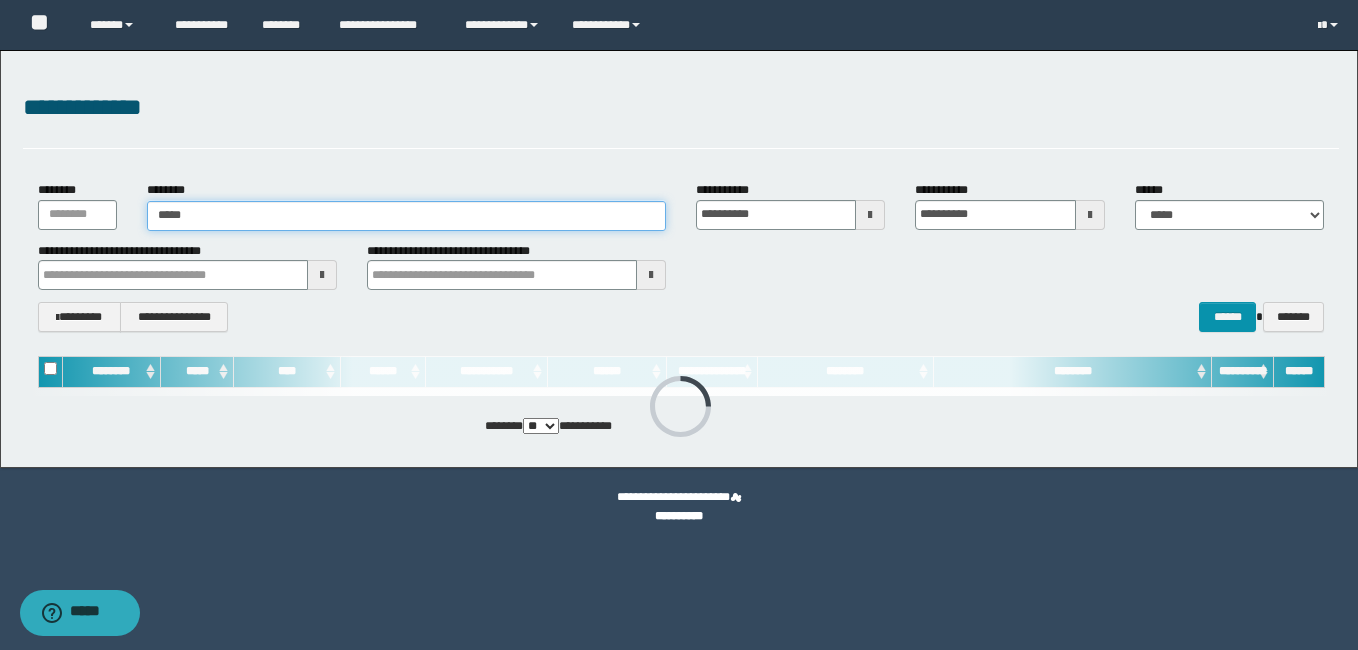 type on "*****" 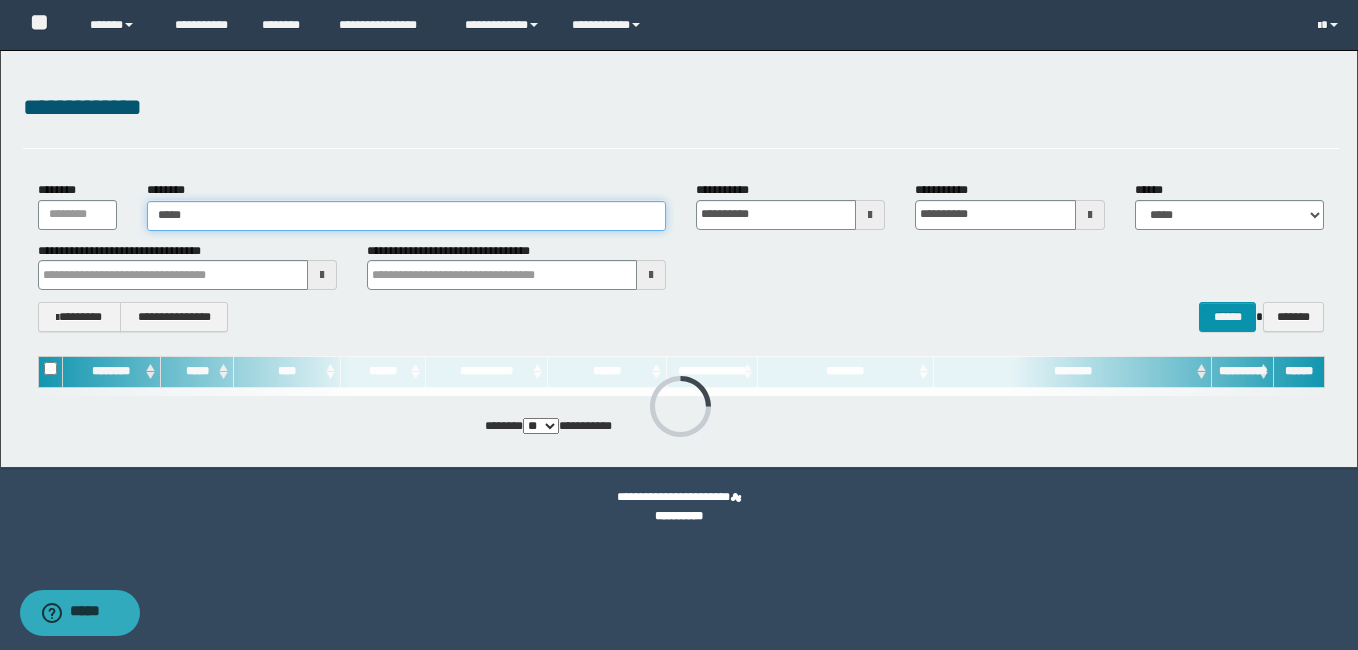 type on "*****" 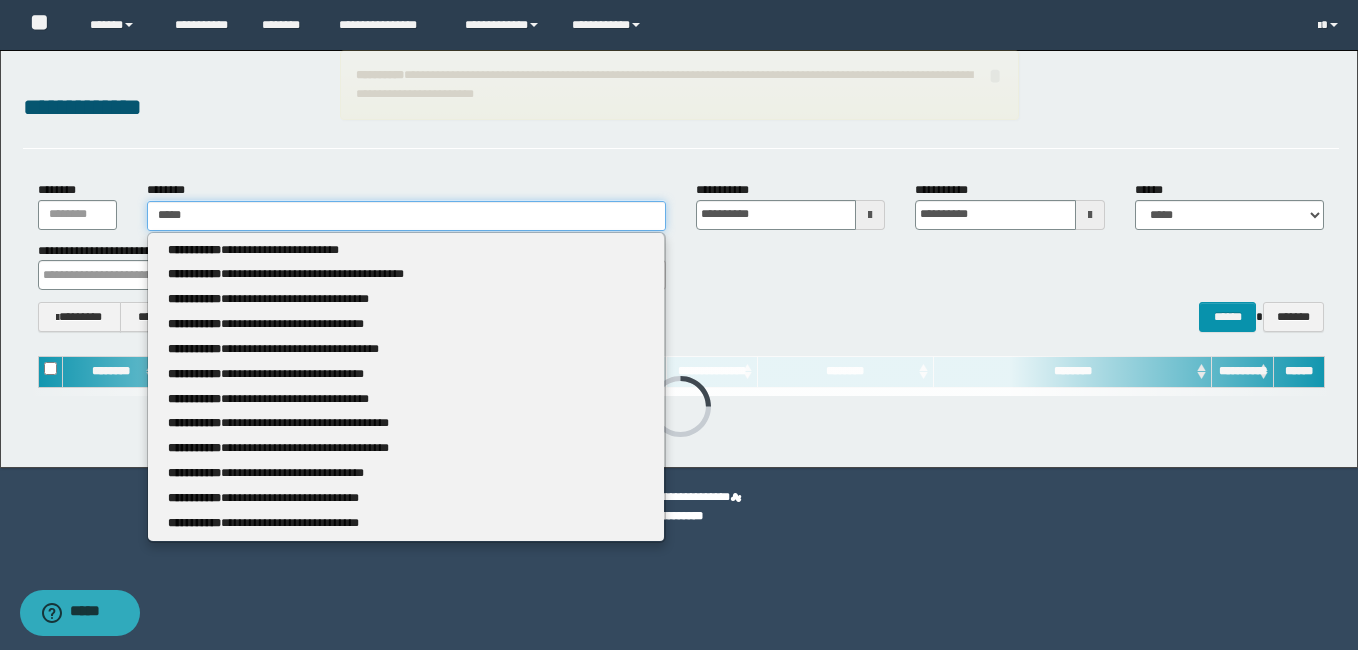 type 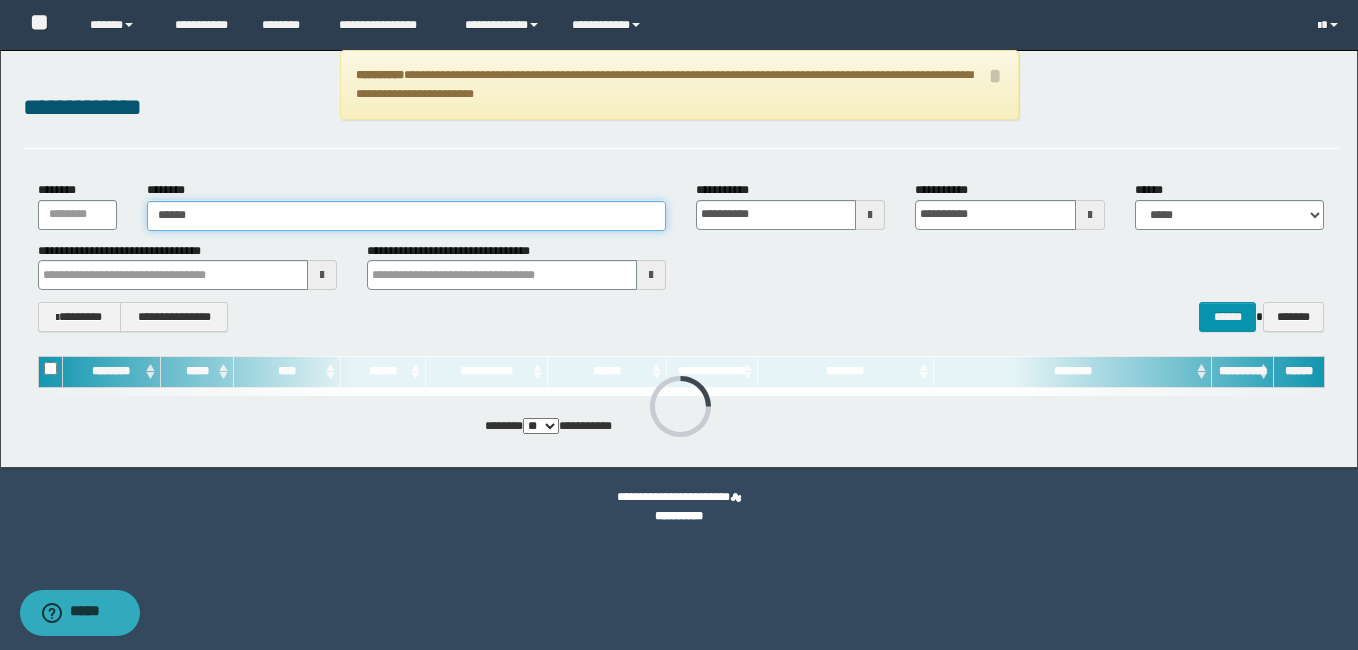 type 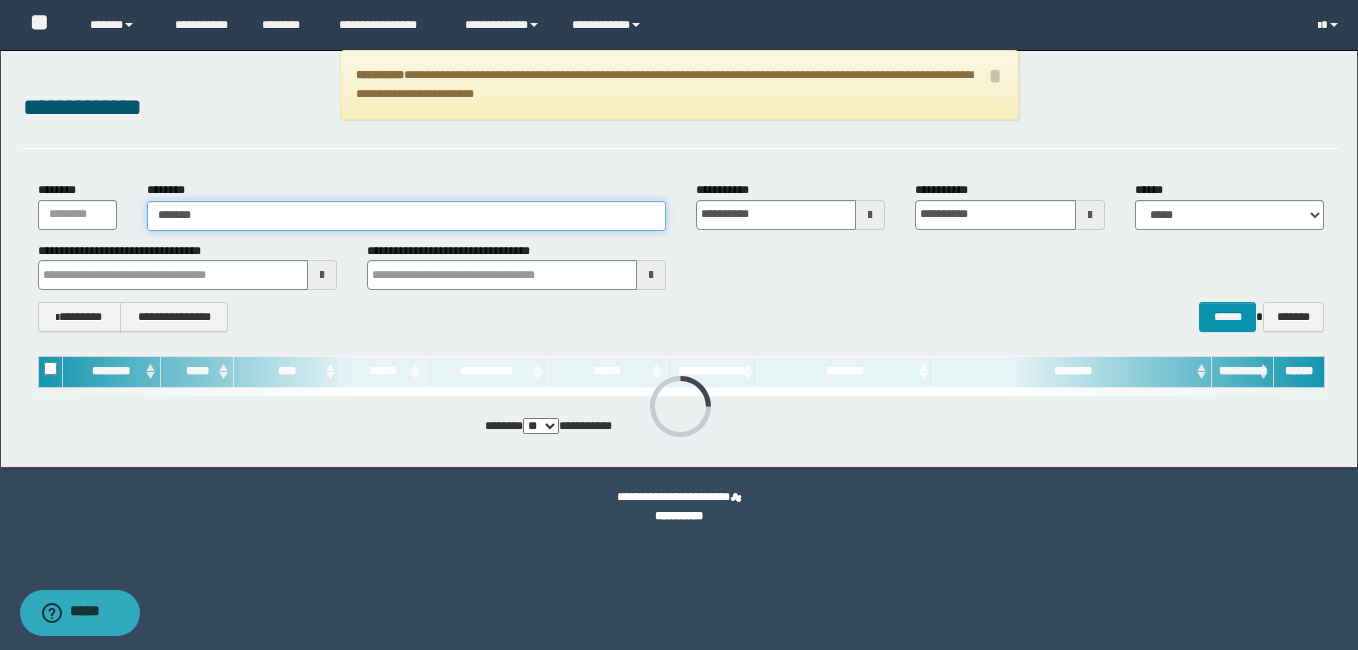 type on "********" 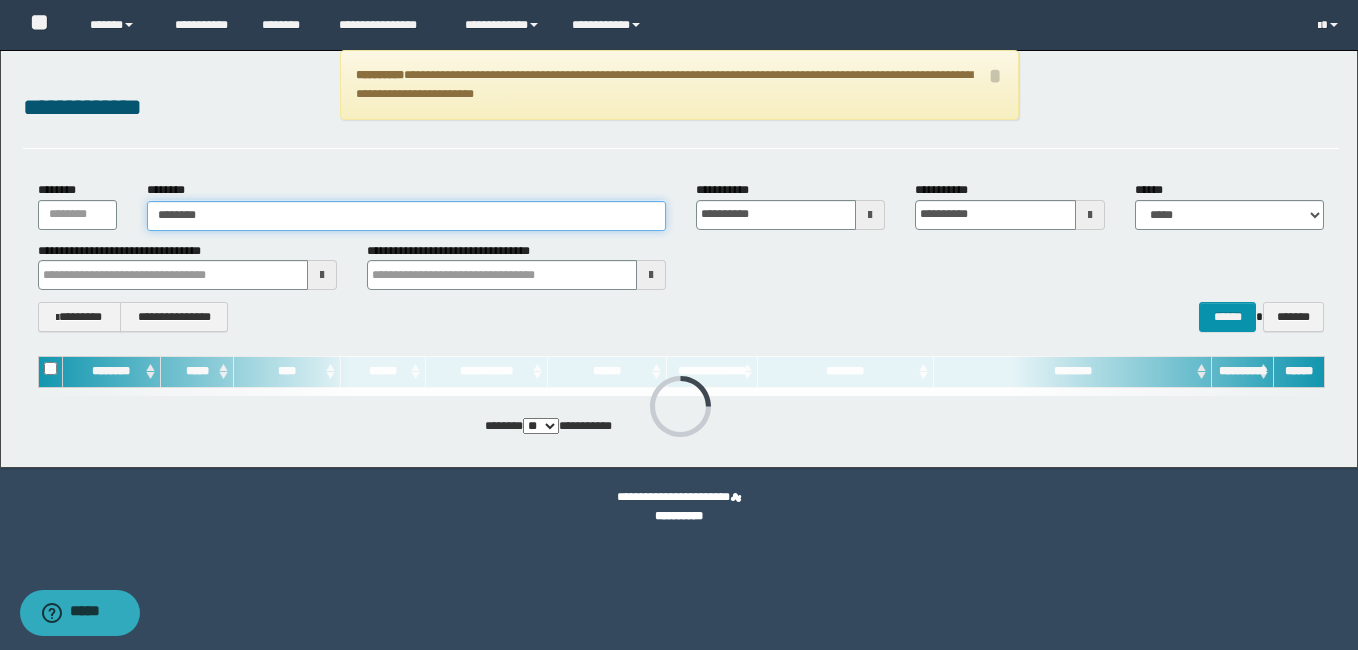 type on "********" 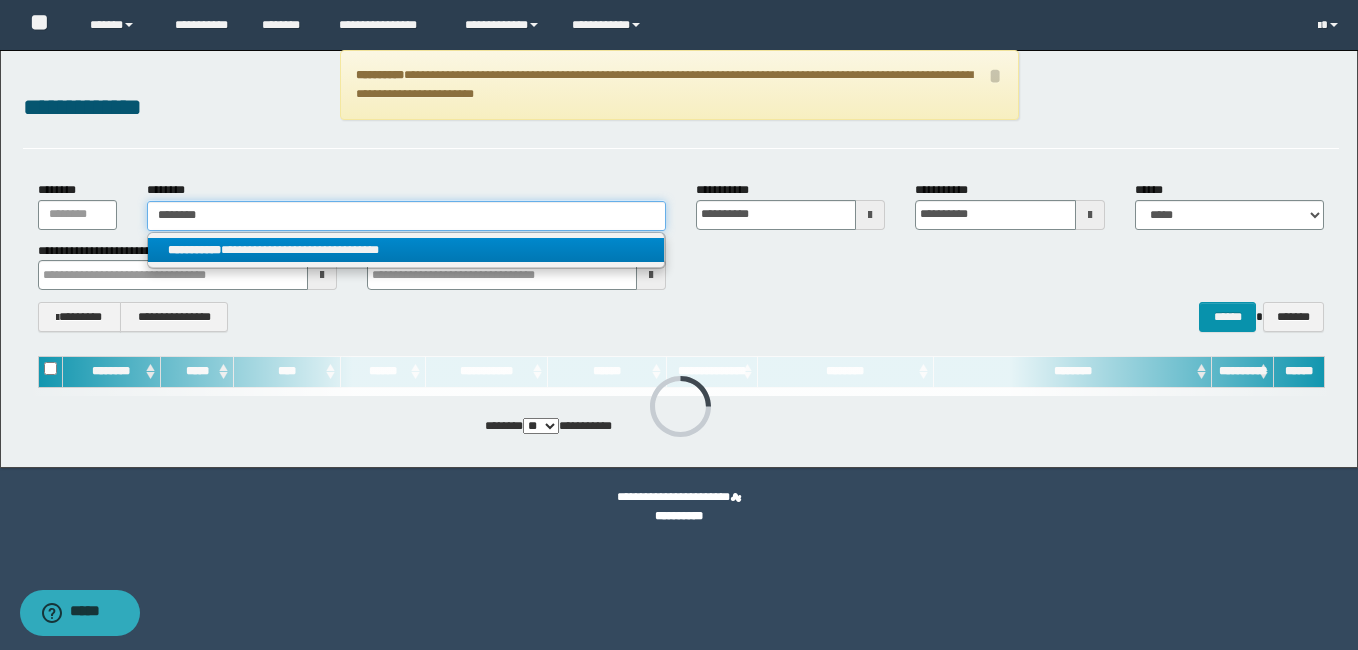 type on "********" 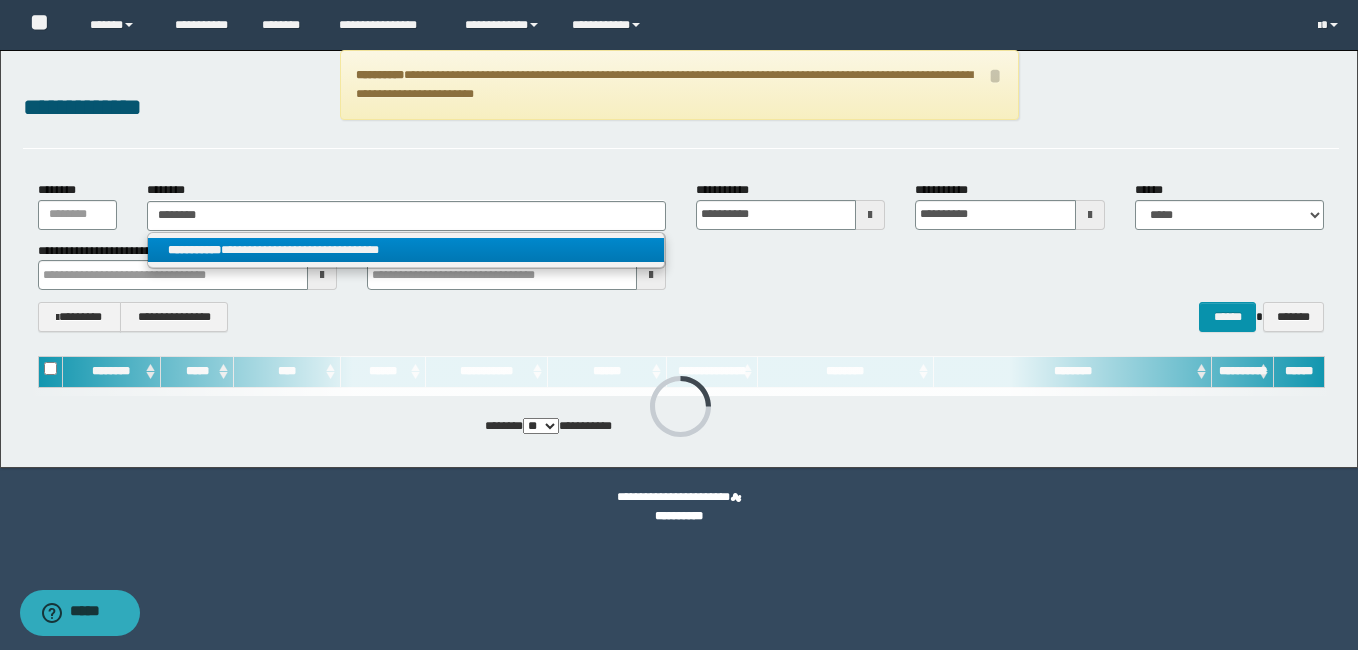 click on "**********" at bounding box center (406, 250) 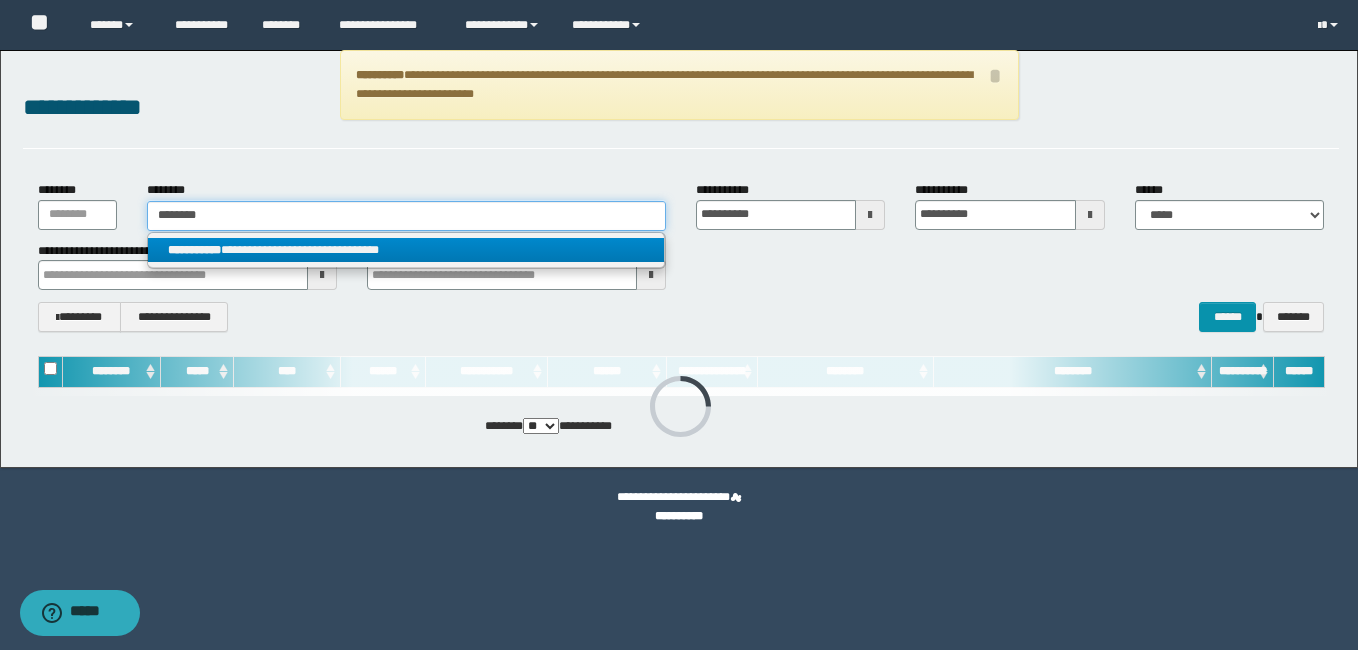 type 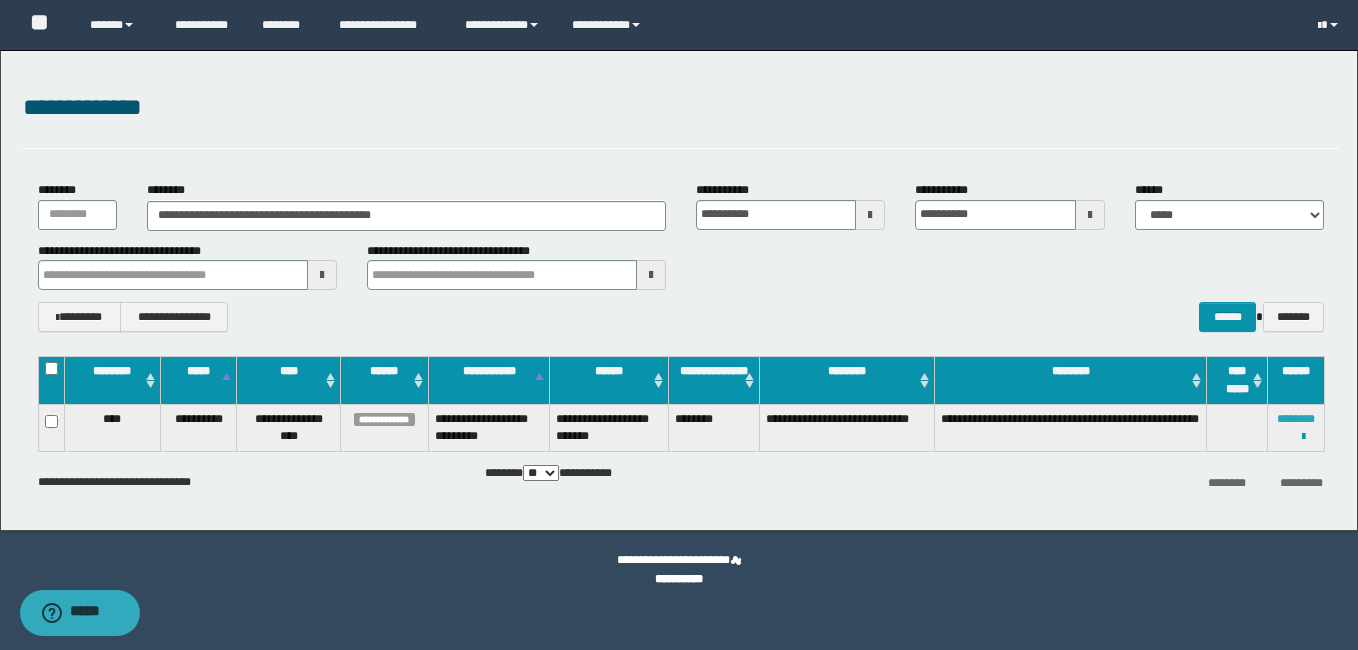 click on "********" at bounding box center (1296, 419) 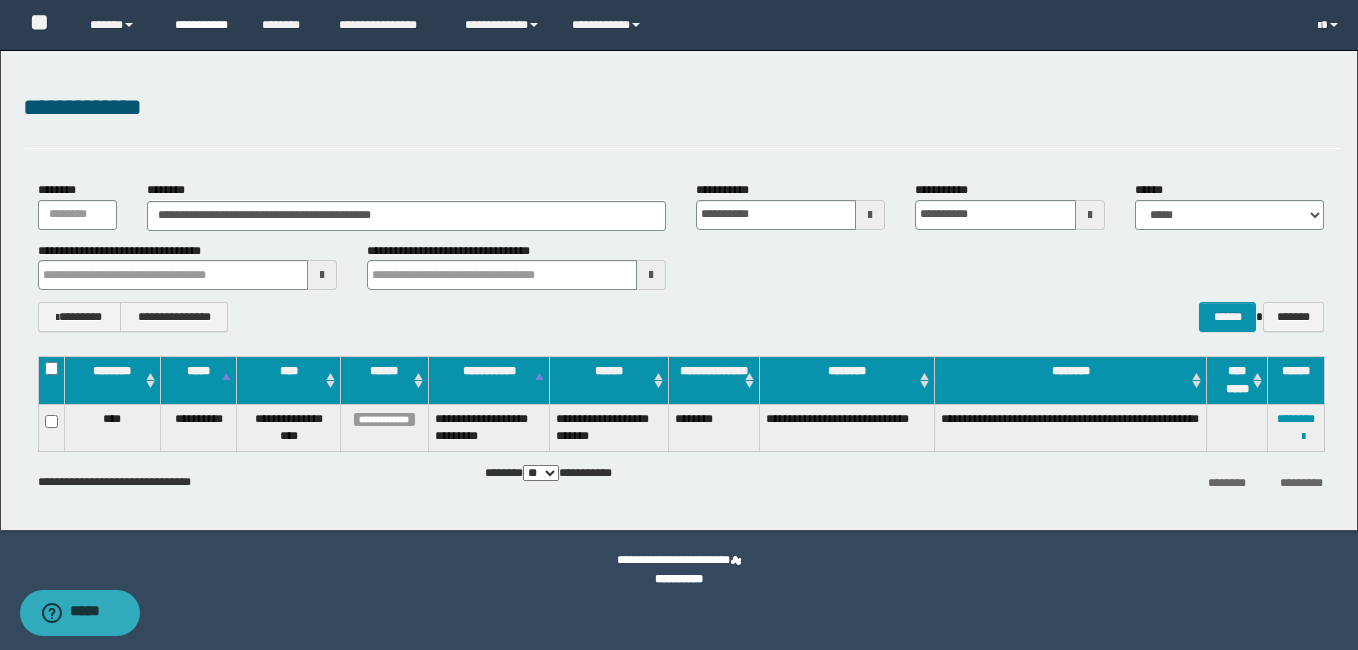 drag, startPoint x: 215, startPoint y: 32, endPoint x: 215, endPoint y: 58, distance: 26 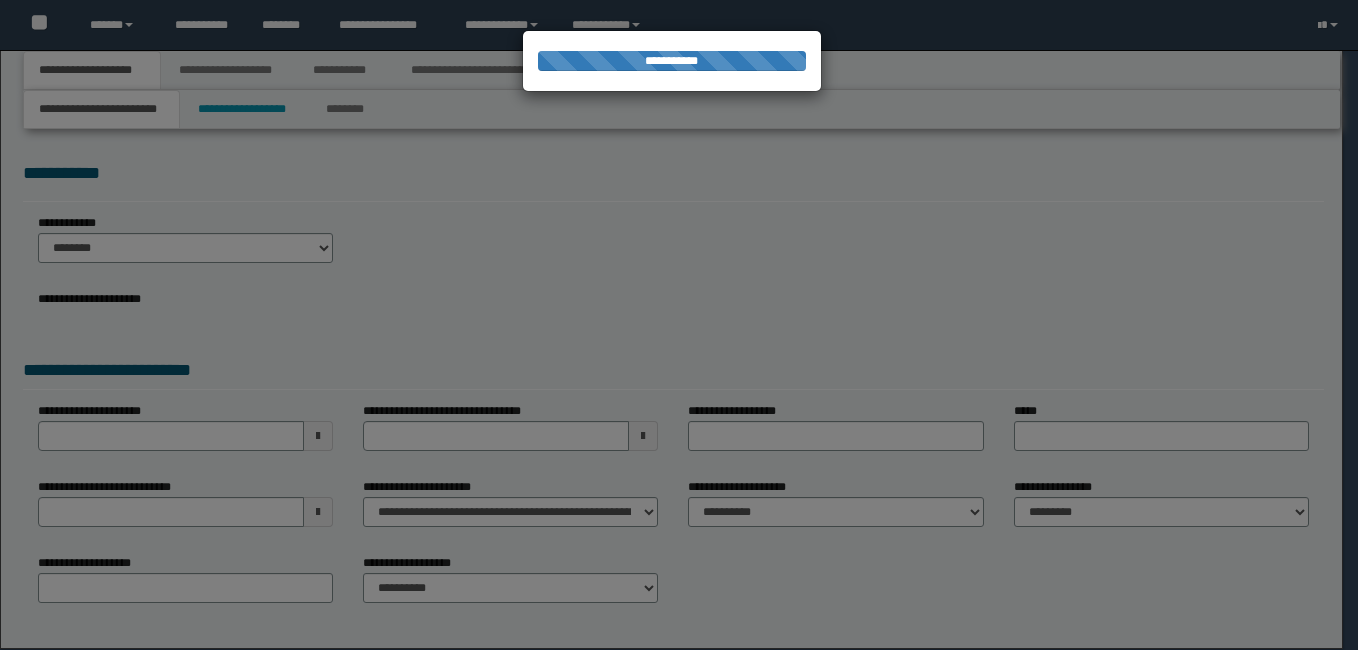 scroll, scrollTop: 0, scrollLeft: 0, axis: both 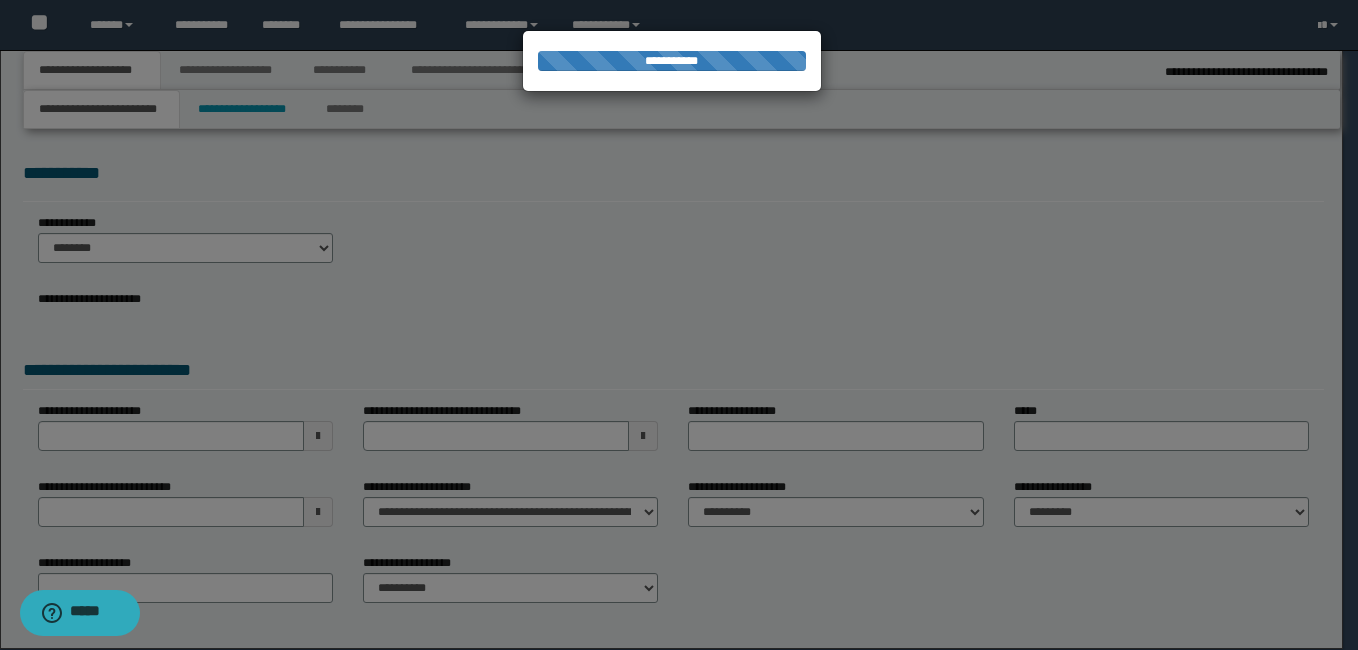 select on "**" 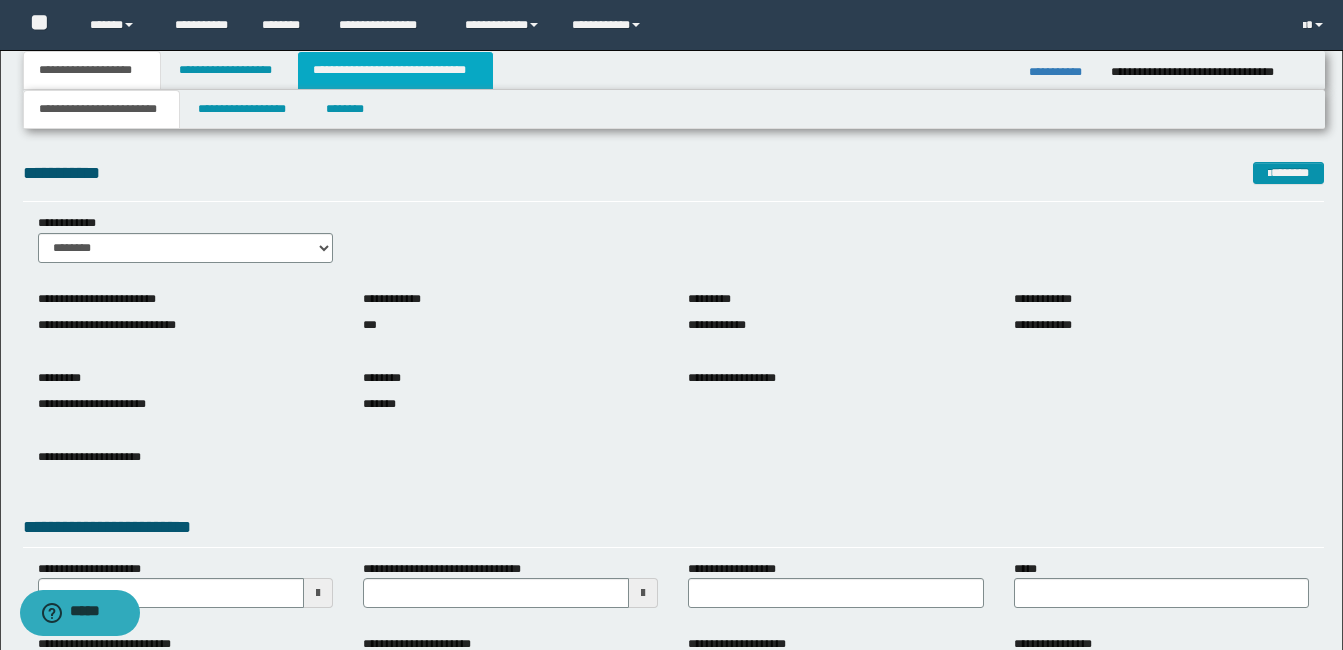 click on "**********" at bounding box center [395, 70] 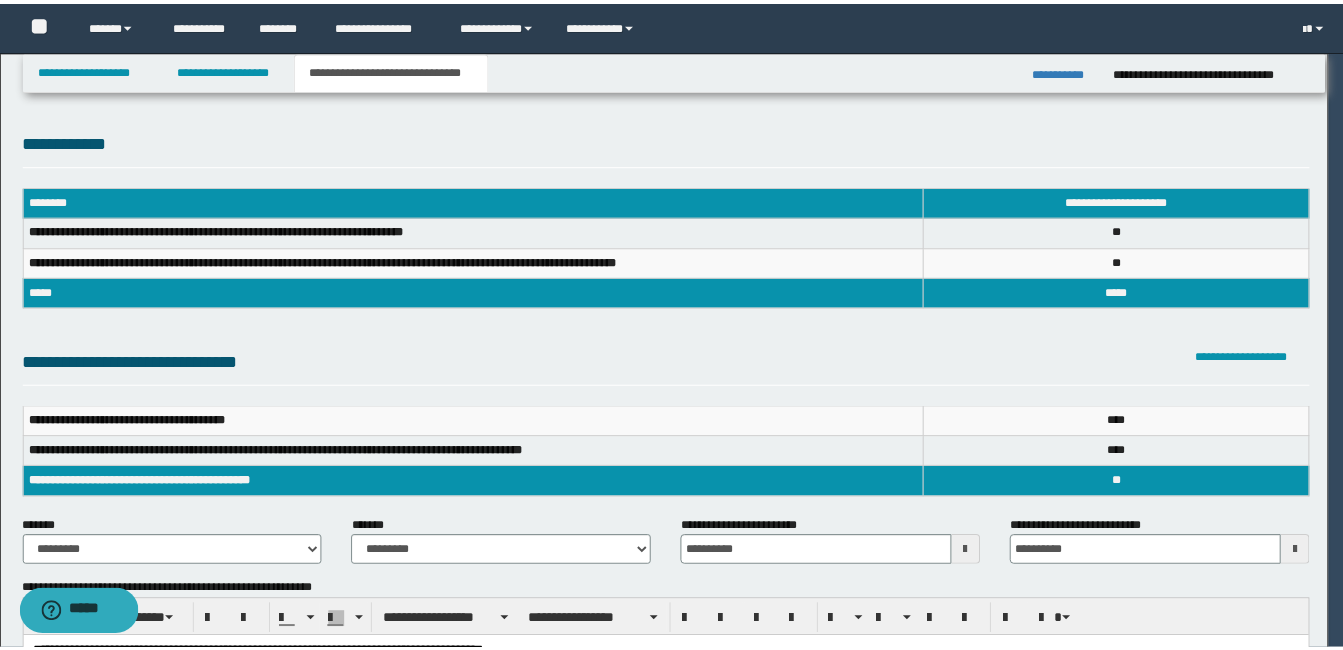 scroll, scrollTop: 0, scrollLeft: 0, axis: both 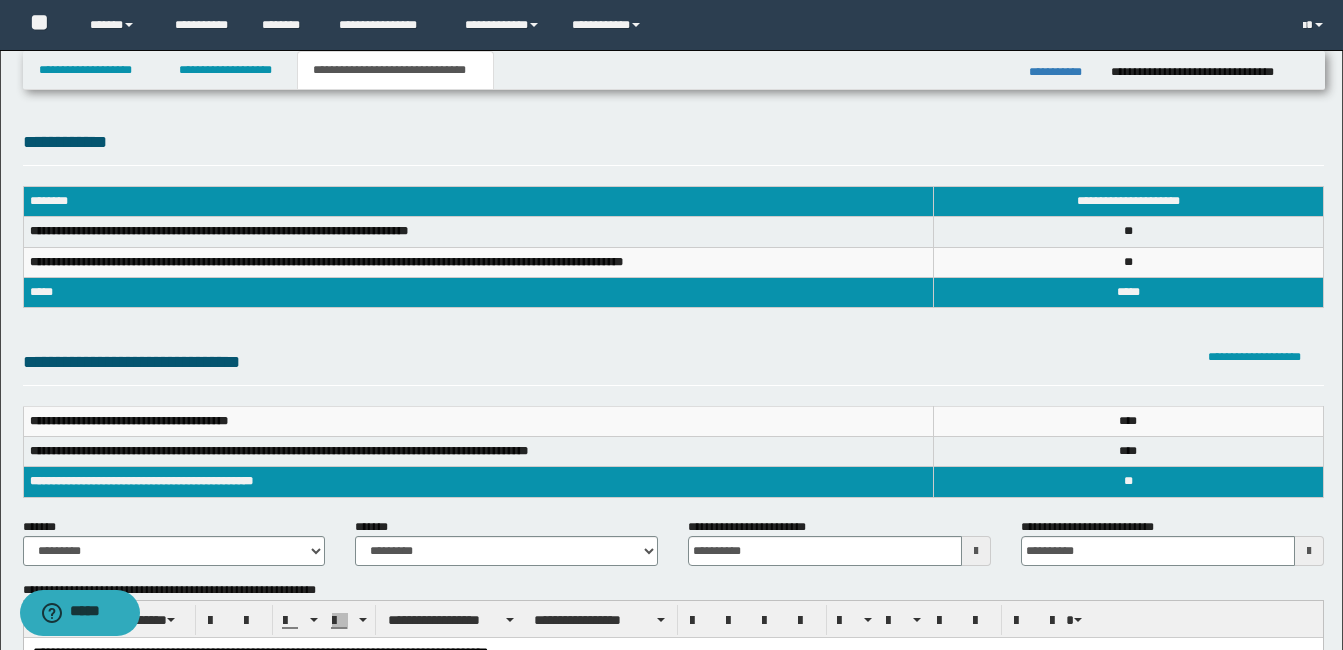 click on "**********" at bounding box center (671, 717) 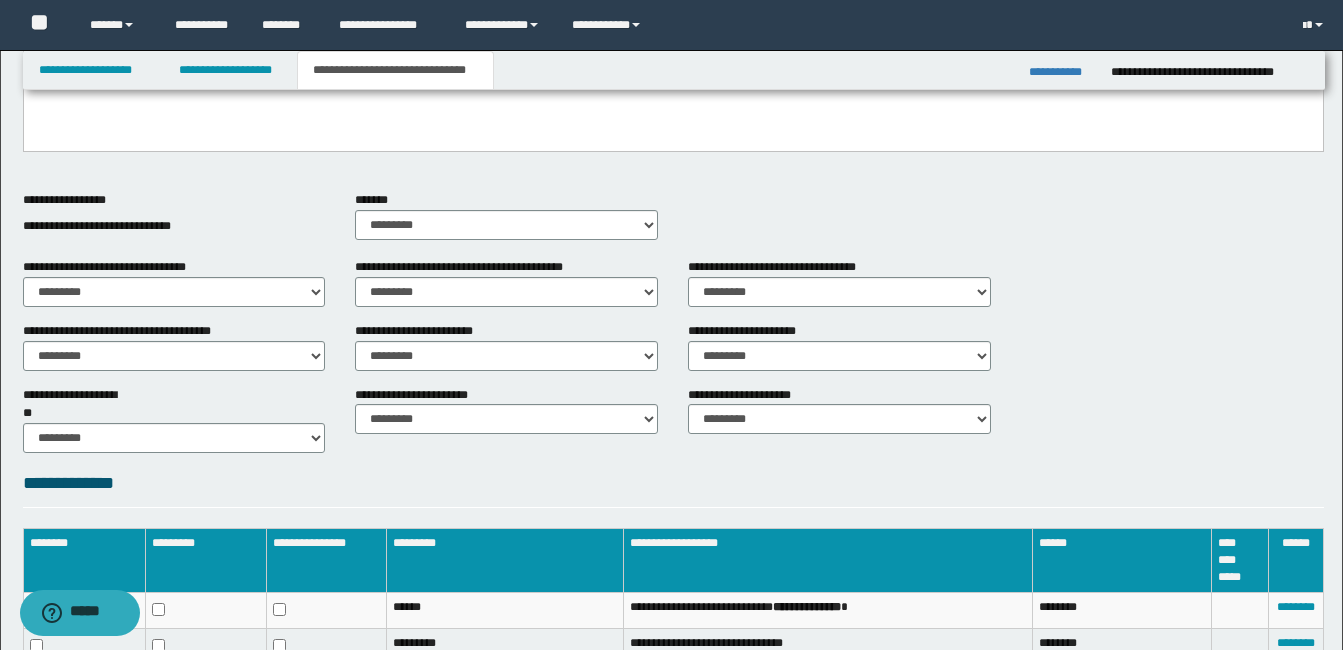 scroll, scrollTop: 800, scrollLeft: 0, axis: vertical 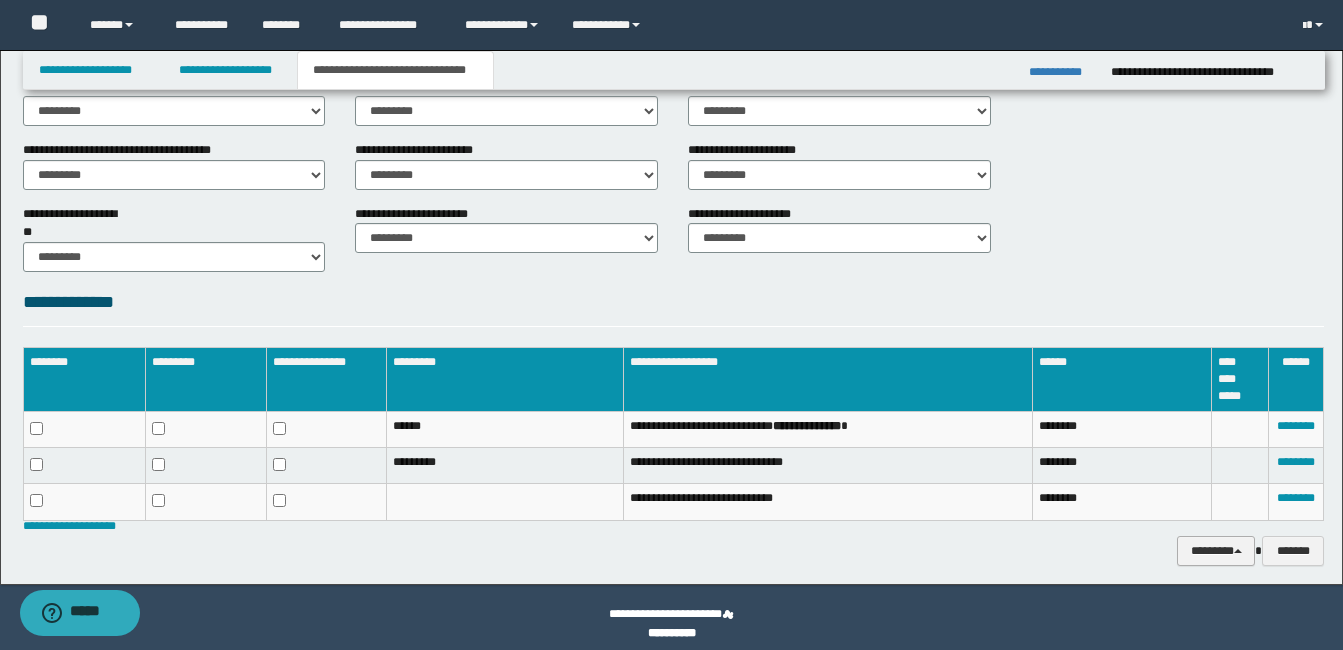 click on "********" at bounding box center (1216, 551) 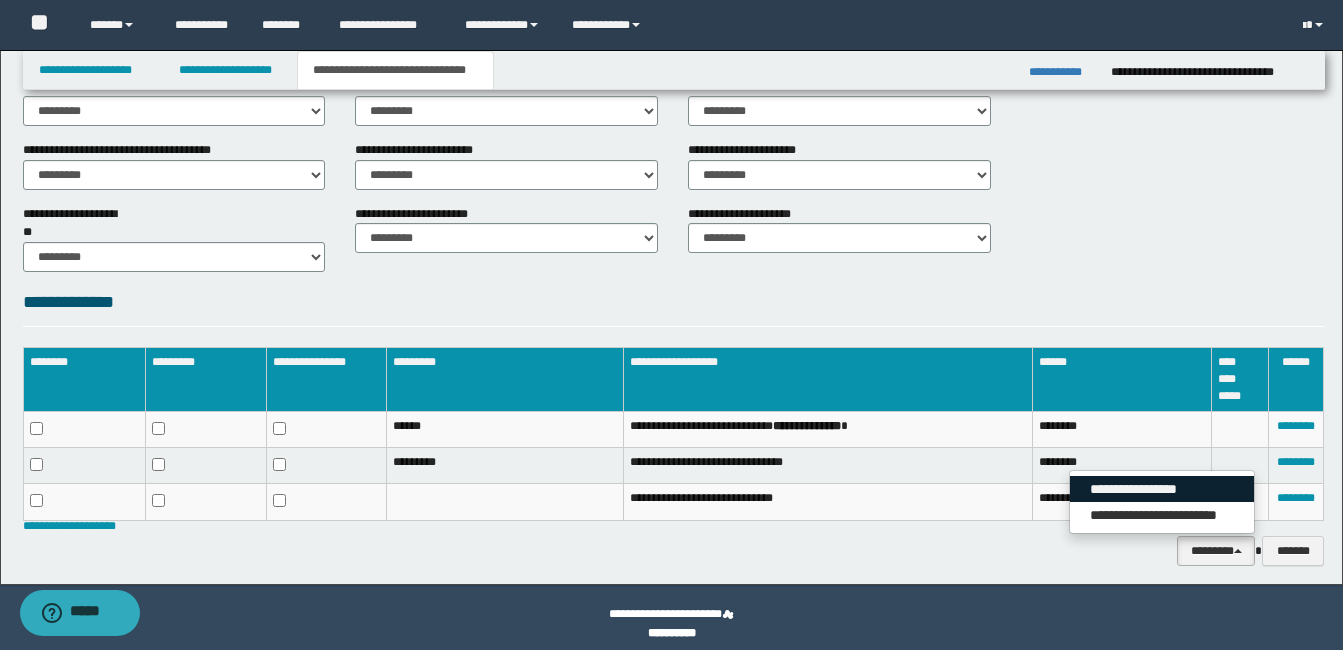 click on "**********" at bounding box center [1162, 489] 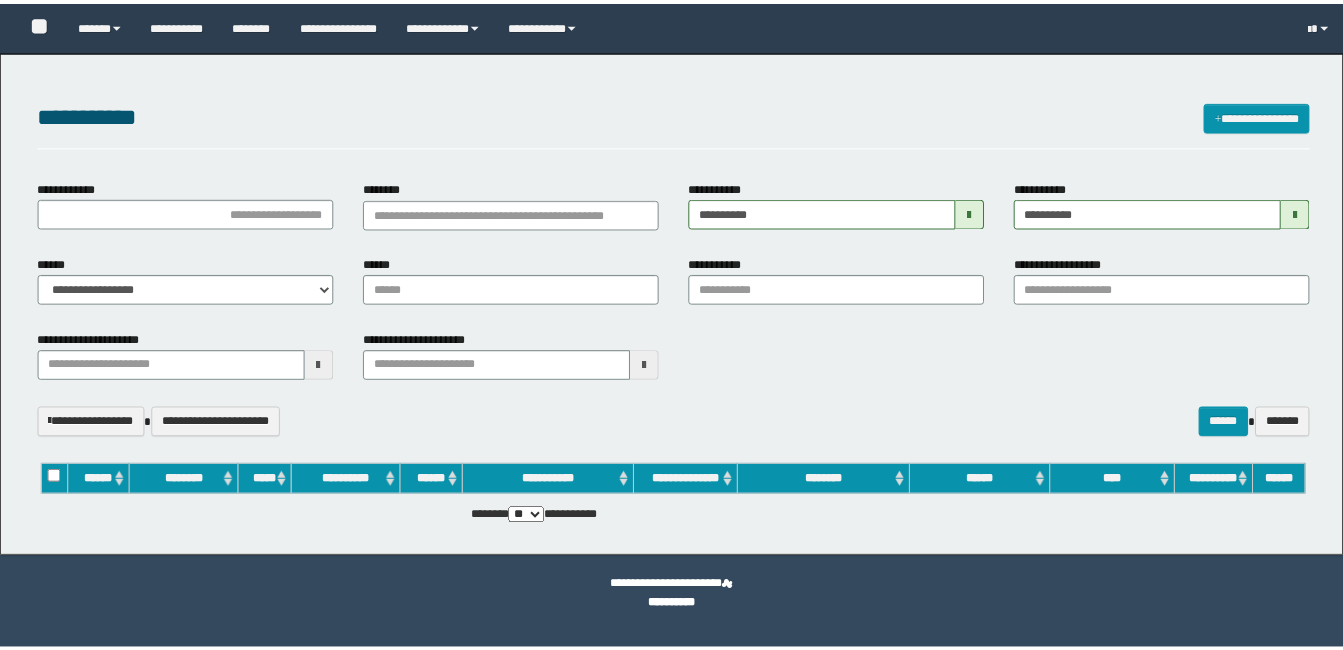 scroll, scrollTop: 0, scrollLeft: 0, axis: both 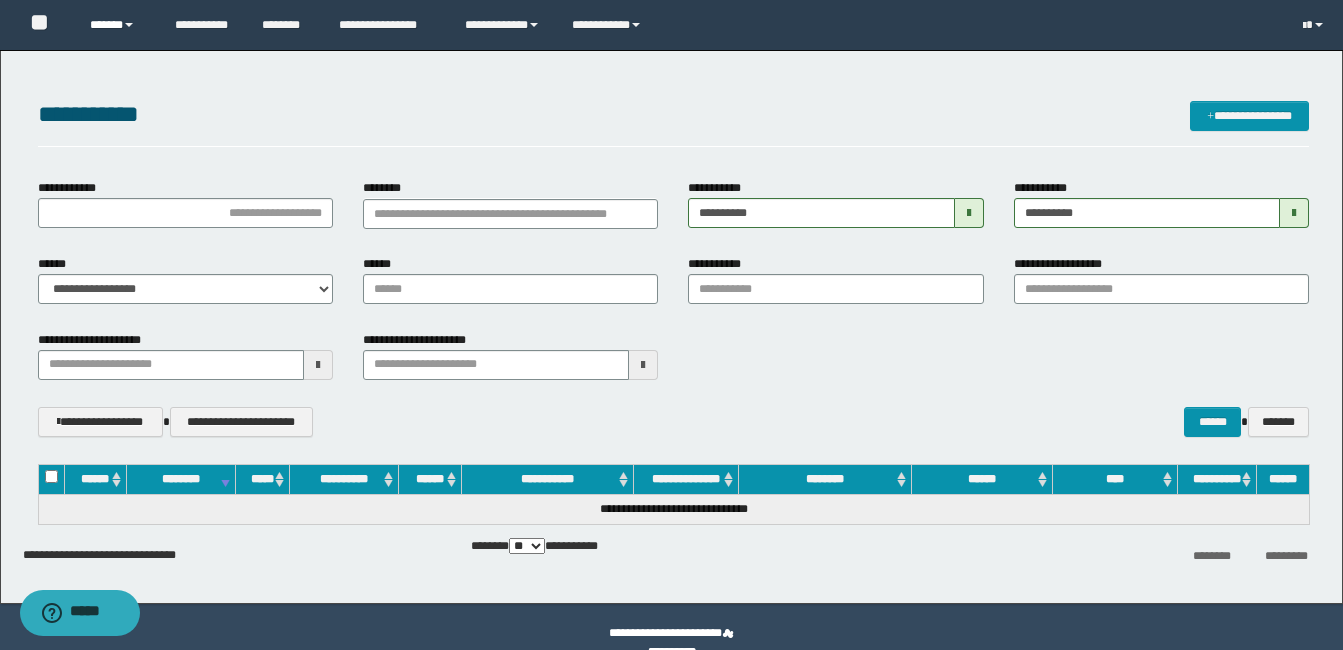 click on "******" at bounding box center (117, 25) 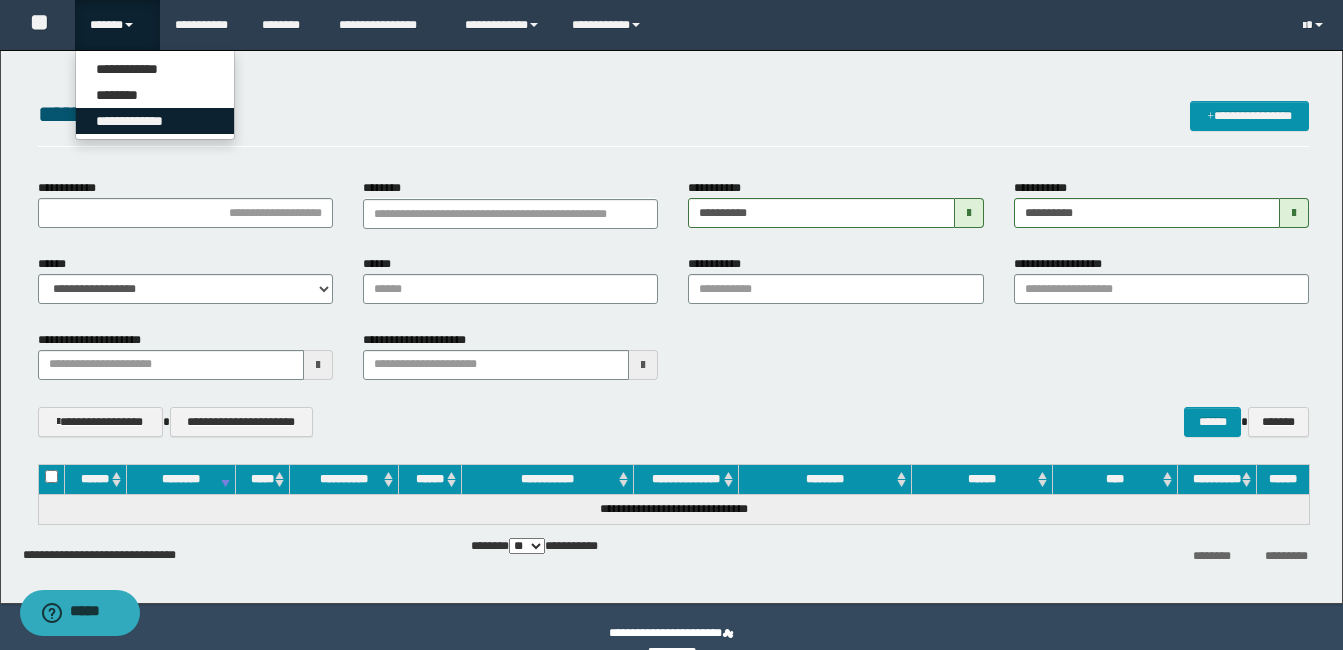 click on "**********" at bounding box center [155, 121] 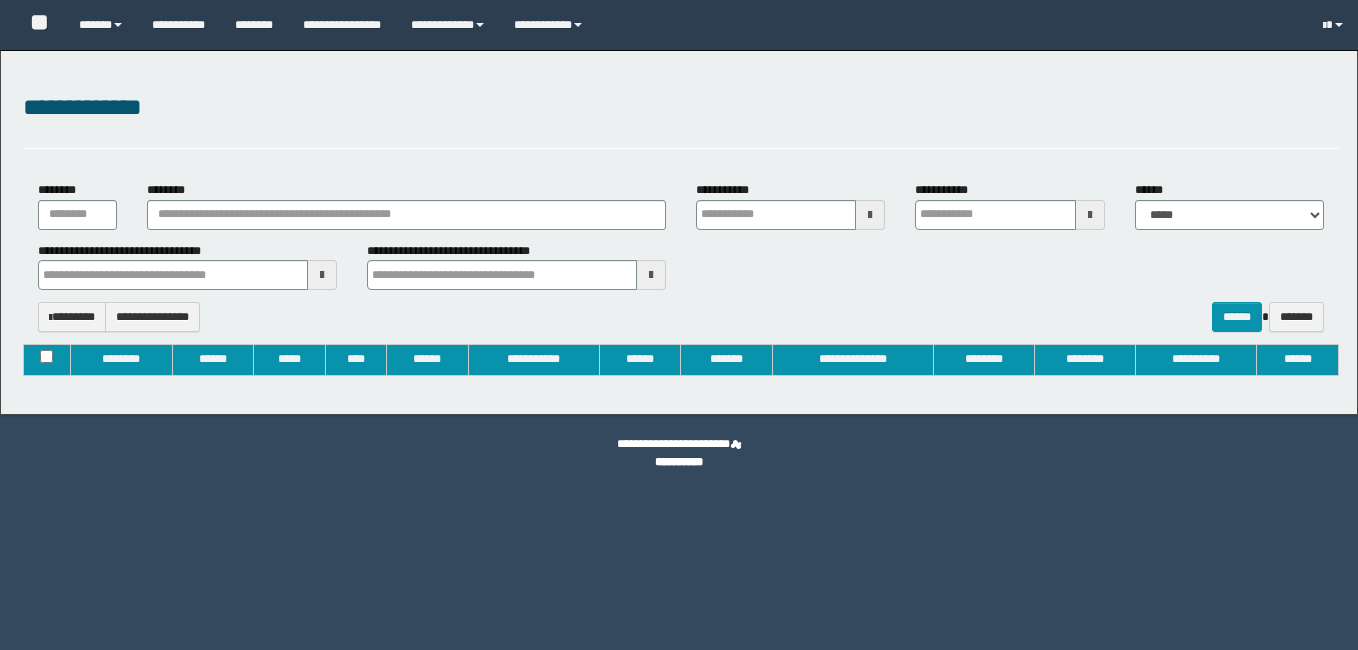 type on "**********" 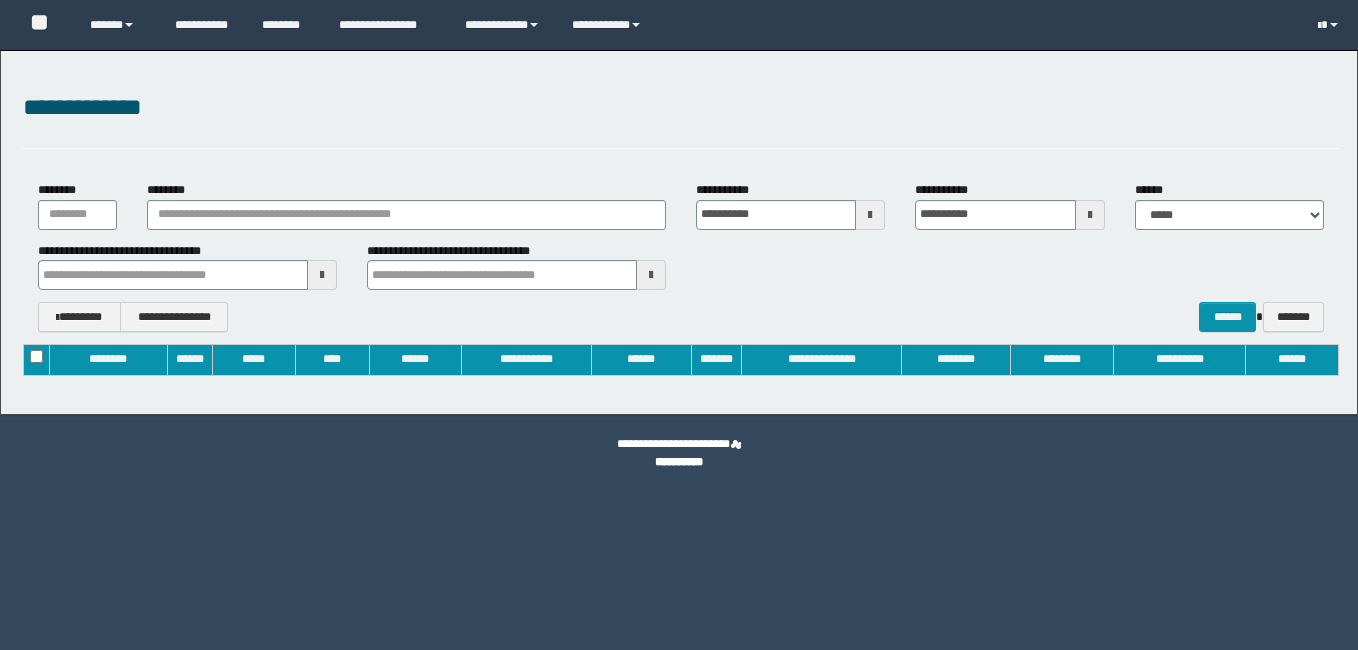 scroll, scrollTop: 0, scrollLeft: 0, axis: both 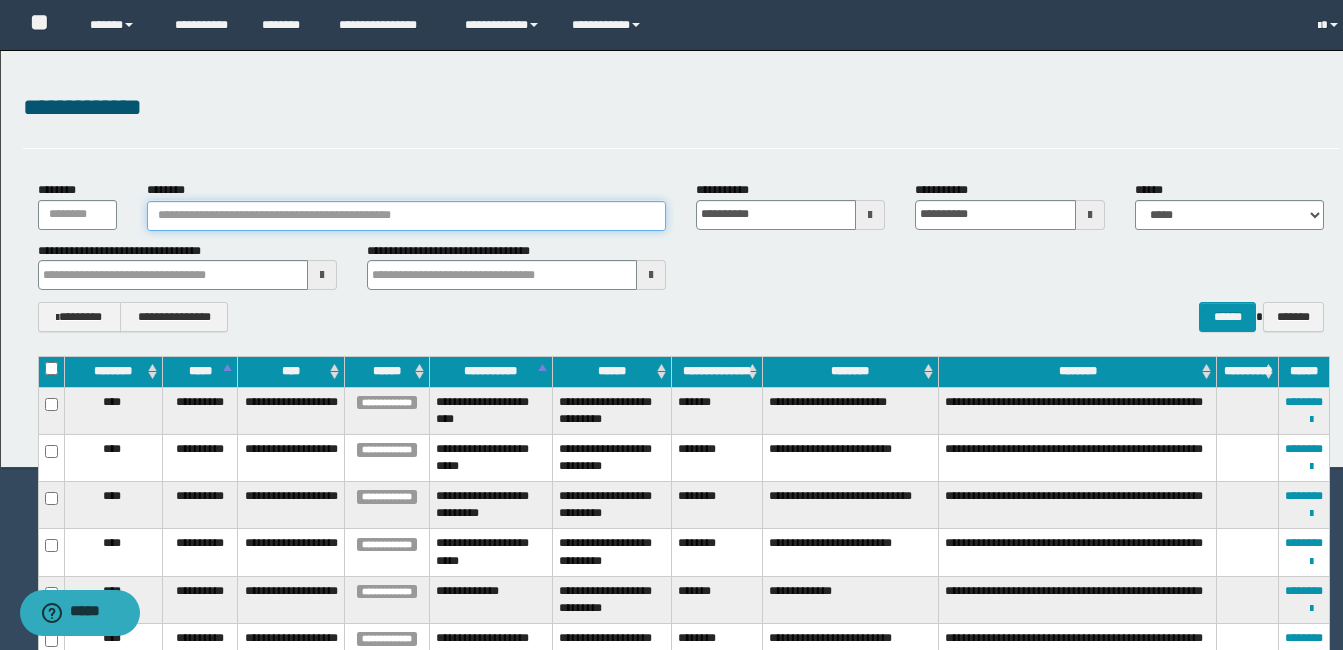 type 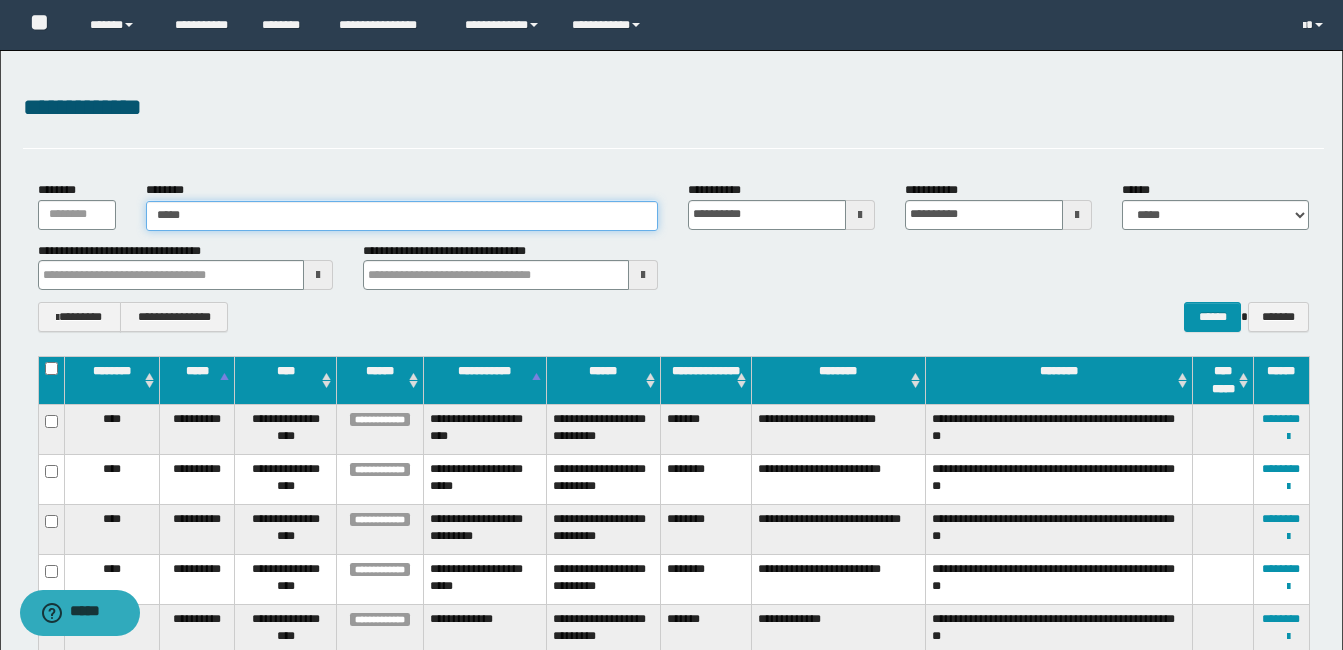 type on "*****" 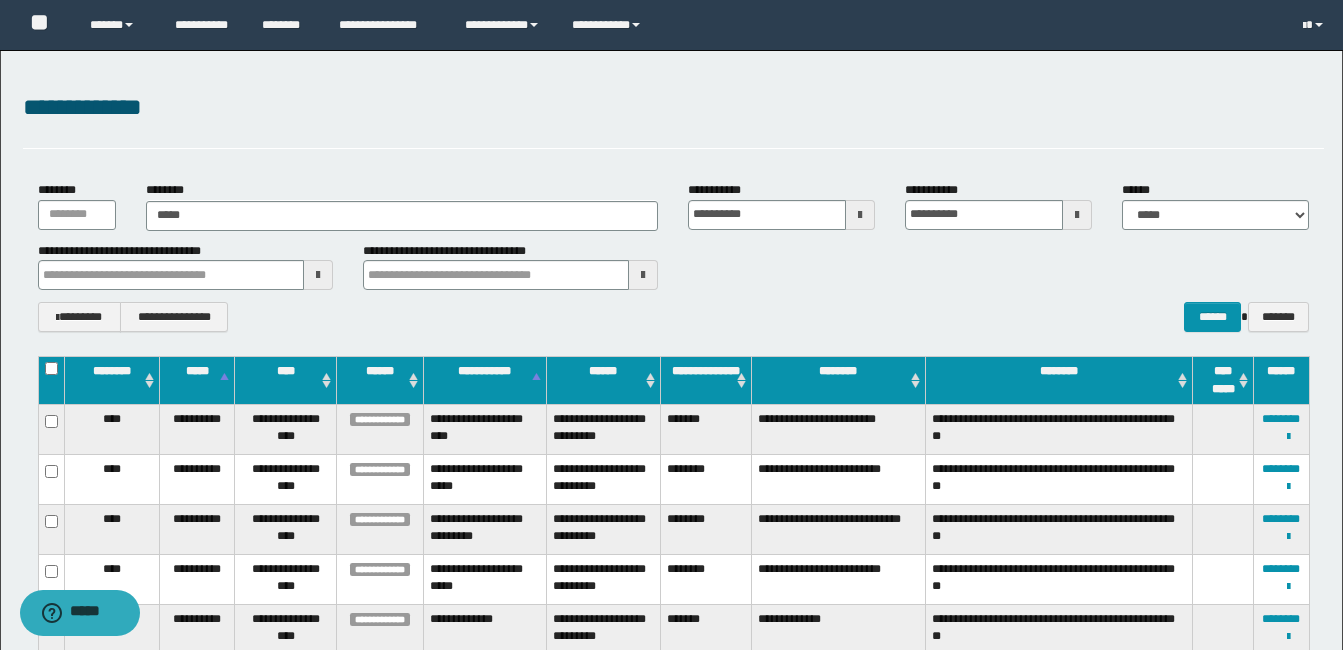 type 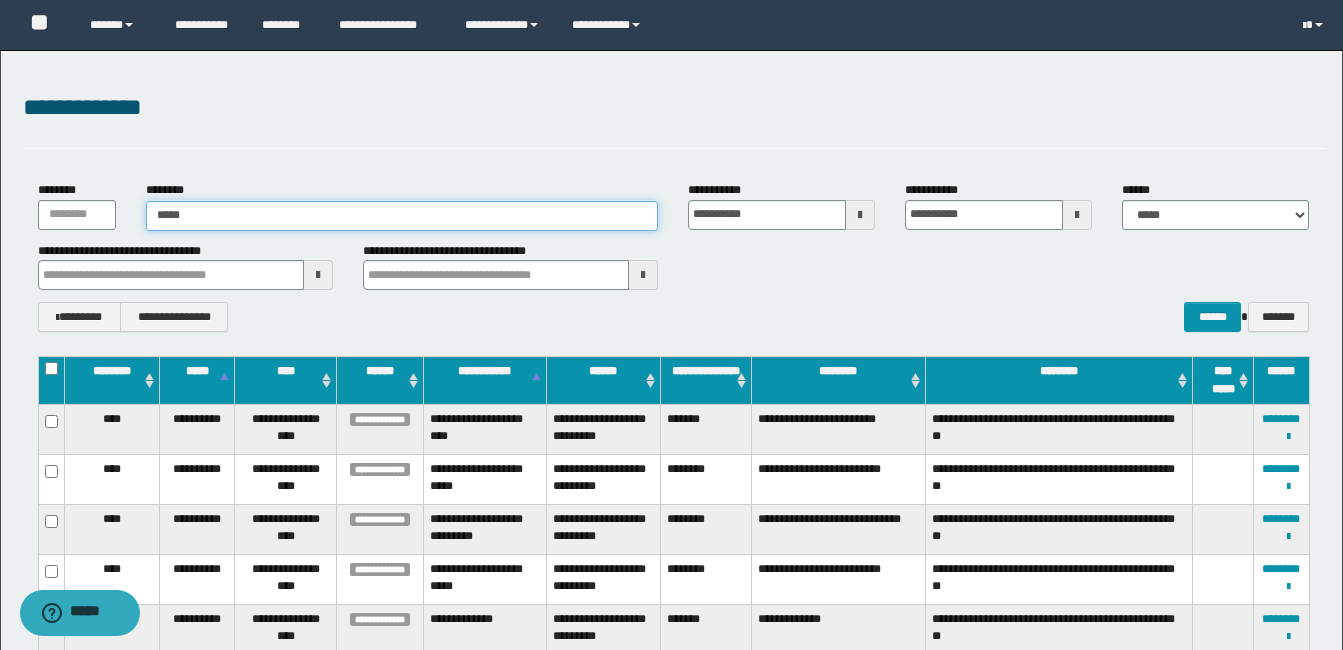 type 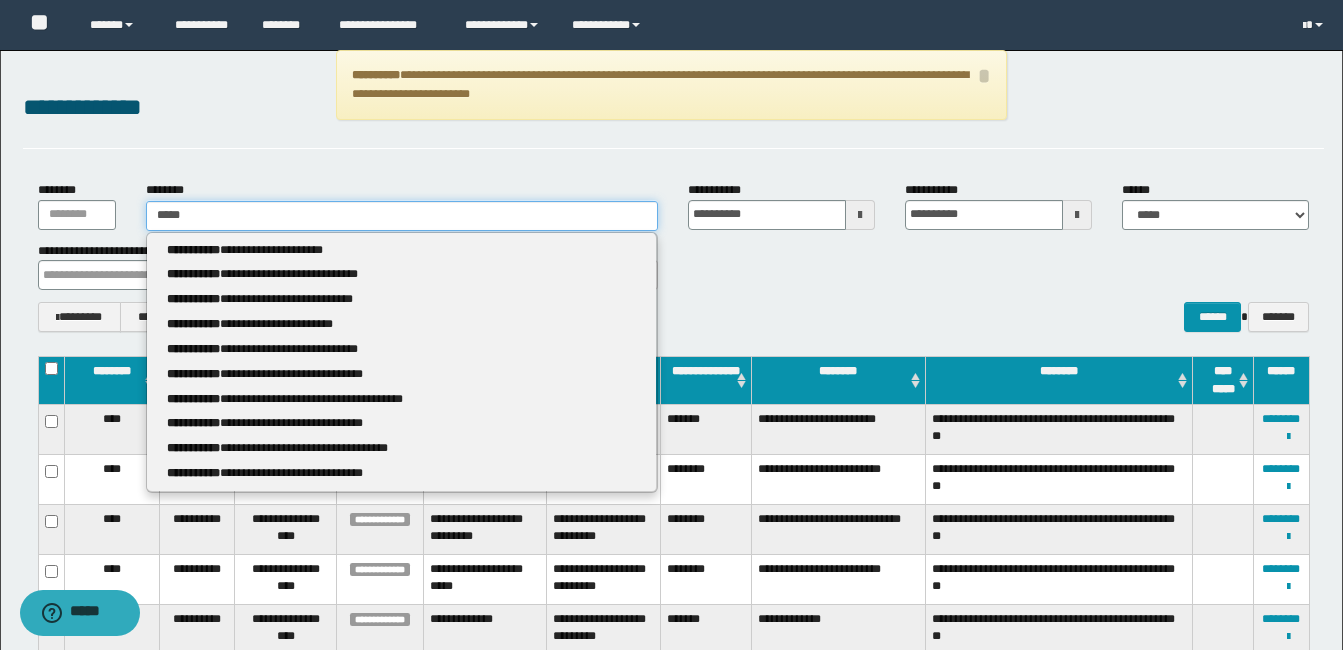 type 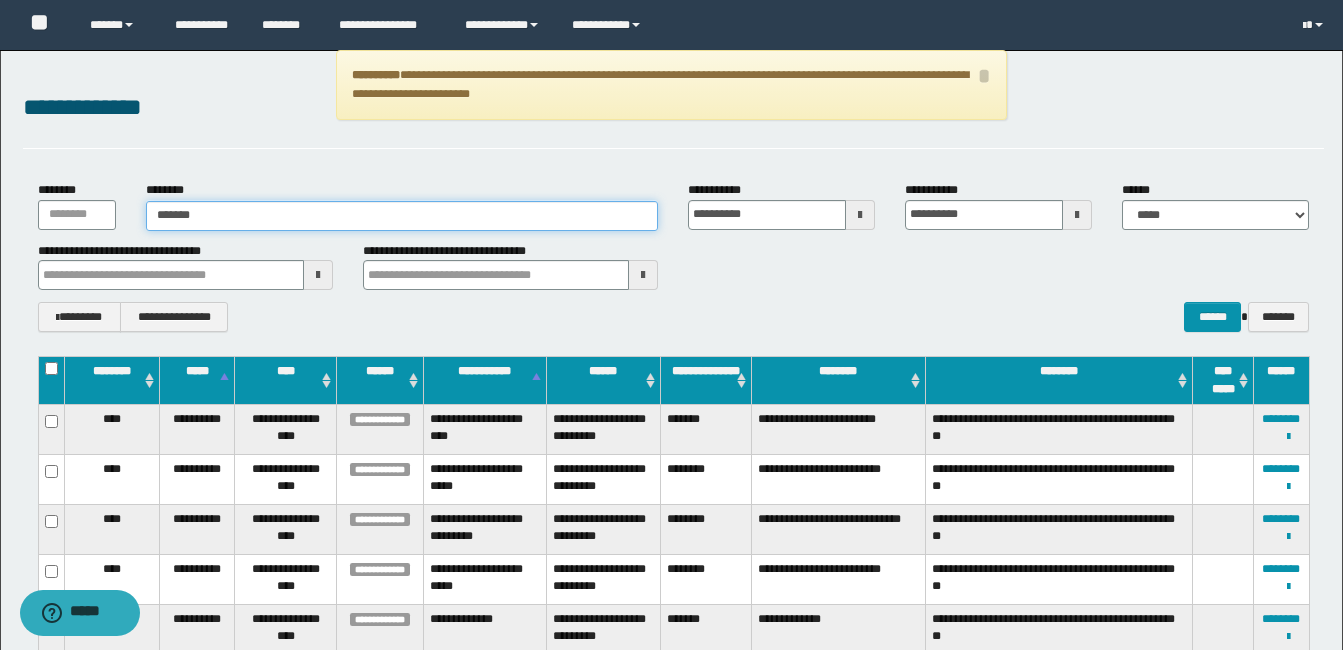 type on "********" 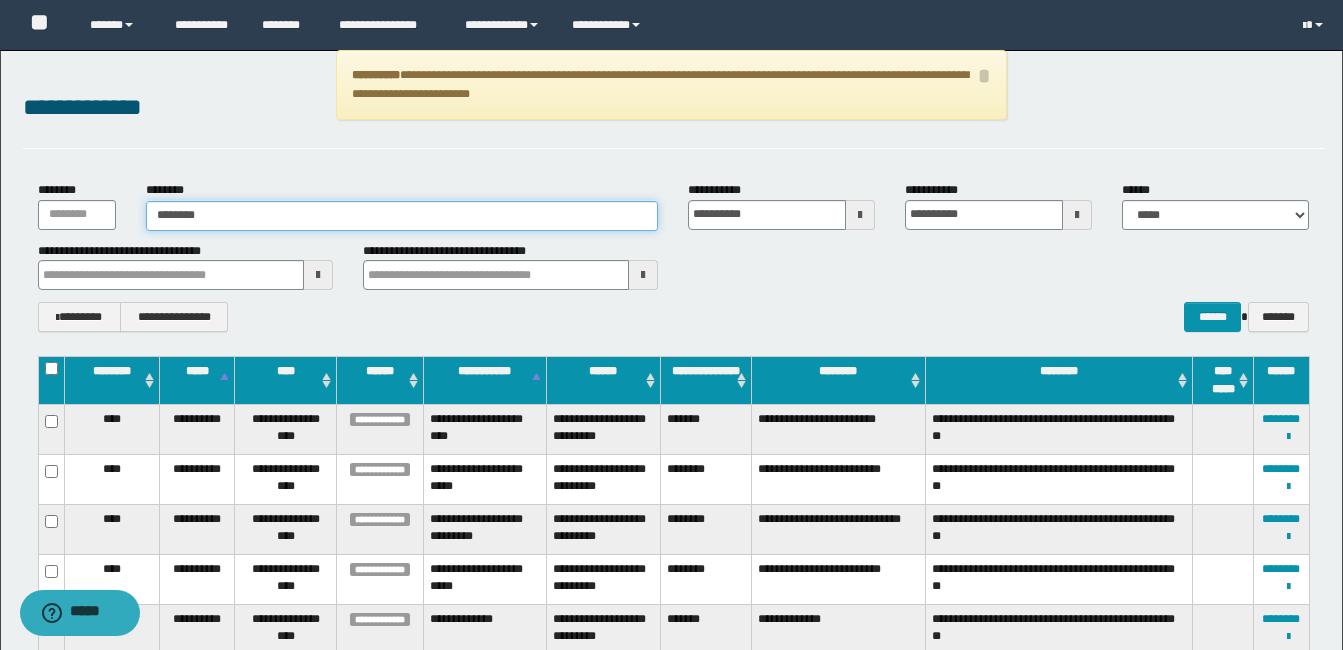 type on "********" 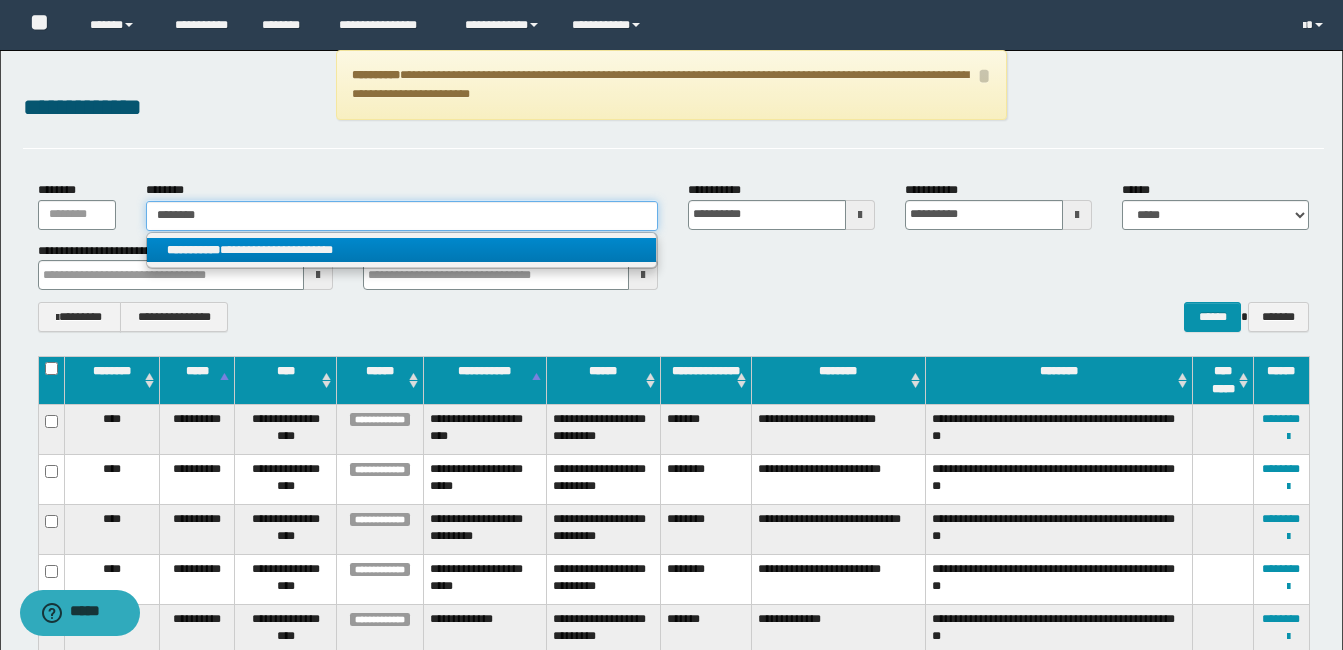 type on "********" 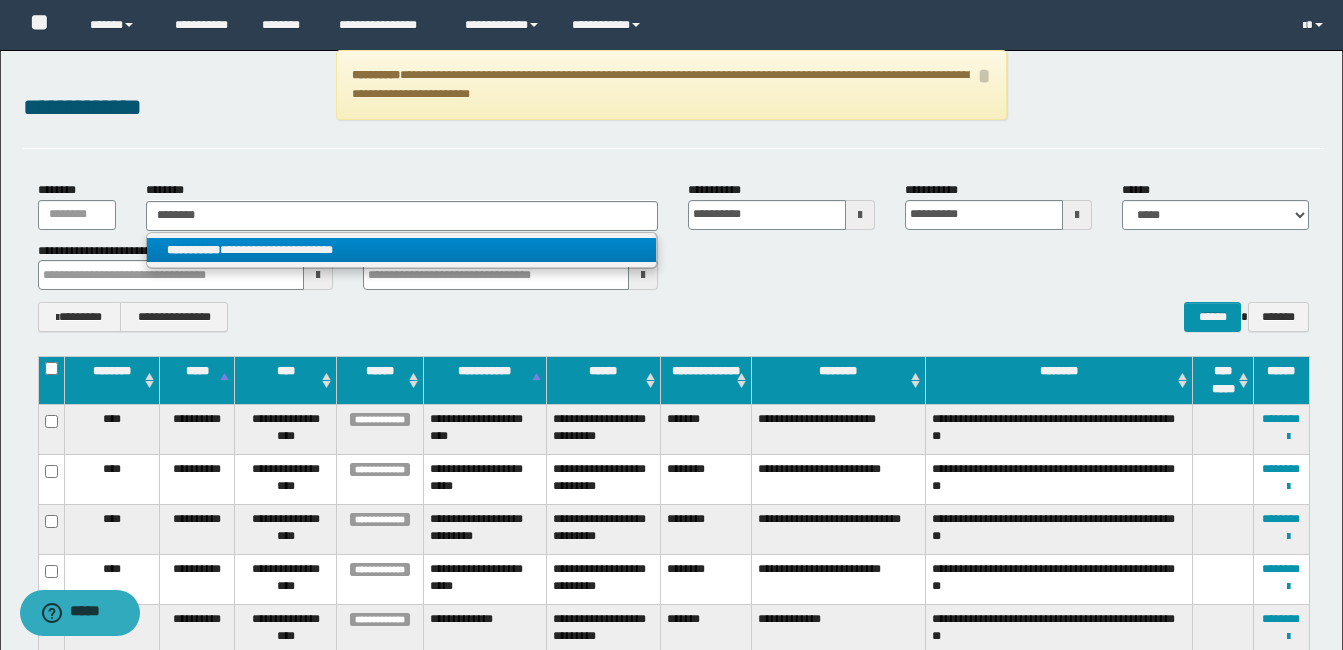 click on "**********" at bounding box center (401, 250) 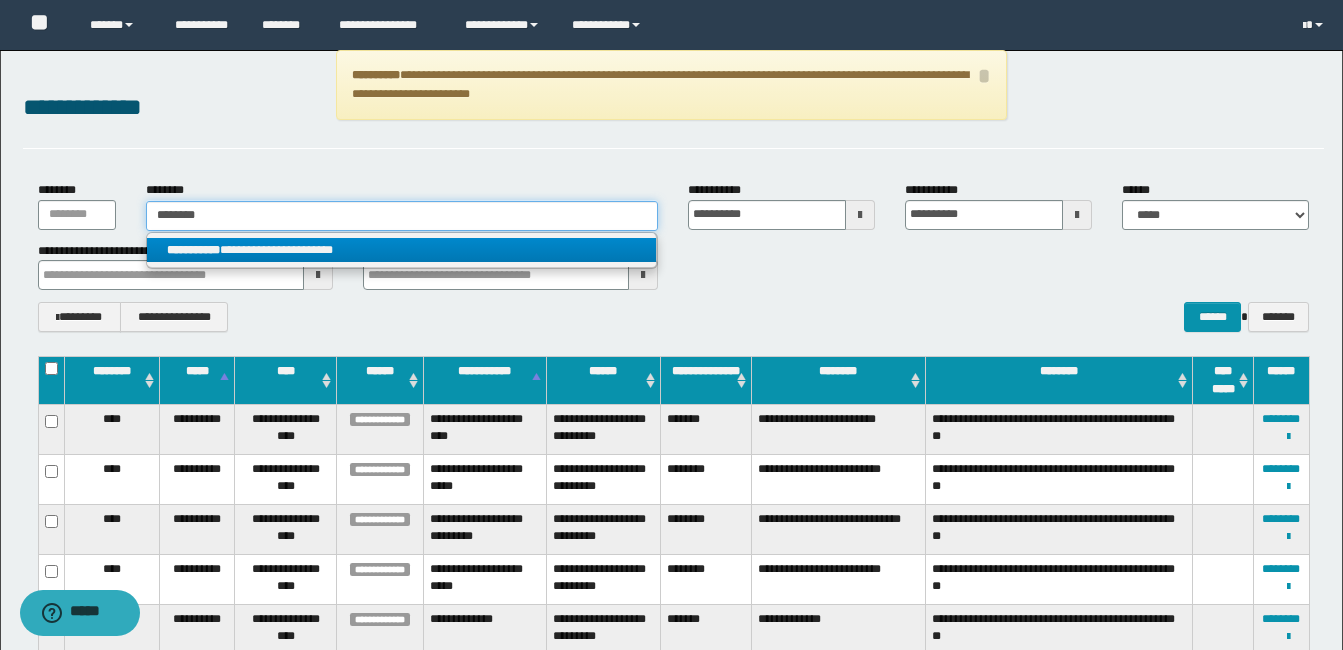type 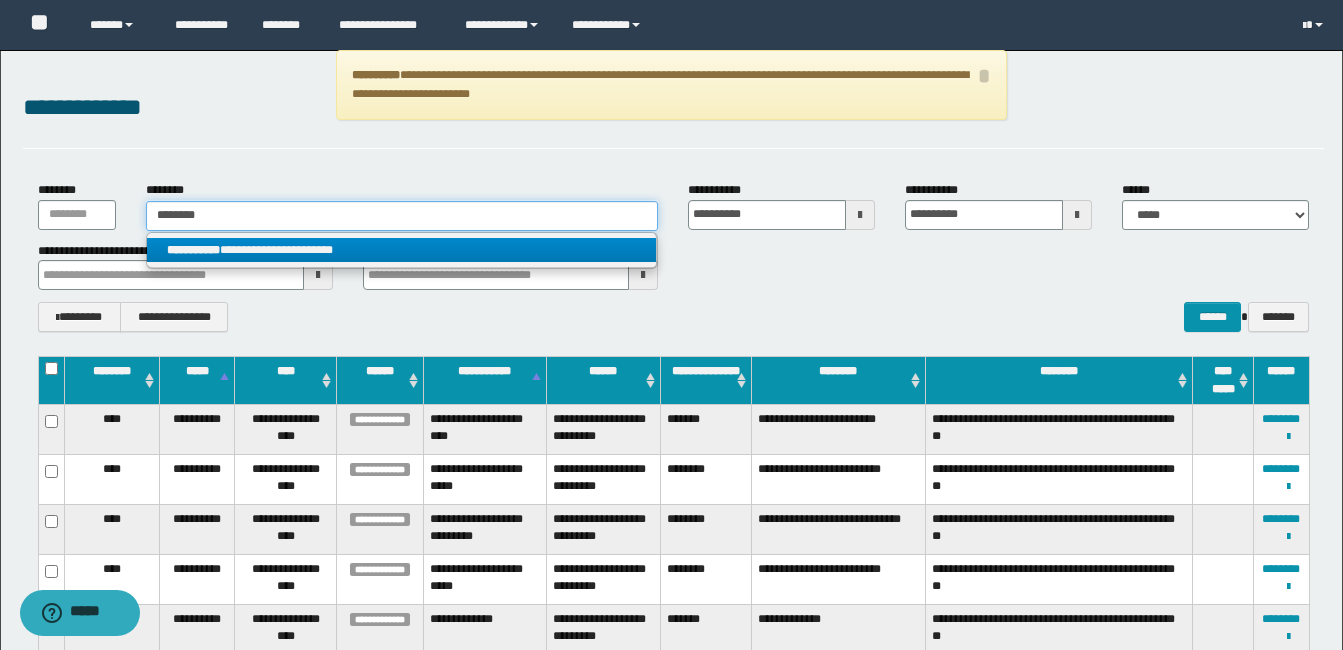 type 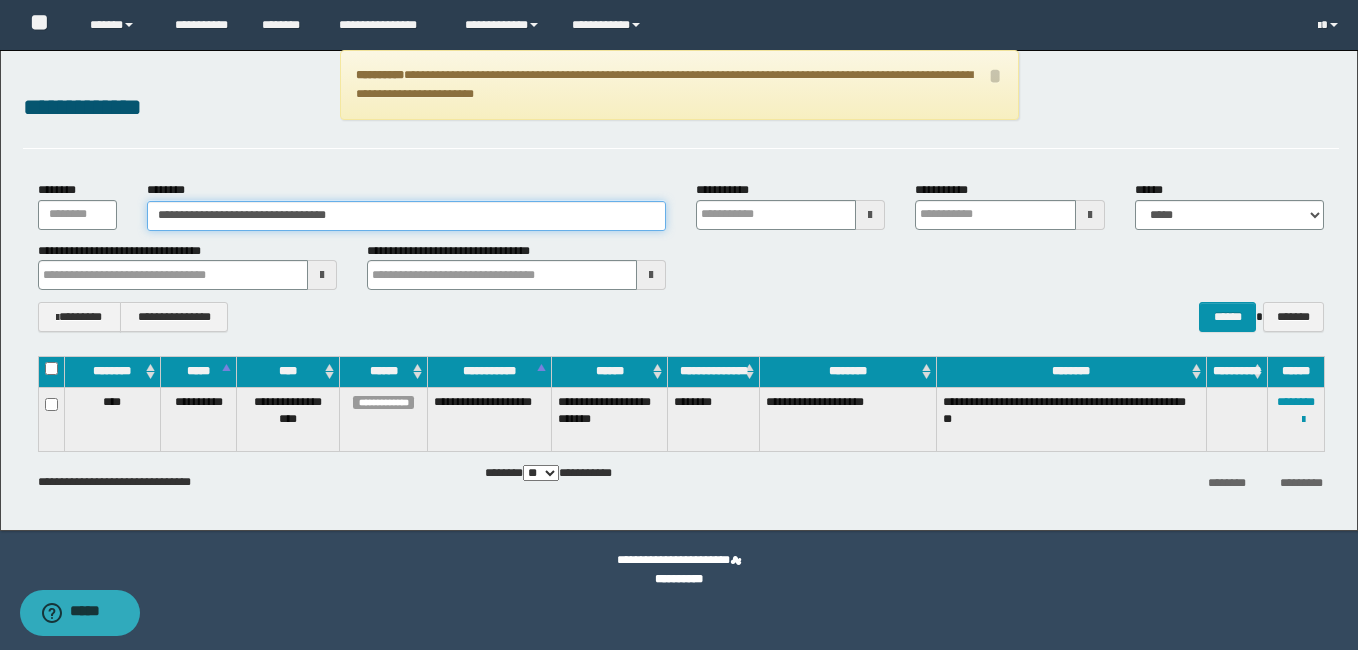 type 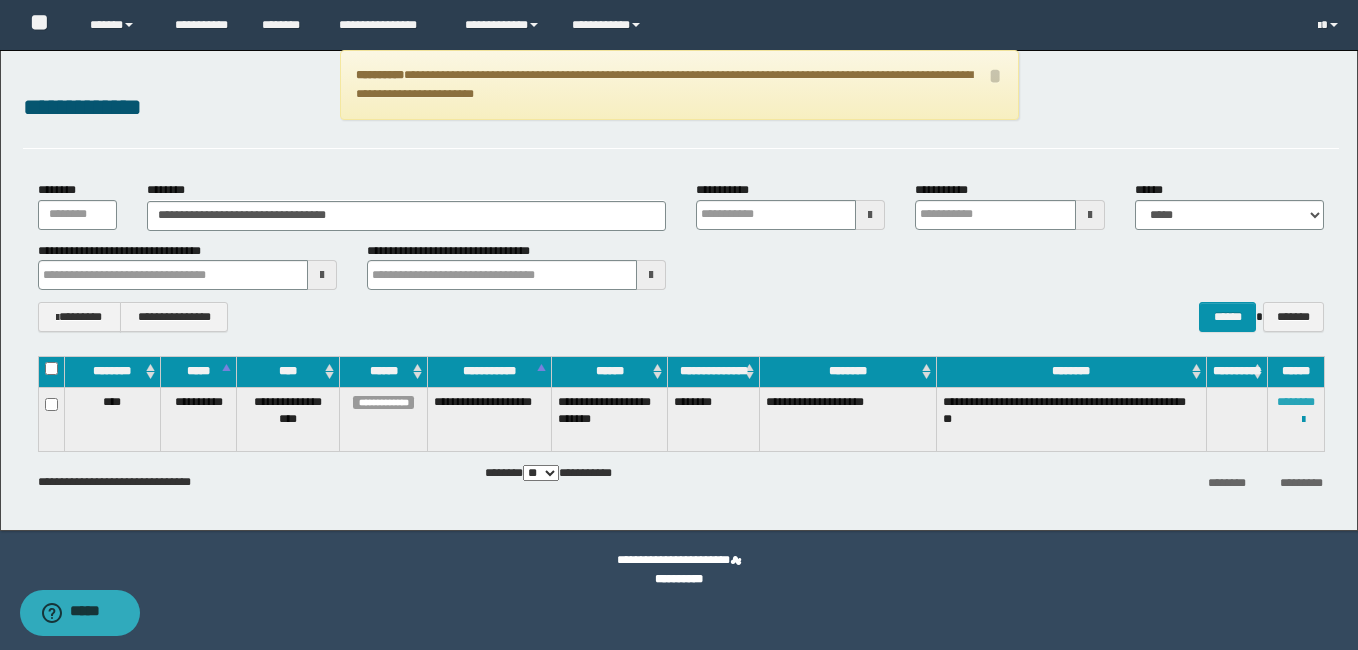 click on "********" at bounding box center (1296, 402) 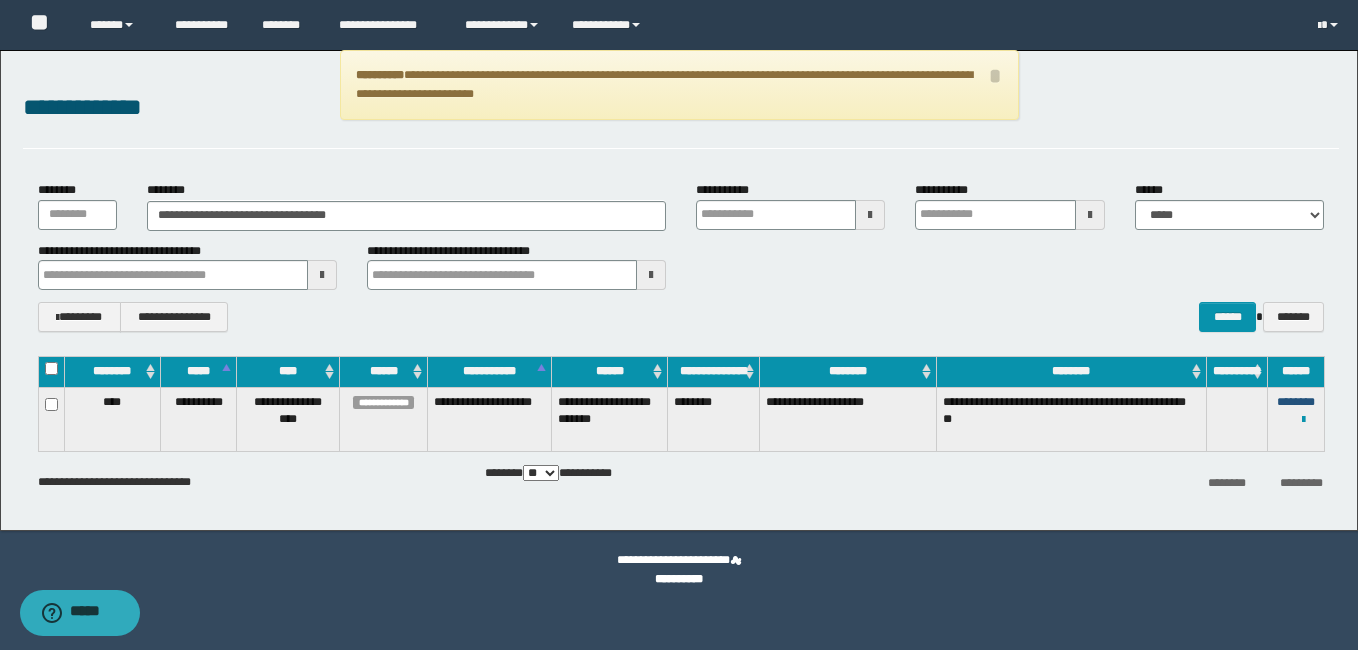 type 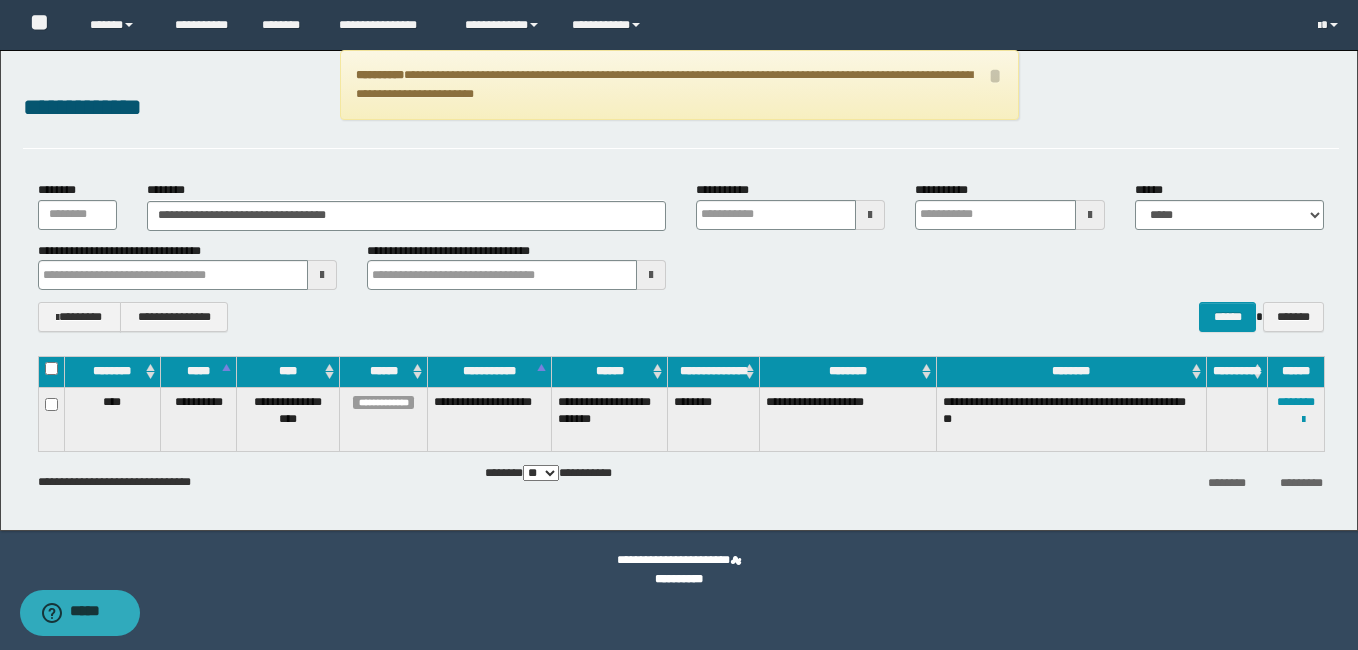 type 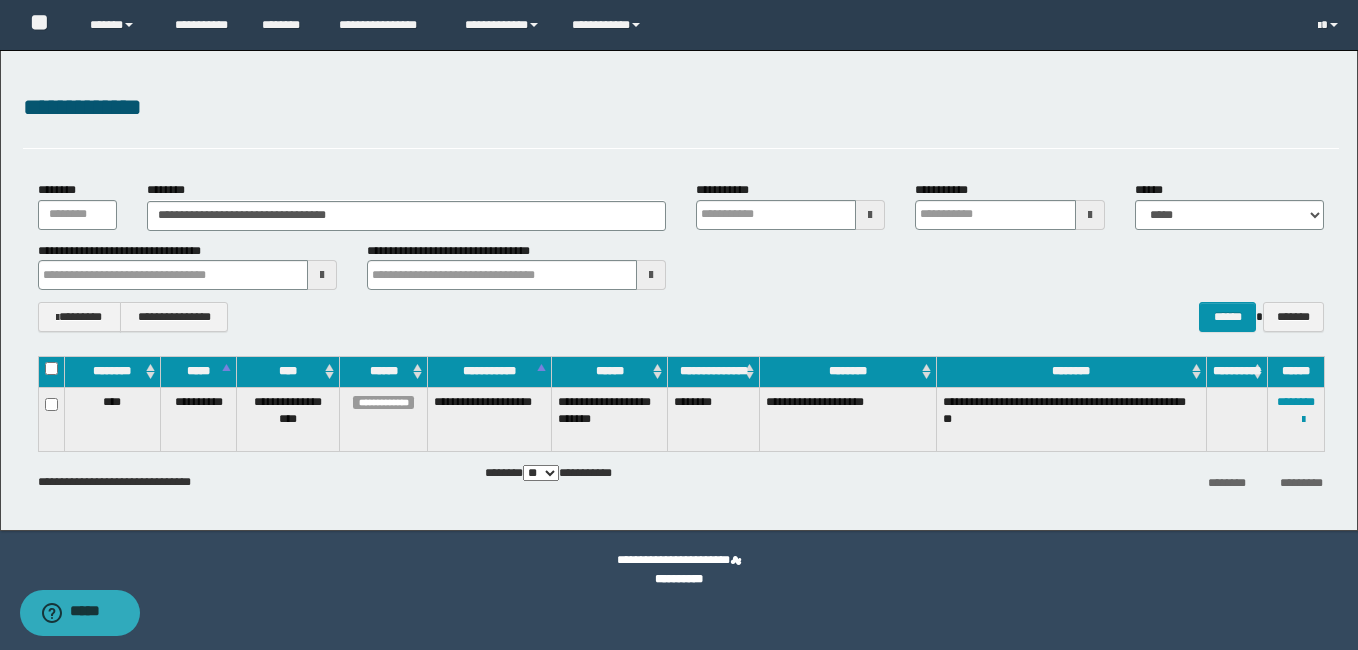 type 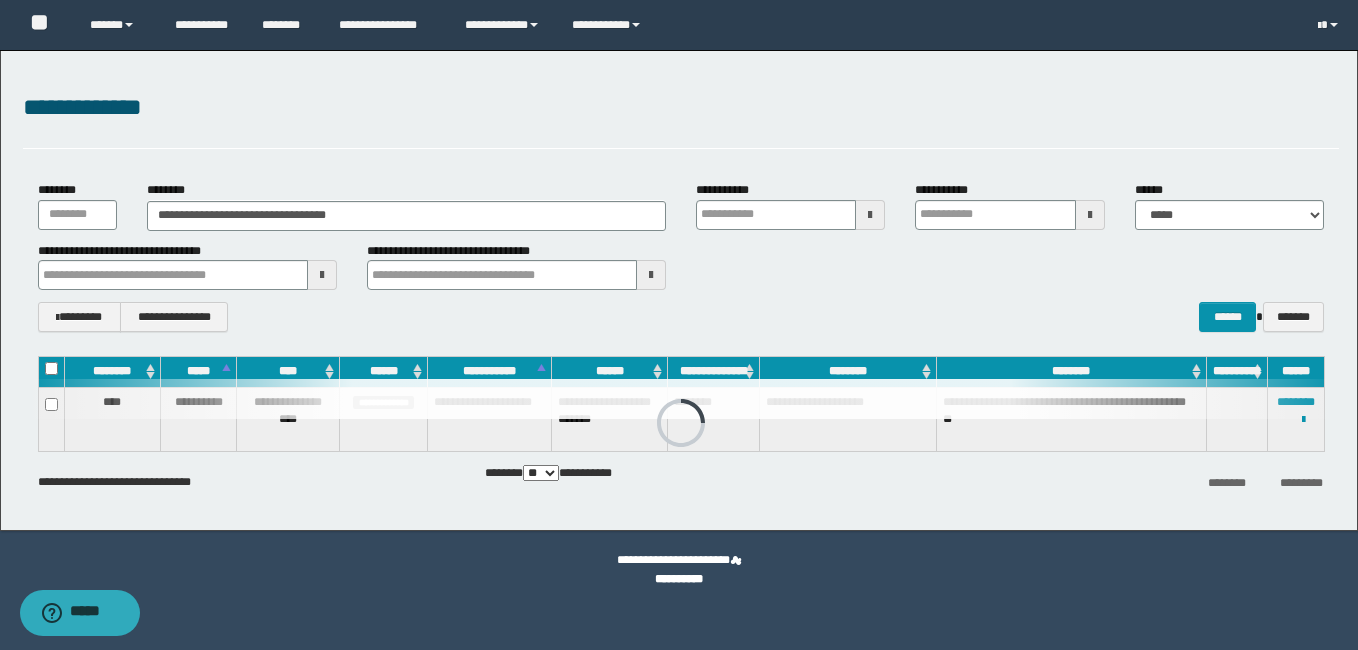 type 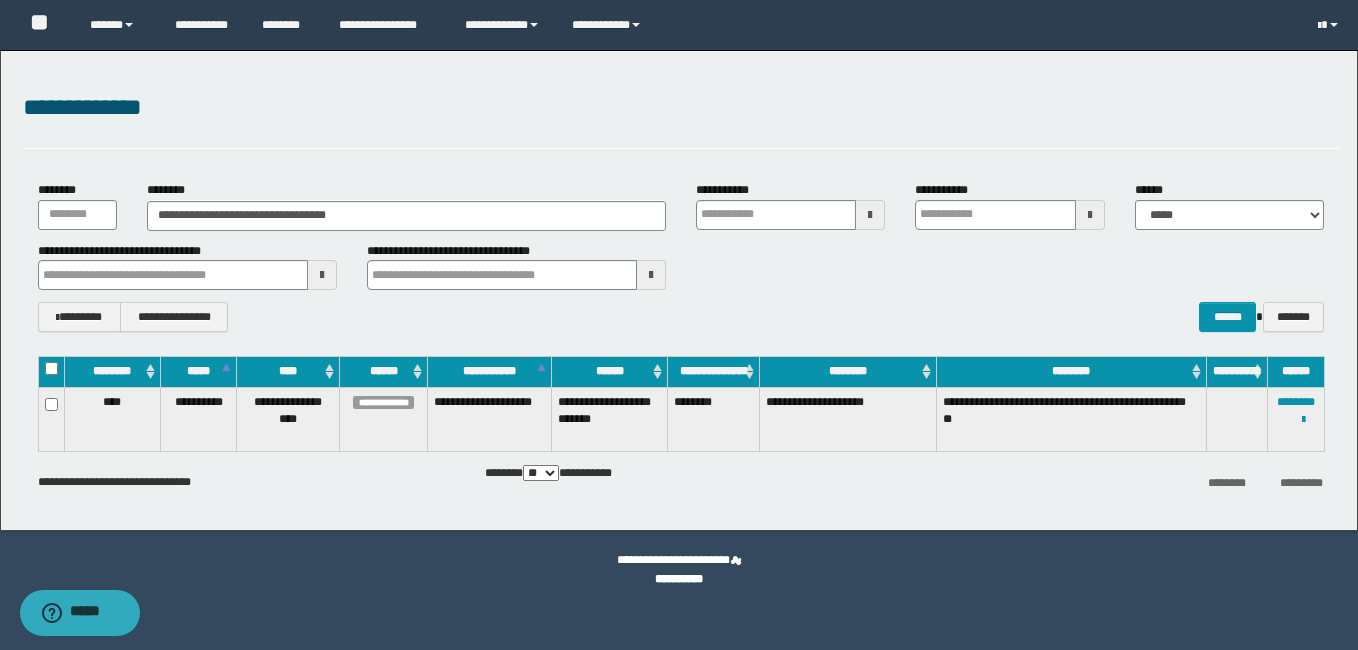 type 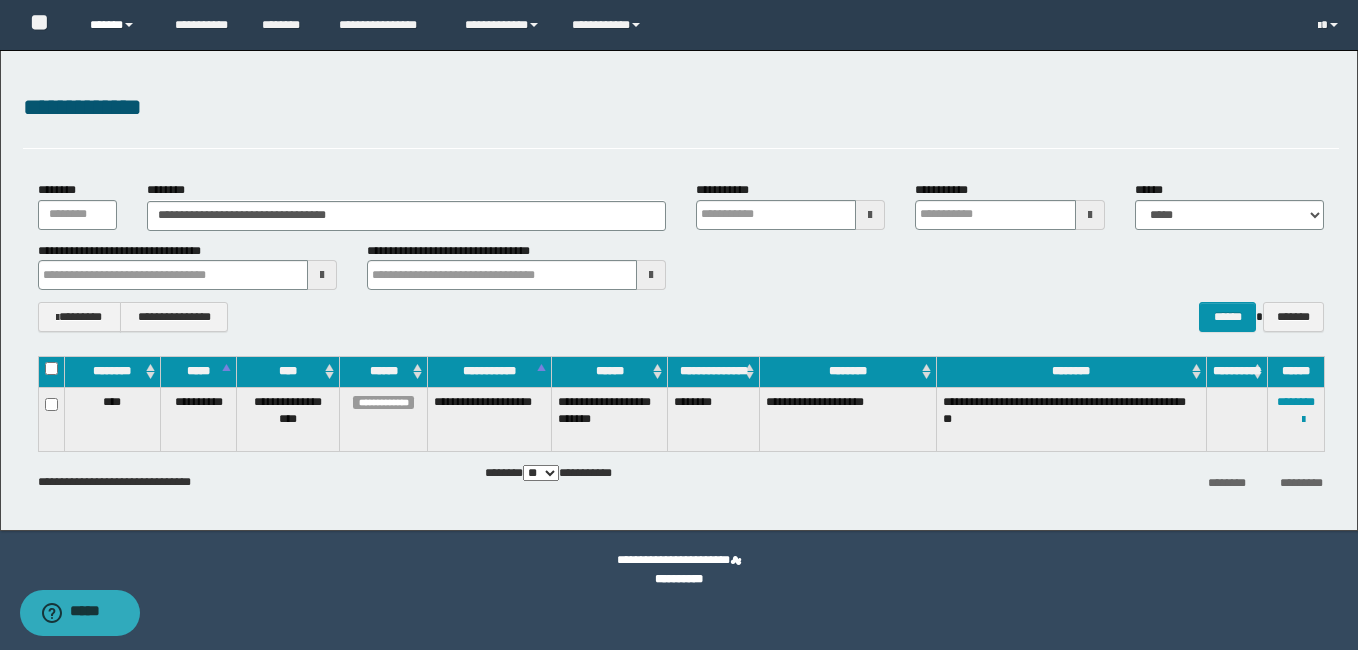 click on "******" at bounding box center (117, 25) 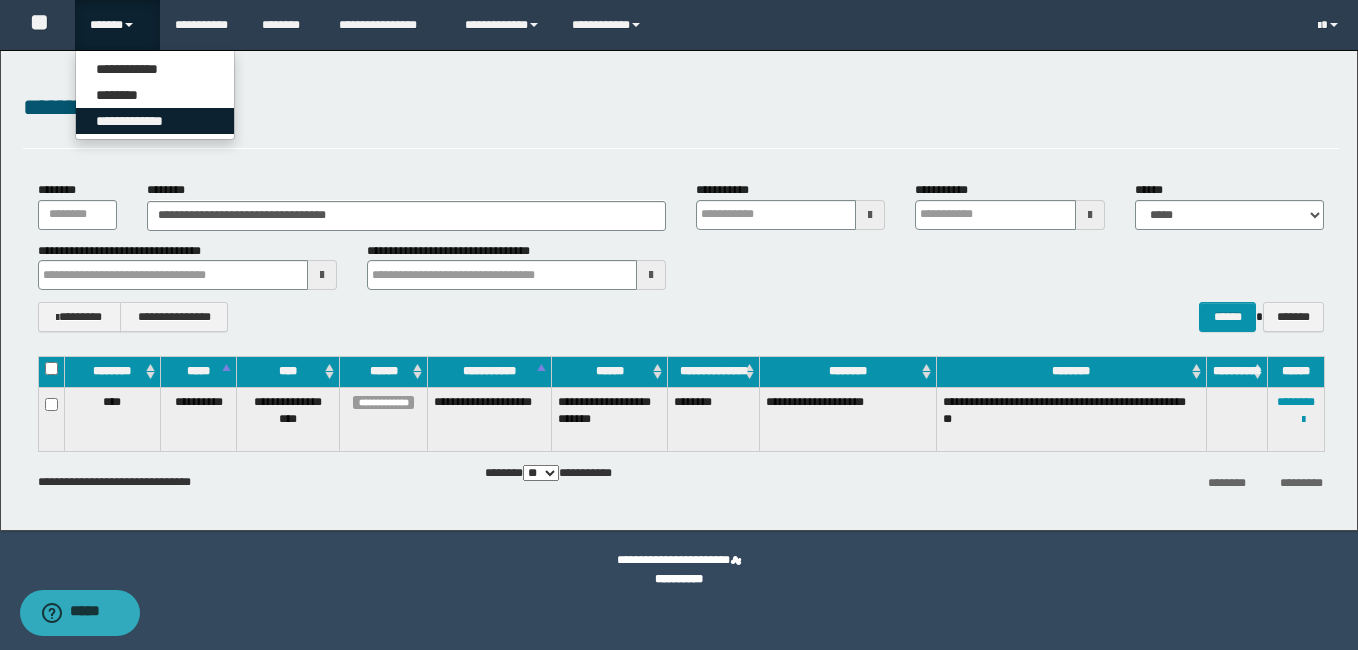 click on "**********" at bounding box center [155, 121] 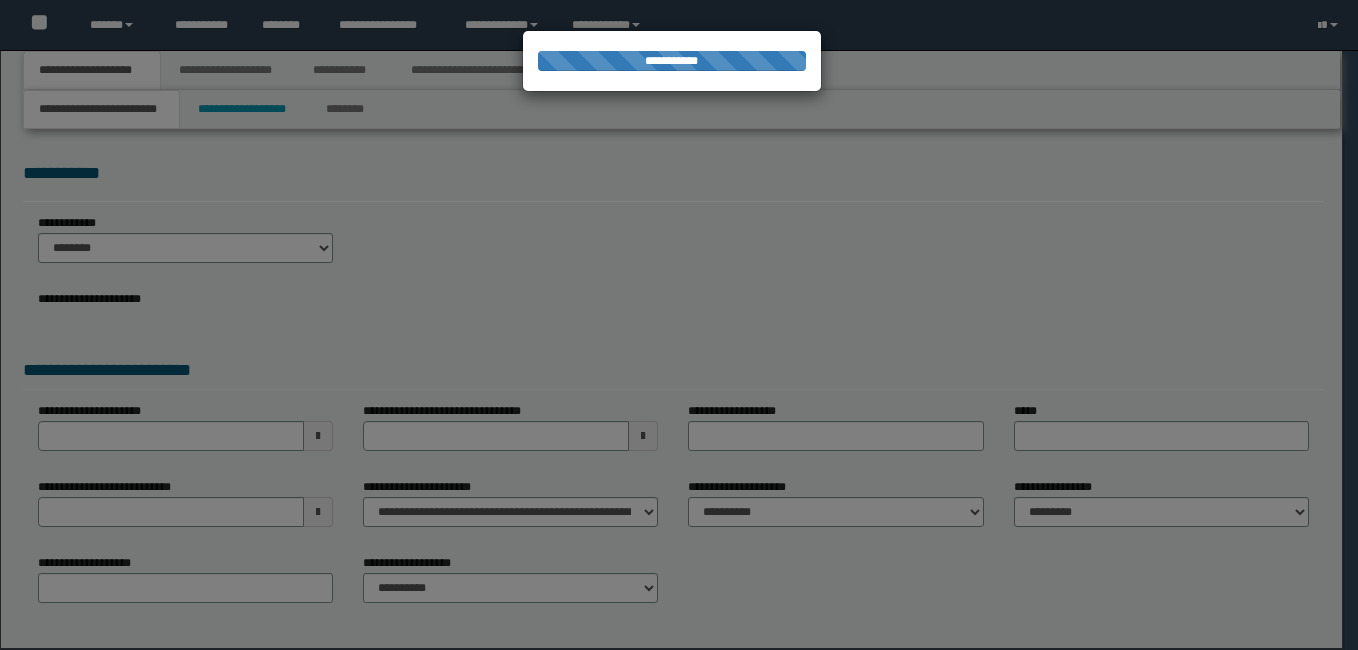 scroll, scrollTop: 0, scrollLeft: 0, axis: both 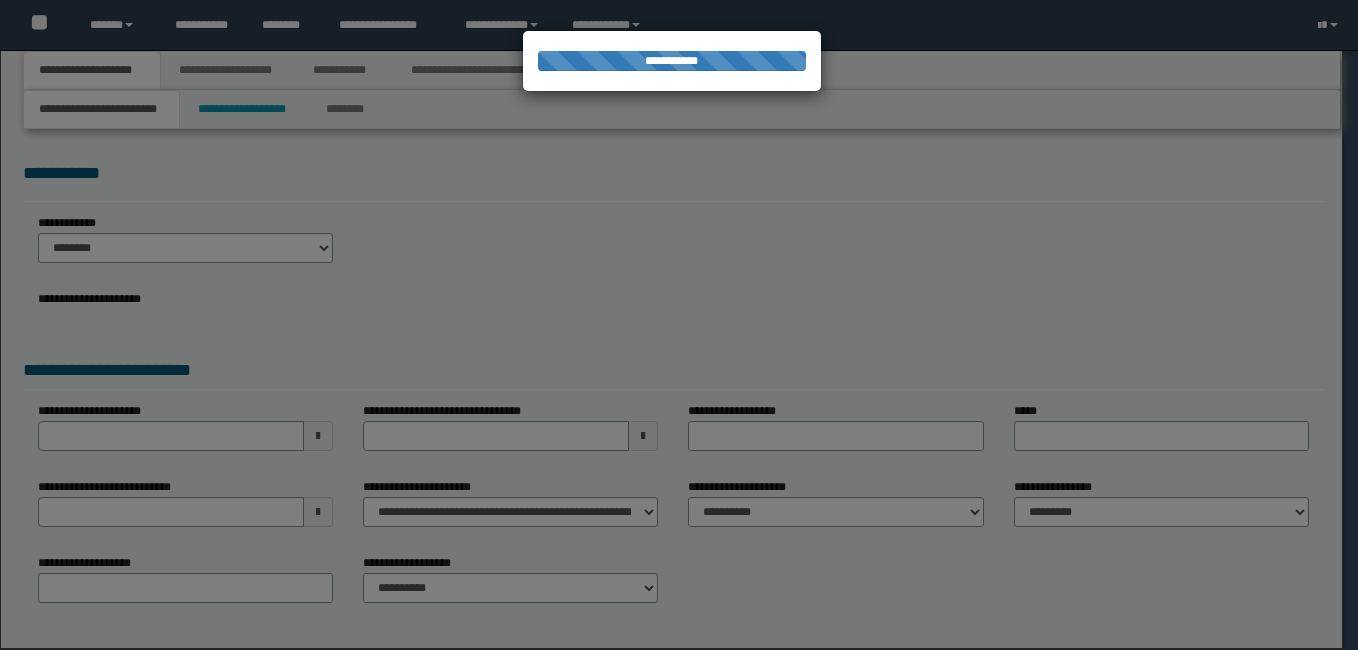 select on "*" 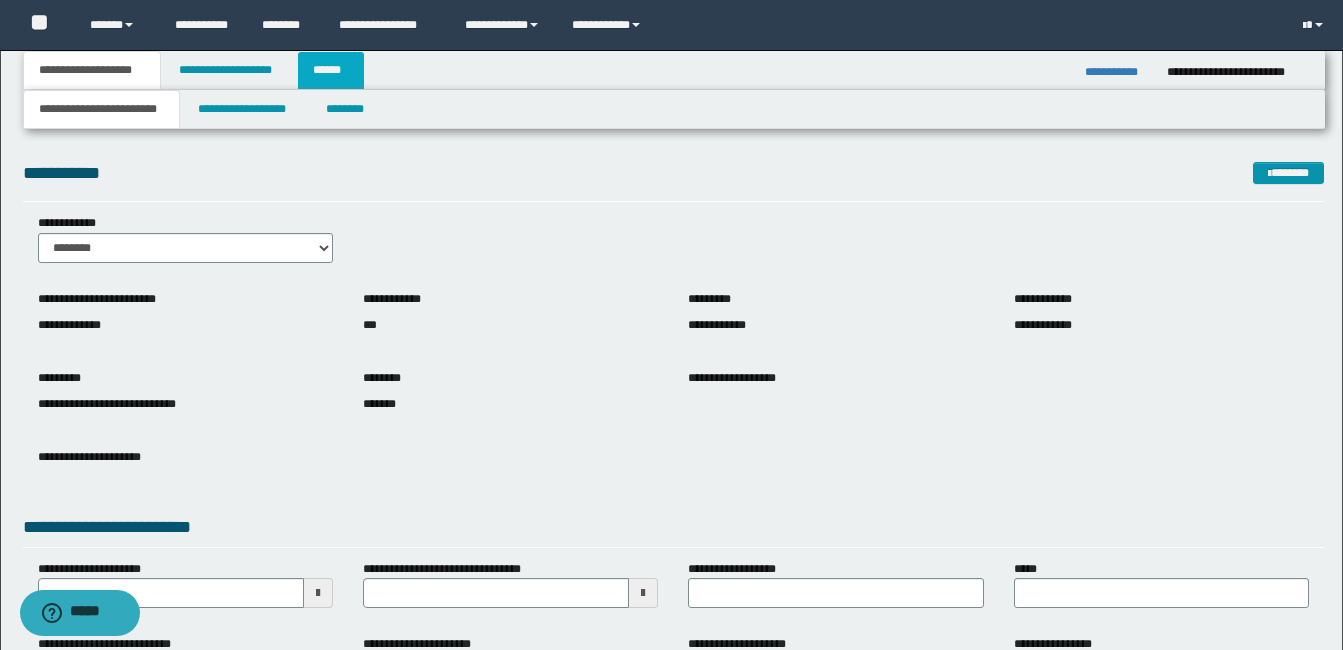 click on "******" at bounding box center (331, 70) 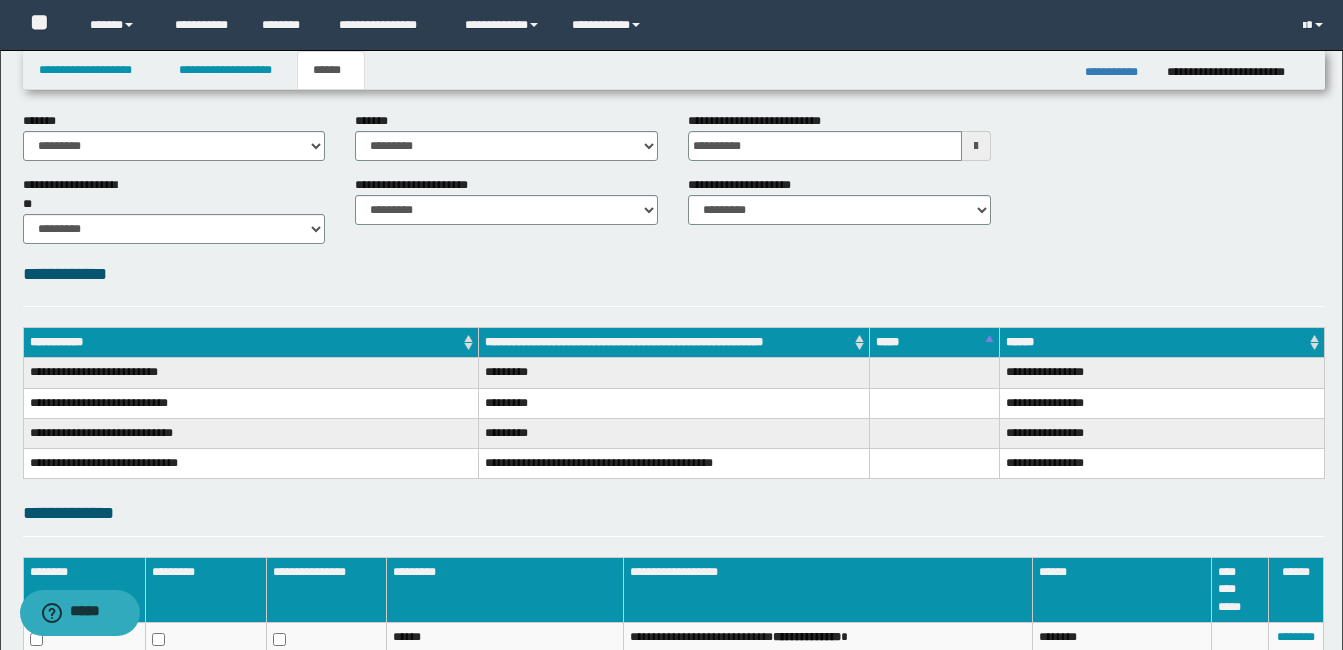 scroll, scrollTop: 0, scrollLeft: 0, axis: both 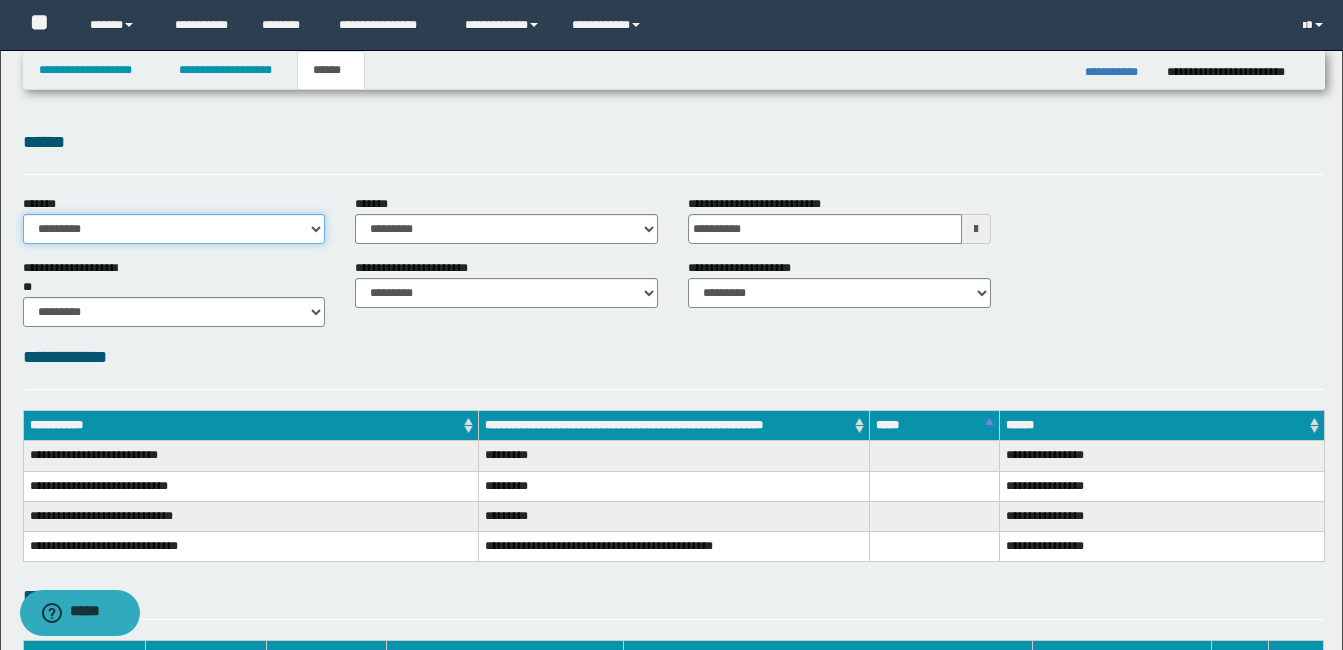 click on "**********" at bounding box center (174, 229) 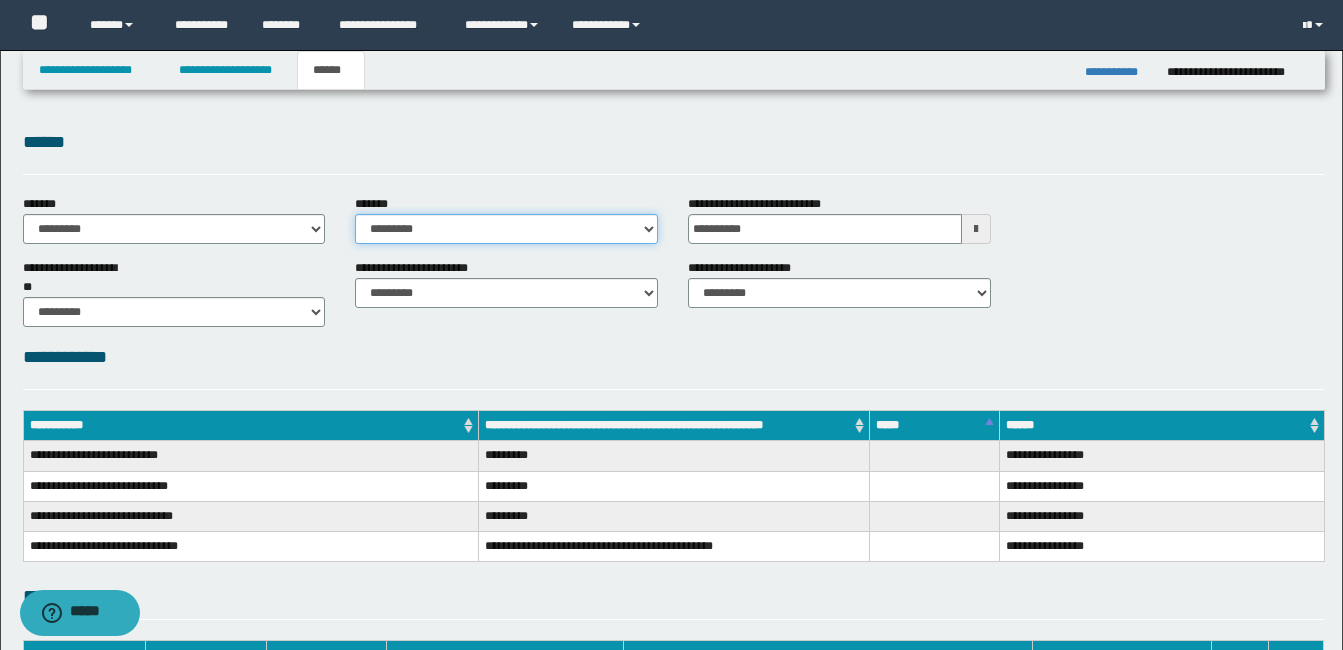 click on "**********" at bounding box center (506, 229) 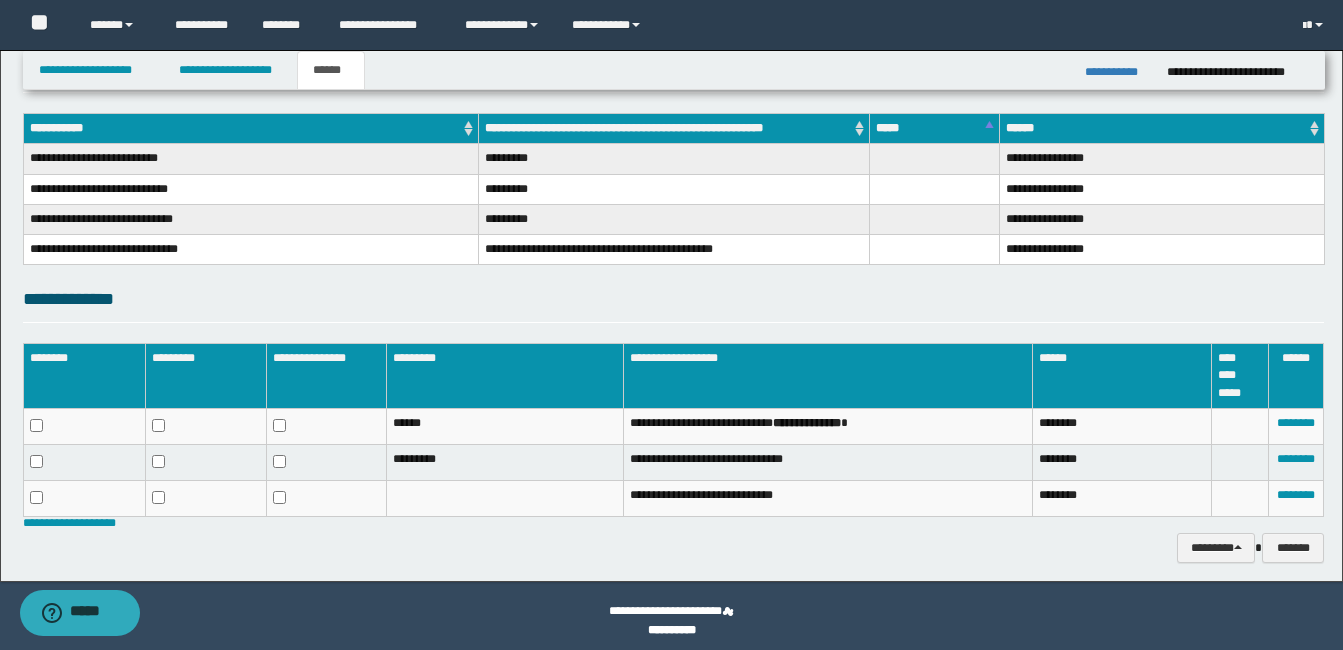 scroll, scrollTop: 306, scrollLeft: 0, axis: vertical 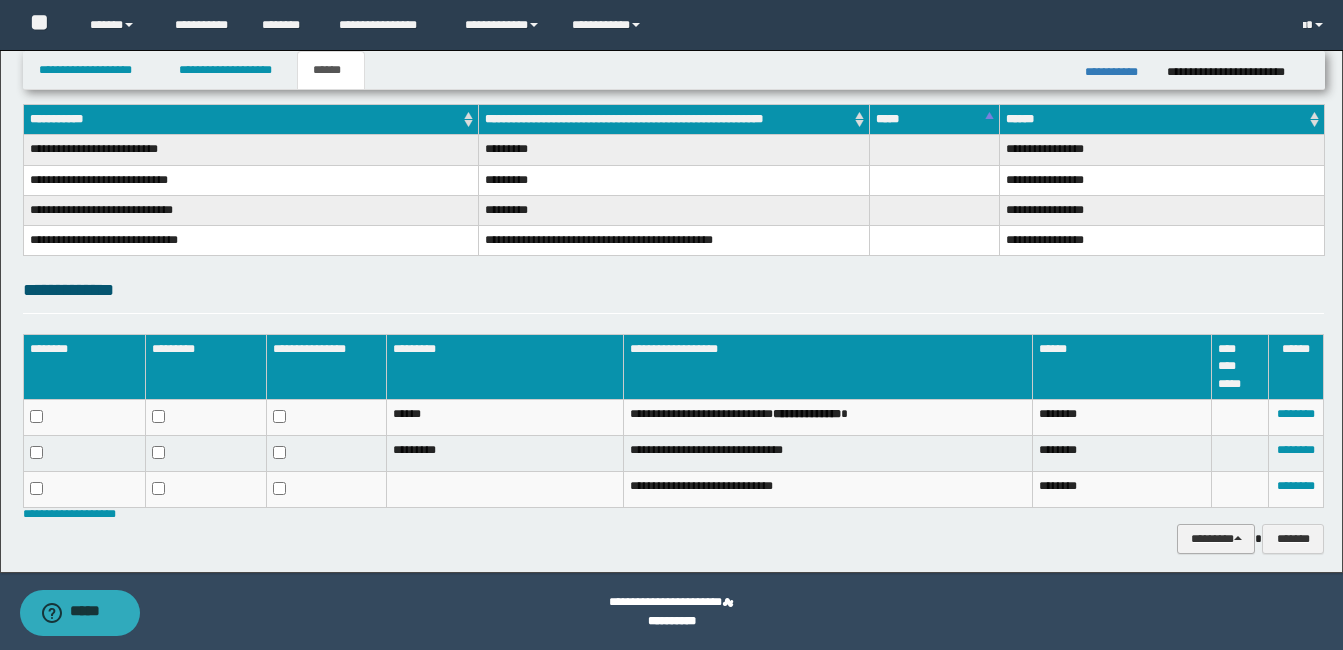 click on "********" at bounding box center (1216, 539) 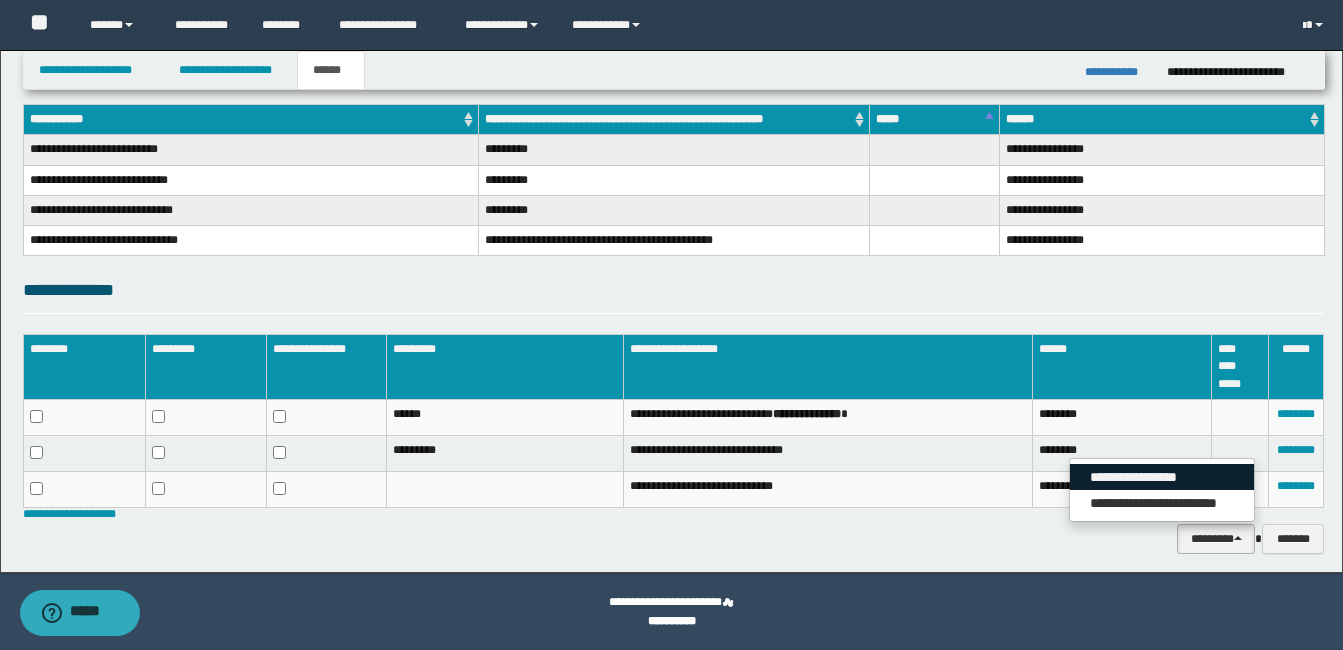 click on "**********" at bounding box center (1162, 477) 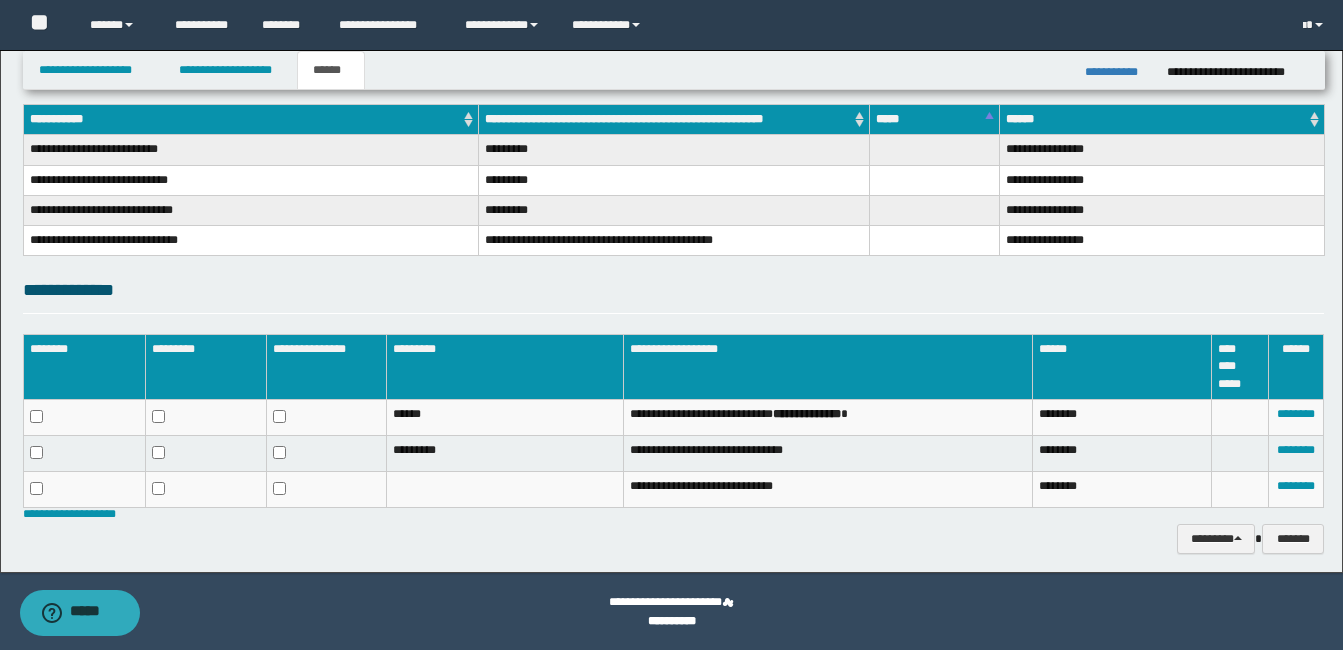 click on "**********" at bounding box center (673, 295) 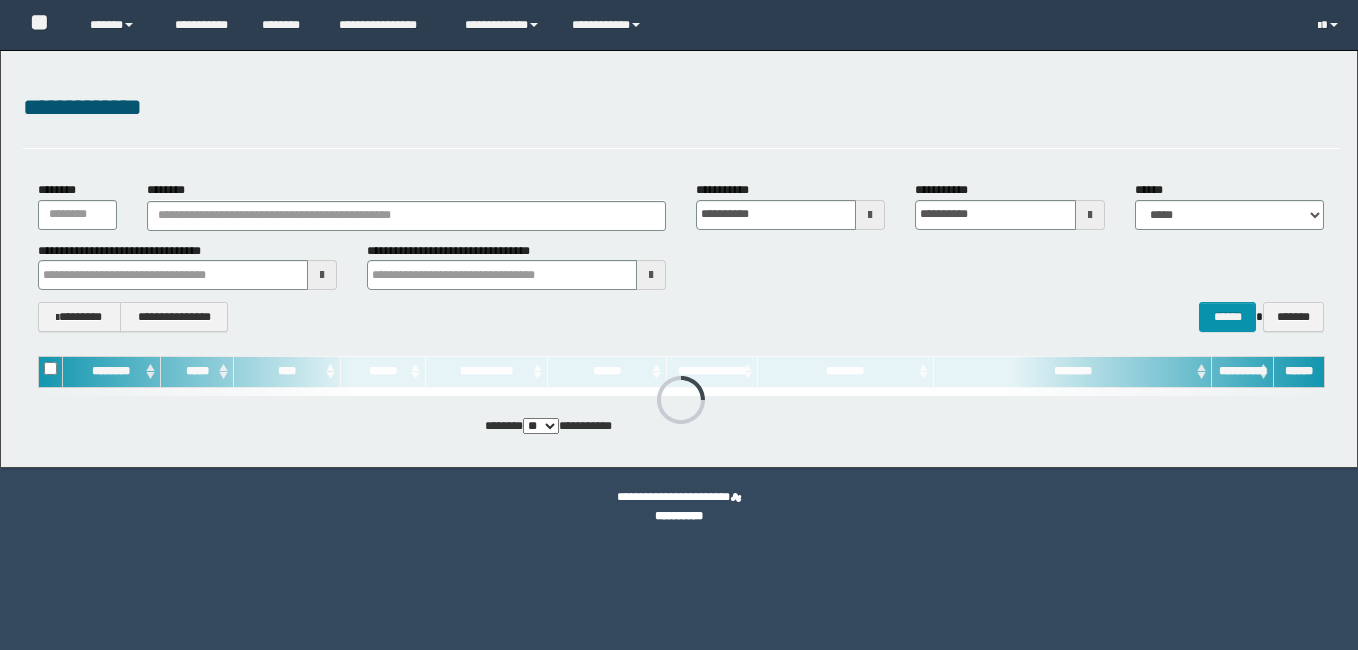 scroll, scrollTop: 0, scrollLeft: 0, axis: both 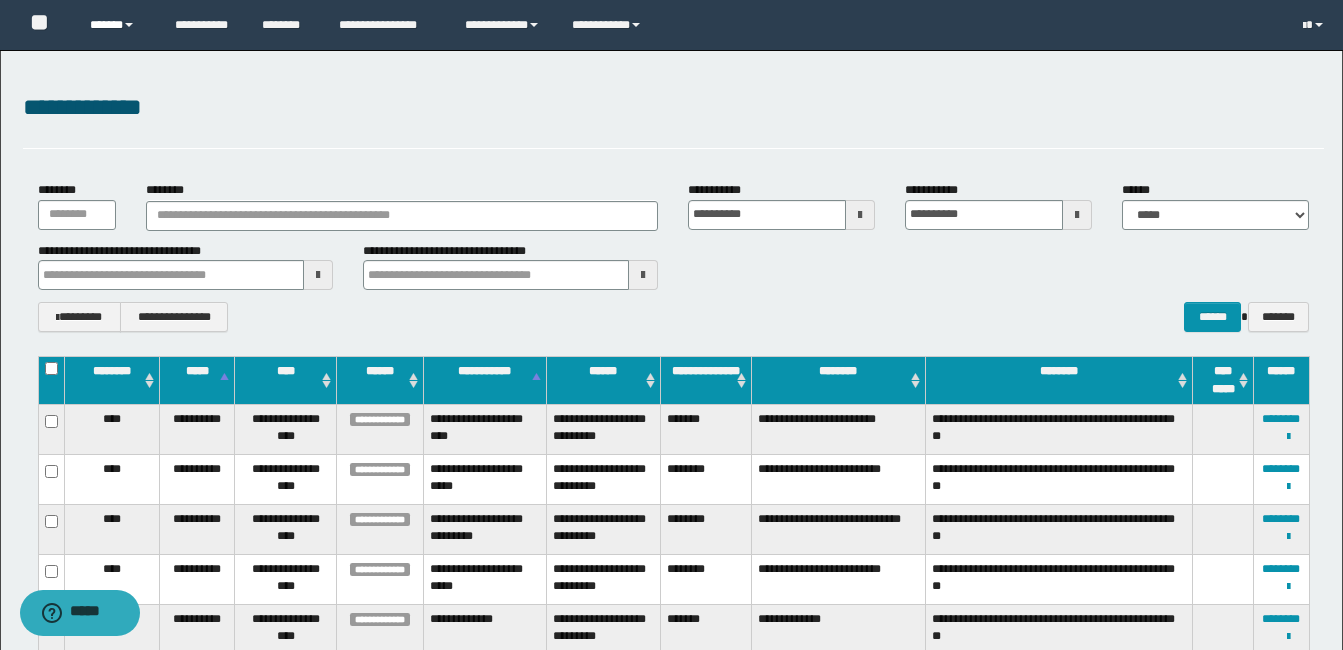 click on "******" at bounding box center [117, 25] 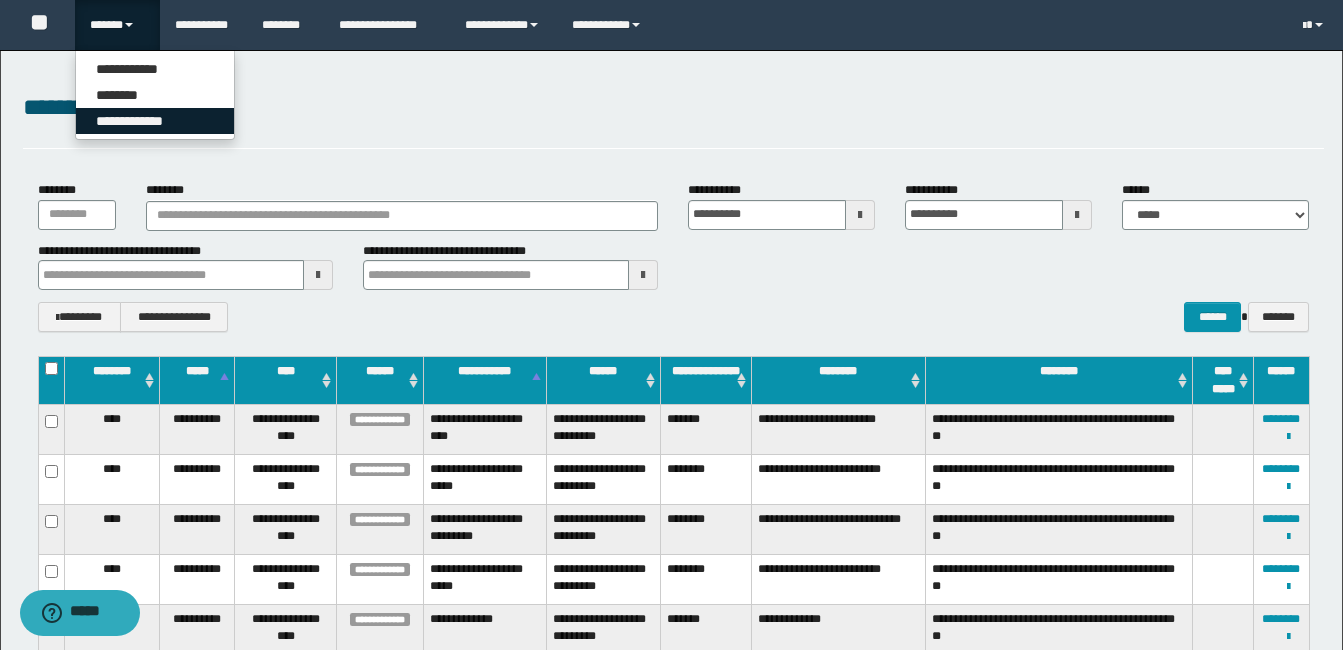 click on "**********" at bounding box center [155, 121] 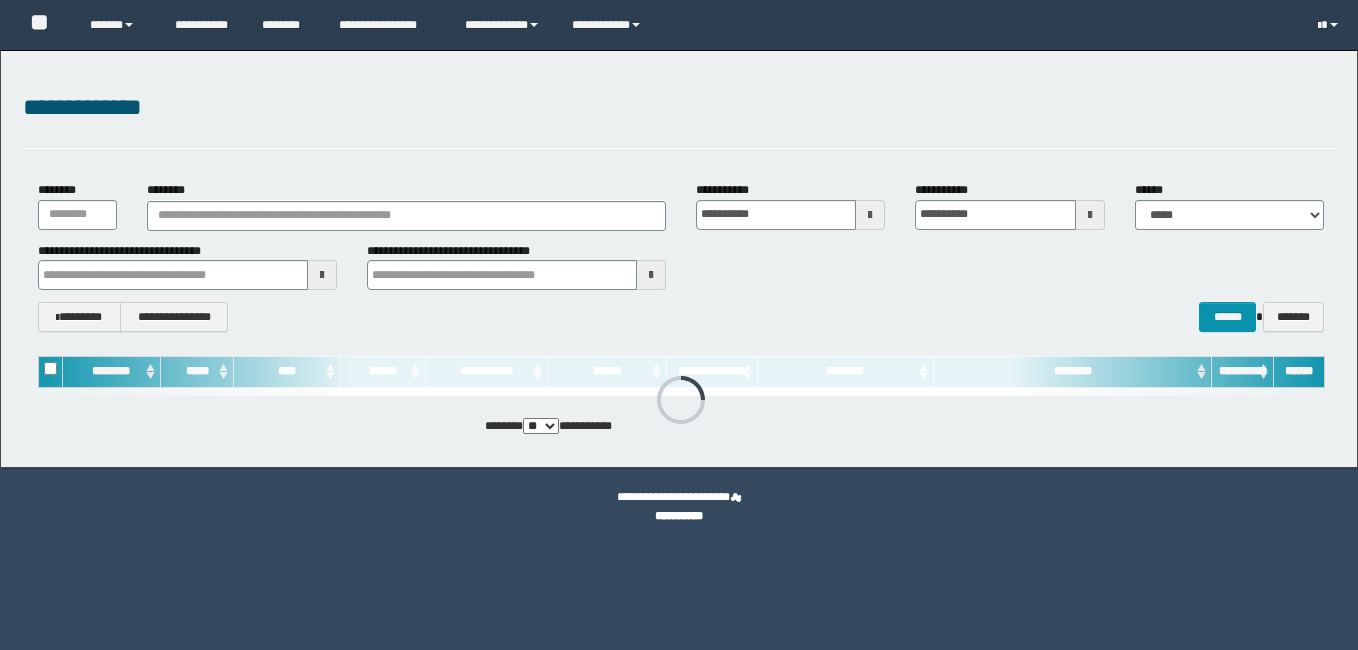 scroll, scrollTop: 0, scrollLeft: 0, axis: both 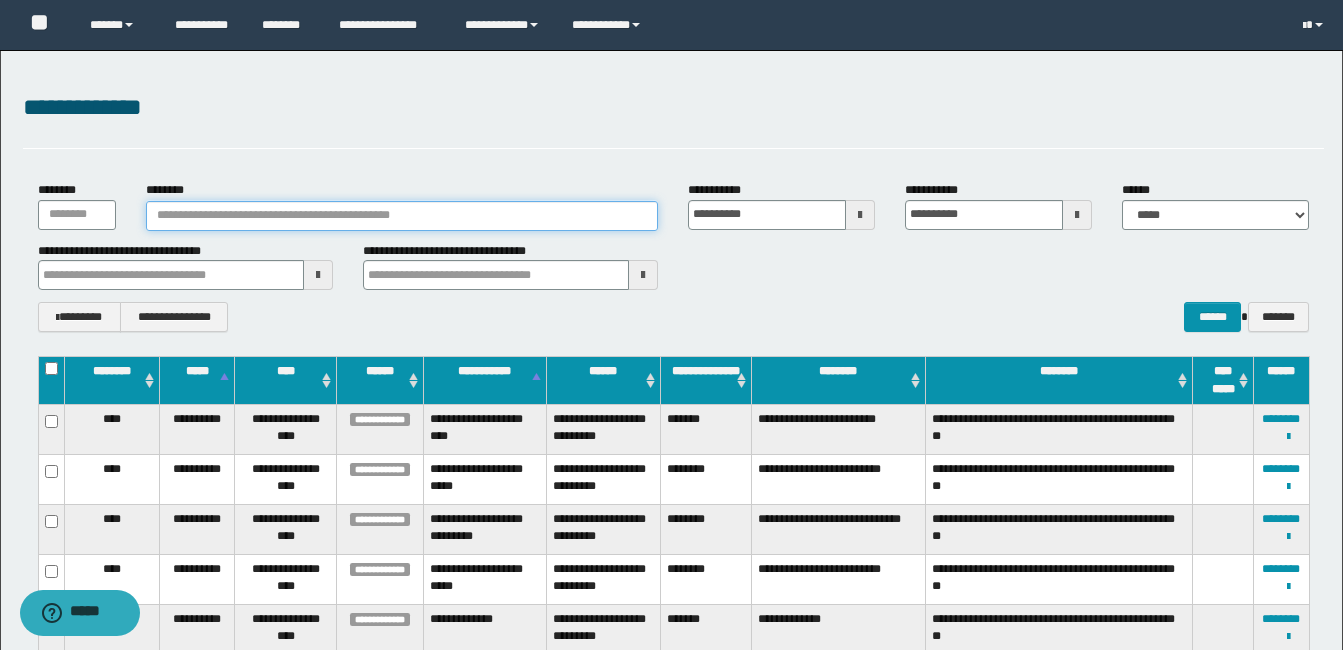 click on "********" at bounding box center (402, 216) 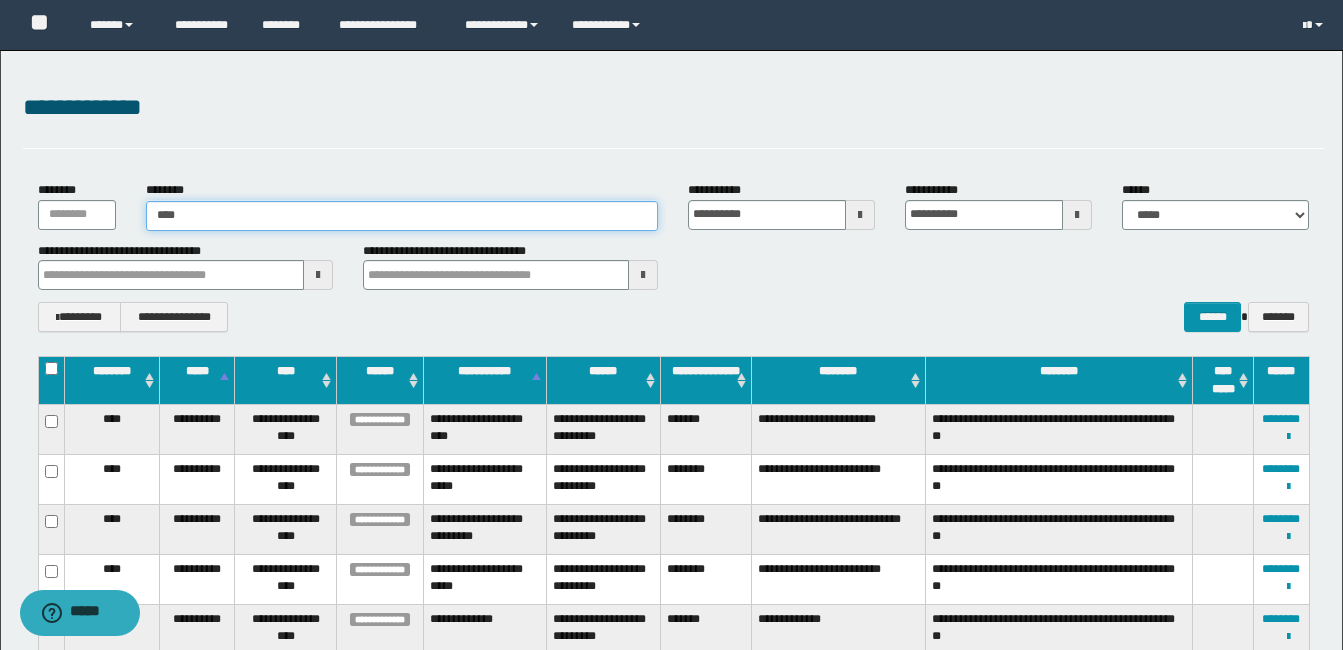 type on "****" 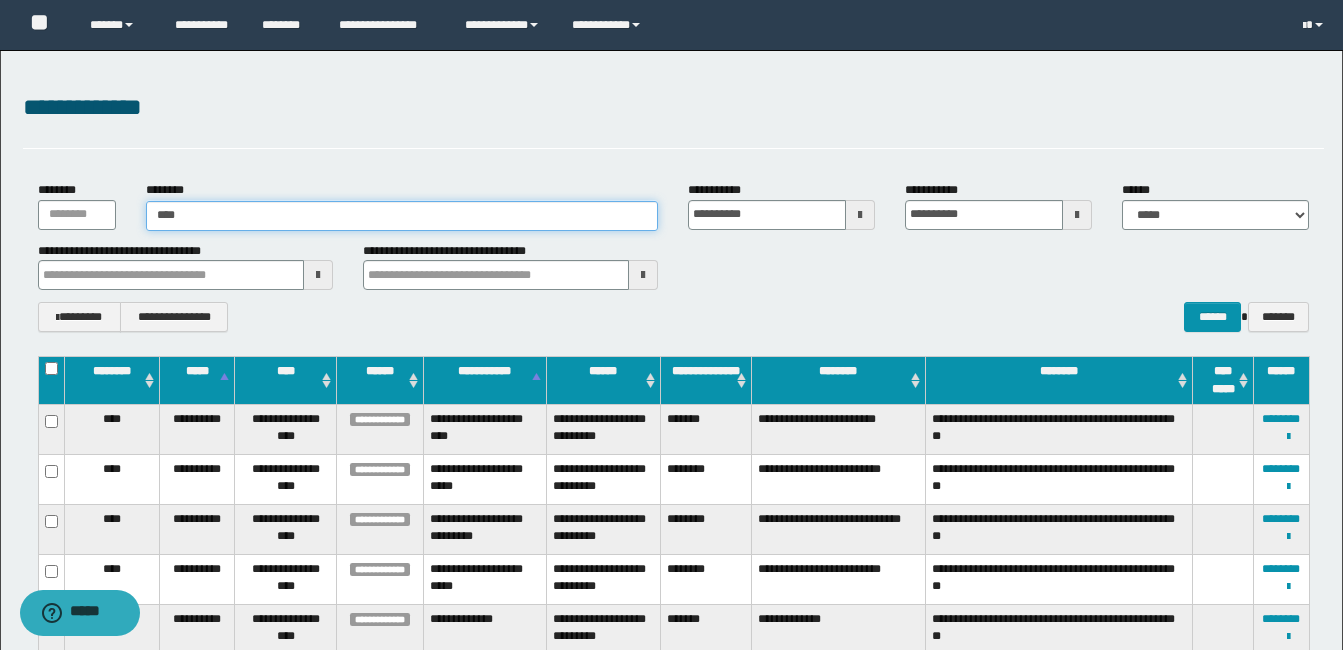 type on "****" 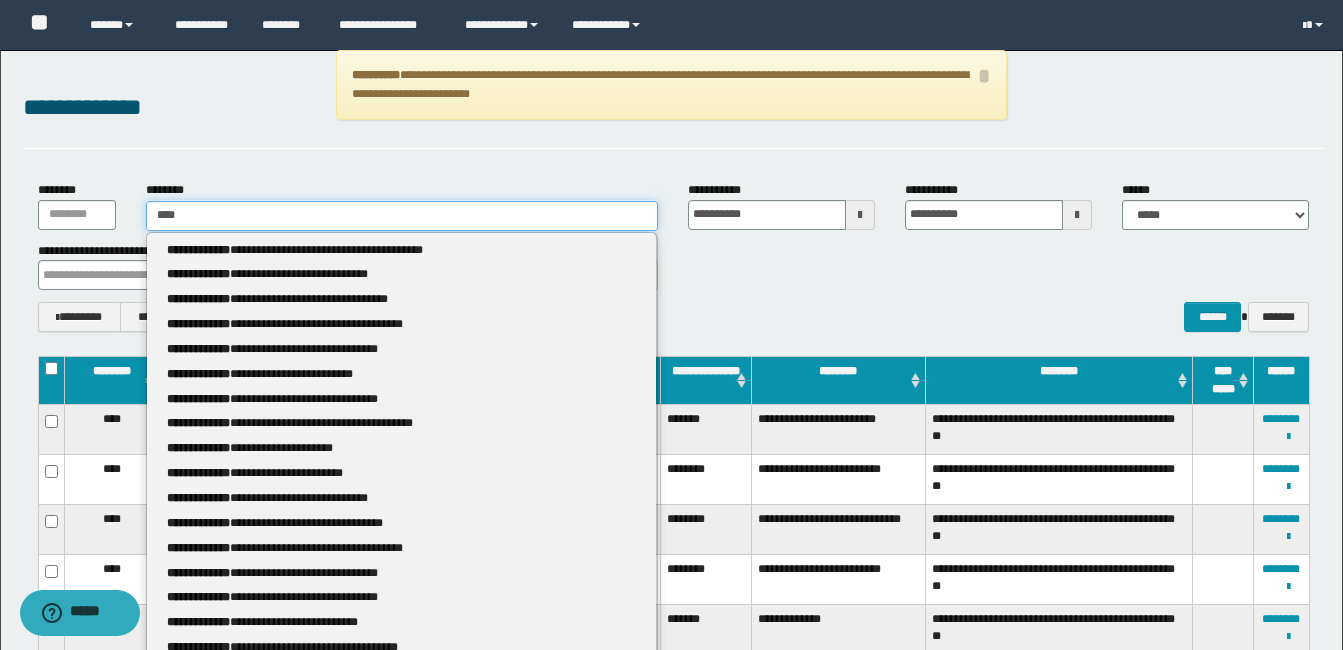 type 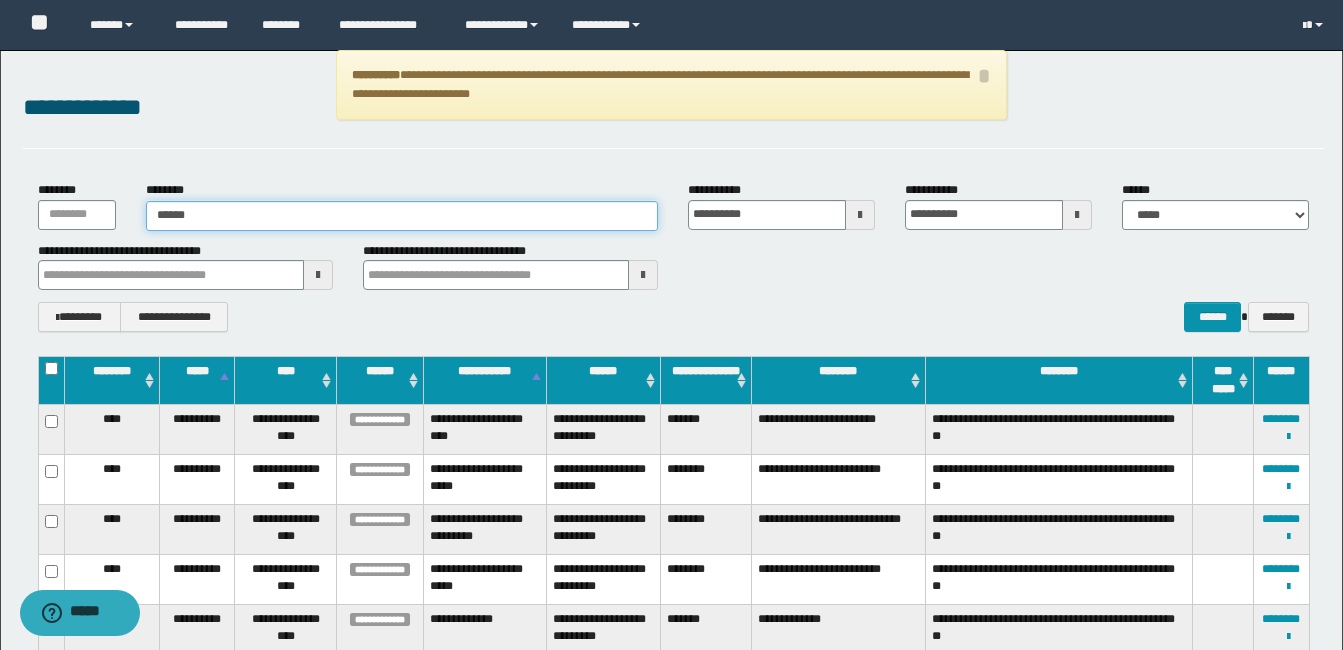 type on "*******" 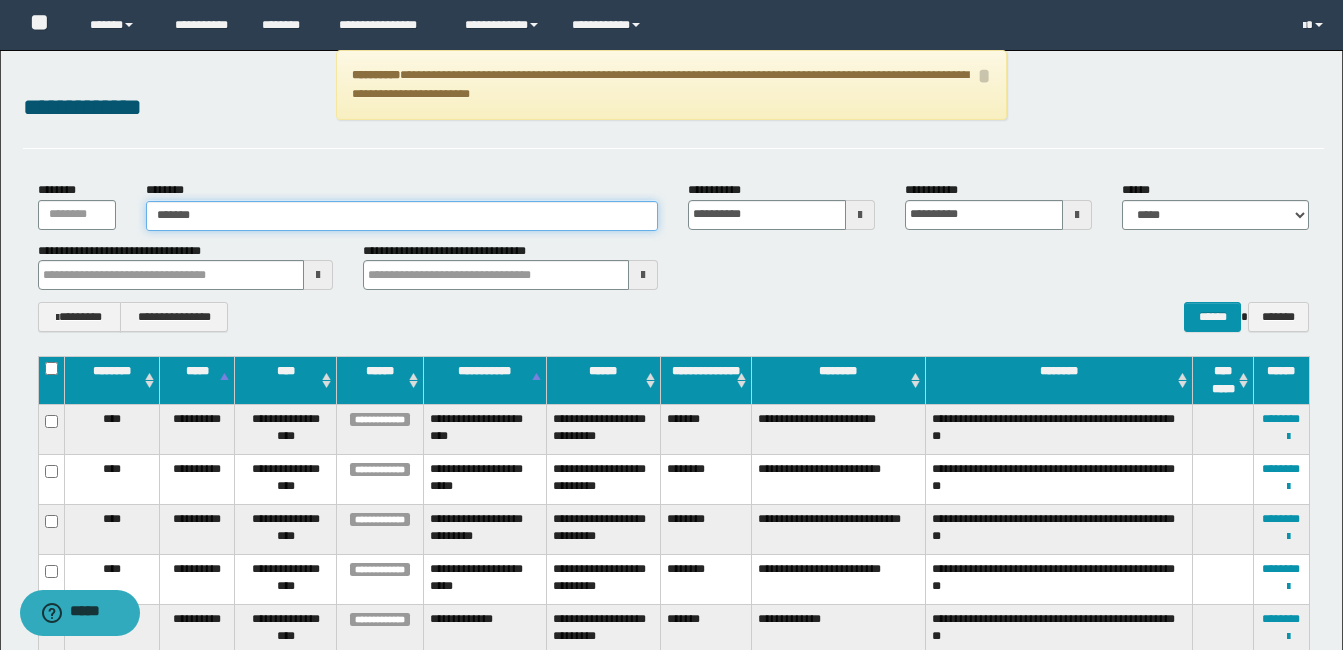type on "*******" 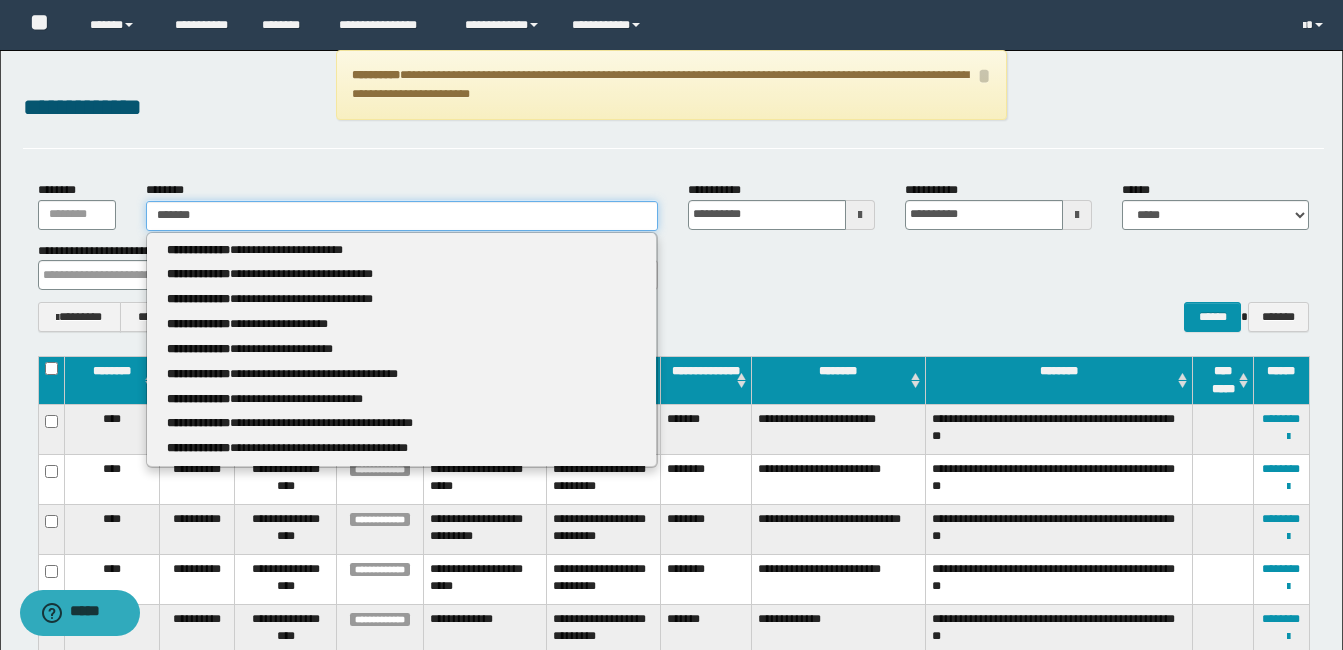 type on "*******" 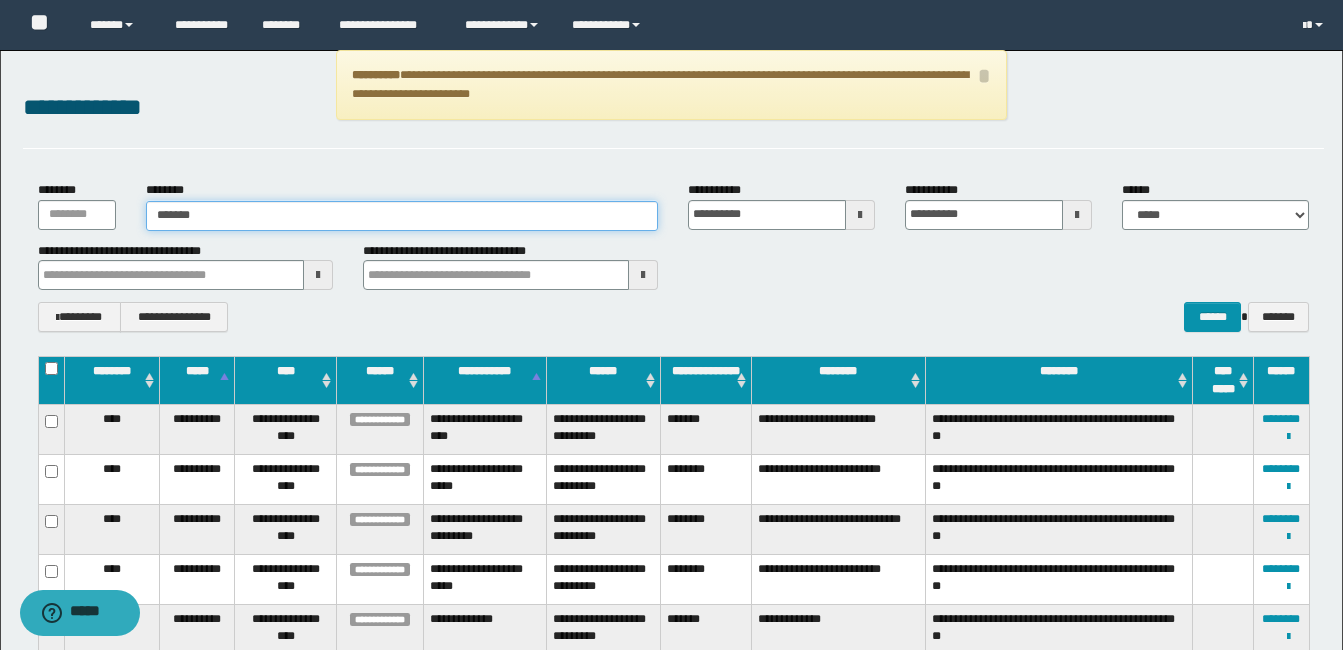 type on "*******" 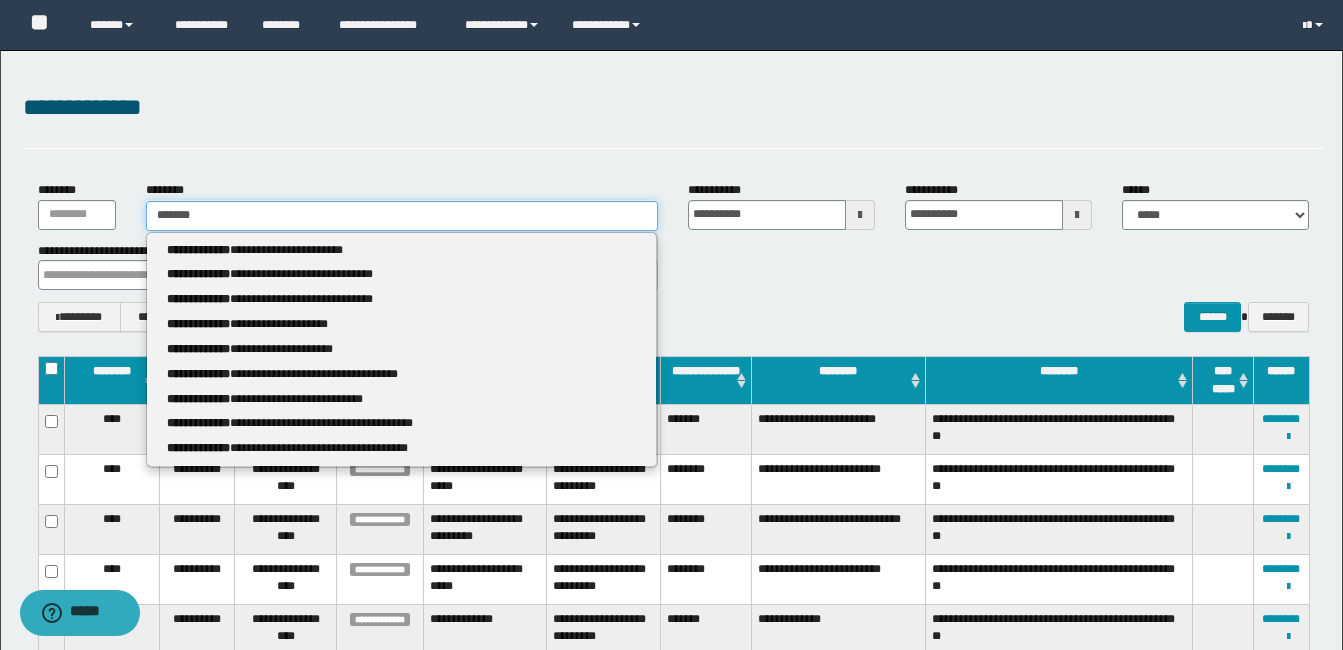type 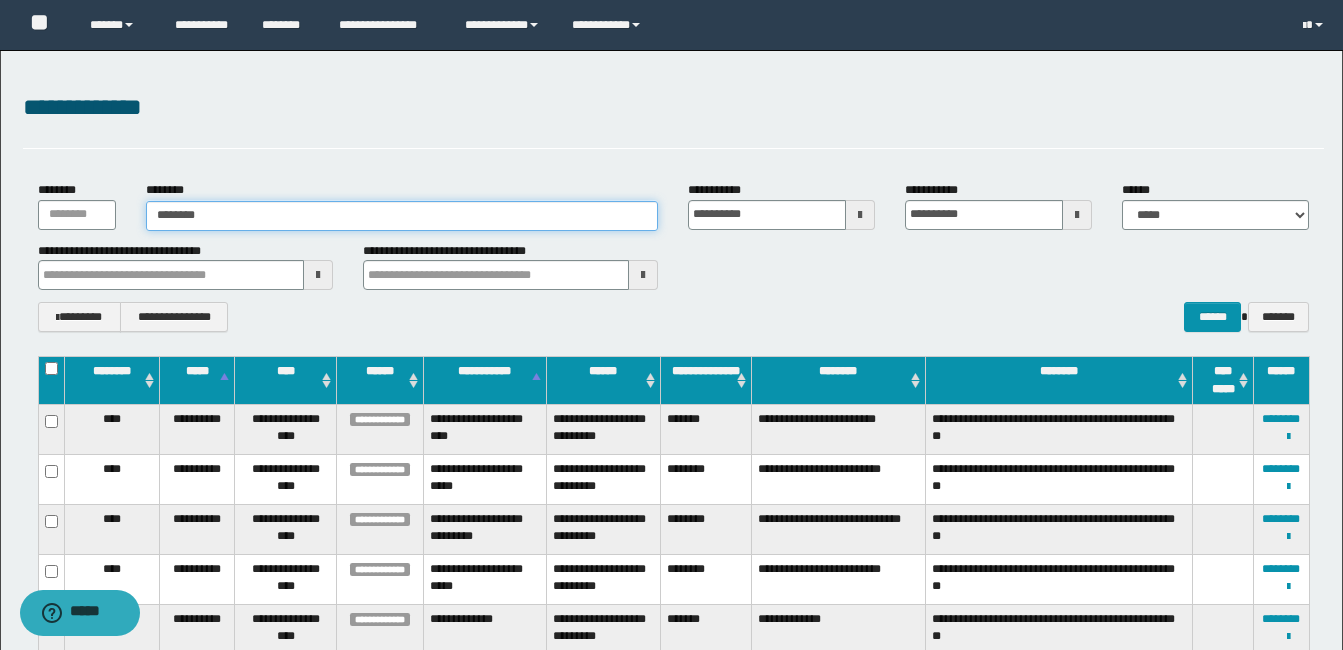 type on "*********" 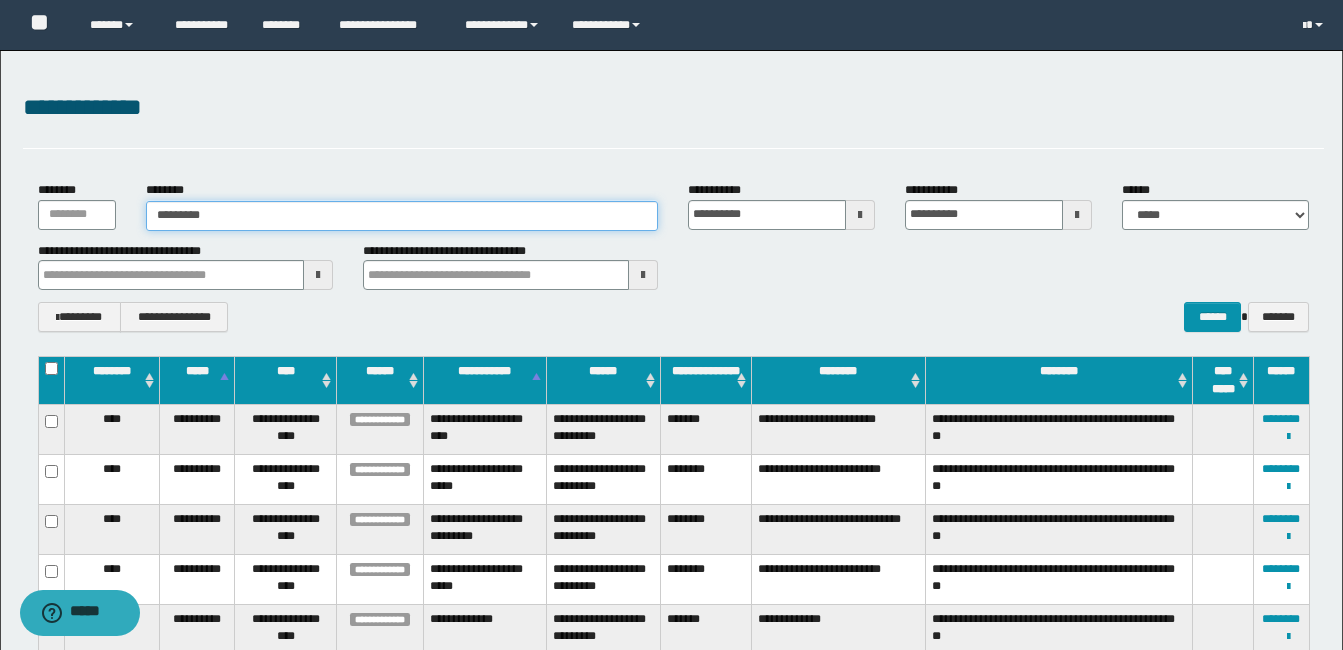 type on "*********" 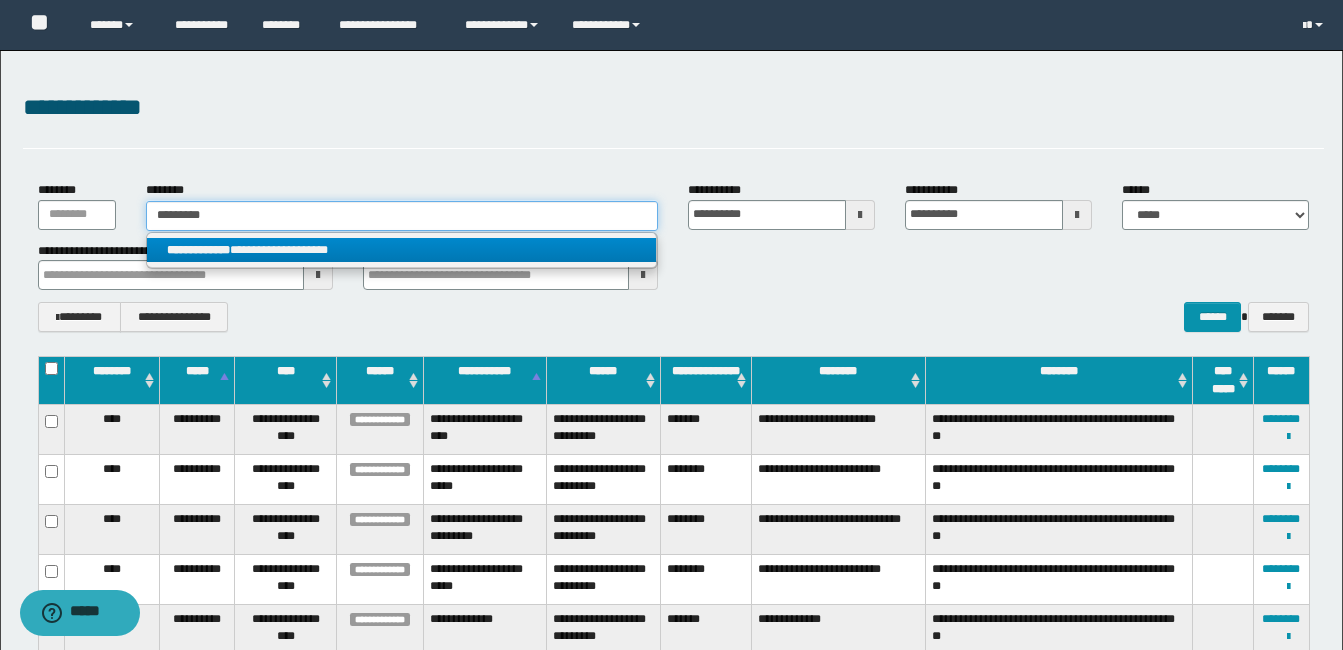 type on "*********" 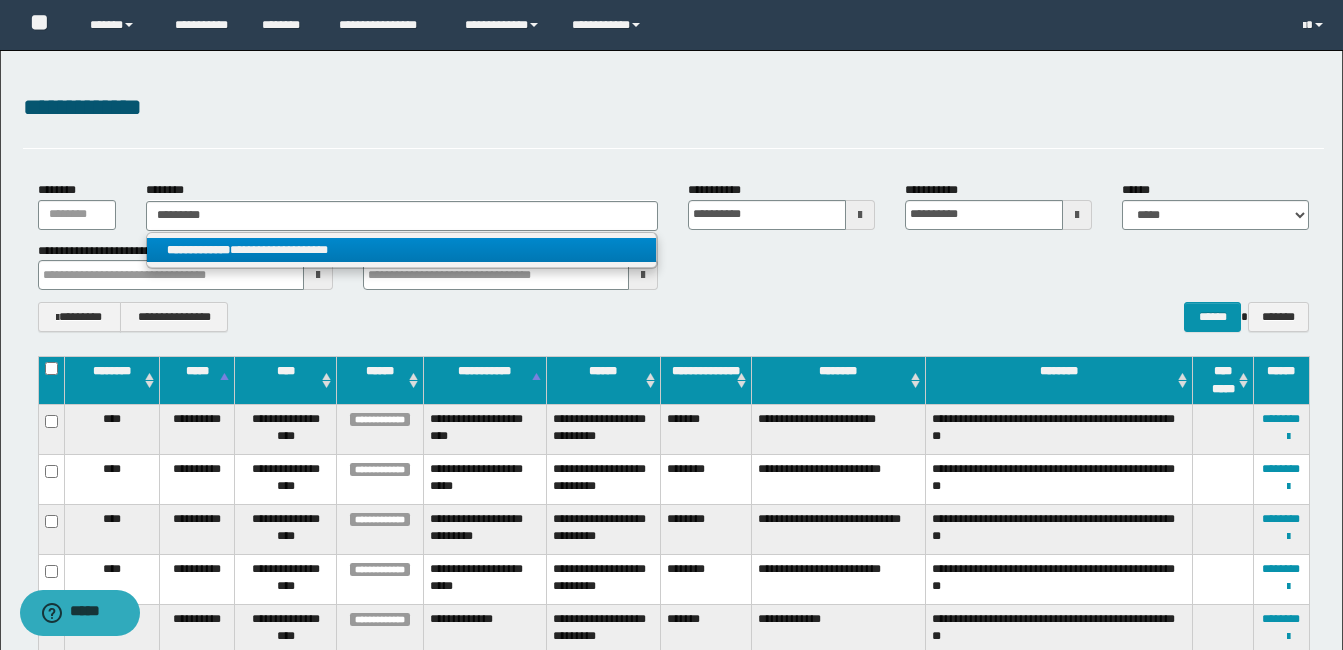 click on "**********" at bounding box center (401, 250) 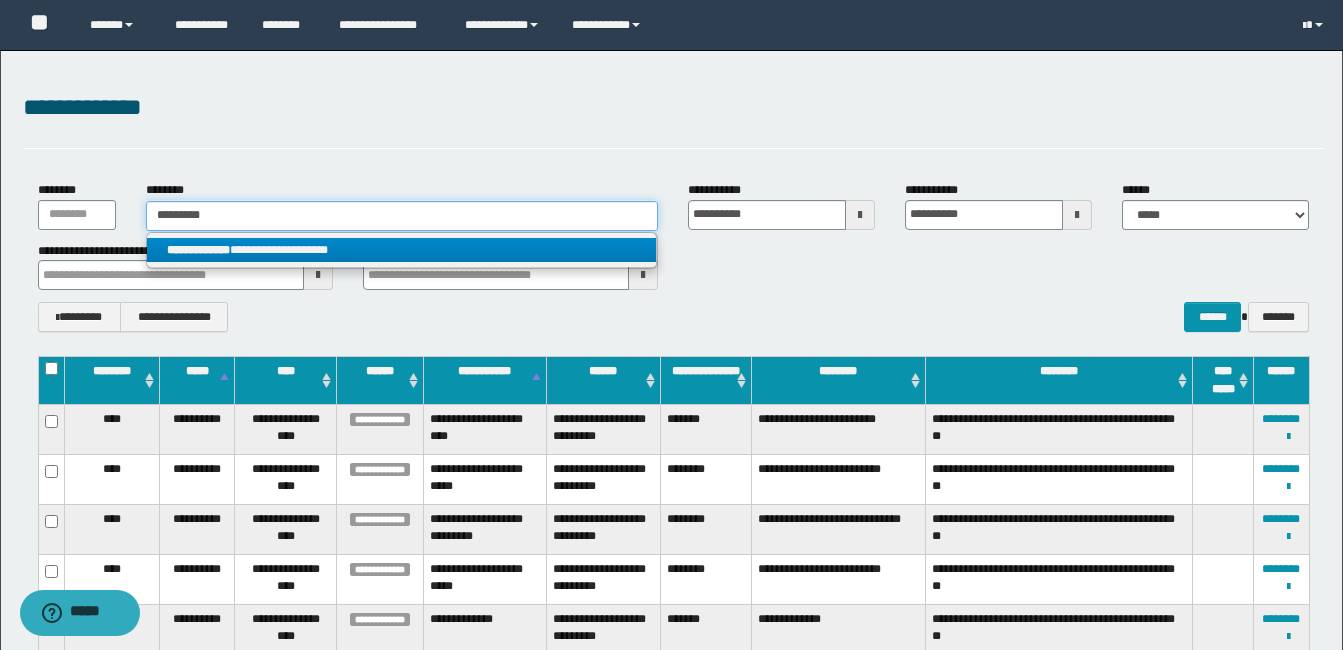 type 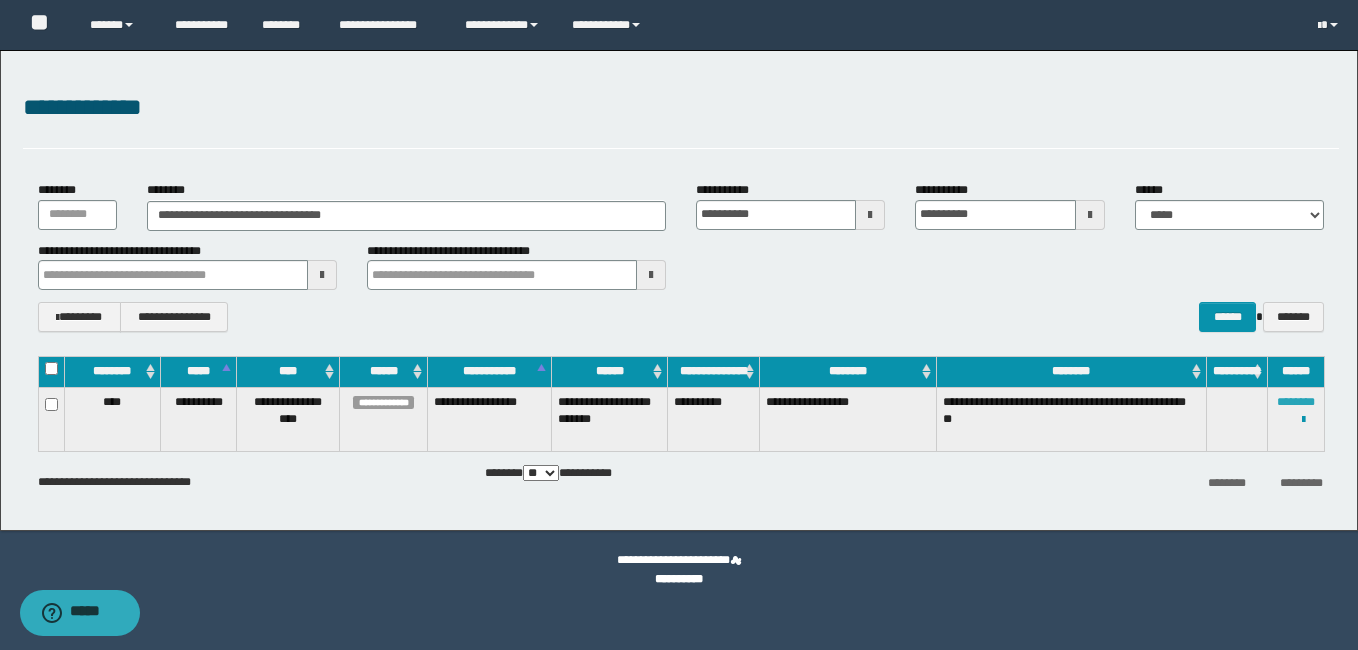 click on "********" at bounding box center [1296, 402] 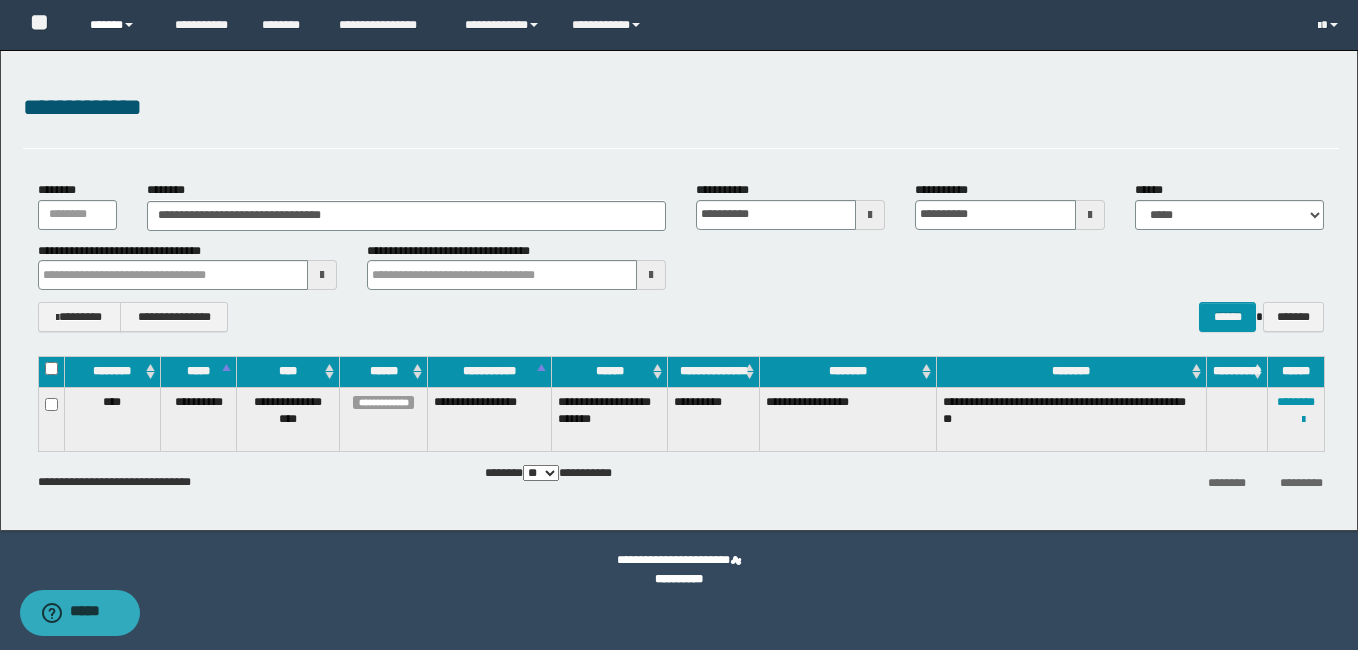 click on "******" at bounding box center (117, 25) 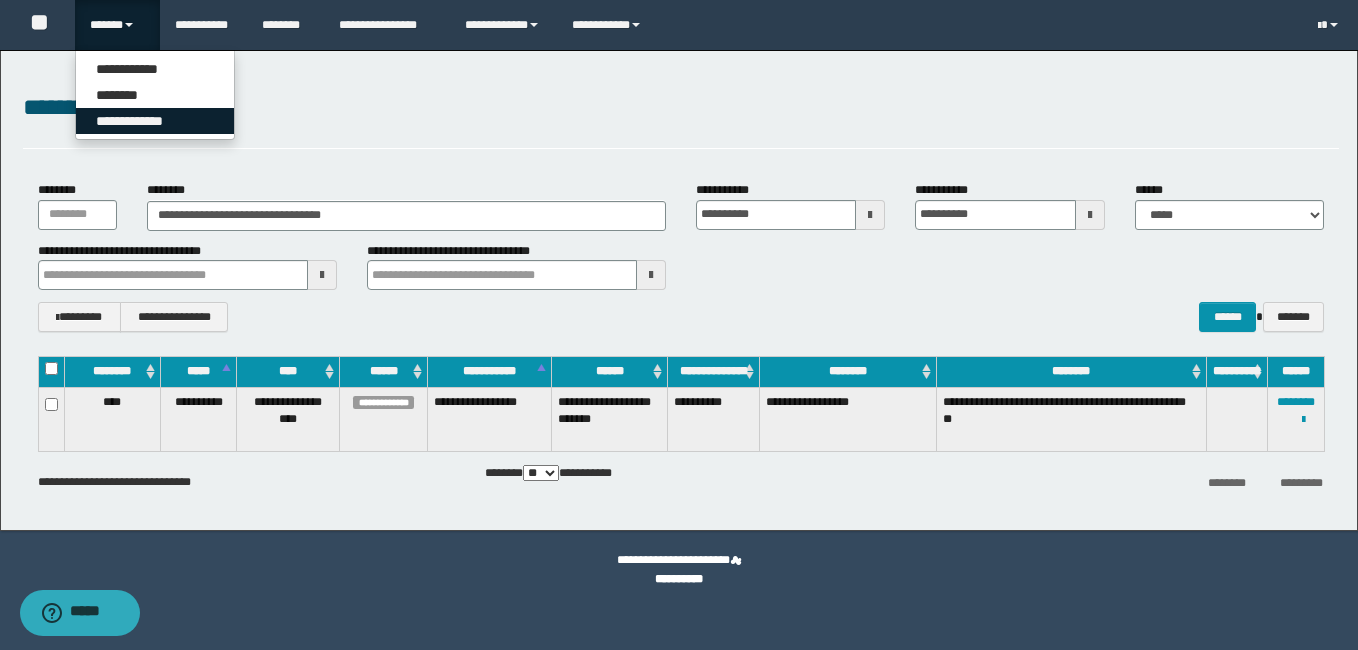 click on "**********" at bounding box center (155, 121) 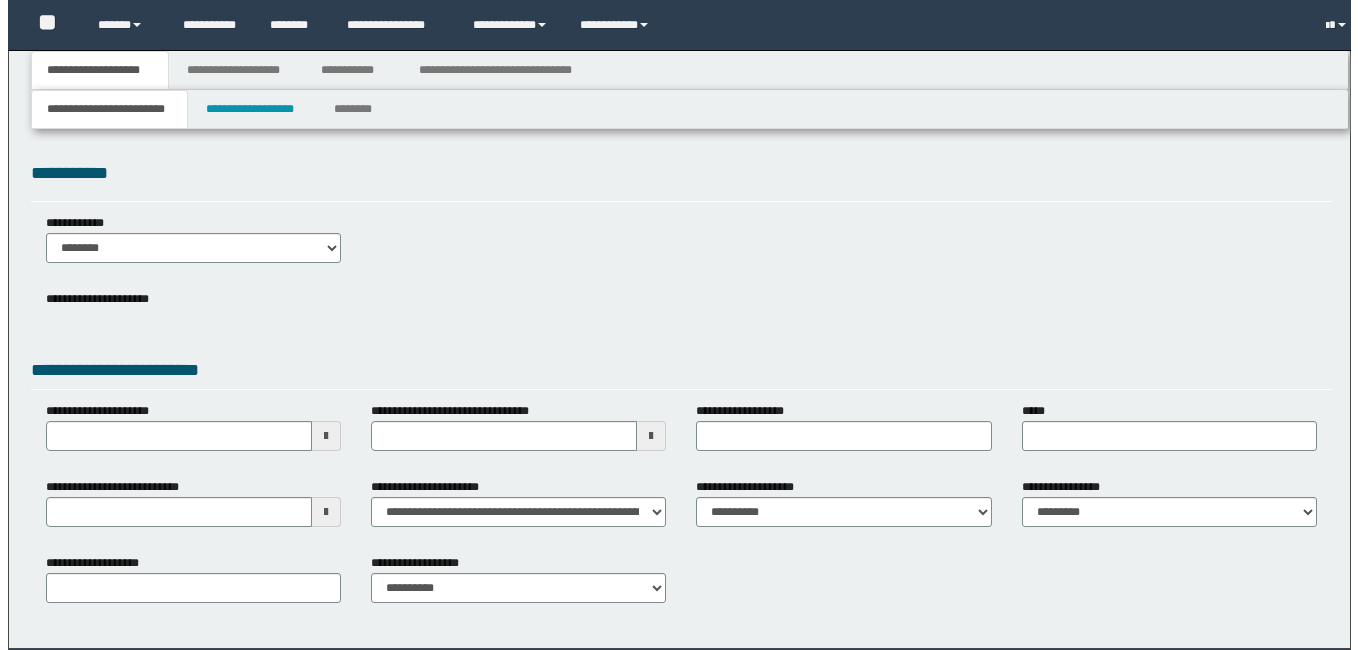 scroll, scrollTop: 0, scrollLeft: 0, axis: both 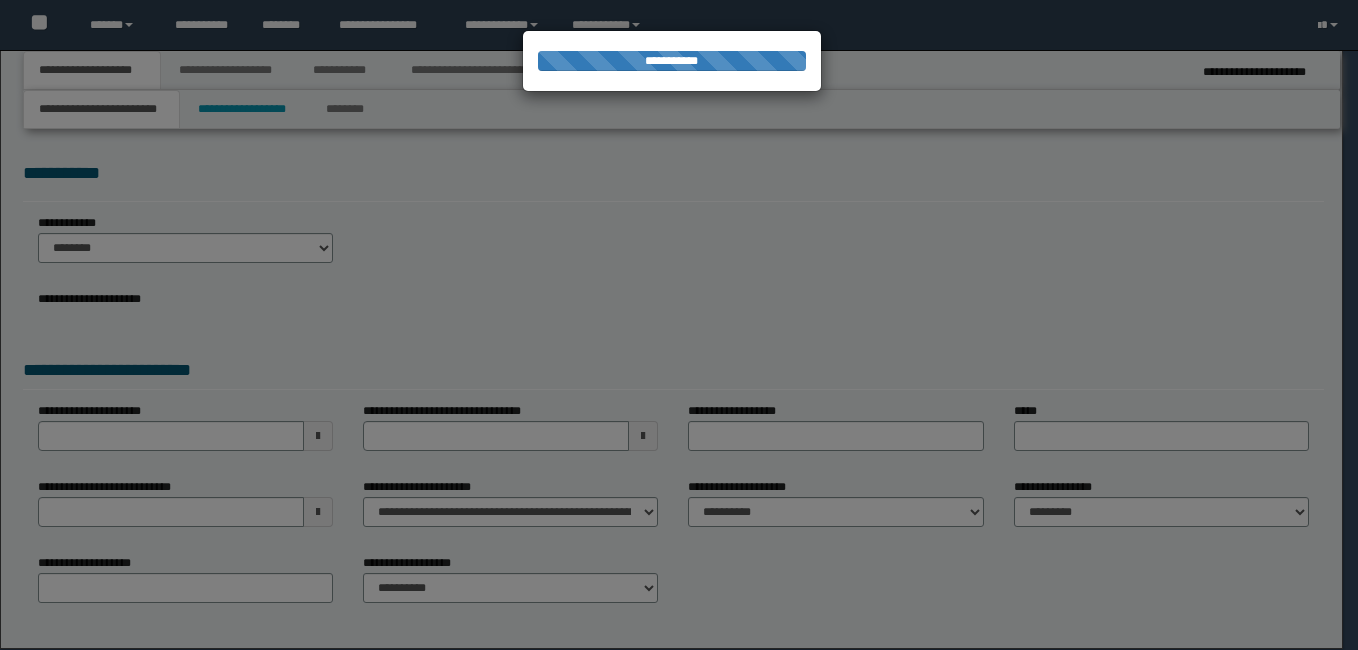 select on "*" 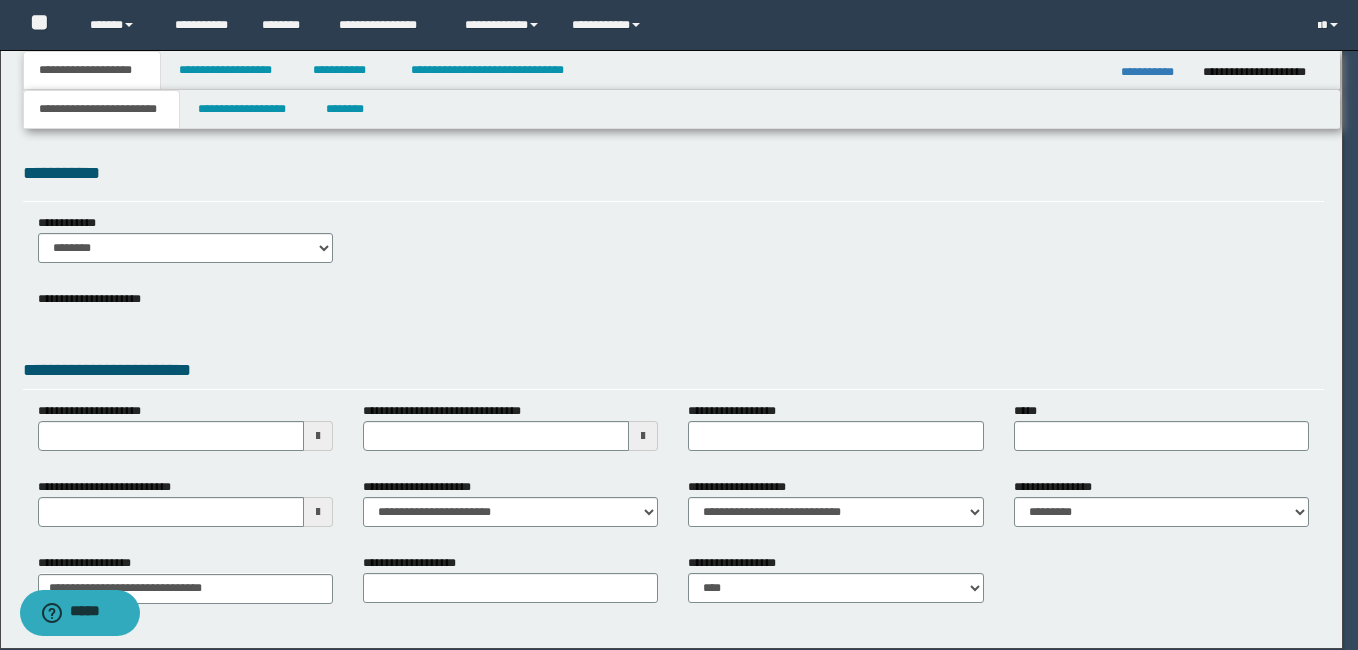 scroll, scrollTop: 0, scrollLeft: 0, axis: both 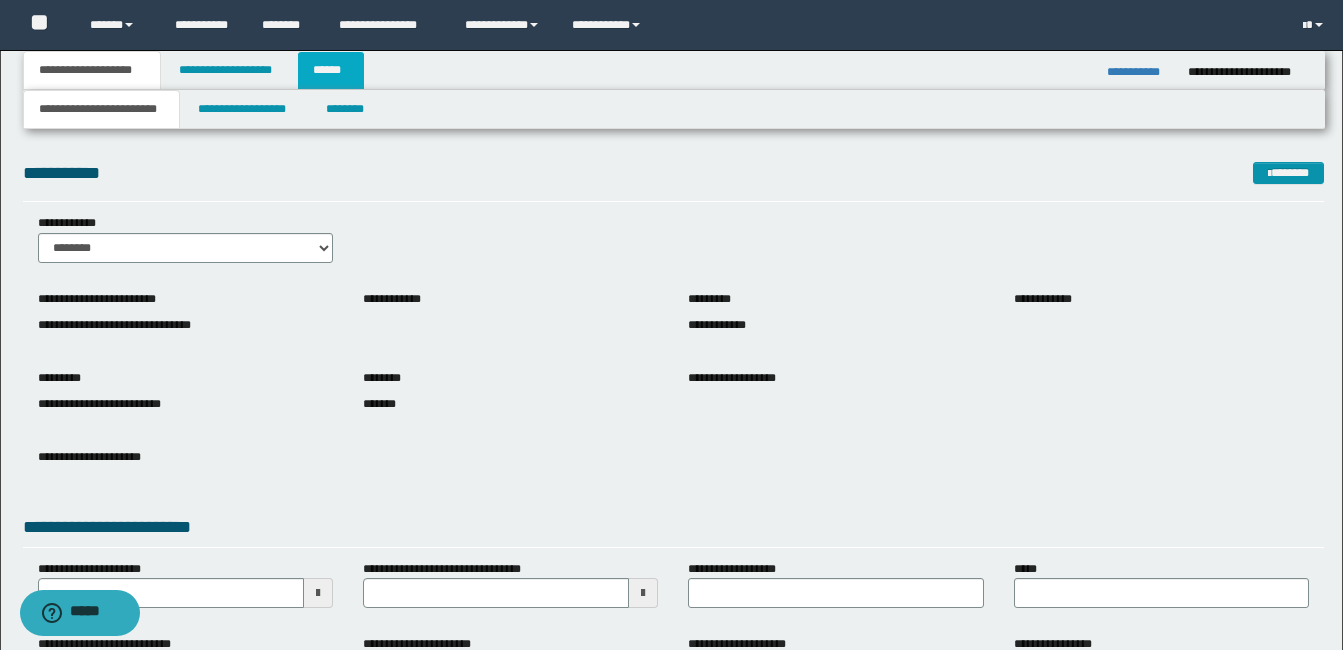 click on "******" at bounding box center [331, 70] 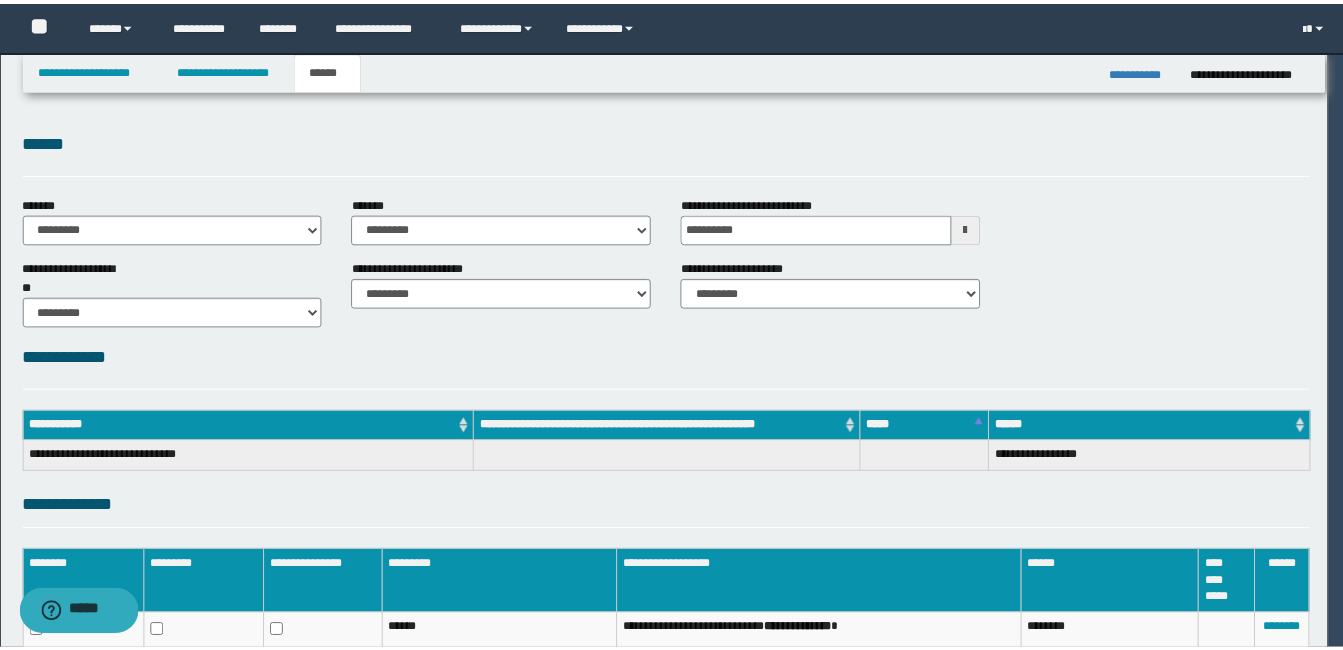 scroll, scrollTop: 0, scrollLeft: 0, axis: both 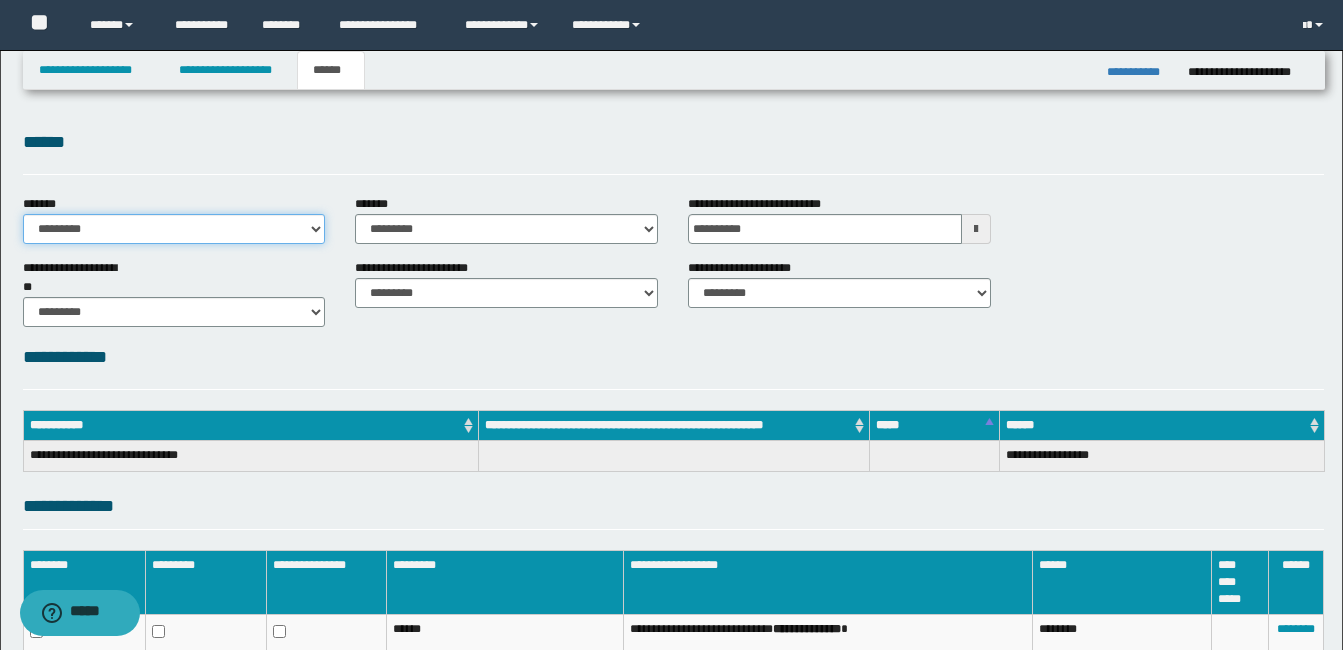 click on "**********" at bounding box center [174, 229] 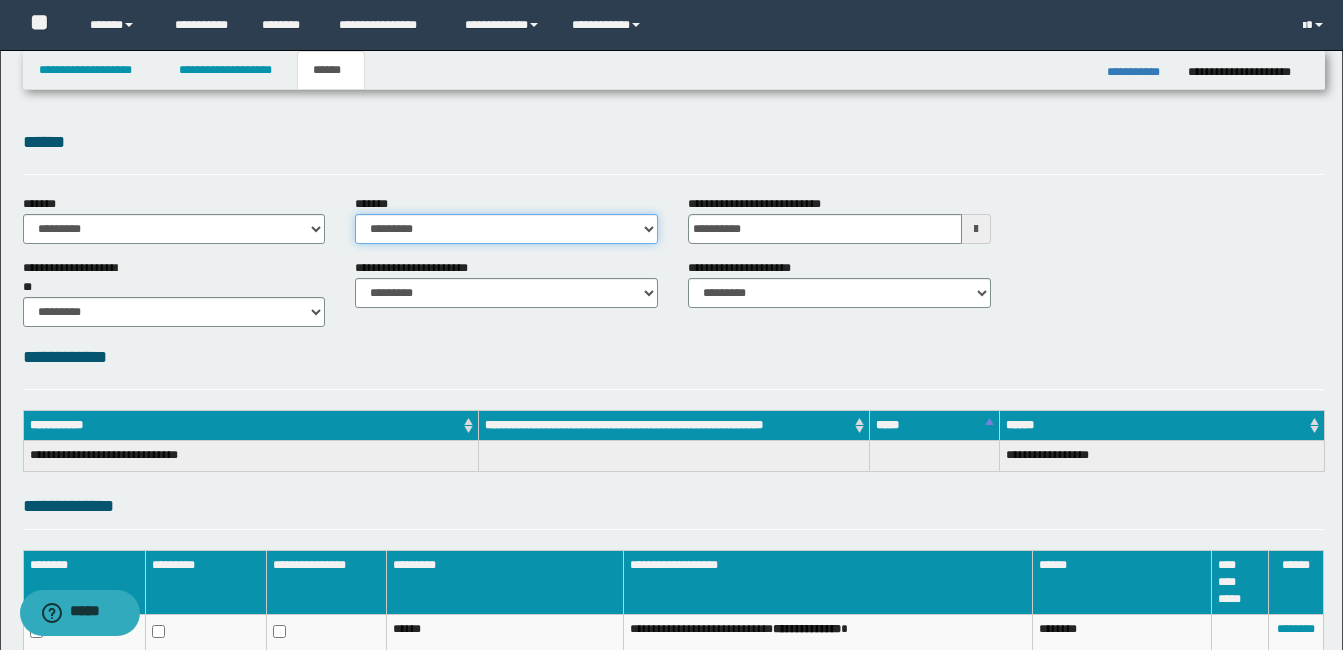 click on "**********" at bounding box center (506, 229) 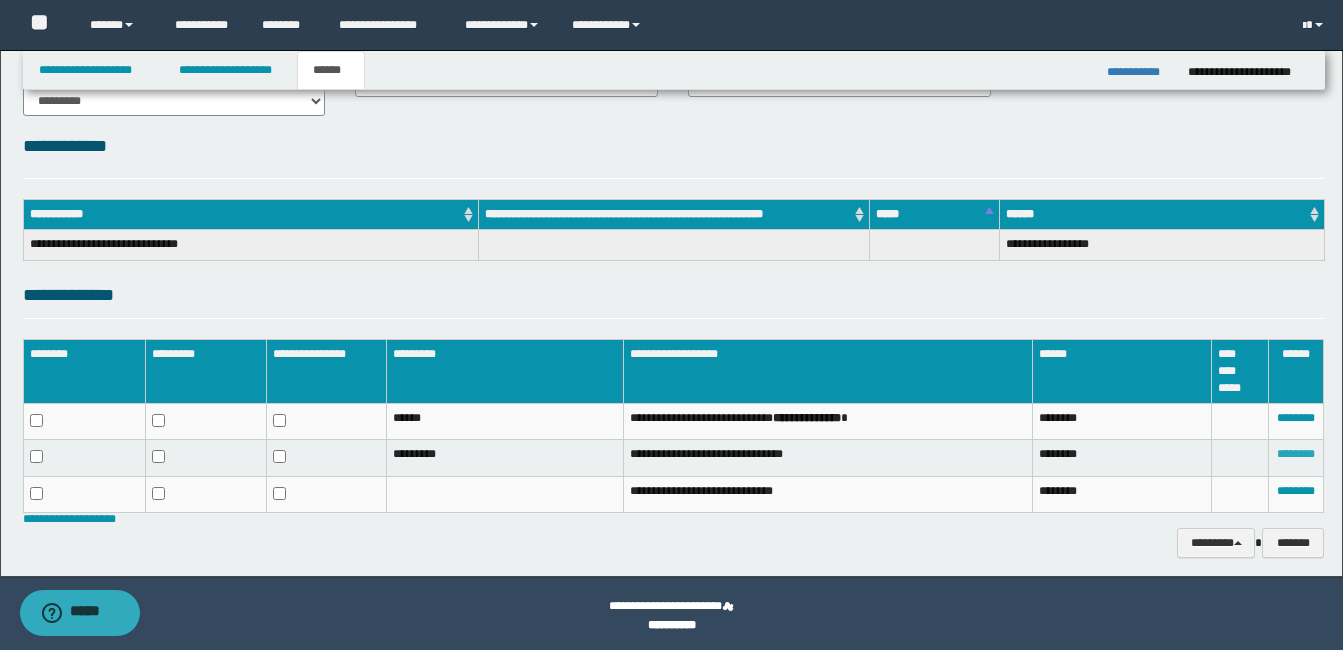 scroll, scrollTop: 216, scrollLeft: 0, axis: vertical 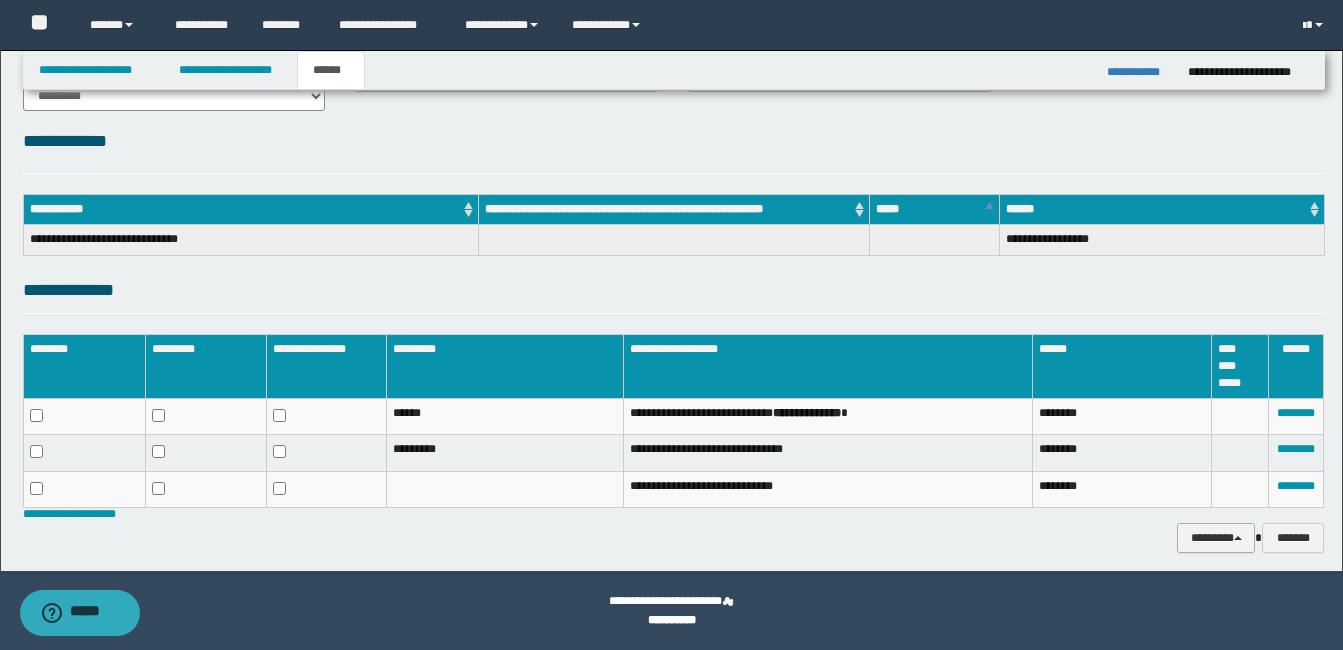 click on "********" at bounding box center (1216, 538) 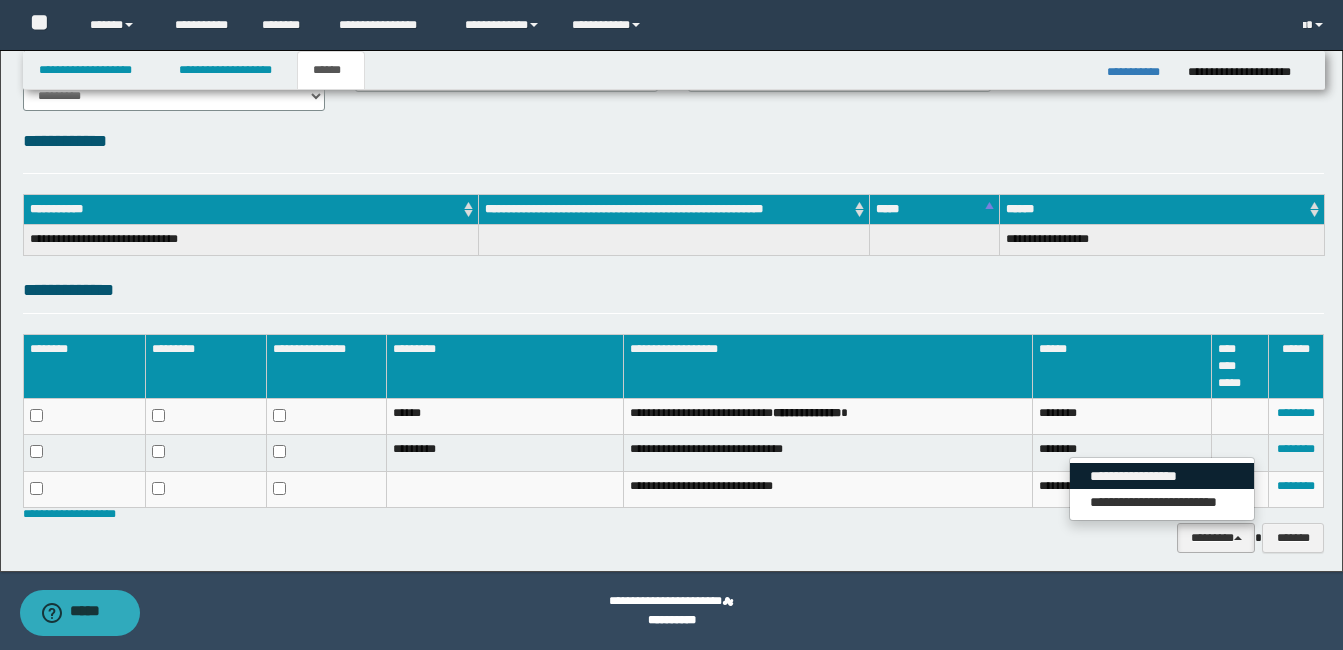 drag, startPoint x: 1176, startPoint y: 474, endPoint x: 1184, endPoint y: 495, distance: 22.472204 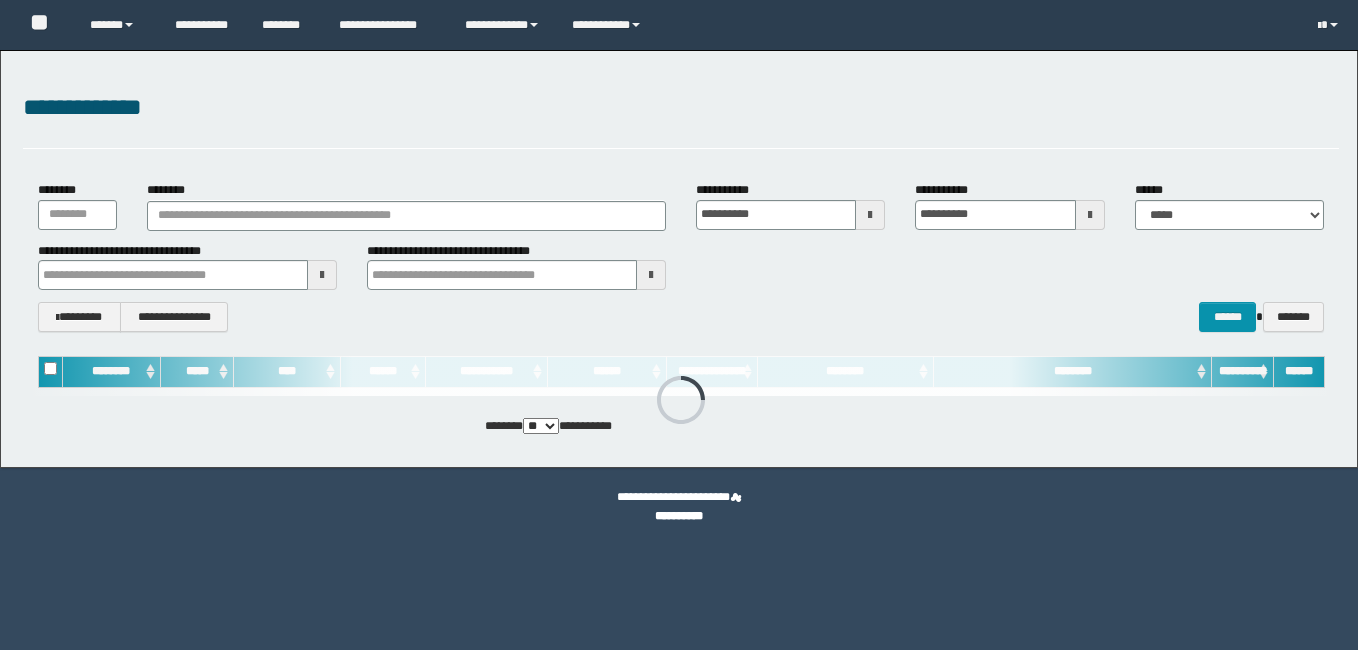 scroll, scrollTop: 0, scrollLeft: 0, axis: both 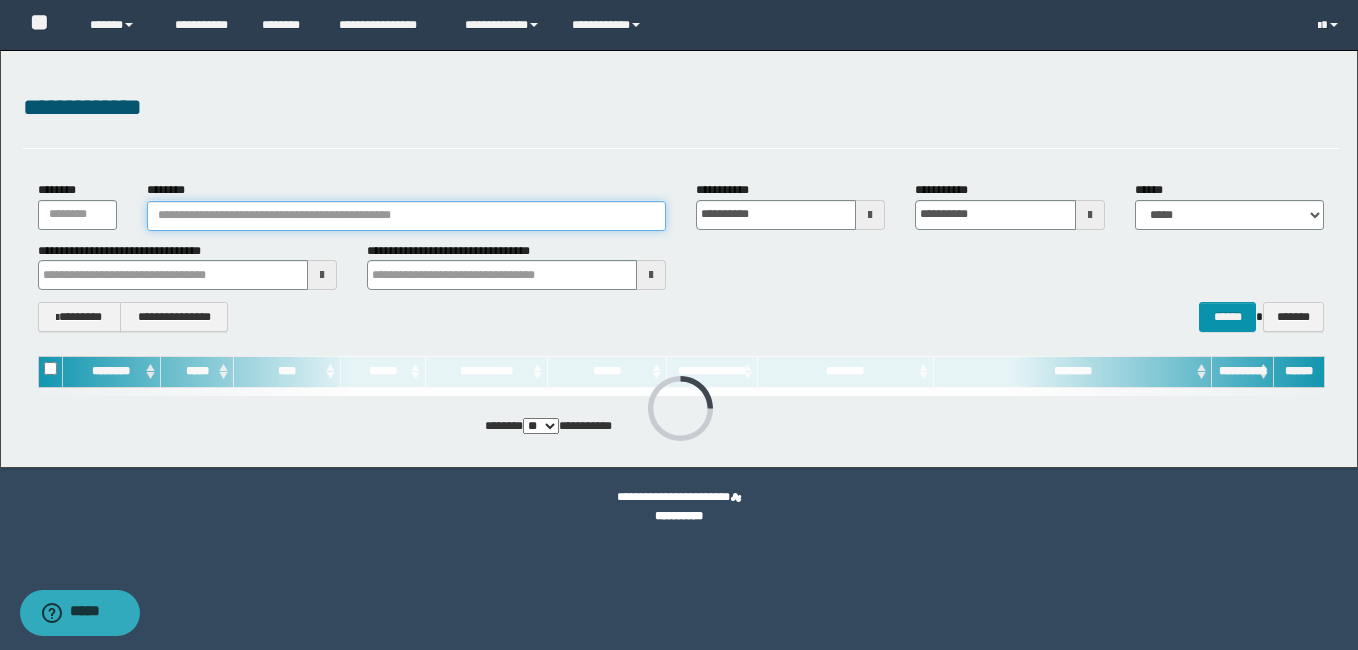 click on "********" at bounding box center [406, 216] 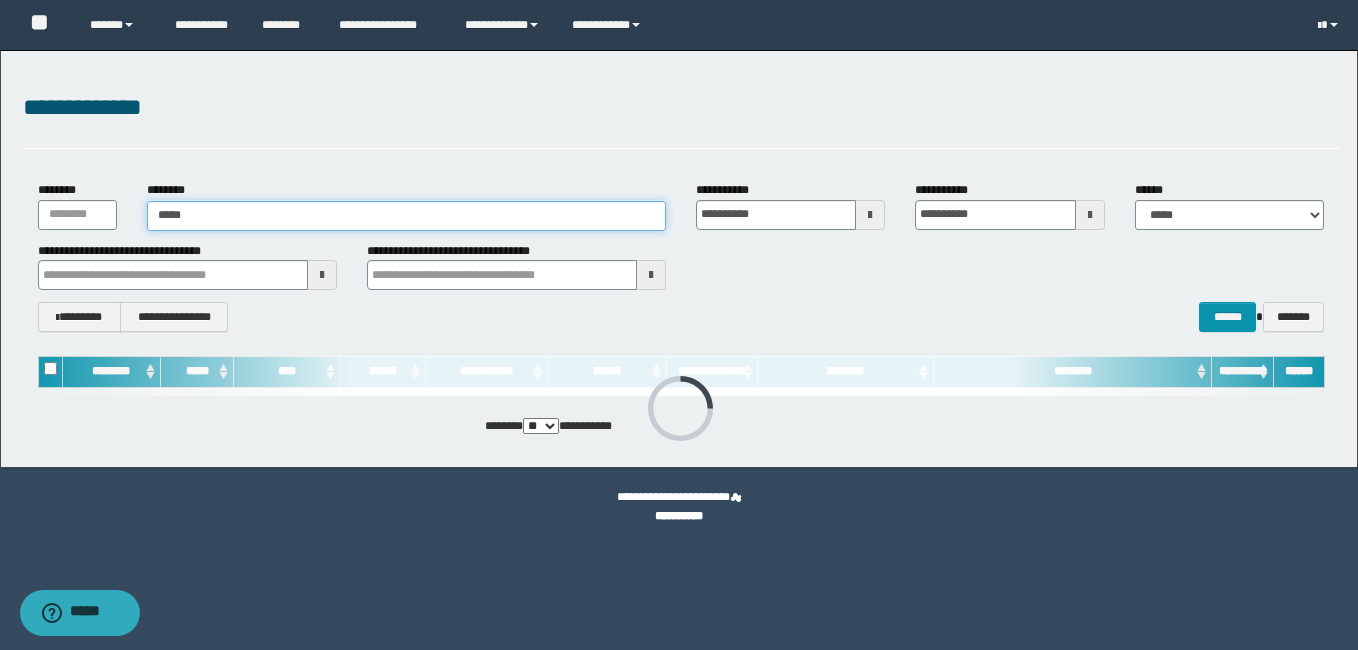 type on "*****" 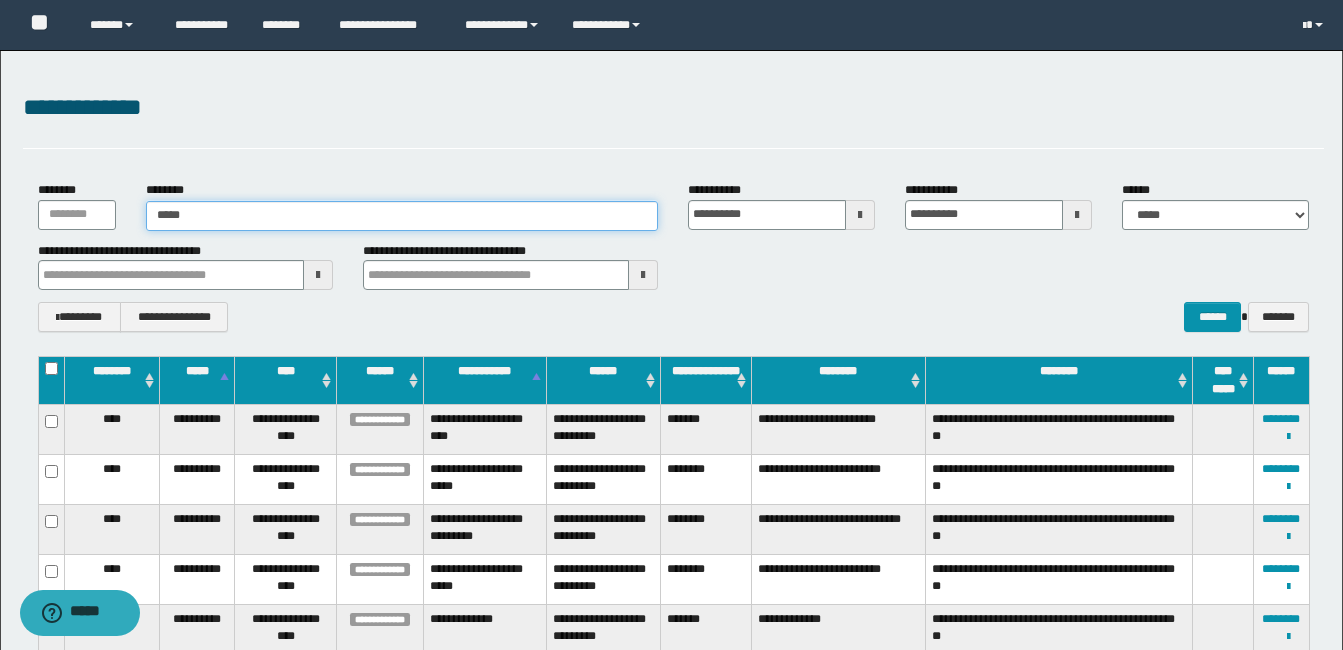 type on "*****" 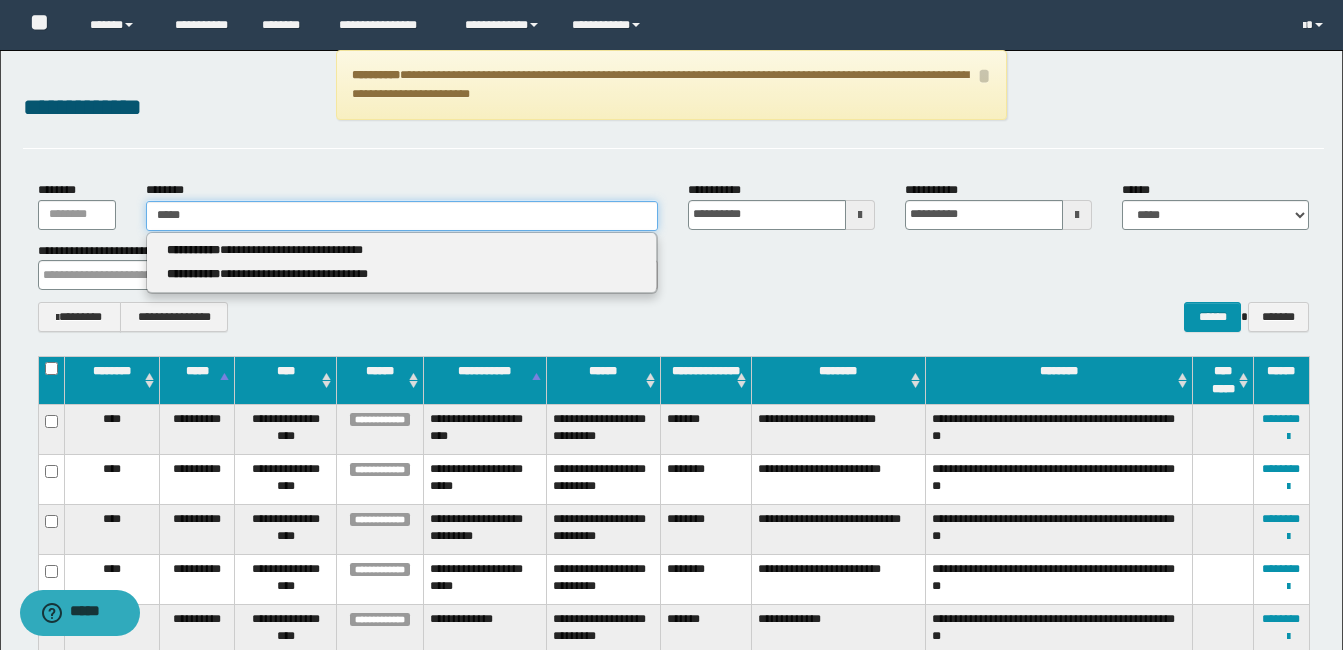type 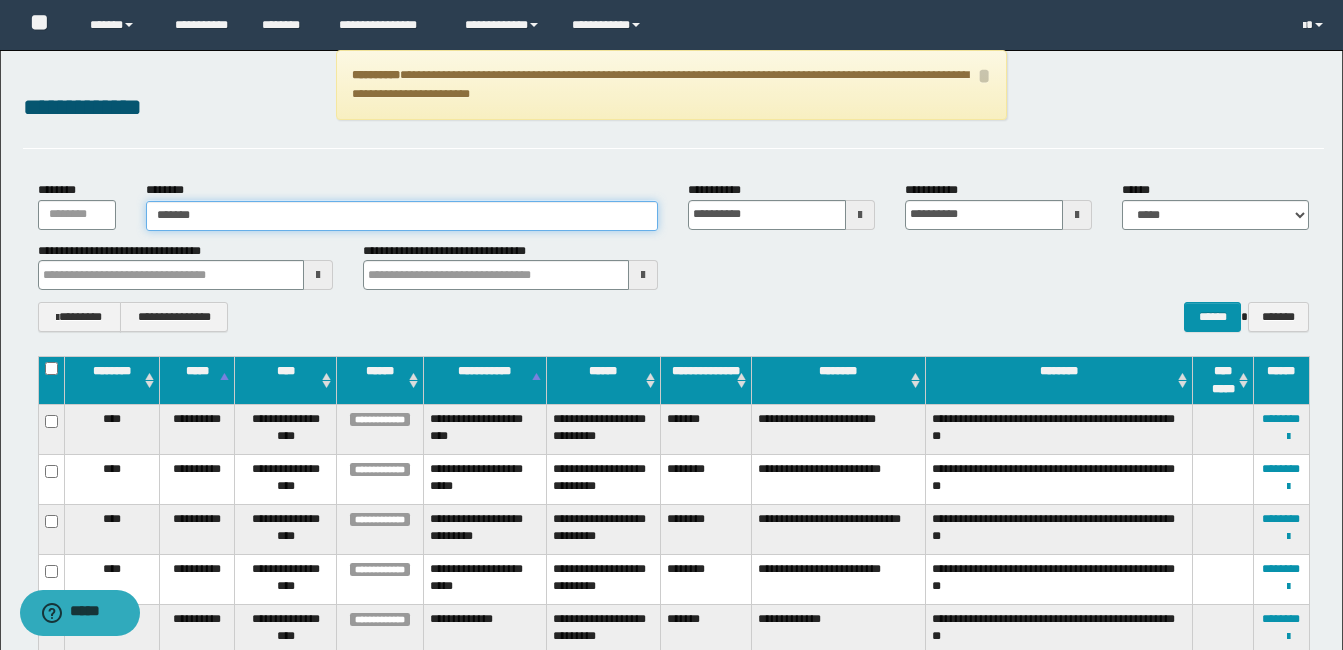 type on "********" 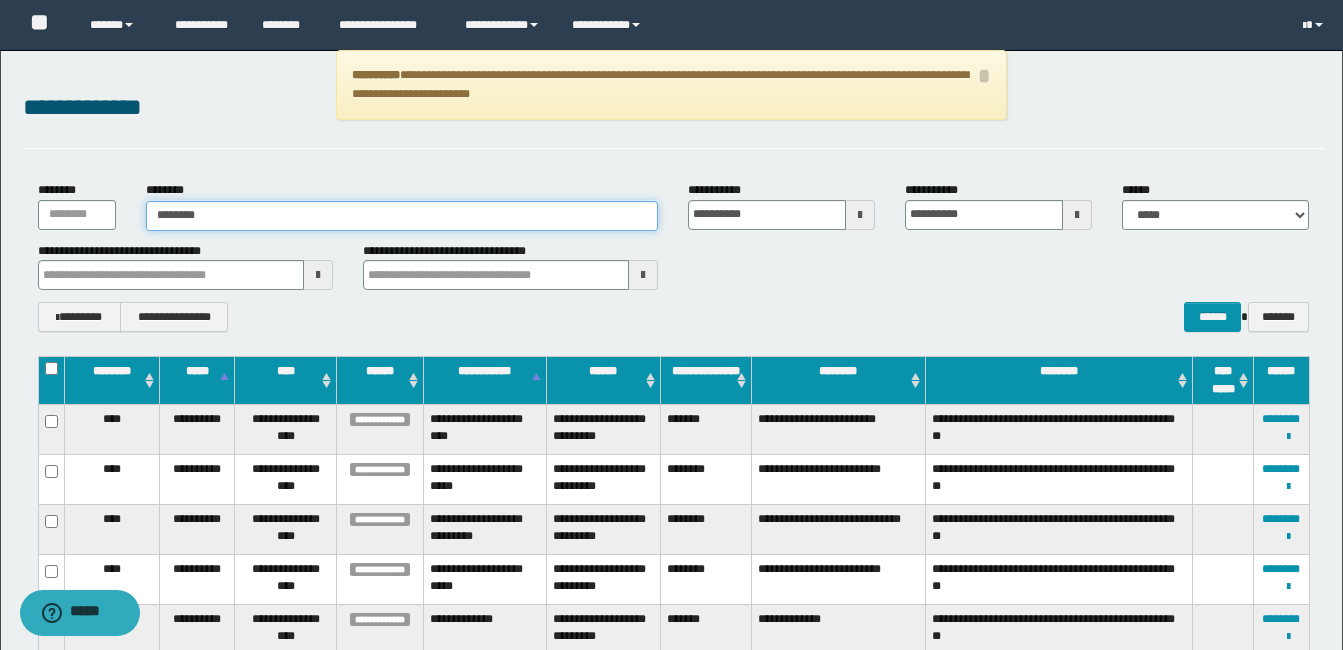 type on "********" 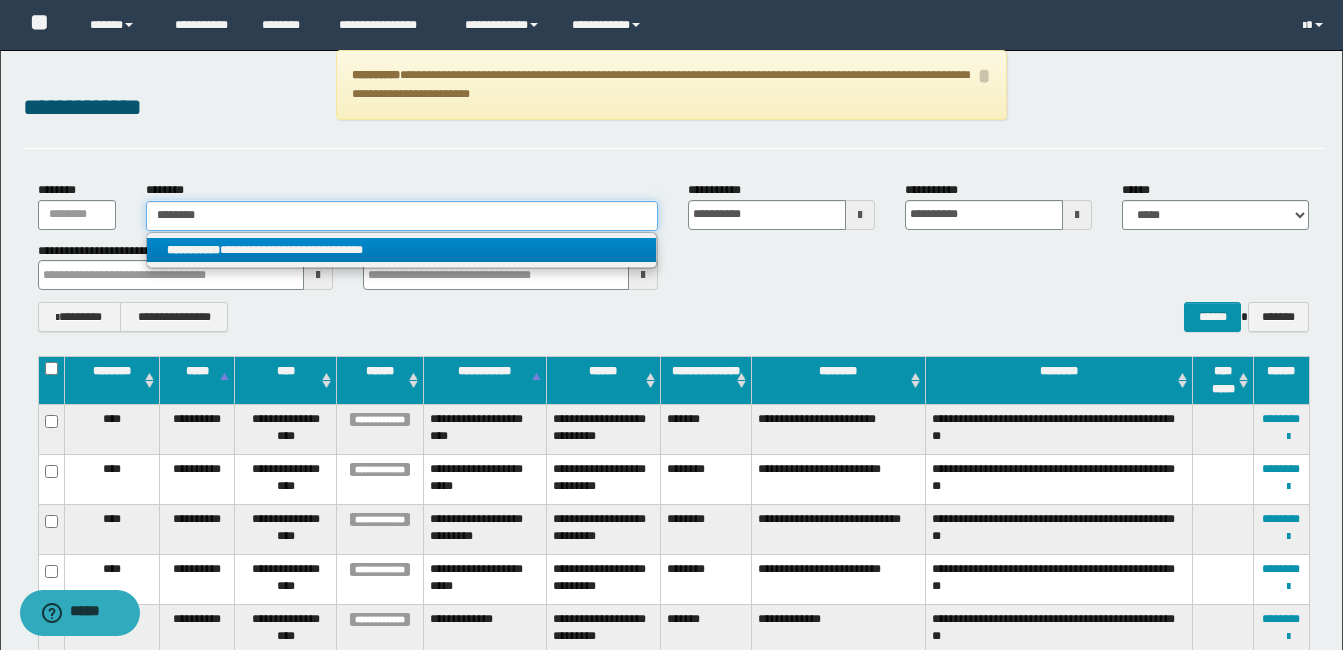 type on "********" 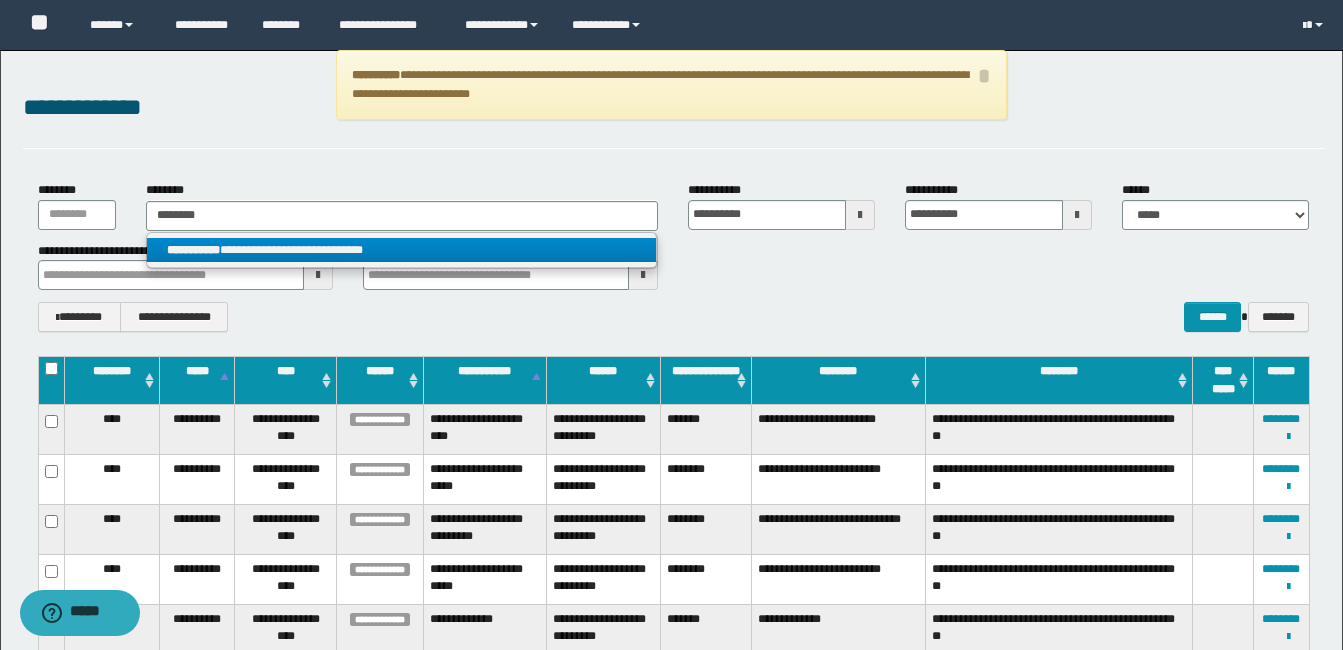 click on "**********" at bounding box center (401, 250) 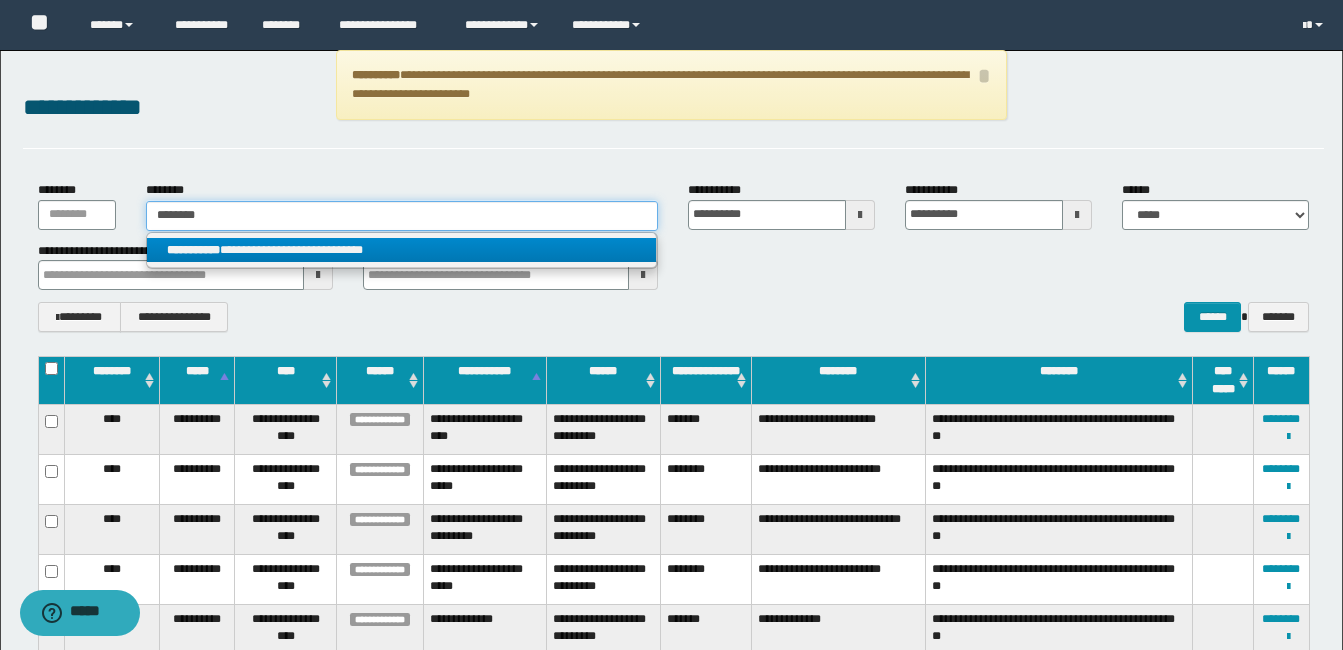 type 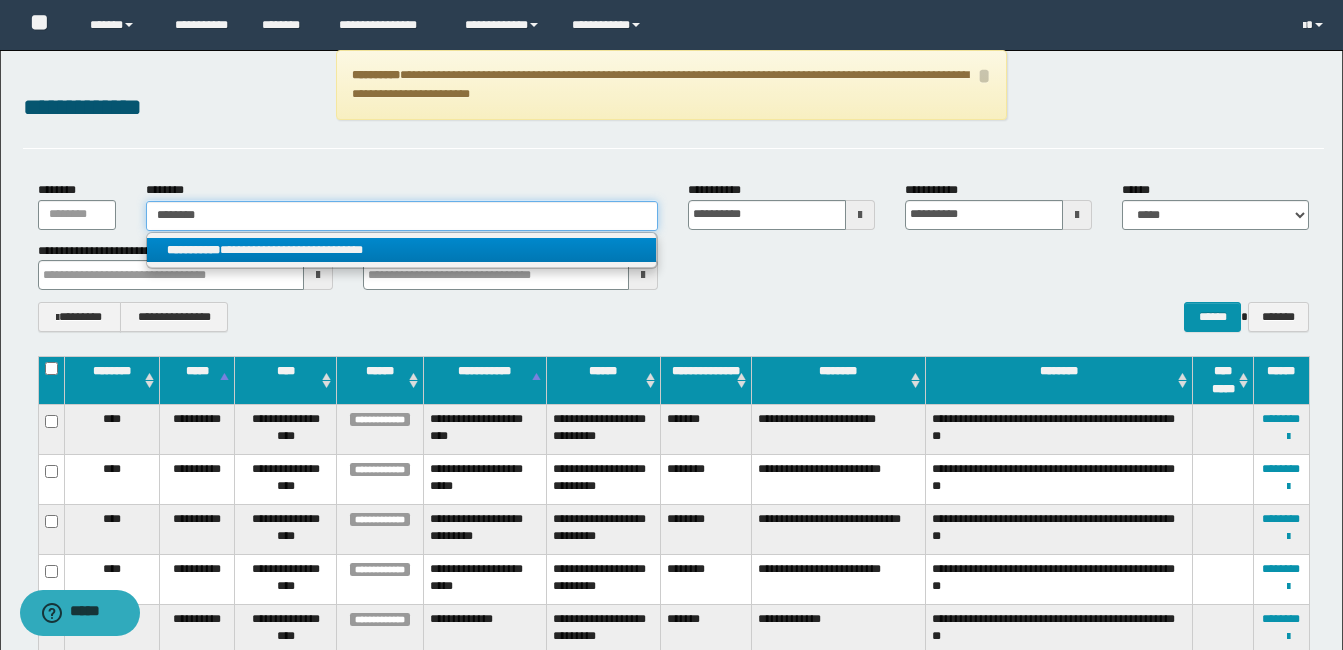 type on "**********" 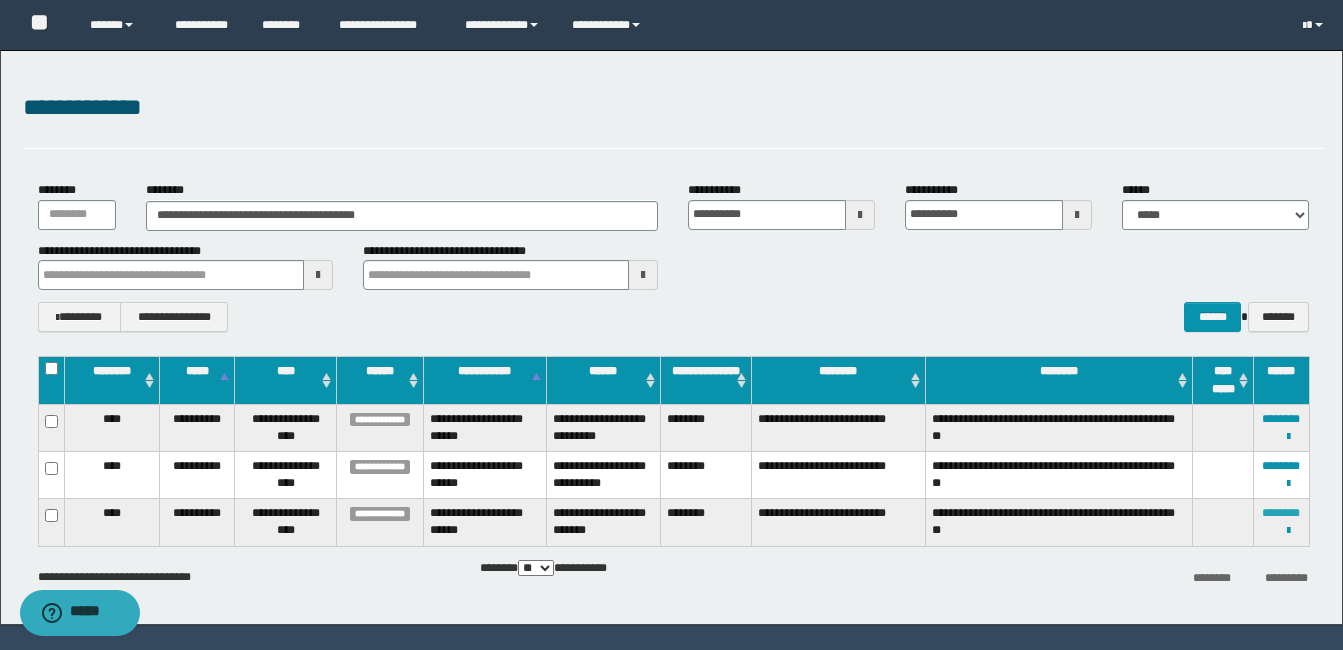 click on "********" at bounding box center (1281, 513) 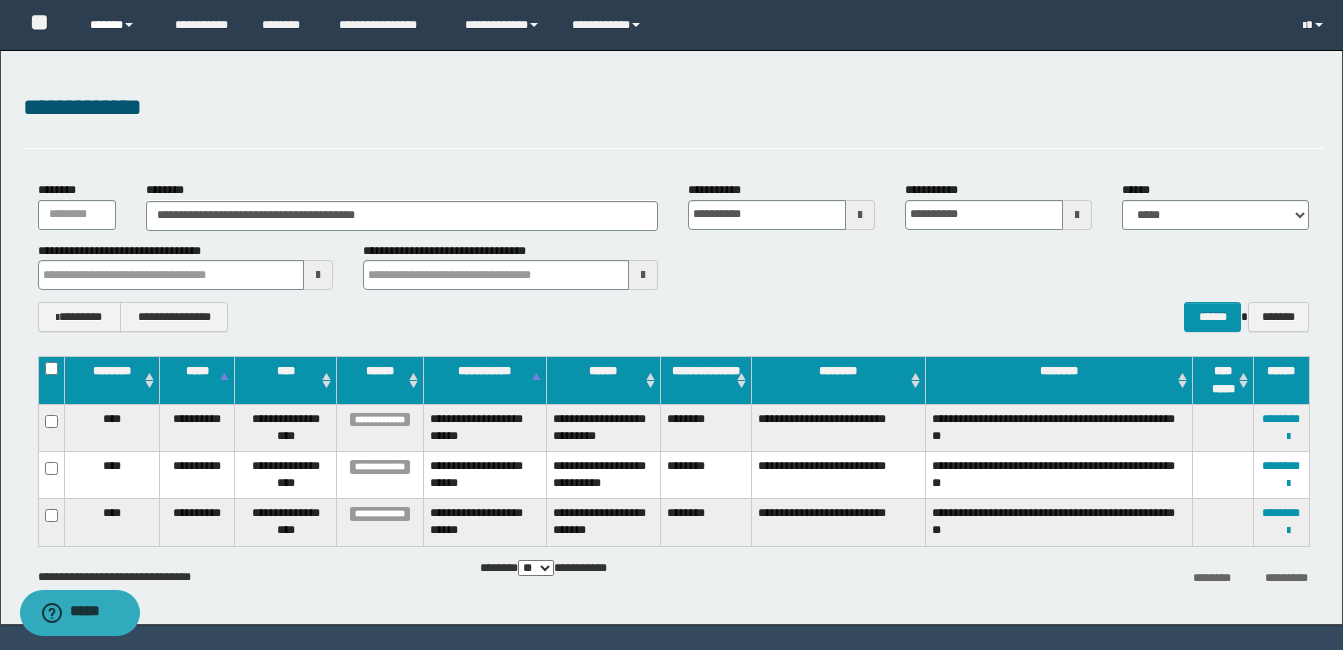 click on "******" at bounding box center (117, 25) 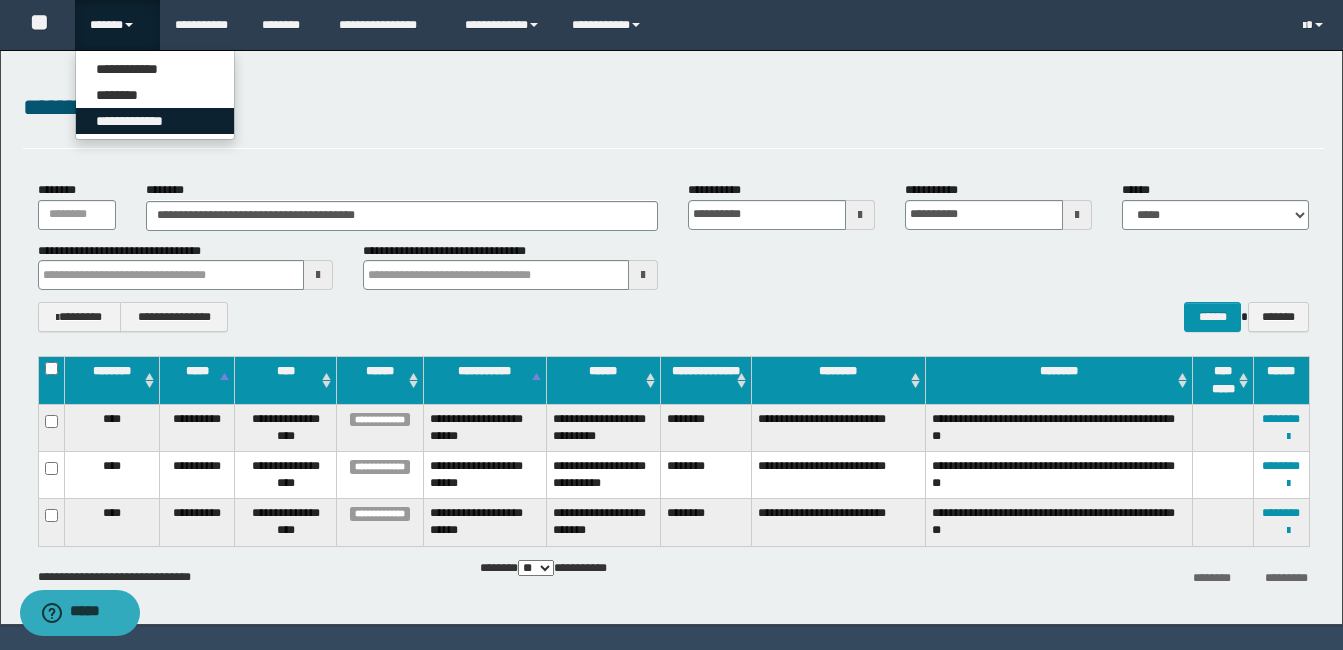 click on "**********" at bounding box center [155, 121] 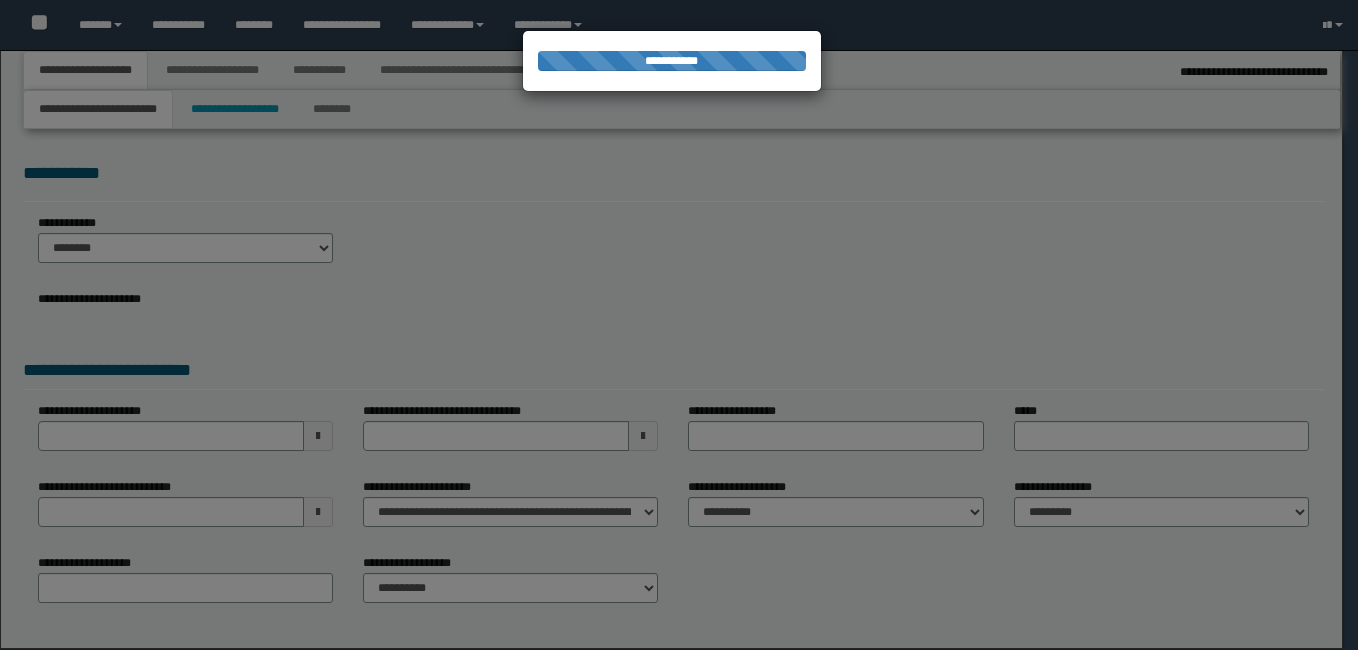 select on "**" 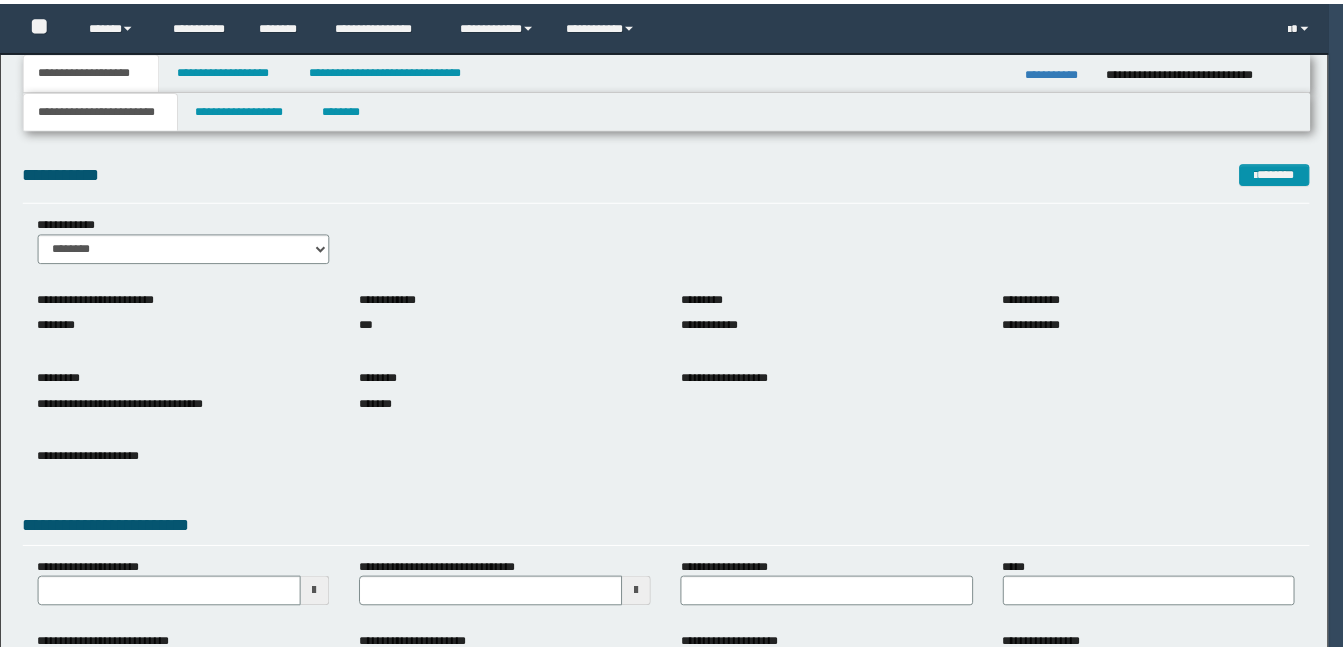 scroll, scrollTop: 0, scrollLeft: 0, axis: both 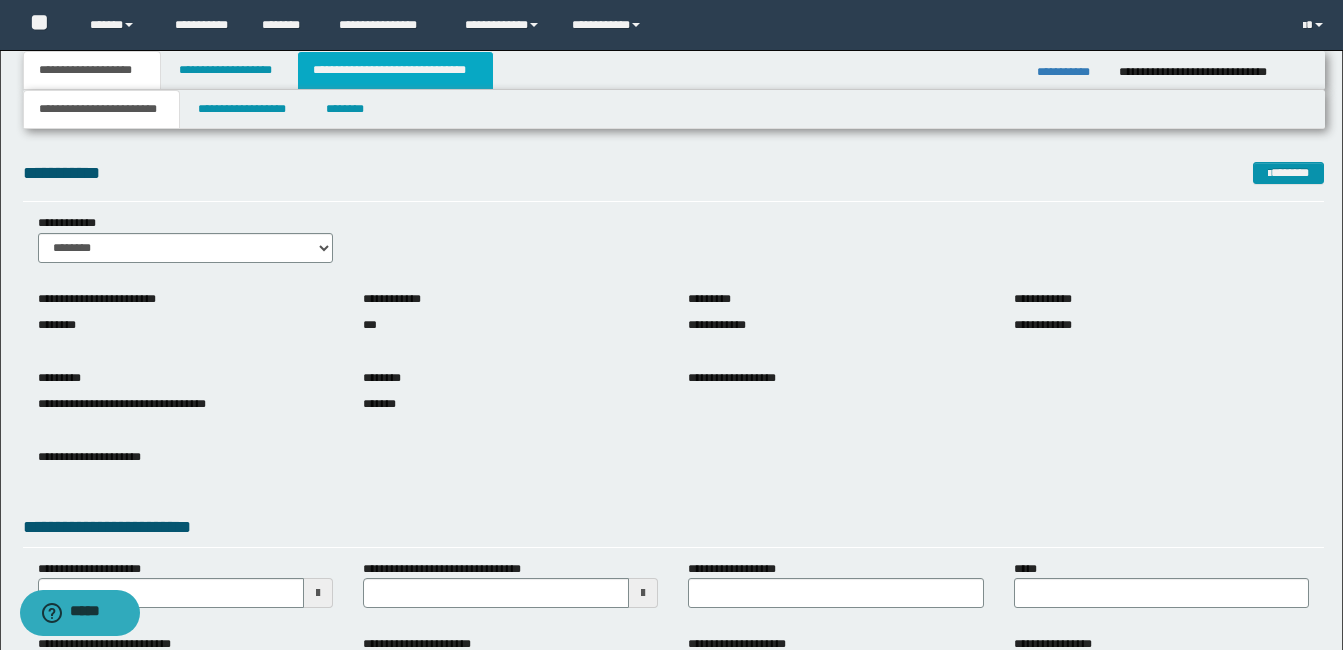 click on "**********" at bounding box center (395, 70) 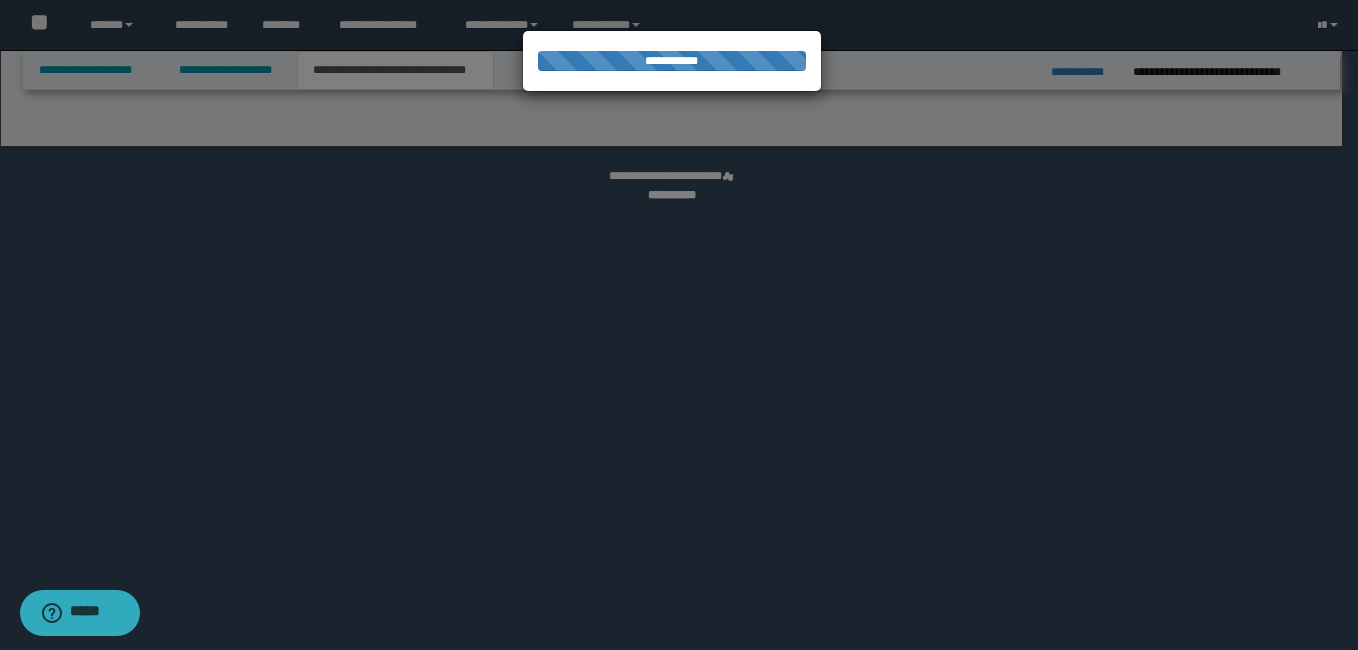 select on "*" 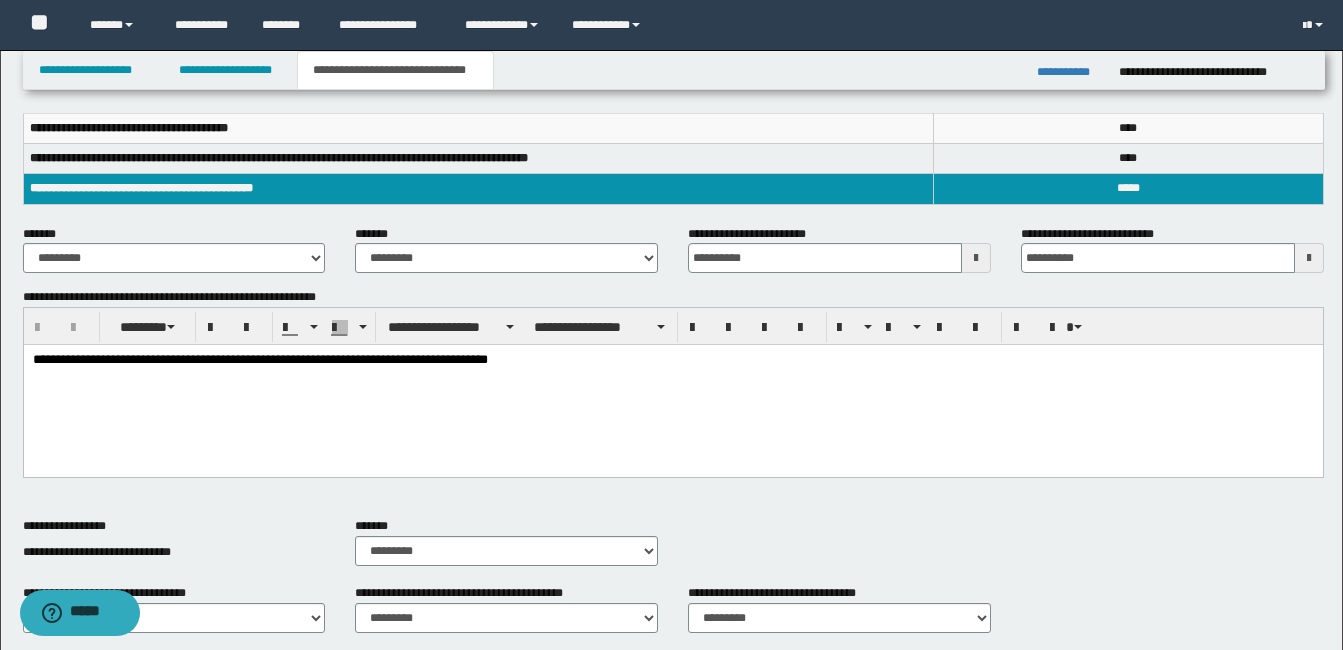scroll, scrollTop: 300, scrollLeft: 0, axis: vertical 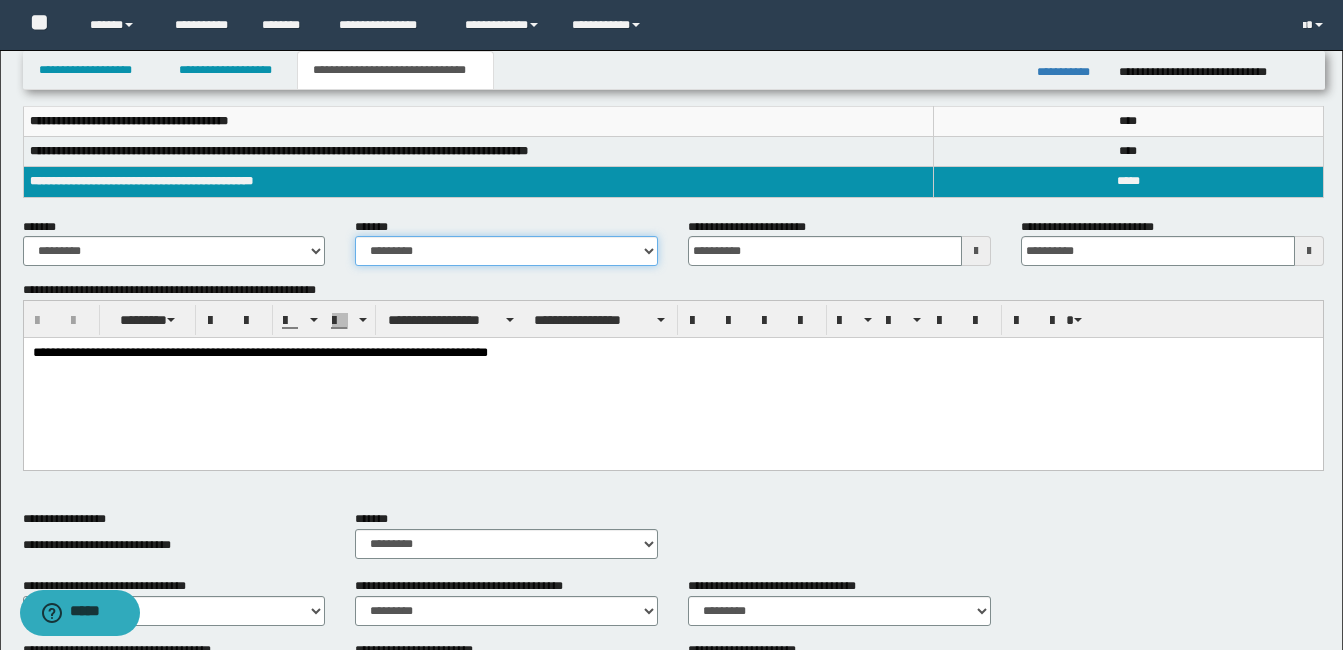 click on "**********" at bounding box center [506, 251] 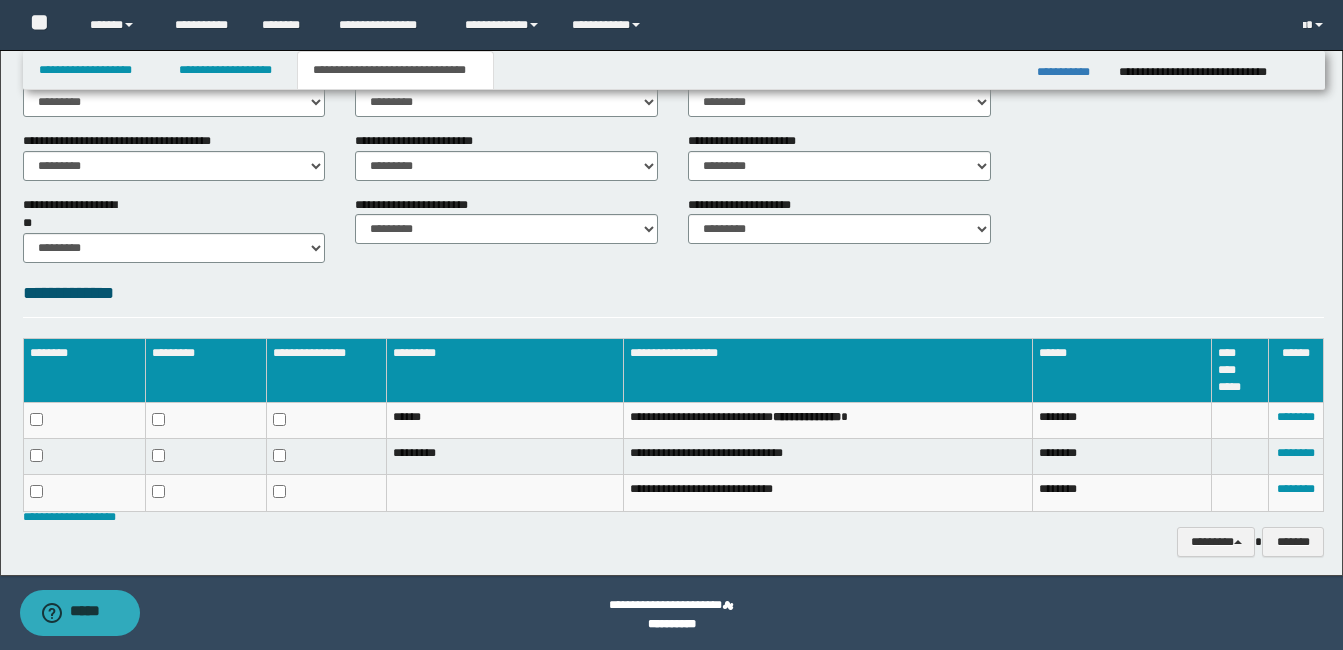 scroll, scrollTop: 813, scrollLeft: 0, axis: vertical 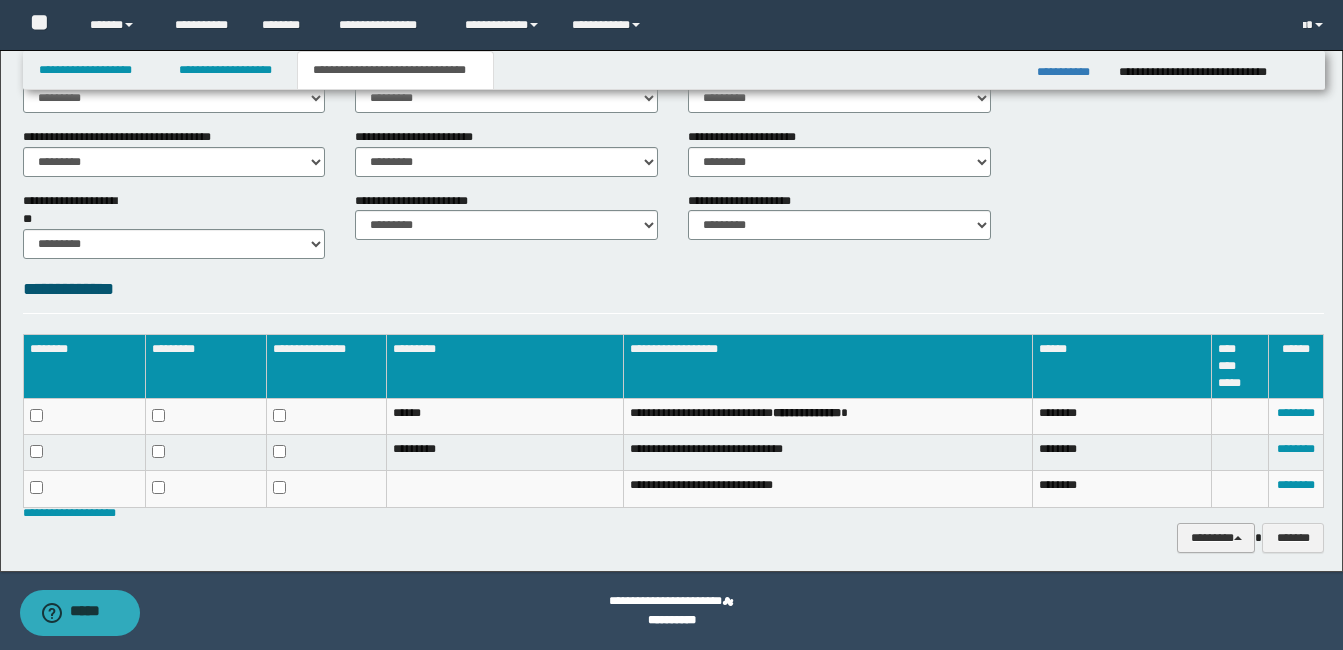 click on "********" at bounding box center [1216, 538] 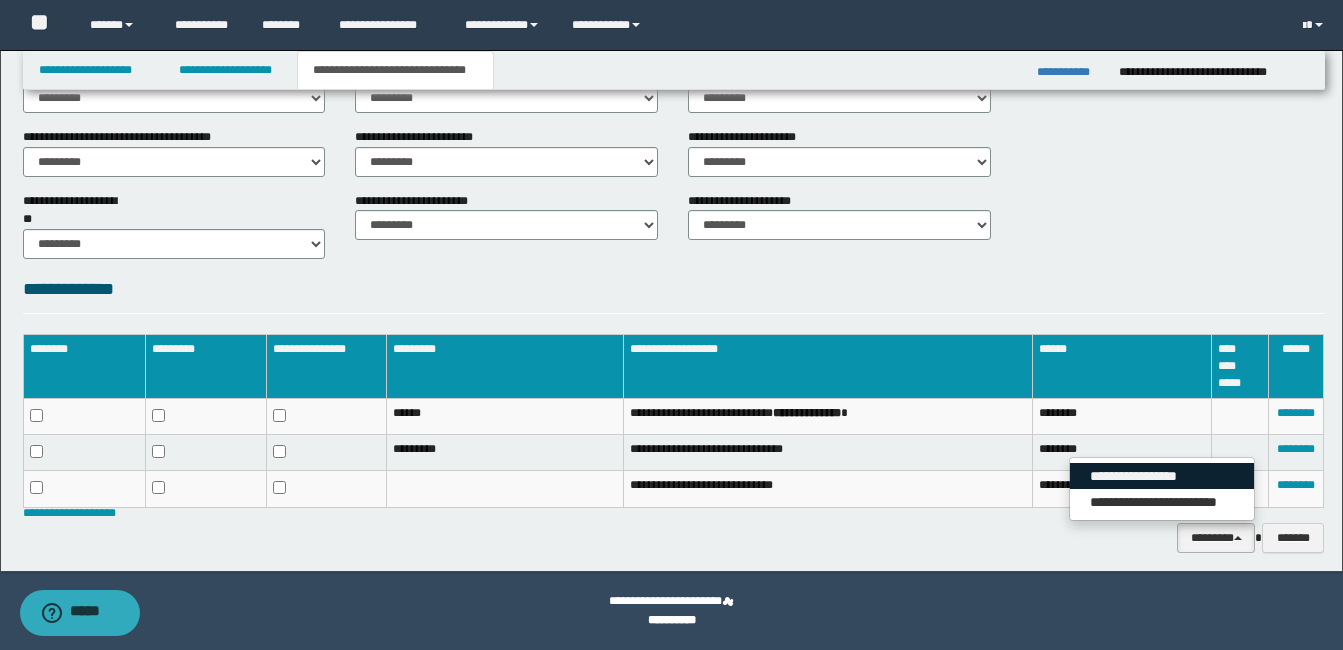click on "**********" at bounding box center [1162, 476] 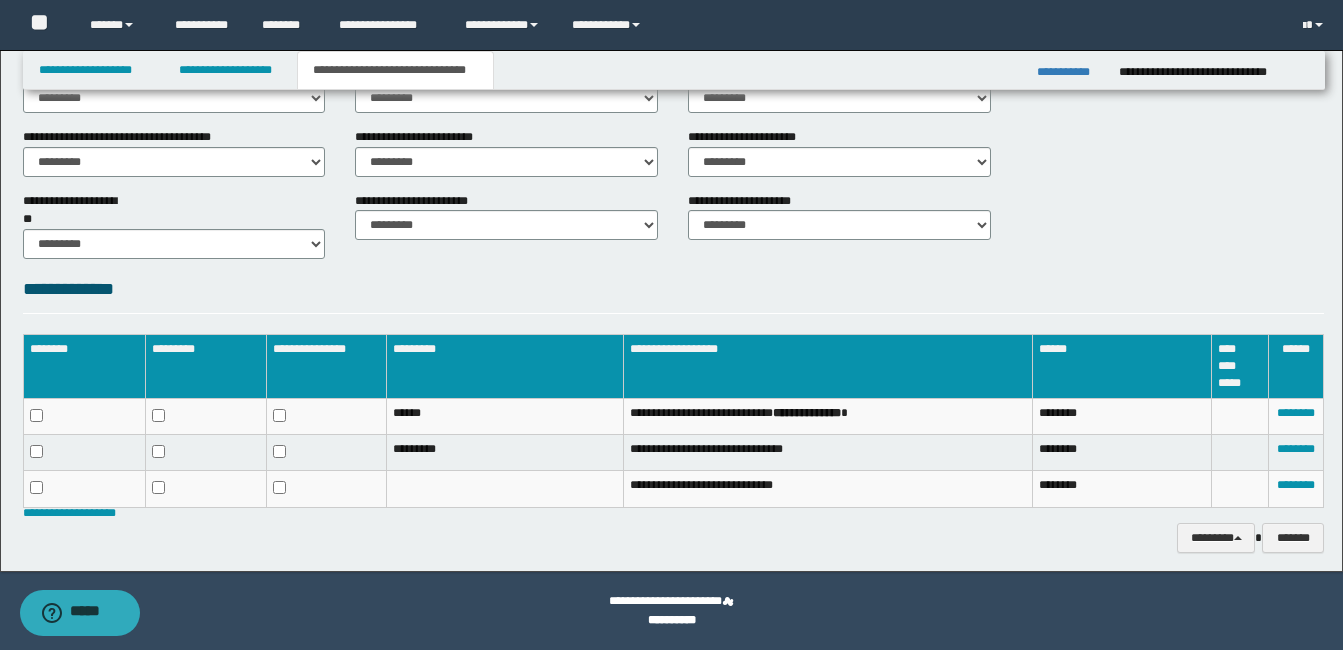 click on "**********" at bounding box center (673, 294) 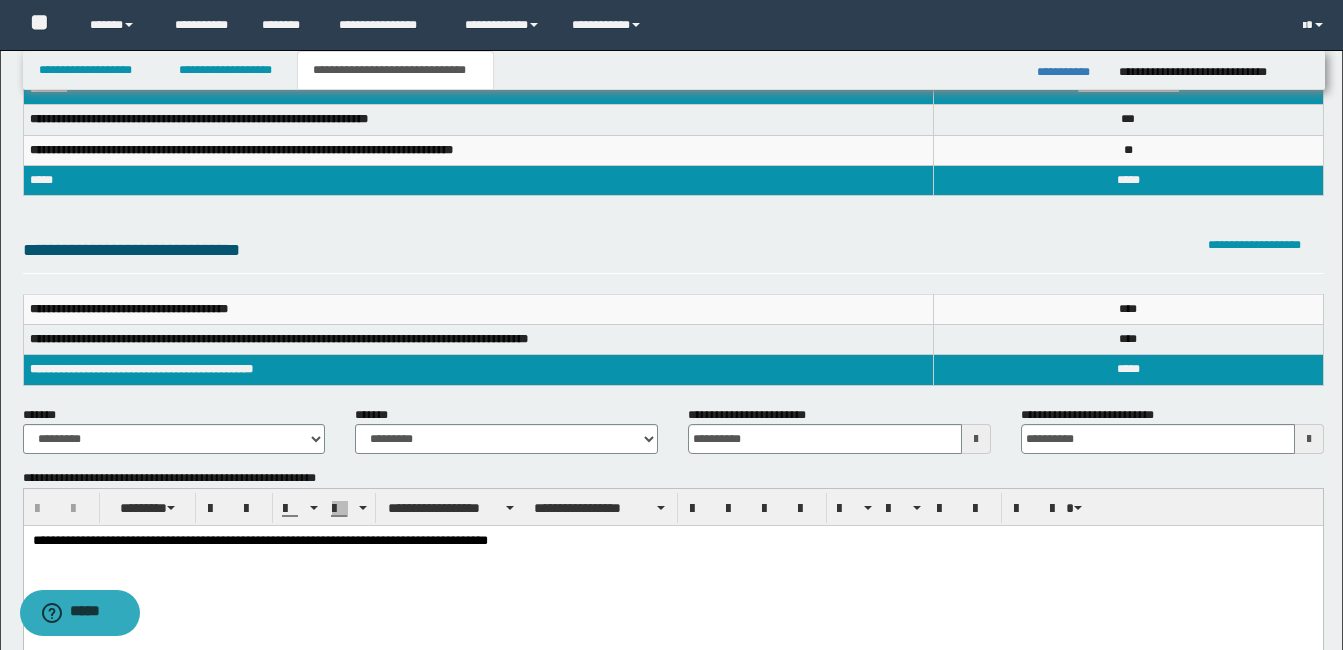 scroll, scrollTop: 0, scrollLeft: 0, axis: both 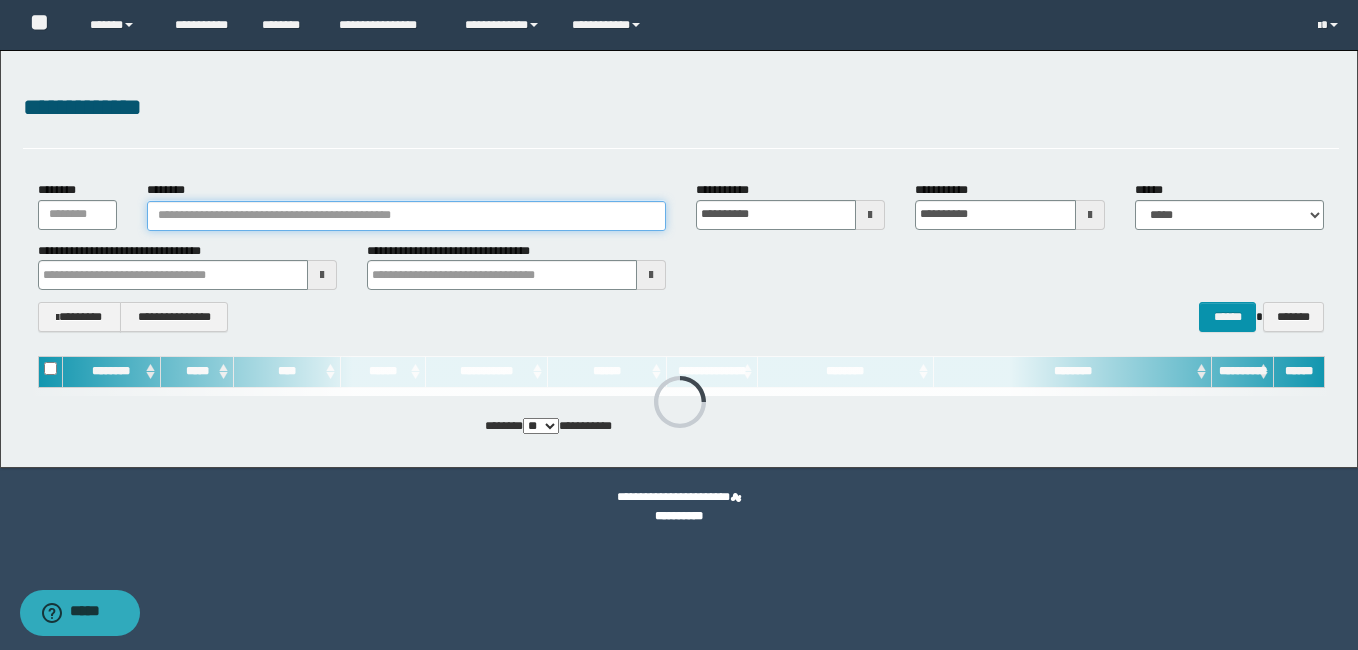 click on "********" at bounding box center [406, 216] 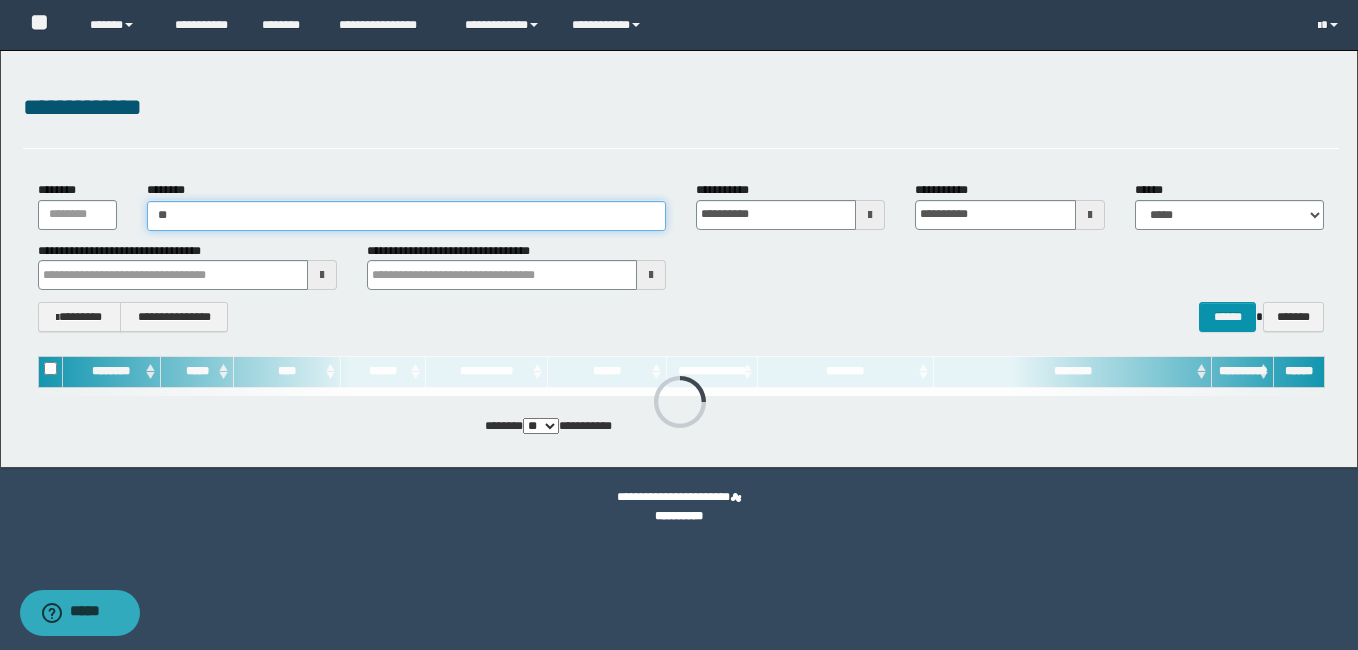 type on "***" 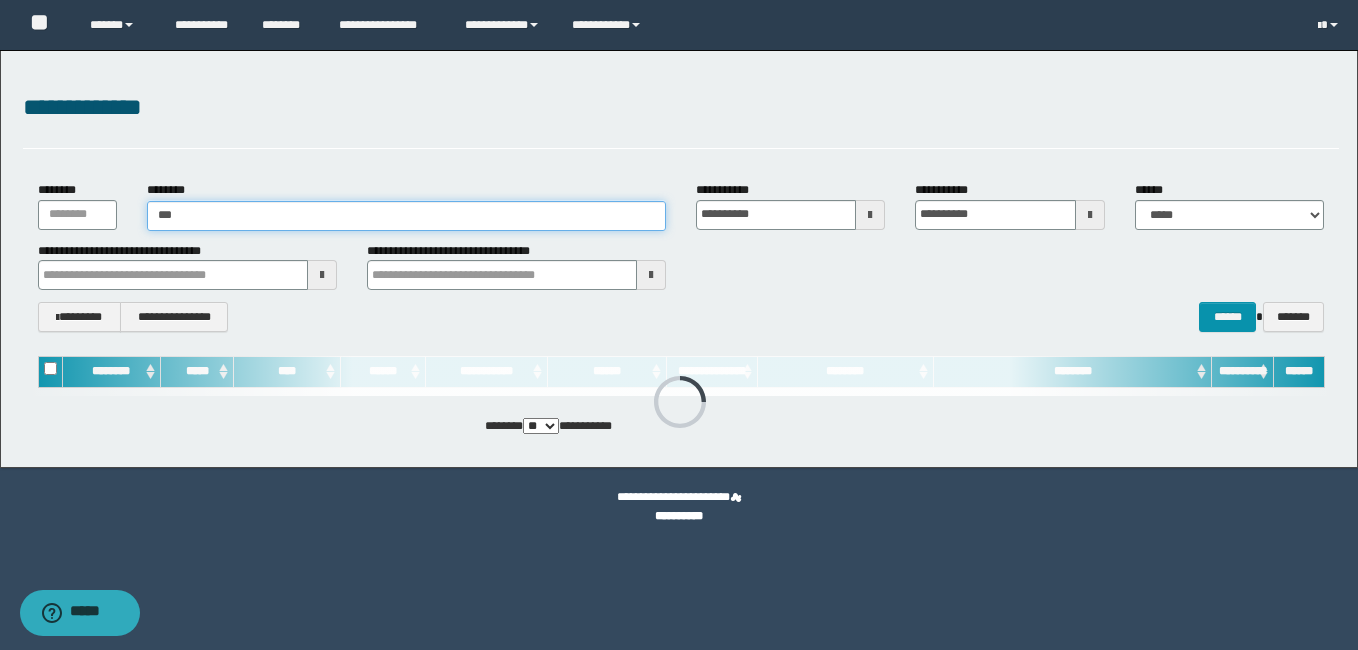 type on "***" 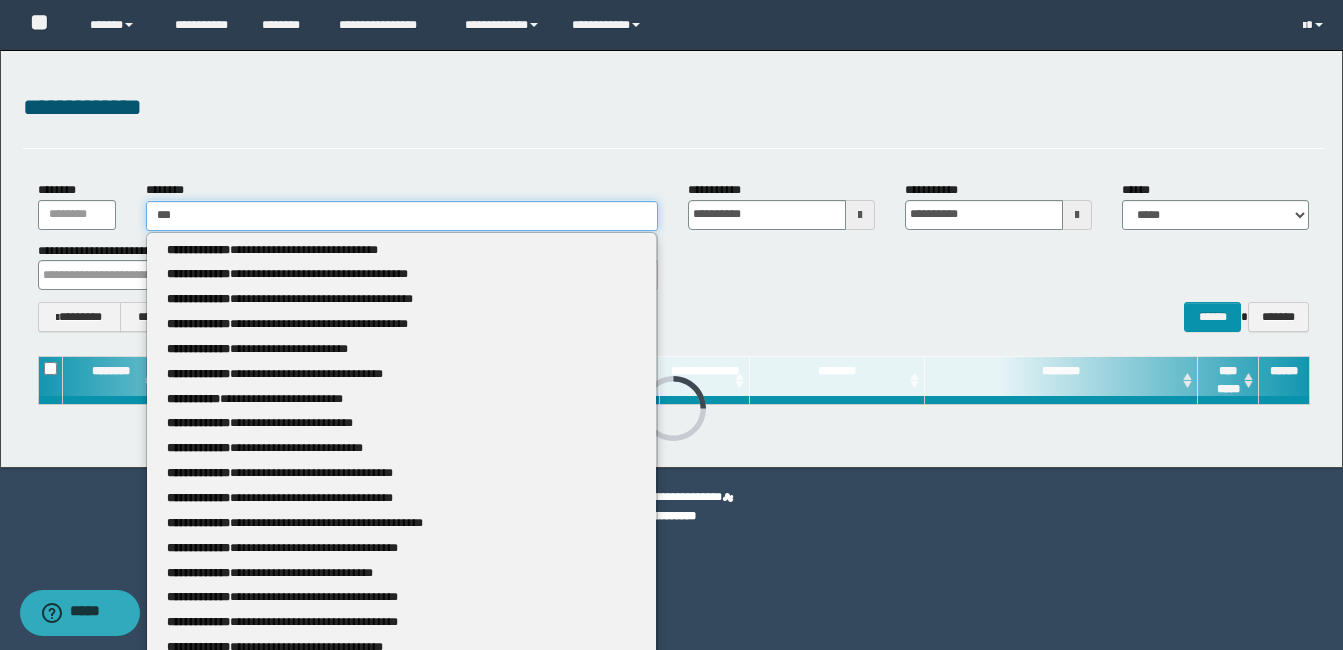 type 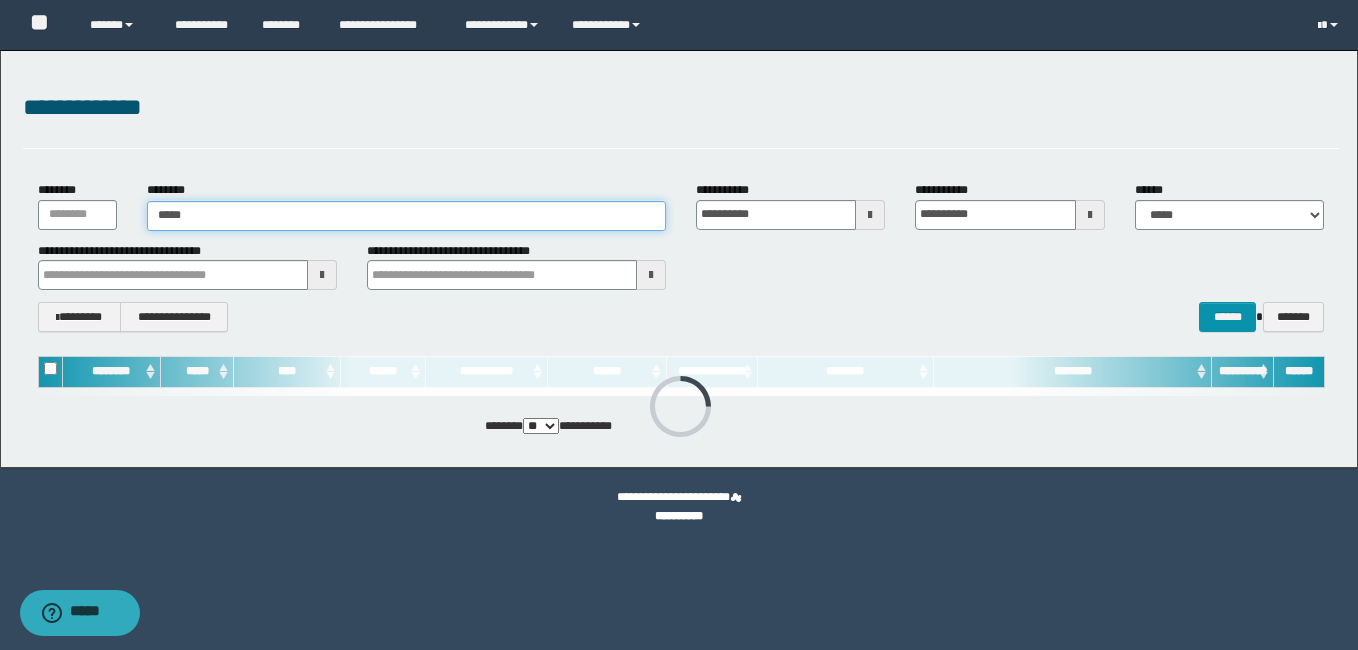 type on "****" 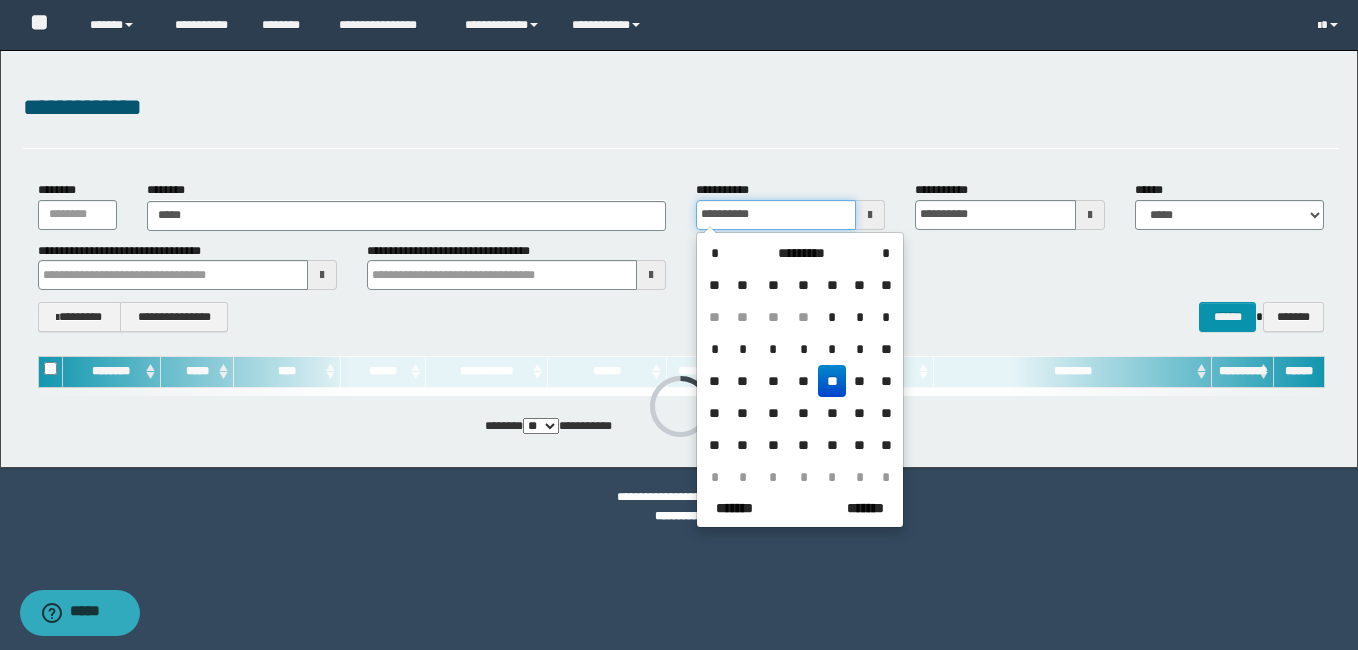 type 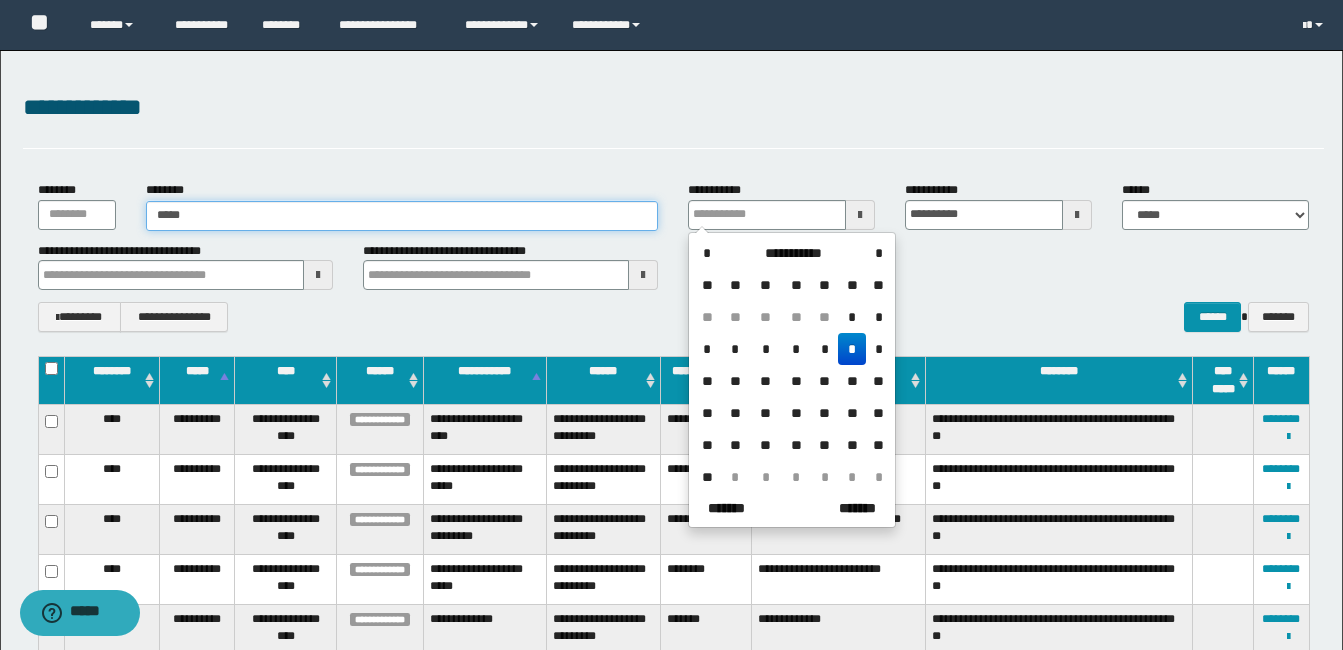 click on "****" at bounding box center [402, 216] 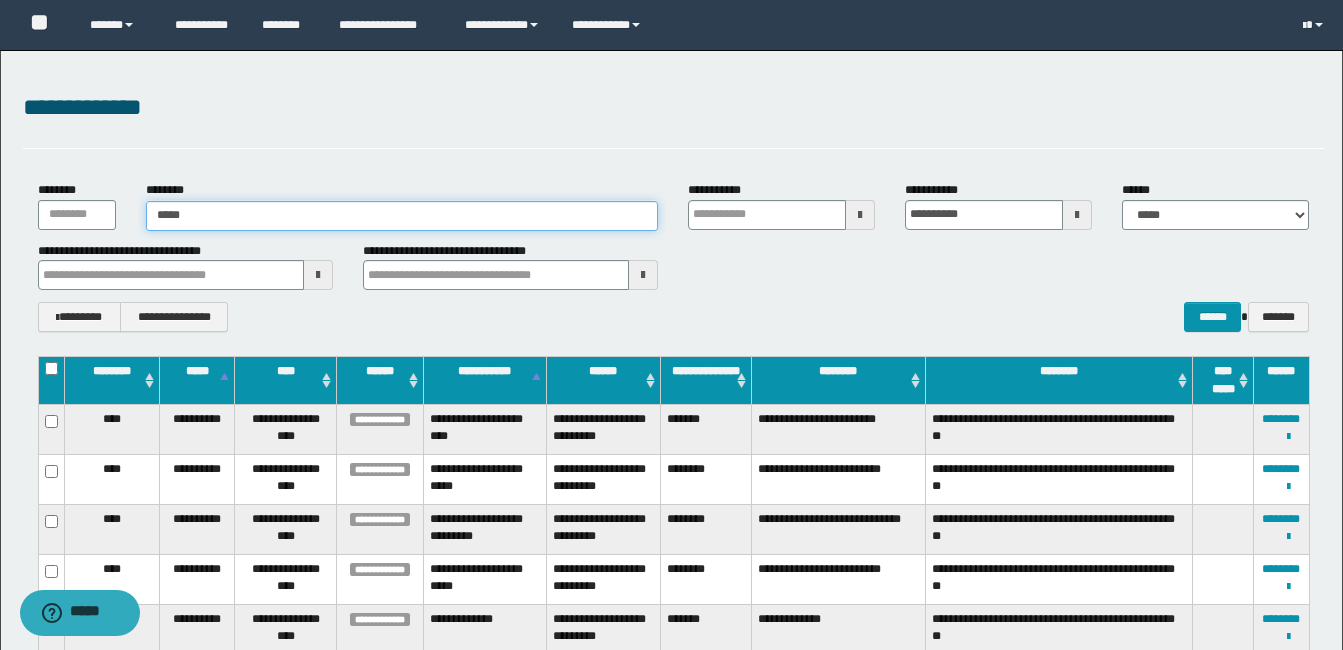 type on "****" 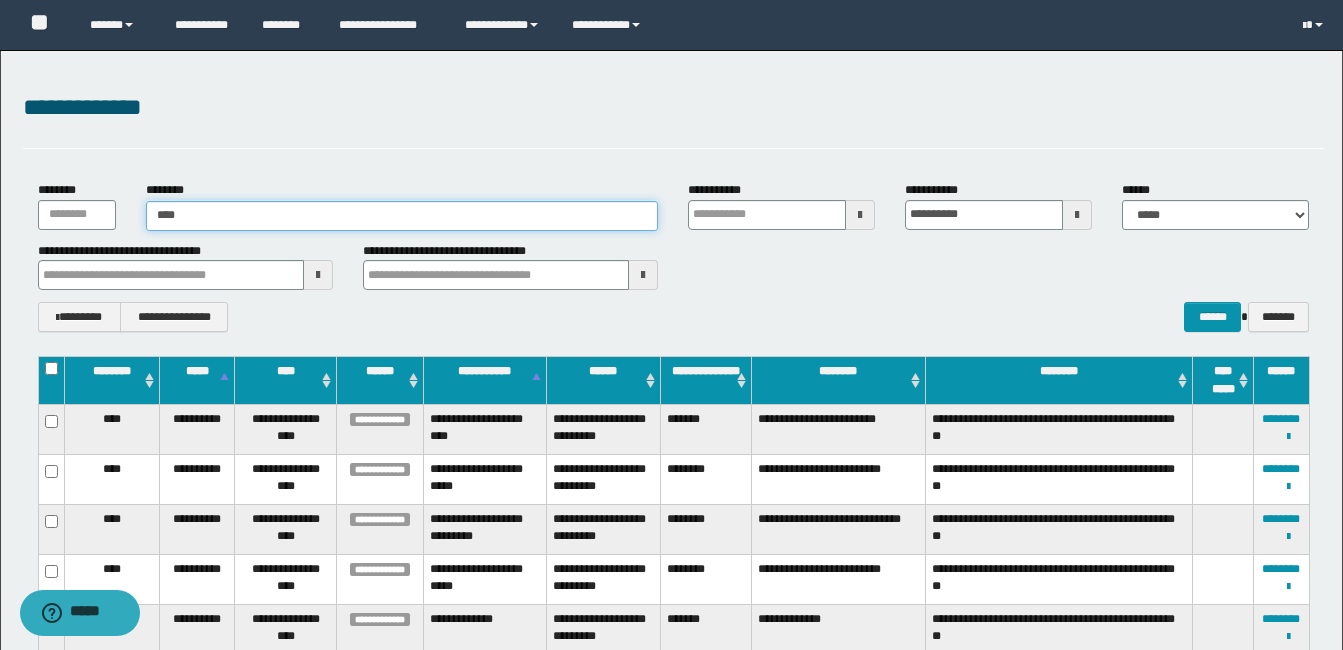 type on "****" 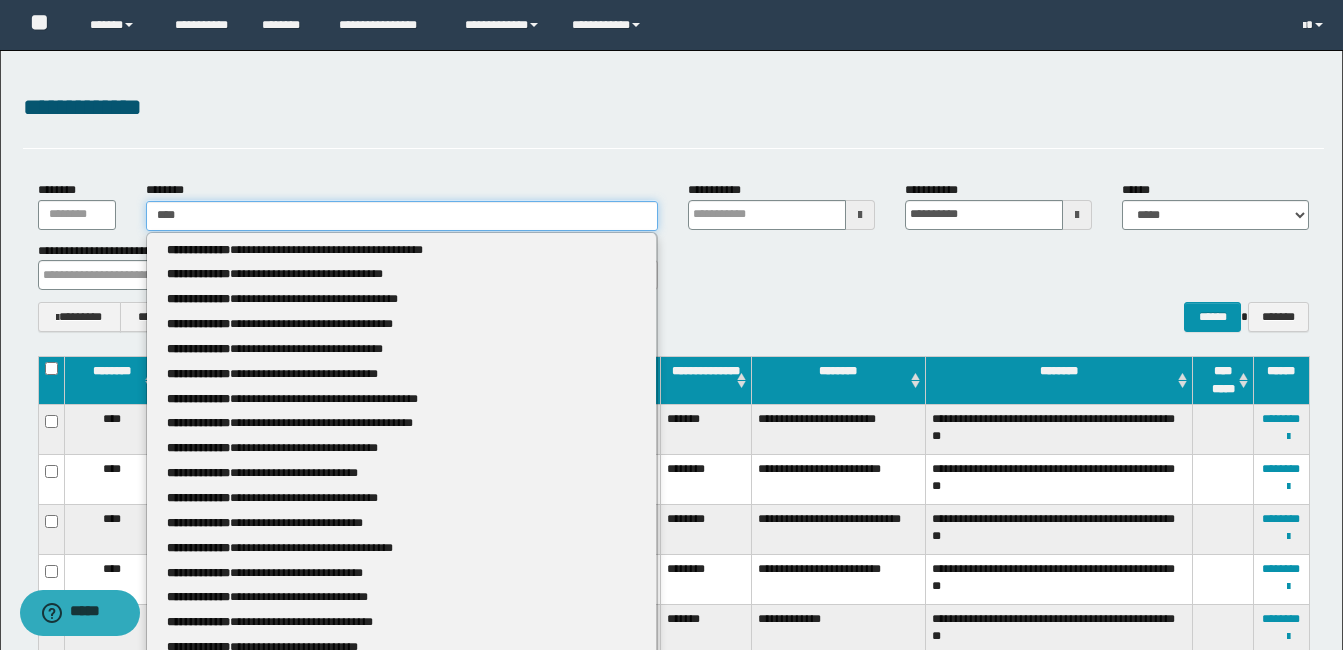 type 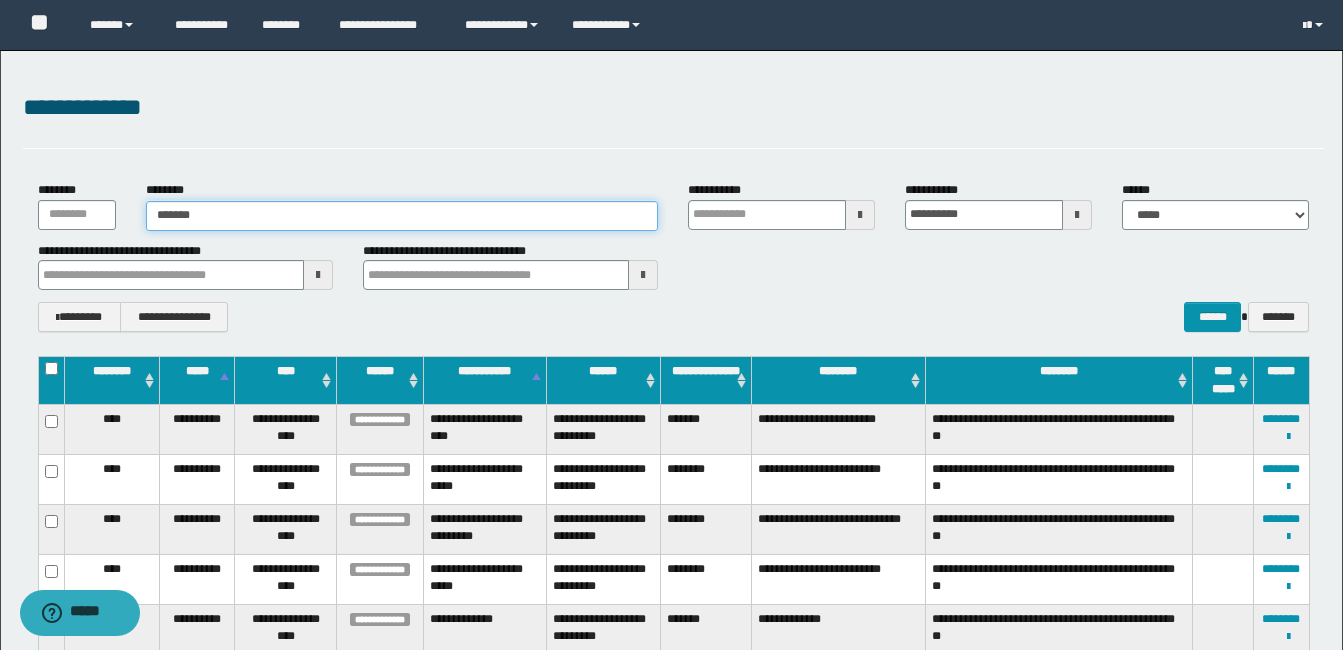 type on "*******" 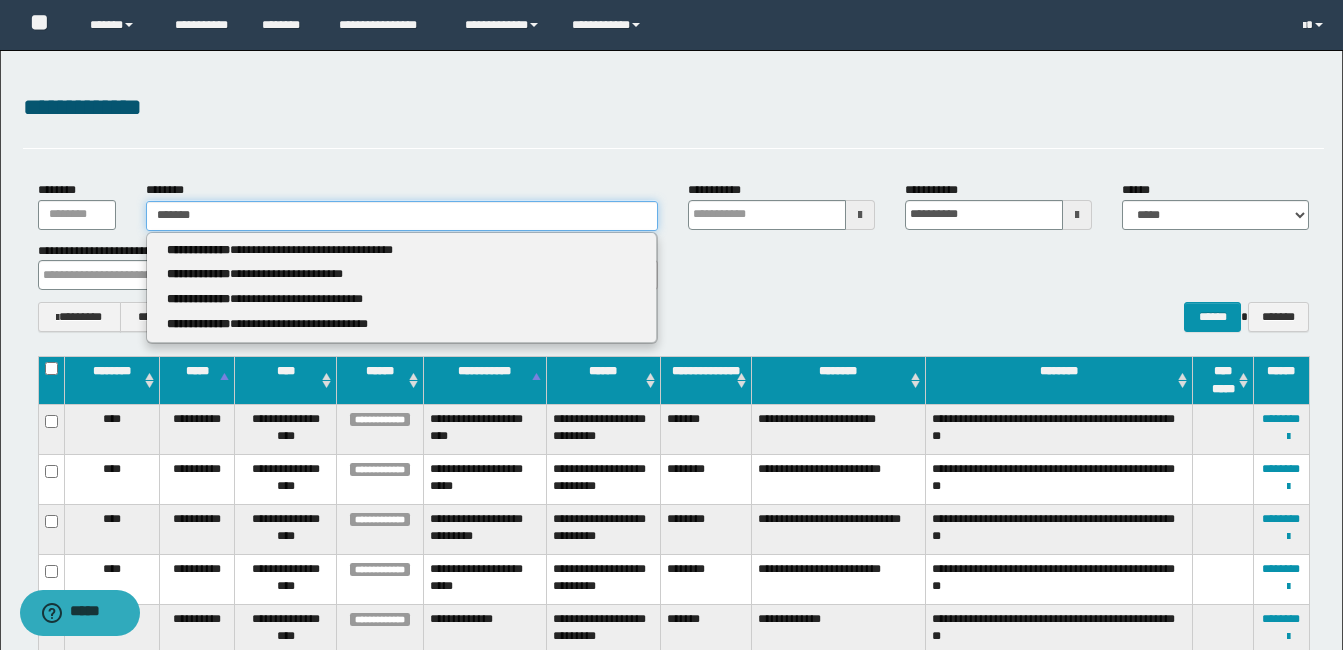 type 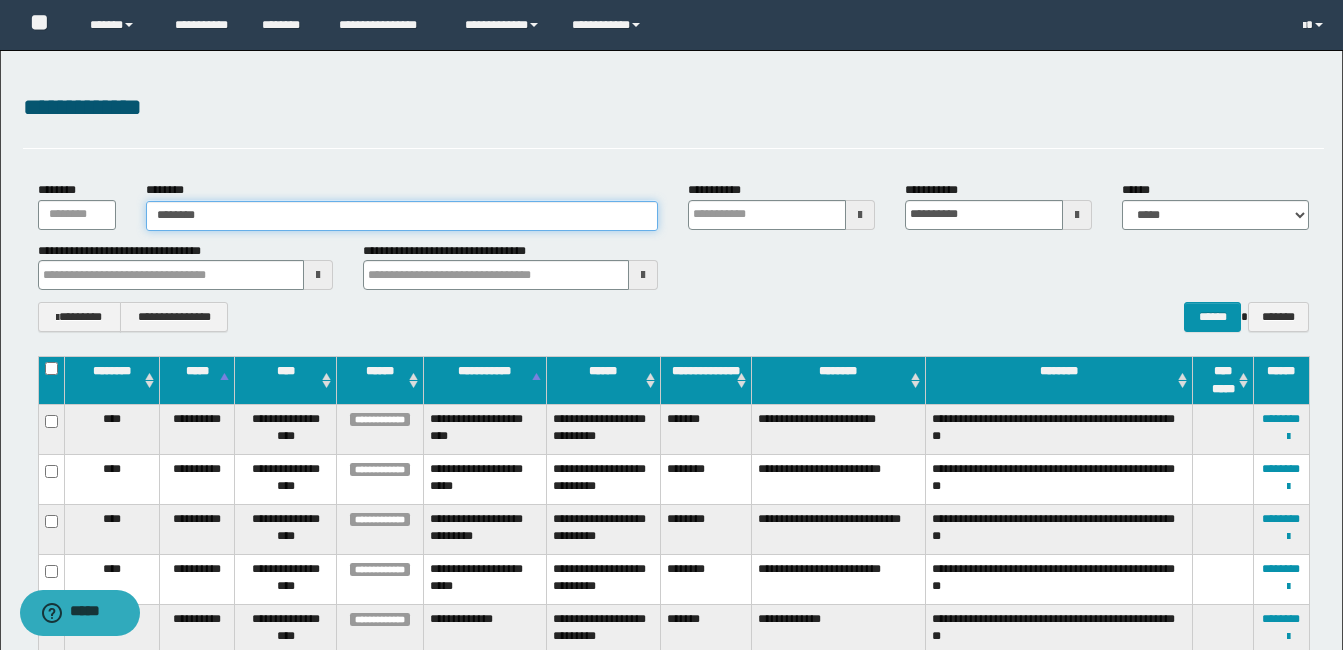 type on "*********" 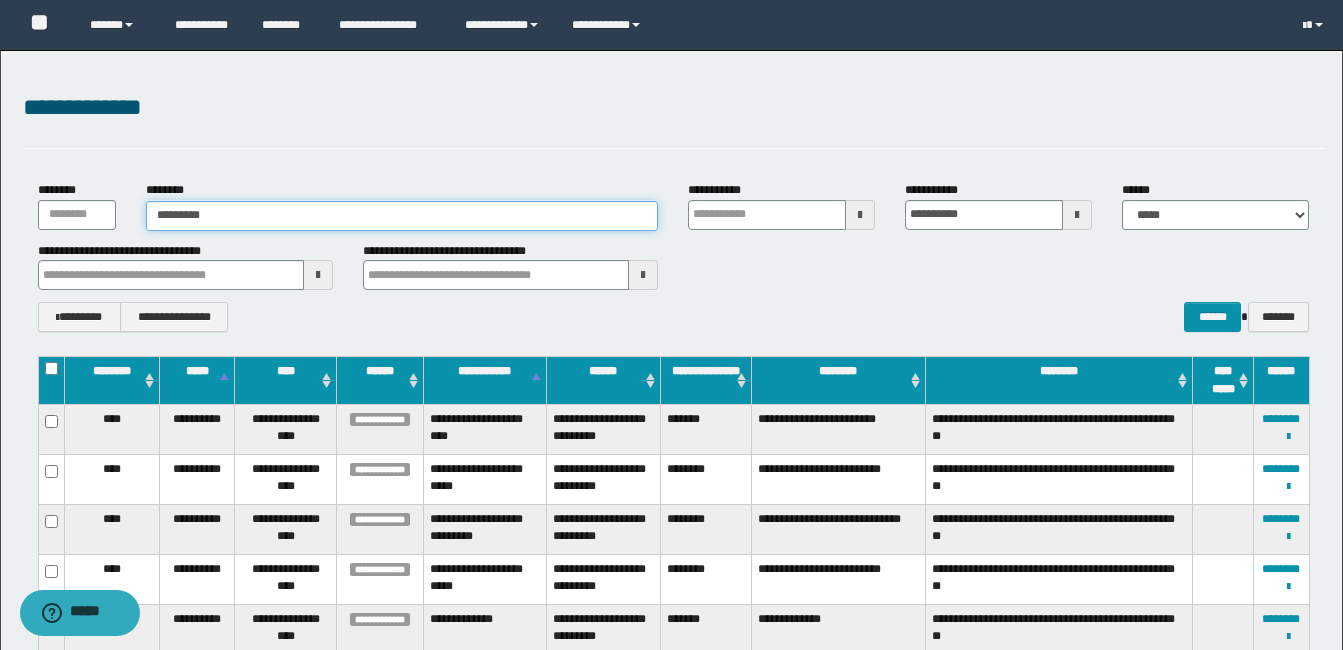 type on "*********" 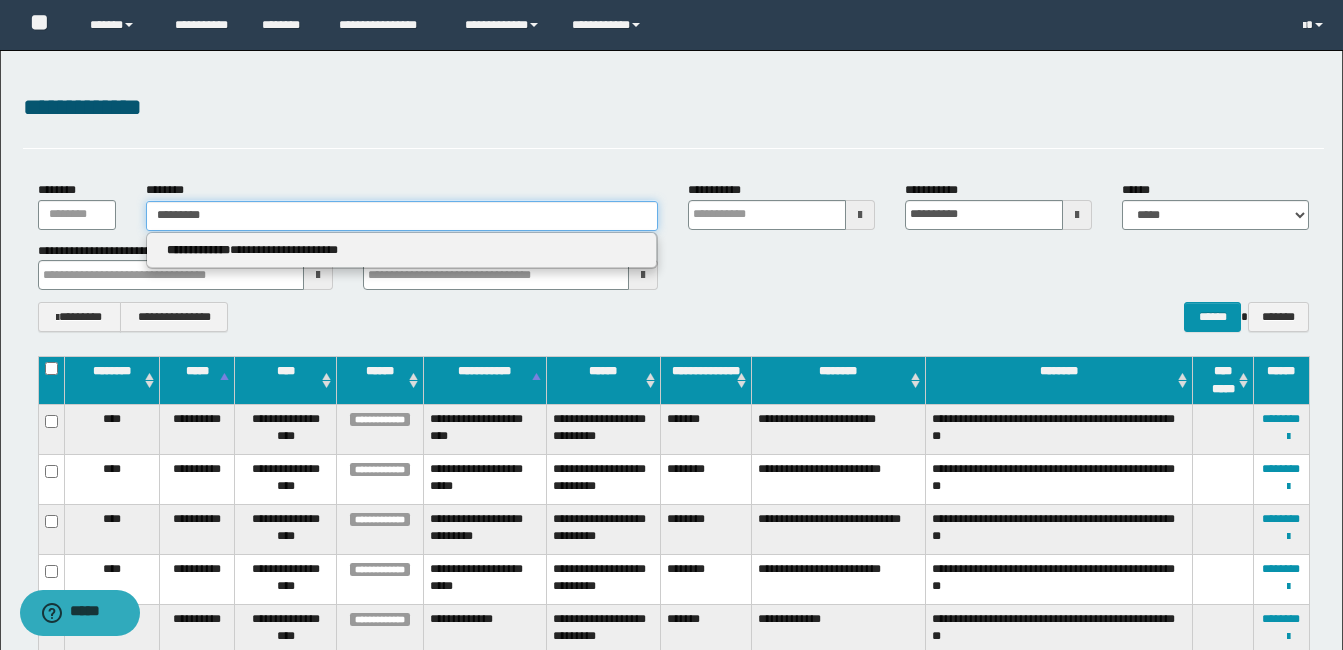 type on "*********" 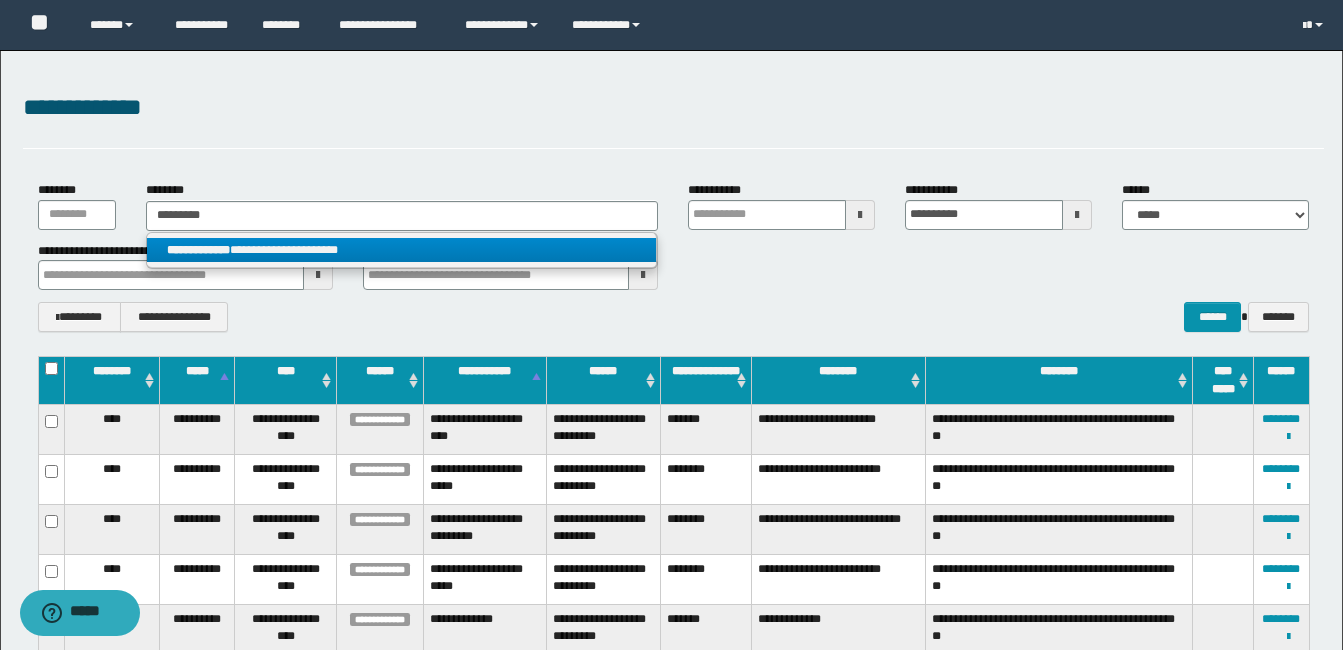 click on "**********" at bounding box center (401, 250) 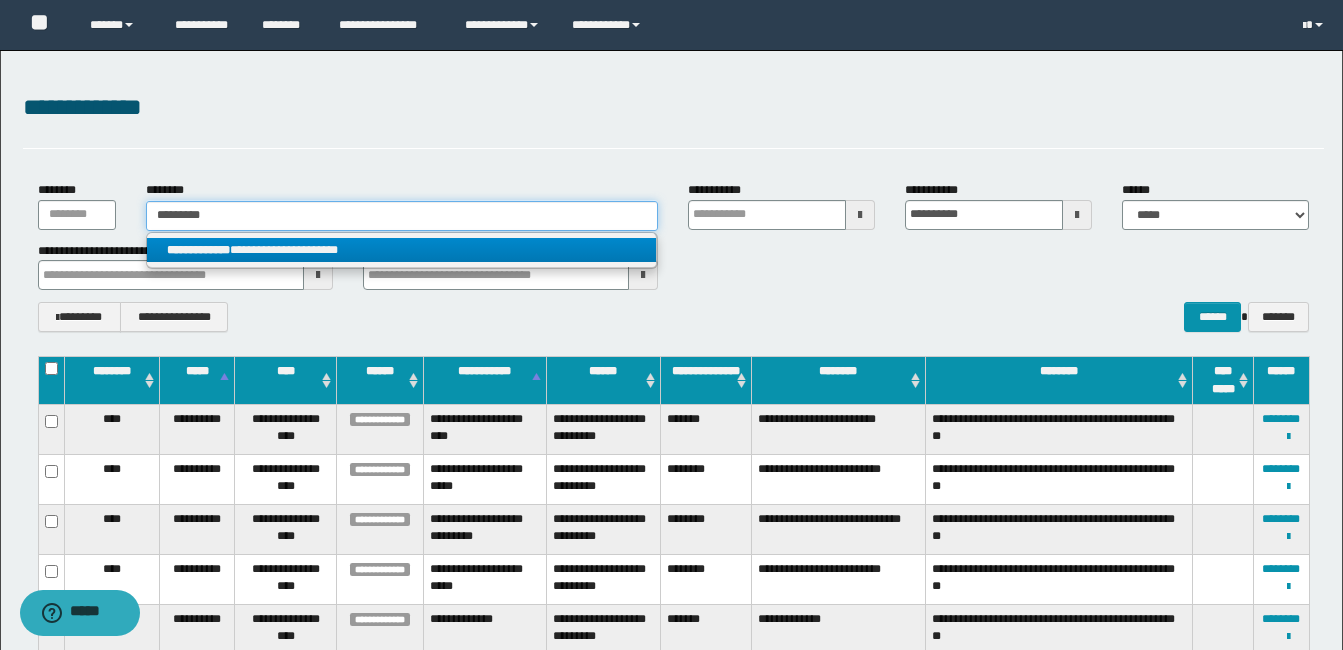 type 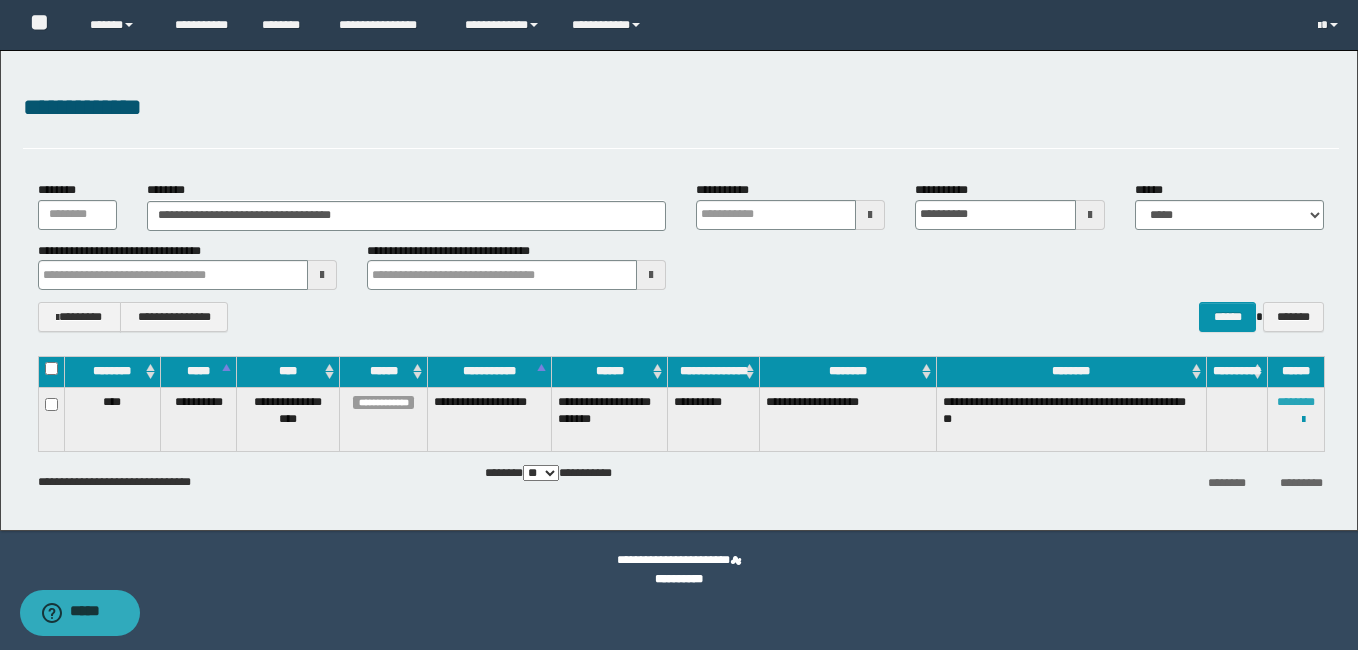 click on "********" at bounding box center [1296, 402] 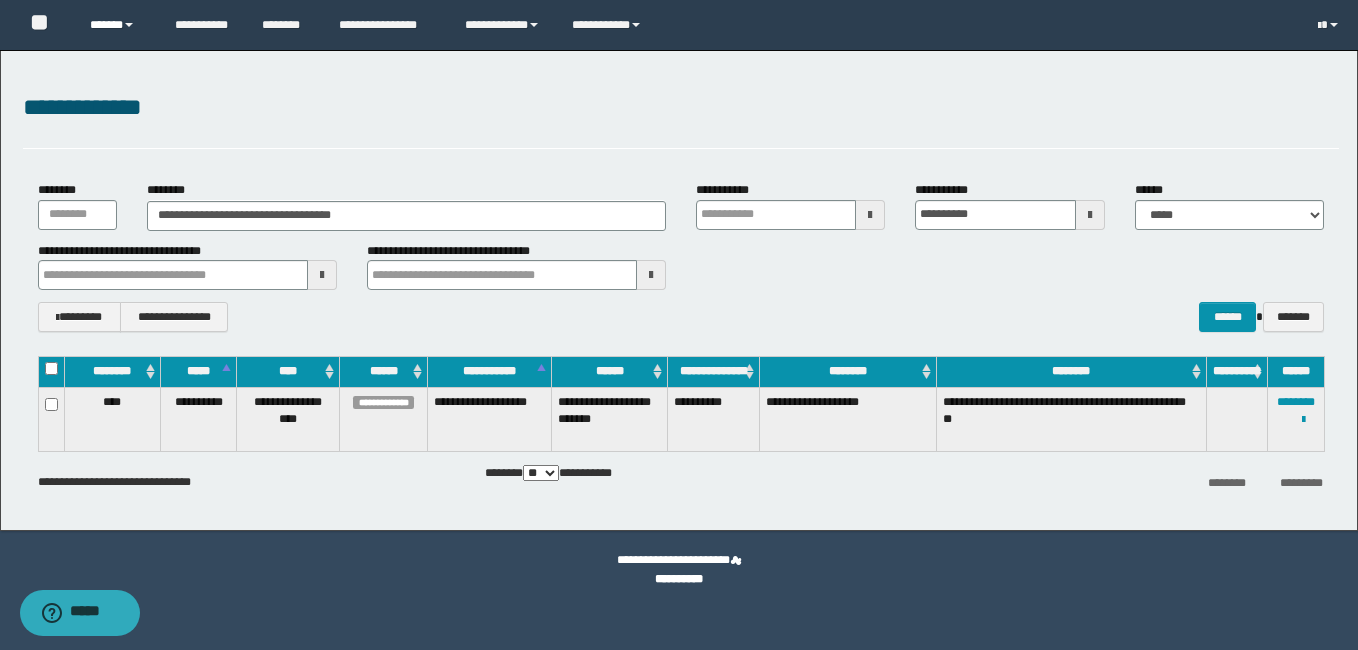 click on "******" at bounding box center [117, 25] 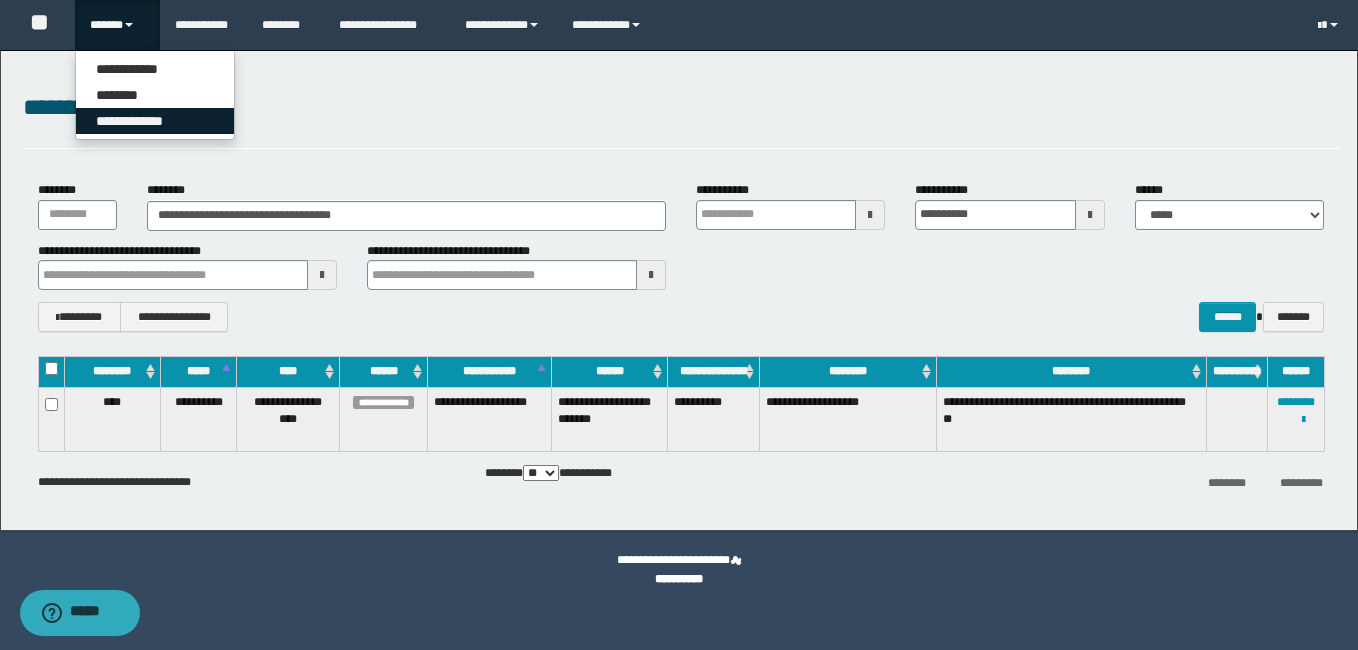 click on "**********" at bounding box center (155, 121) 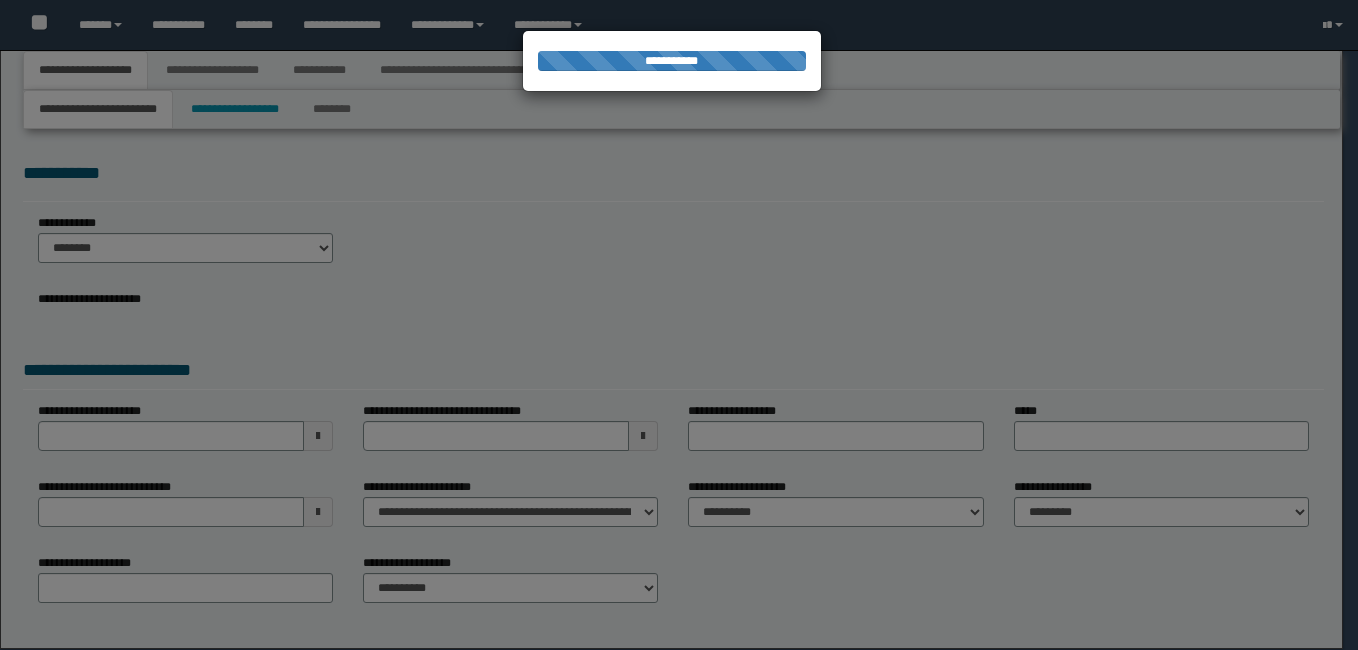 scroll, scrollTop: 0, scrollLeft: 0, axis: both 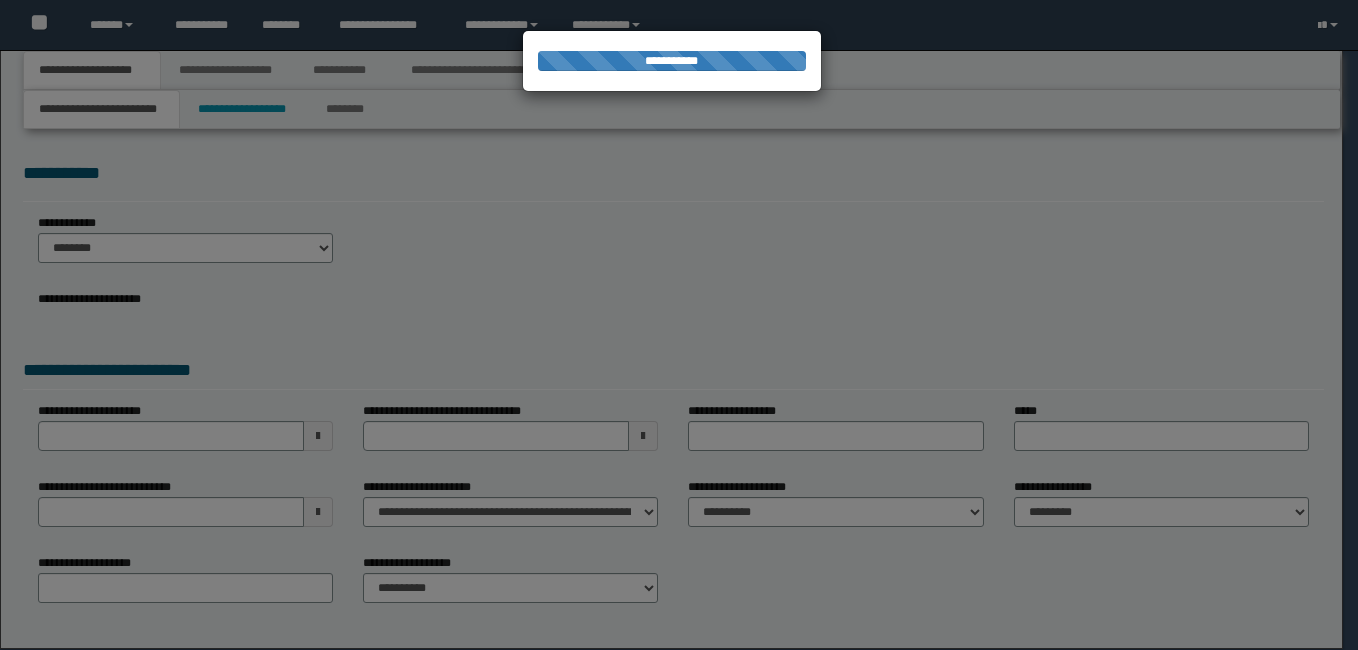 select on "**" 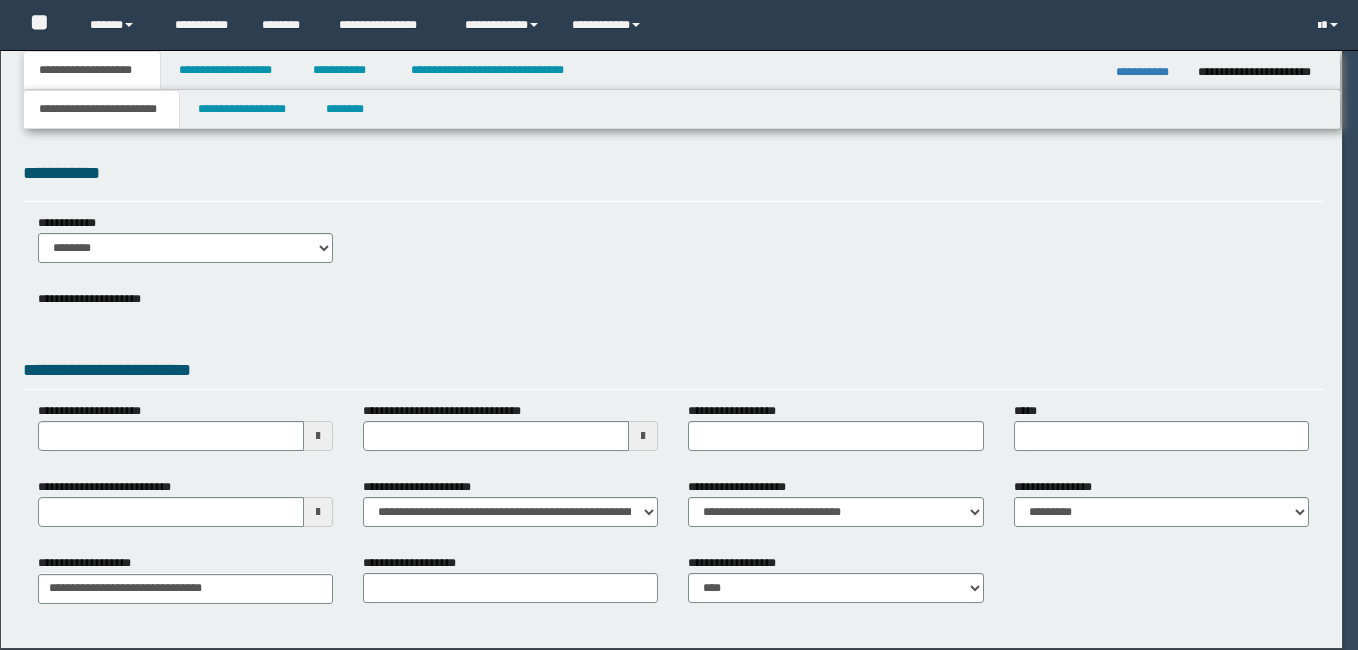 scroll, scrollTop: 0, scrollLeft: 0, axis: both 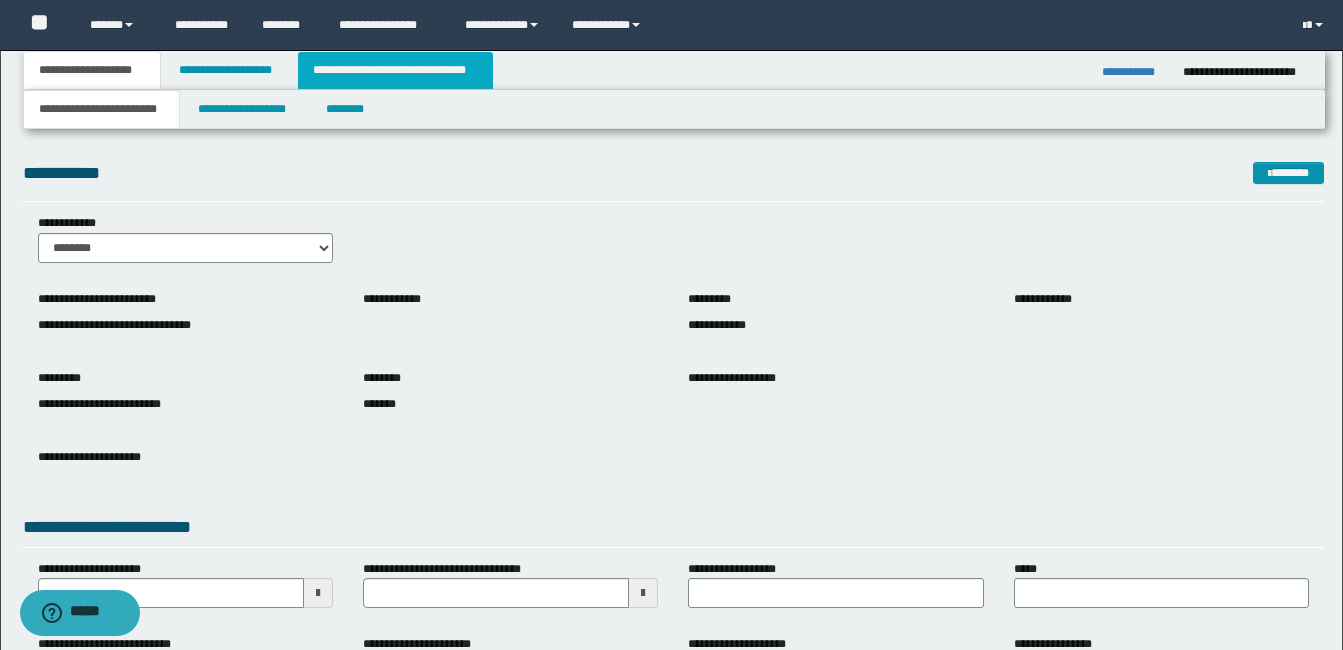 click on "**********" at bounding box center (395, 70) 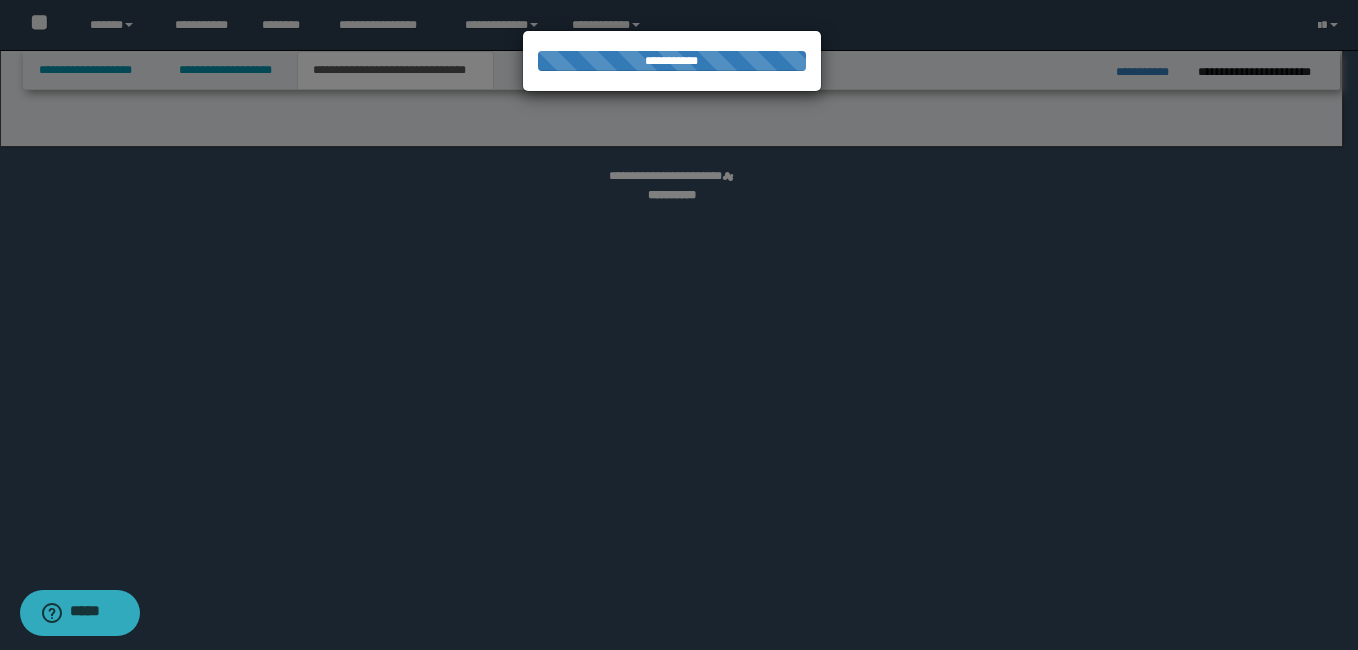 select on "*" 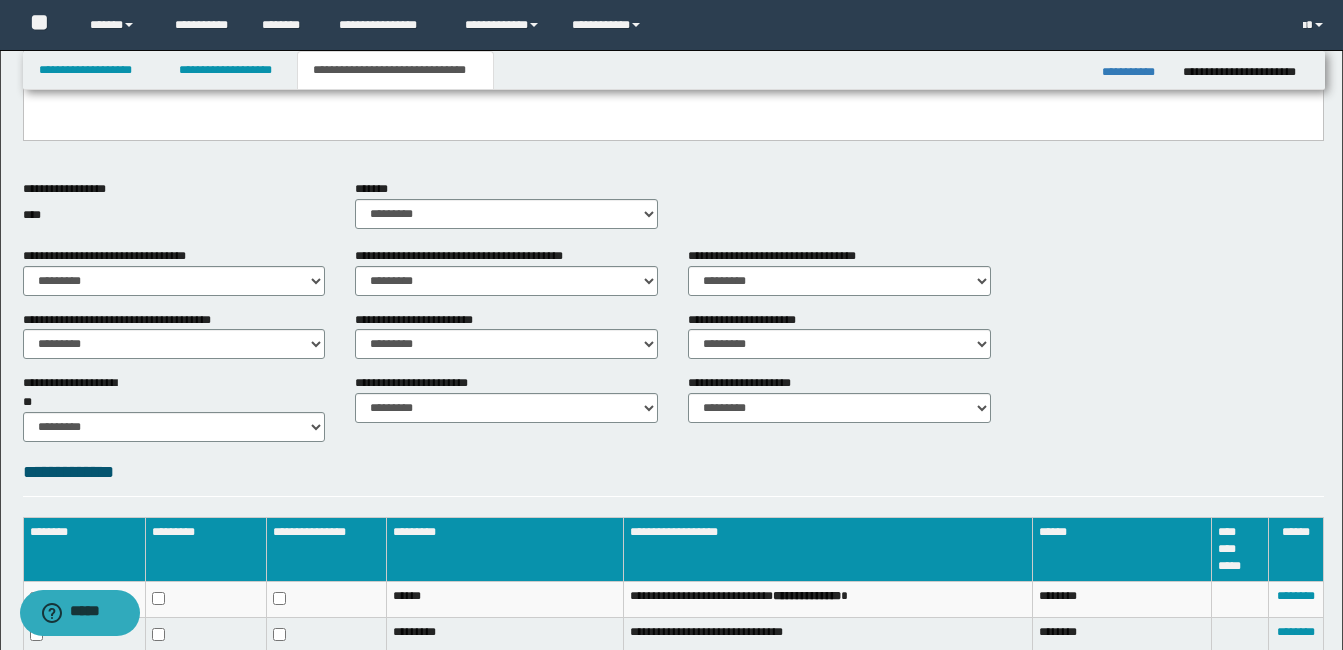 scroll, scrollTop: 783, scrollLeft: 0, axis: vertical 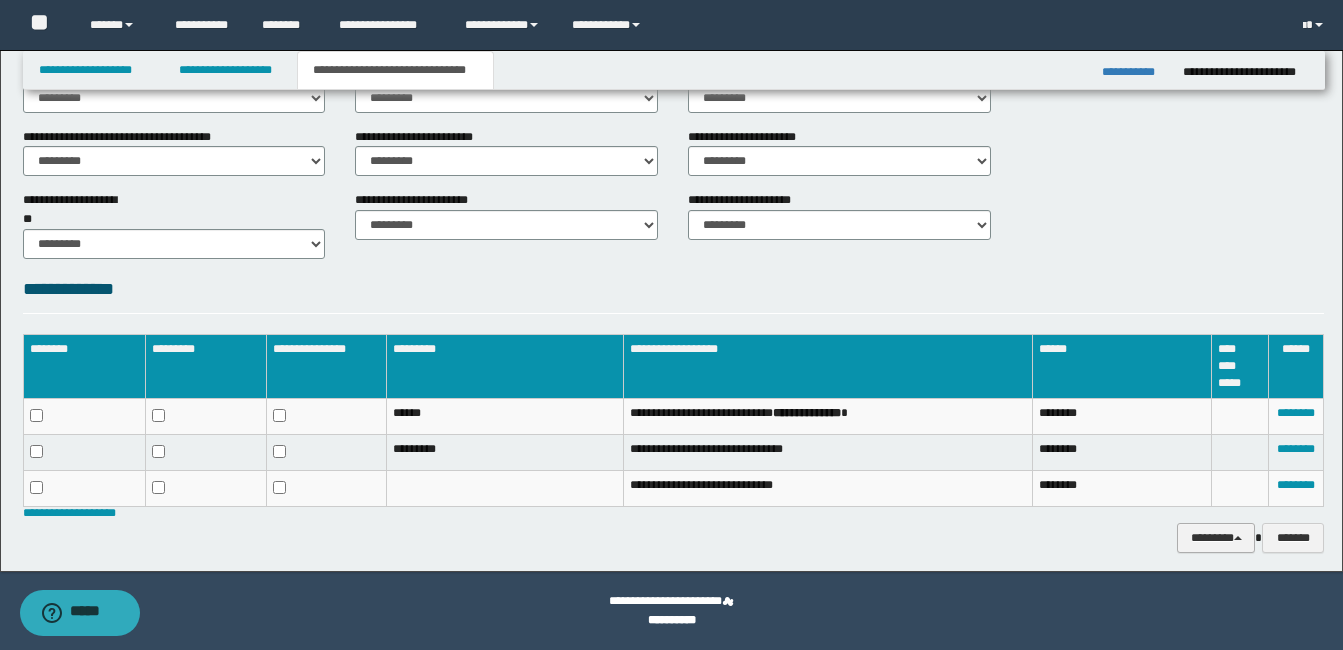 click on "********" at bounding box center (1216, 538) 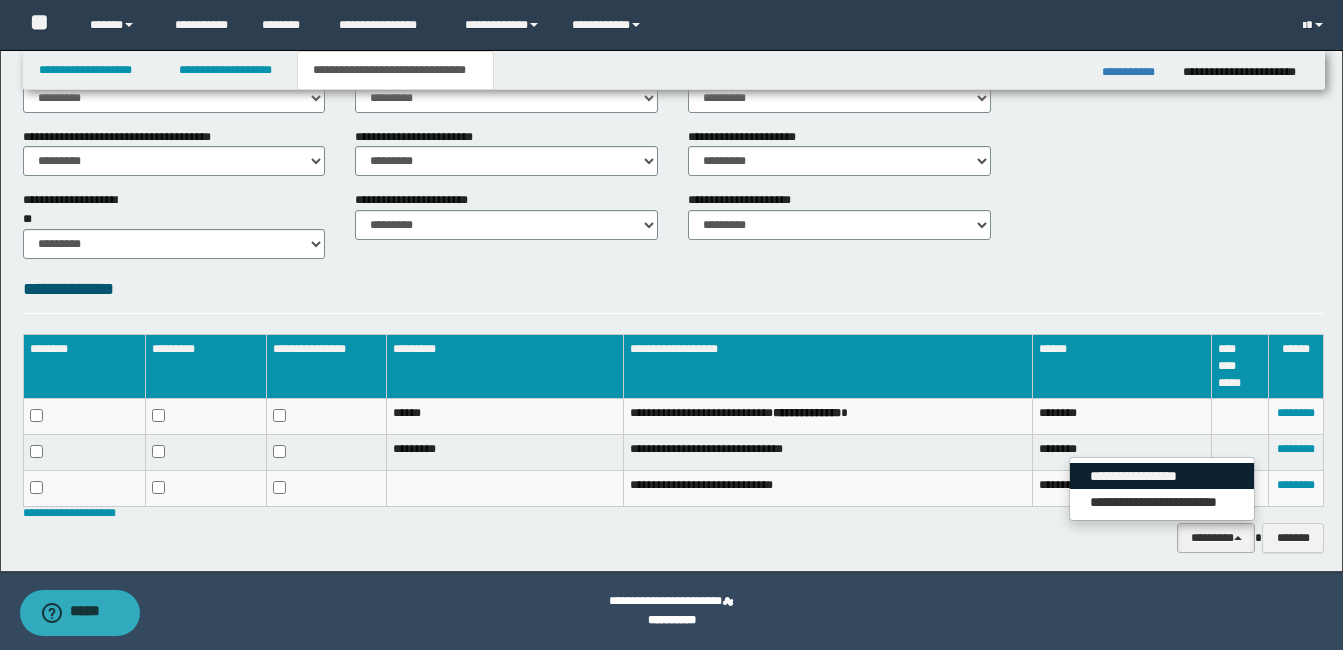click on "**********" at bounding box center [1162, 476] 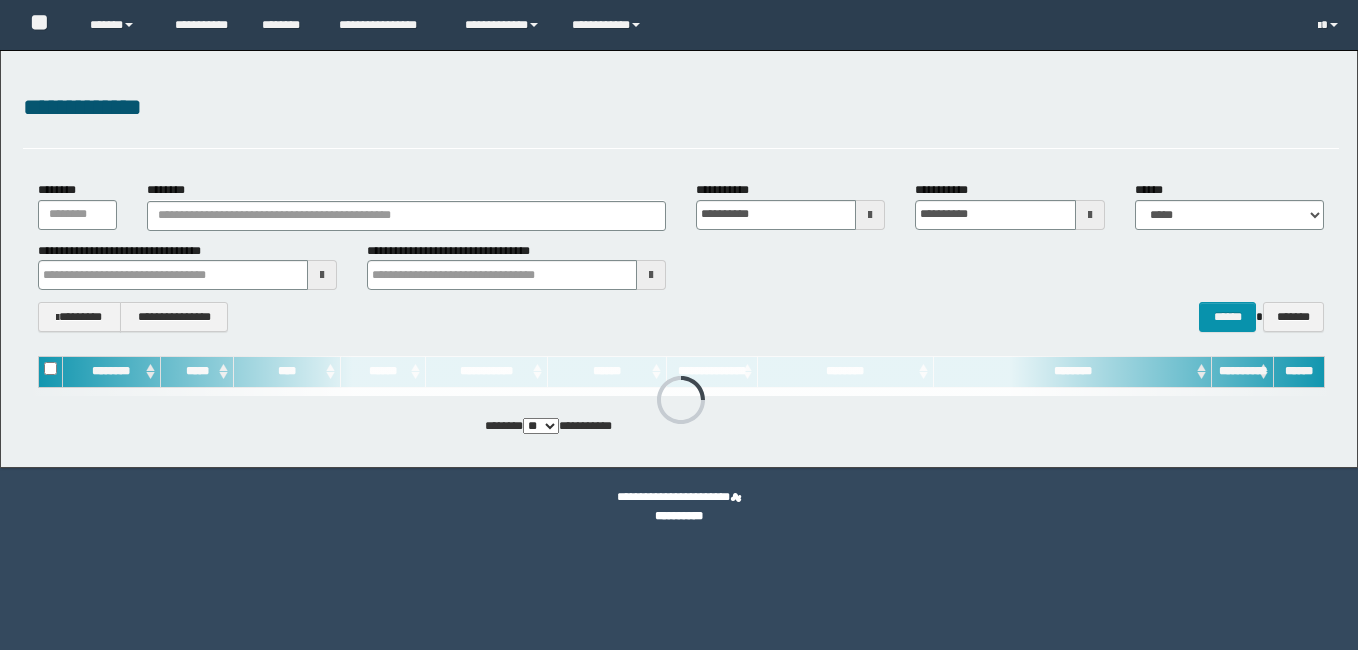 scroll, scrollTop: 0, scrollLeft: 0, axis: both 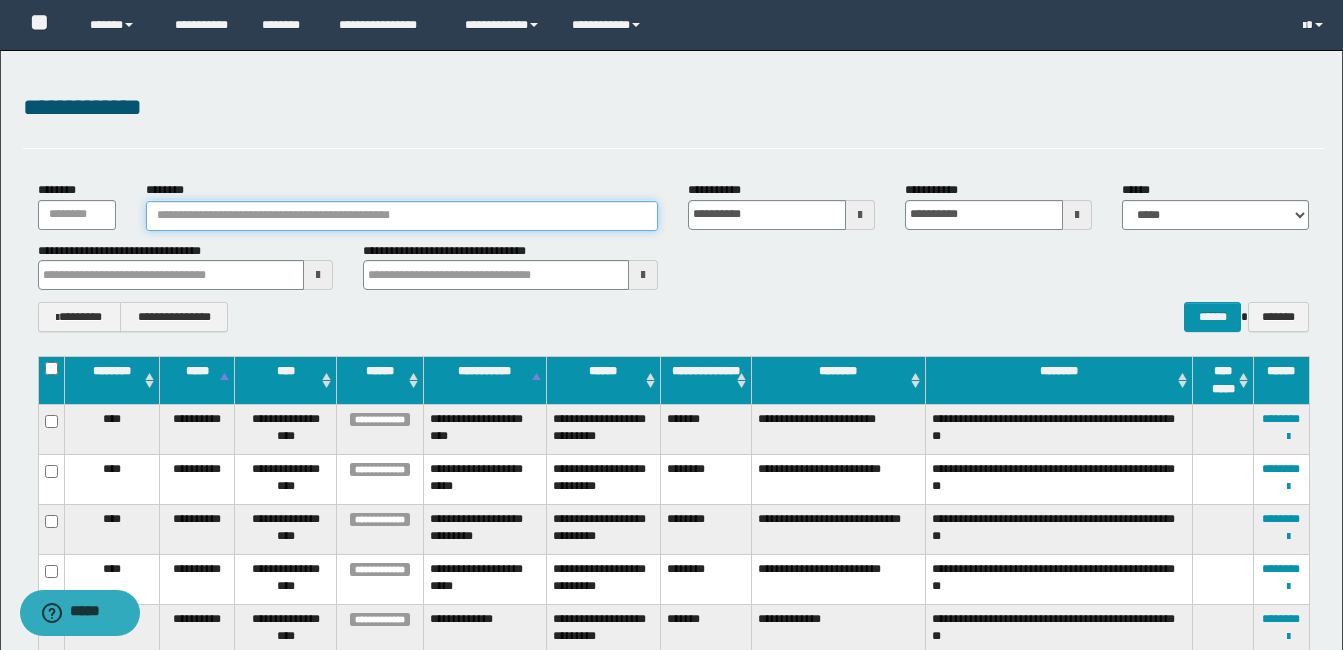click on "********" at bounding box center [402, 216] 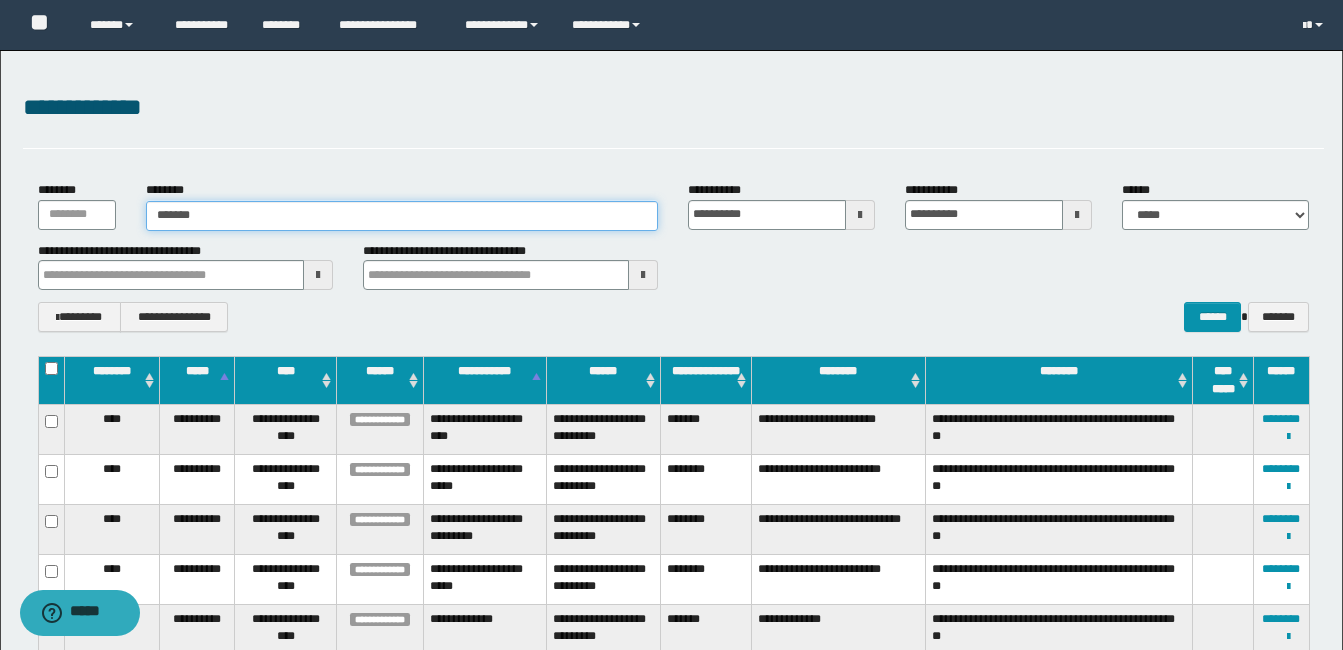 type on "********" 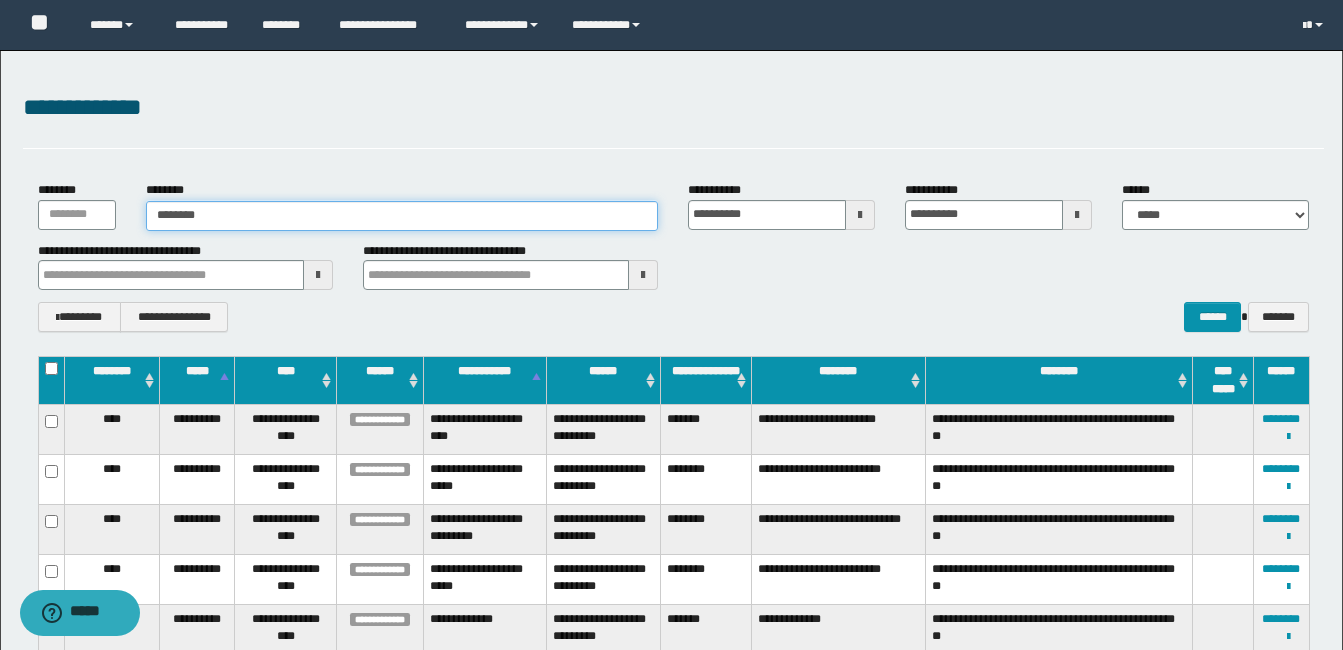 type on "********" 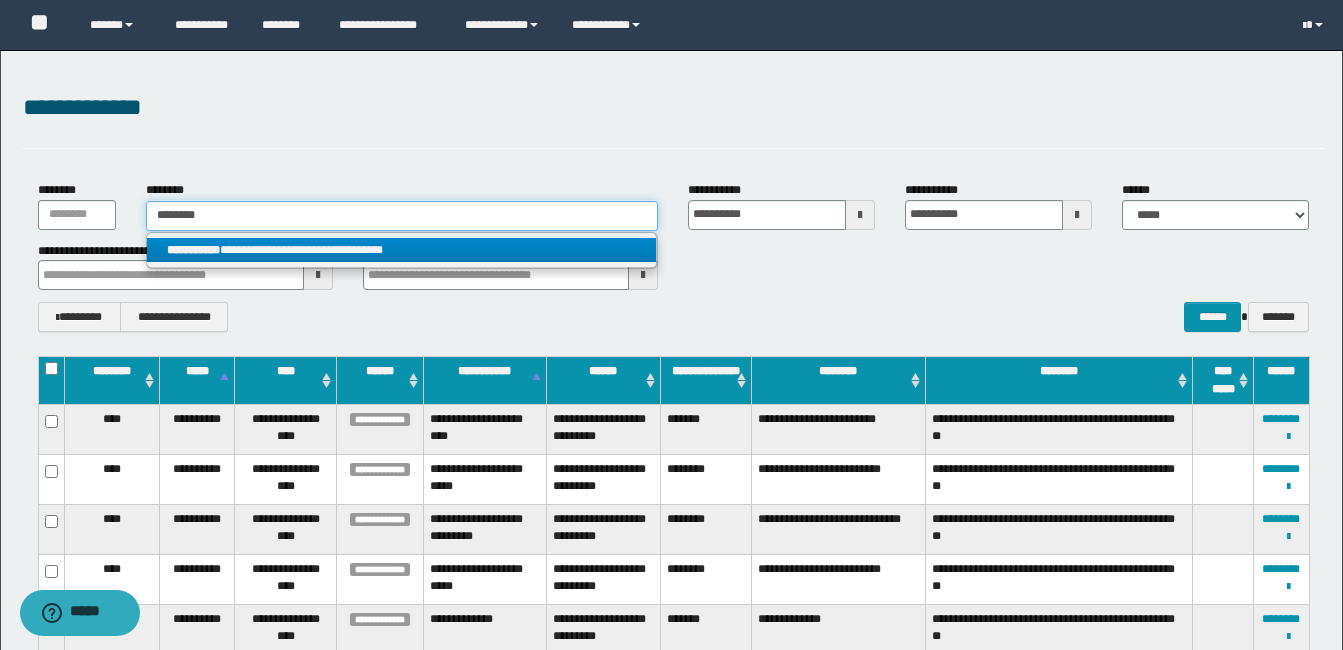 type on "********" 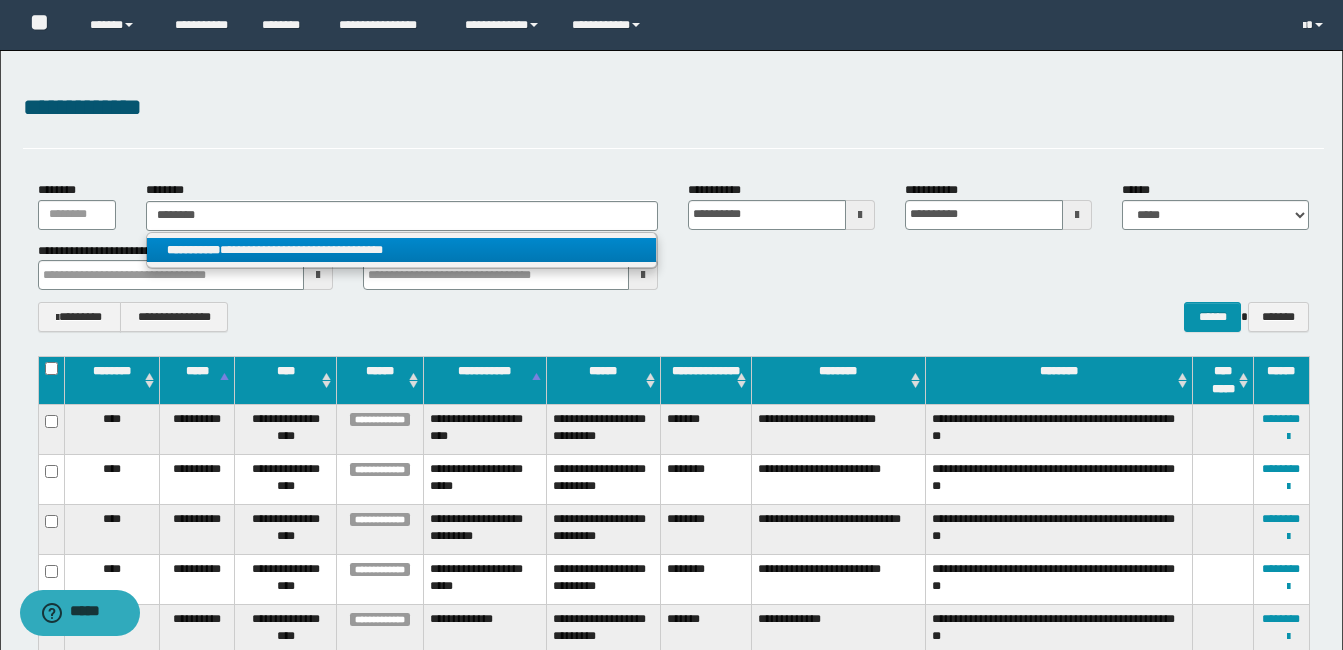 click on "**********" at bounding box center (193, 250) 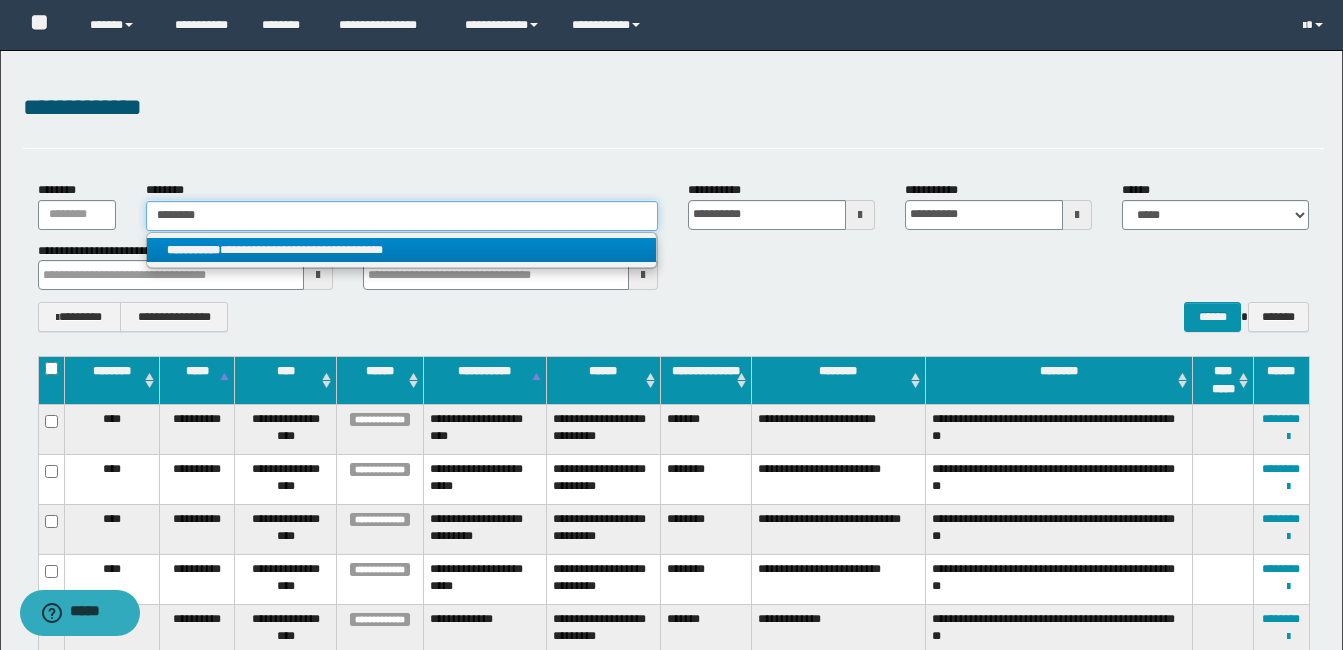 type 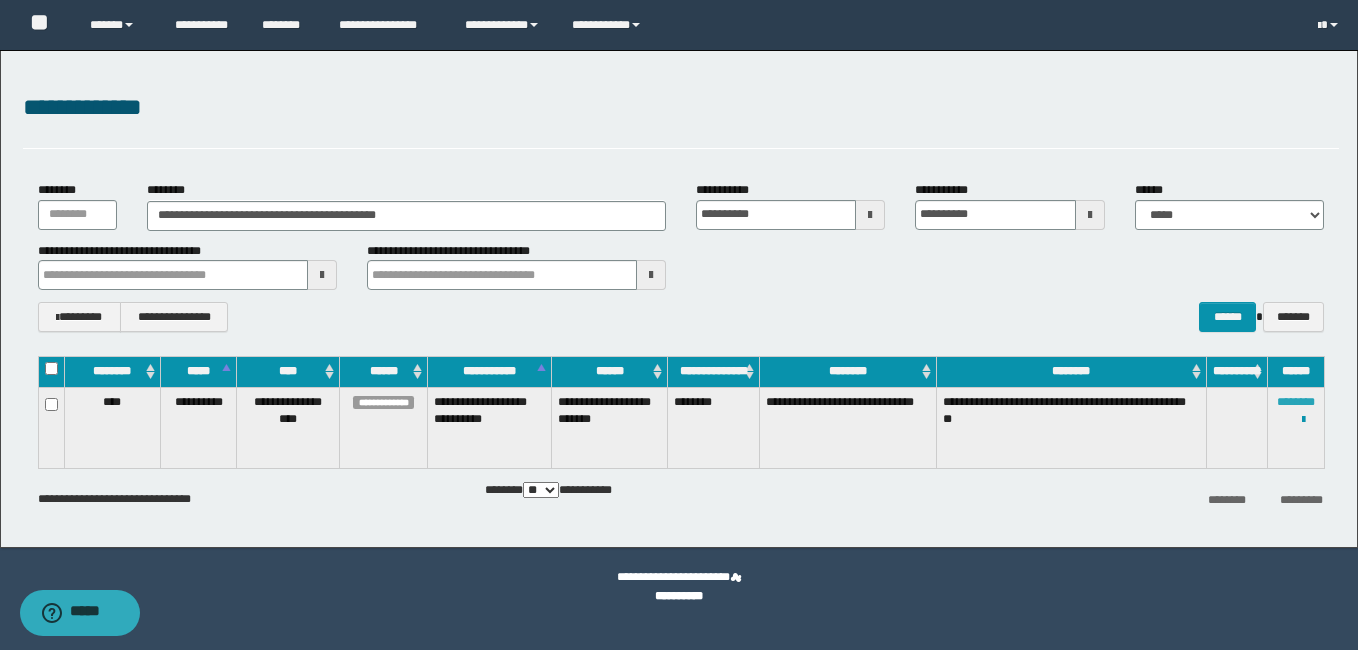 click on "********" at bounding box center (1296, 402) 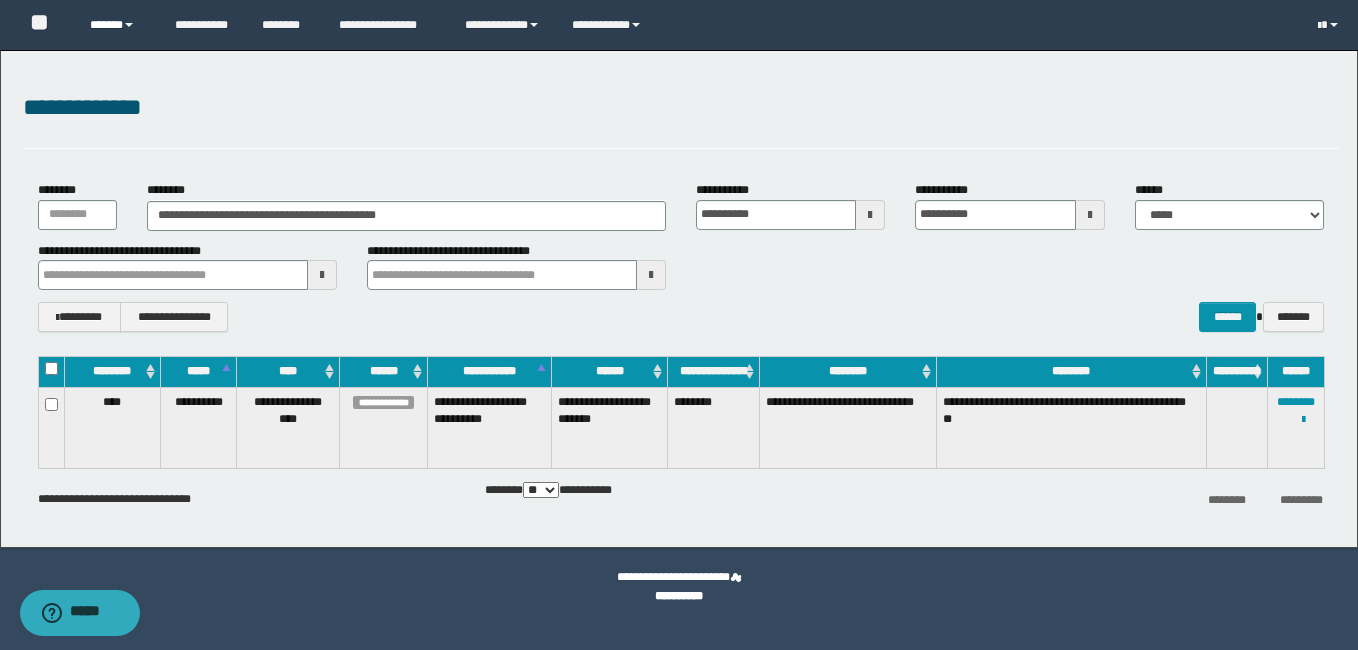 click on "******" at bounding box center [117, 25] 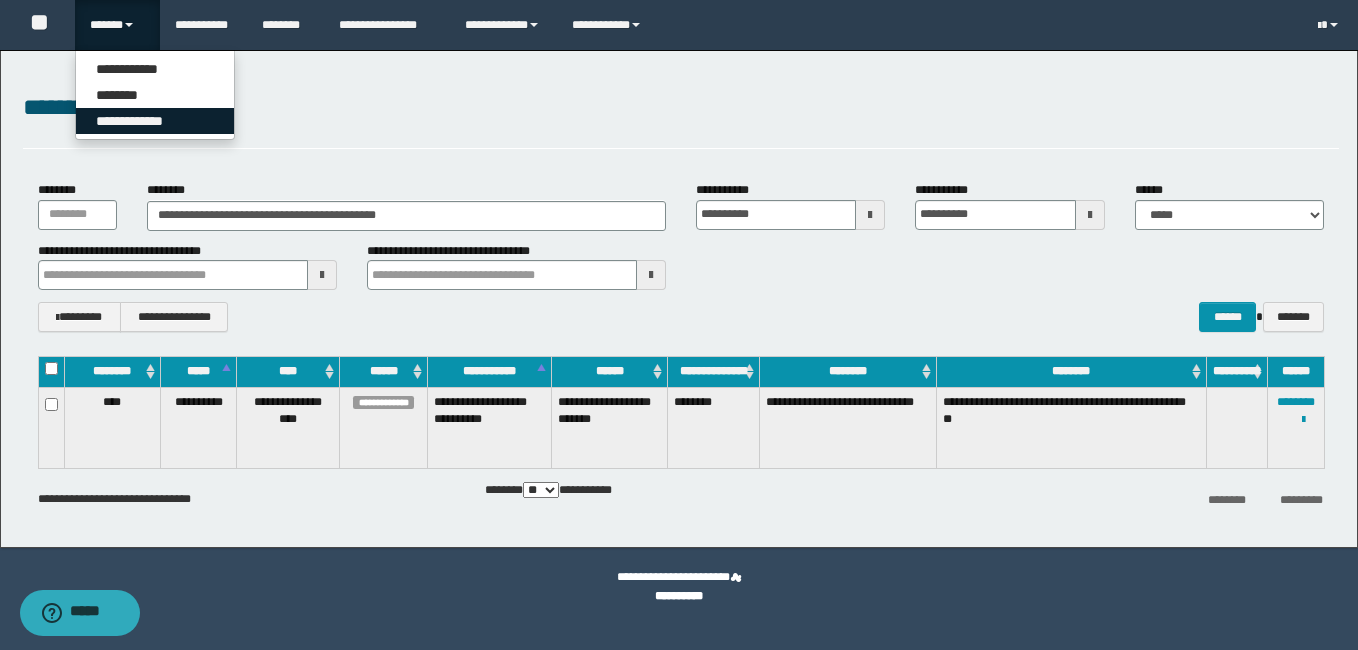 click on "**********" at bounding box center [155, 121] 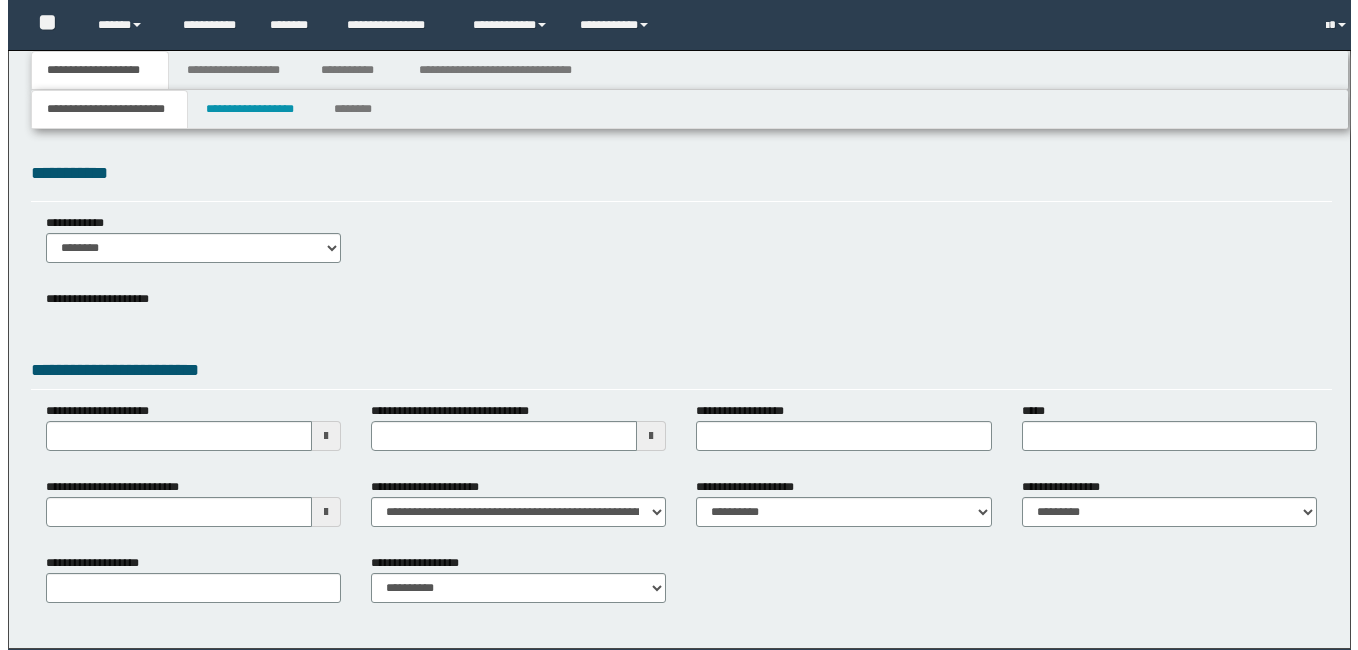 scroll, scrollTop: 0, scrollLeft: 0, axis: both 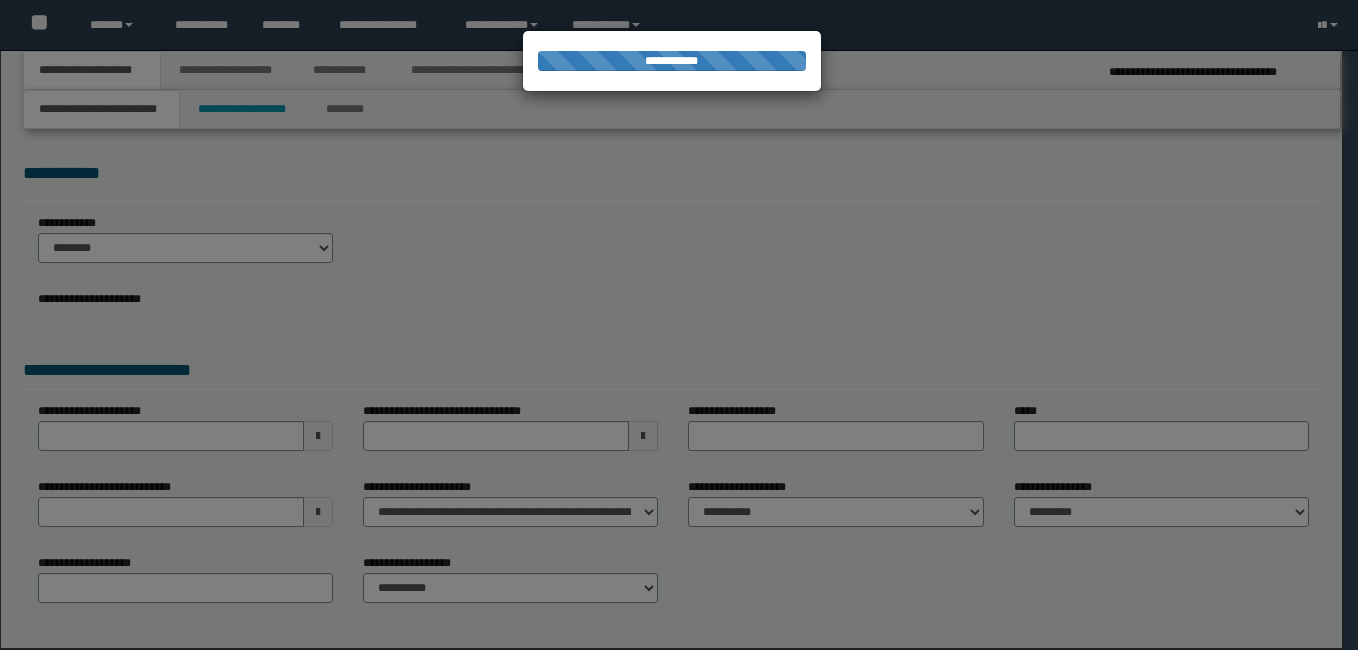 select on "*" 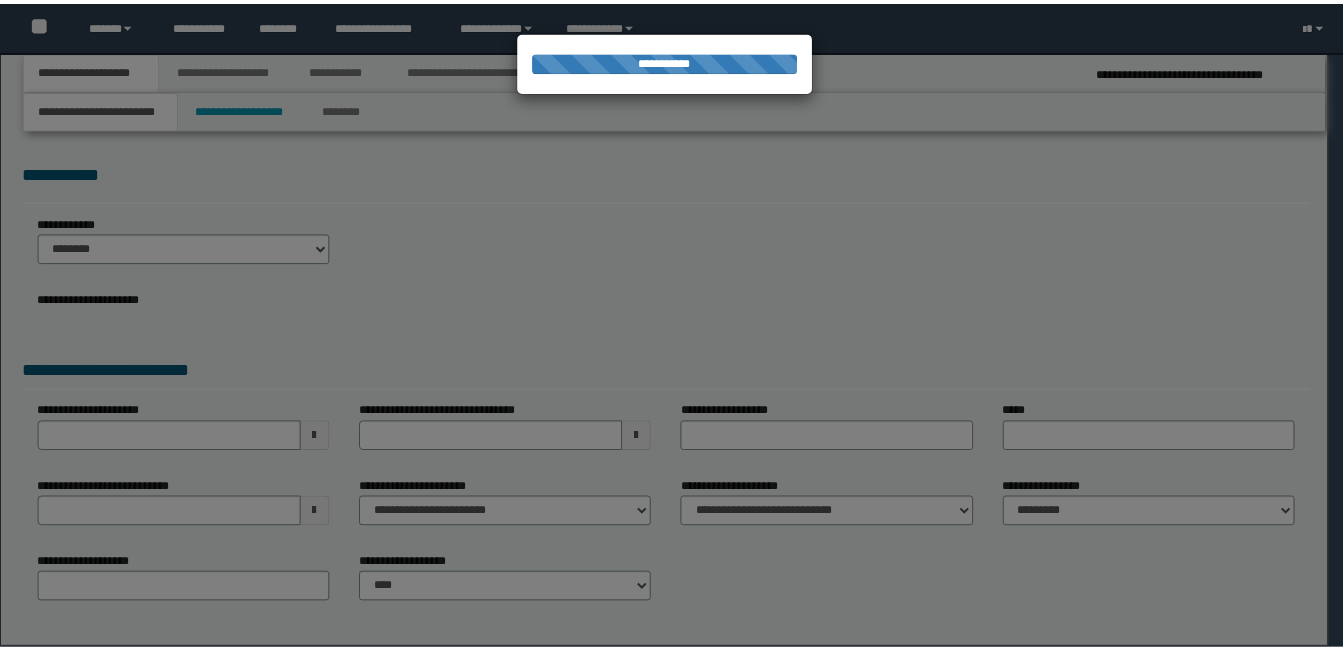 scroll, scrollTop: 0, scrollLeft: 0, axis: both 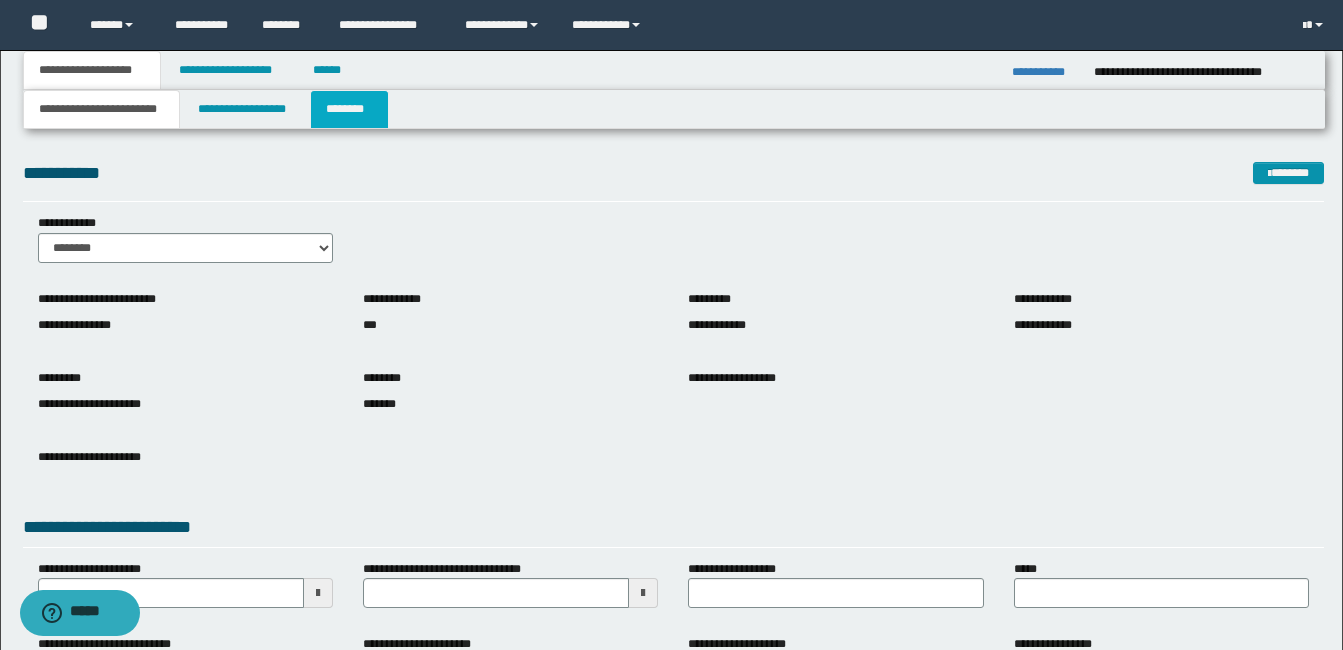 click on "********" at bounding box center [349, 109] 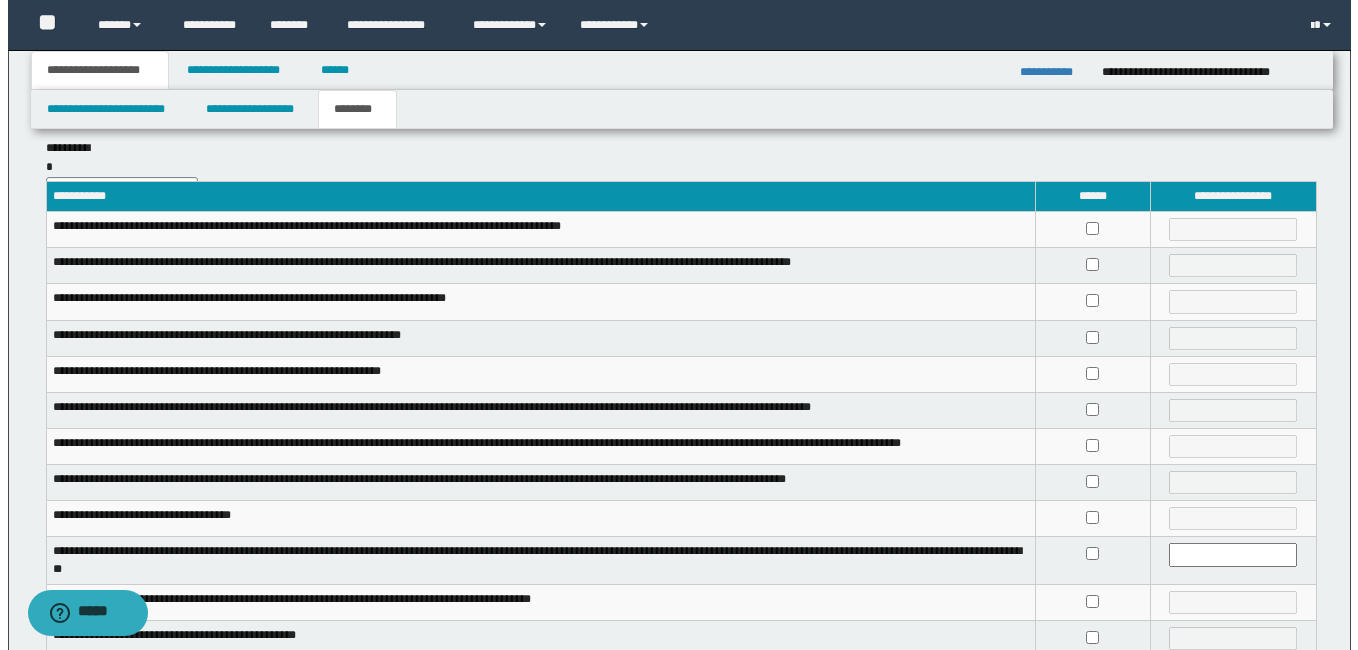 scroll, scrollTop: 0, scrollLeft: 0, axis: both 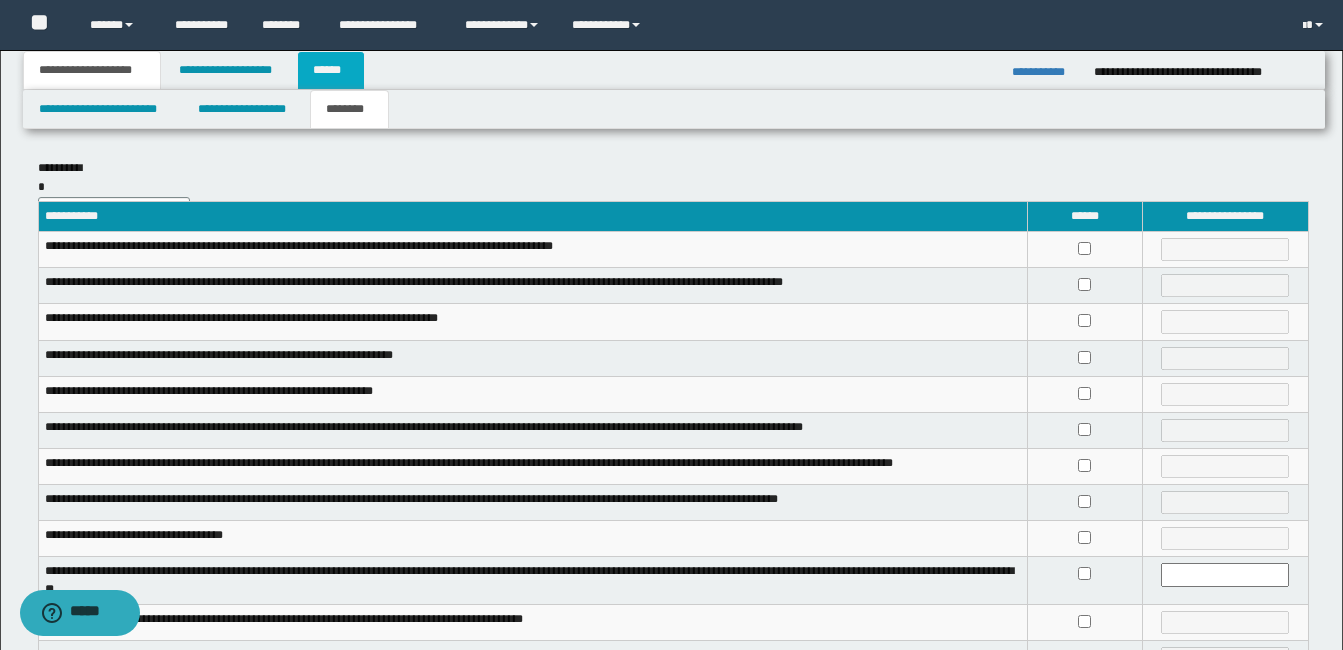click on "******" at bounding box center (331, 70) 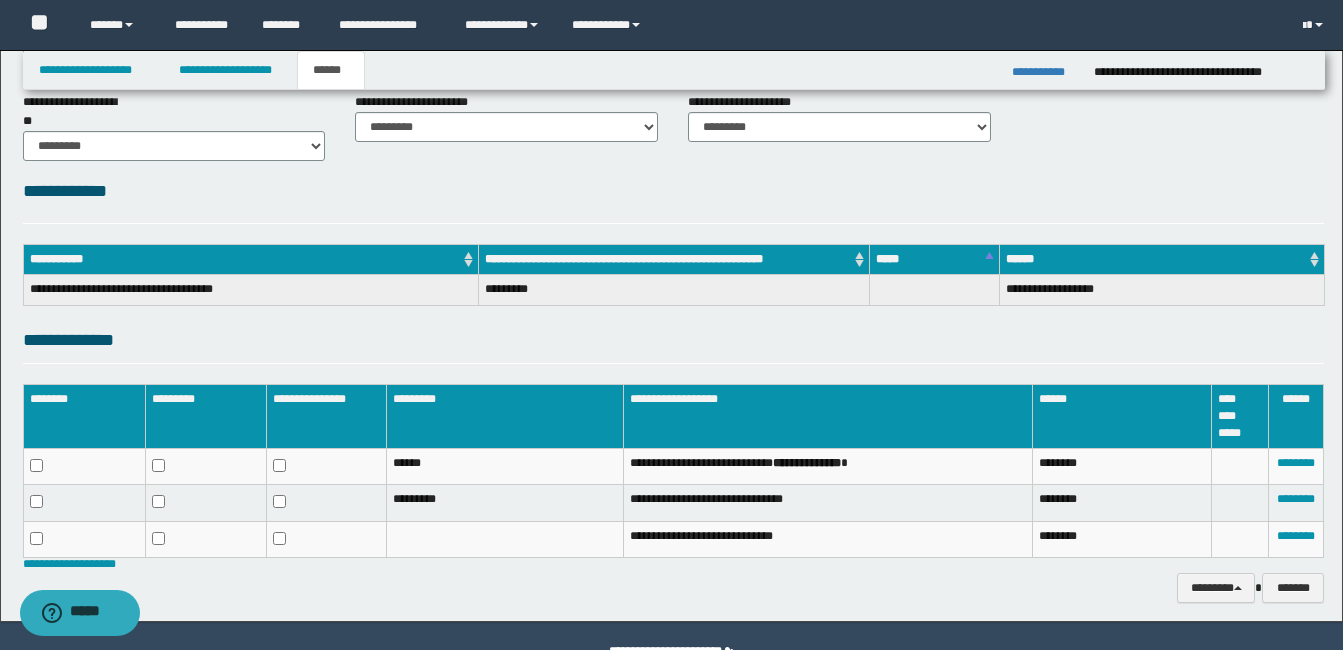 scroll, scrollTop: 216, scrollLeft: 0, axis: vertical 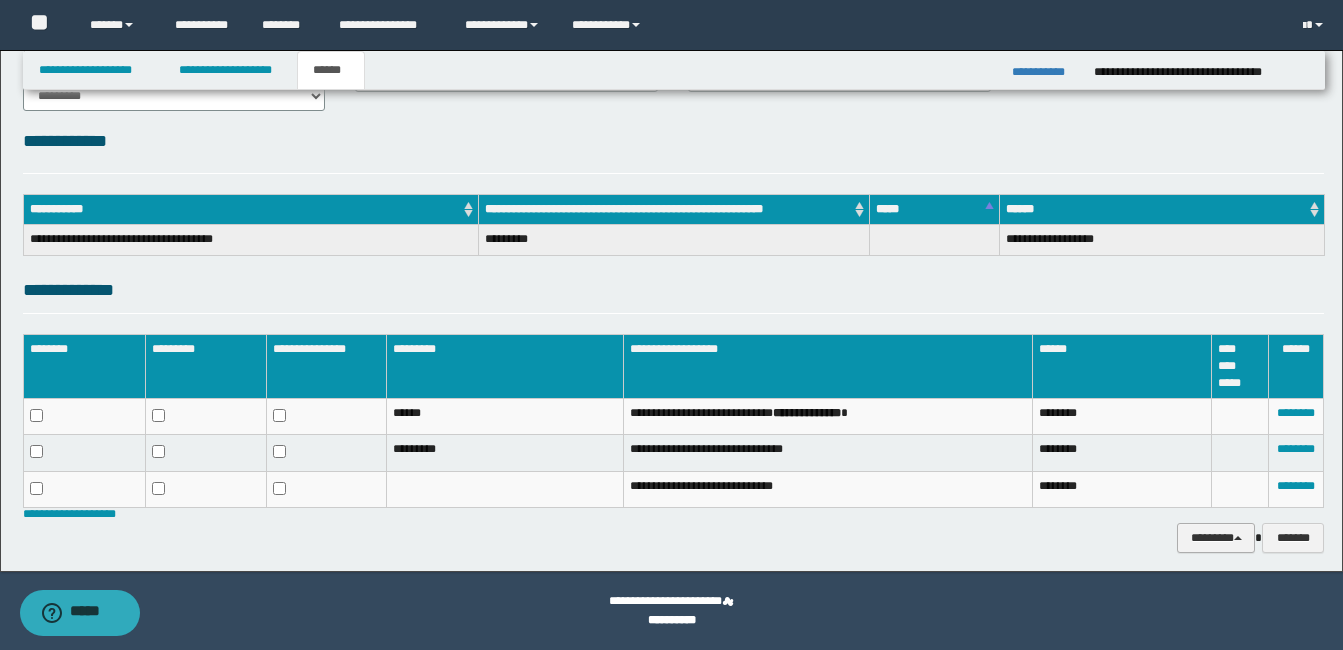click on "********" at bounding box center (1216, 538) 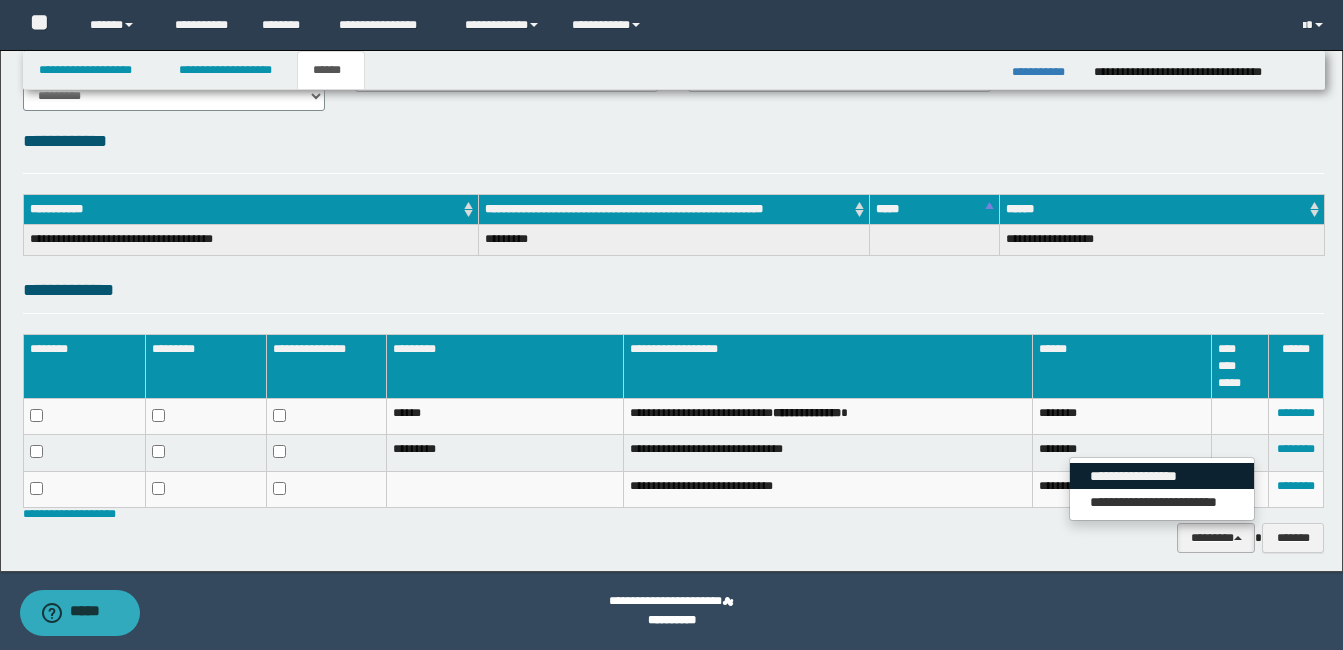 click on "**********" at bounding box center [1162, 476] 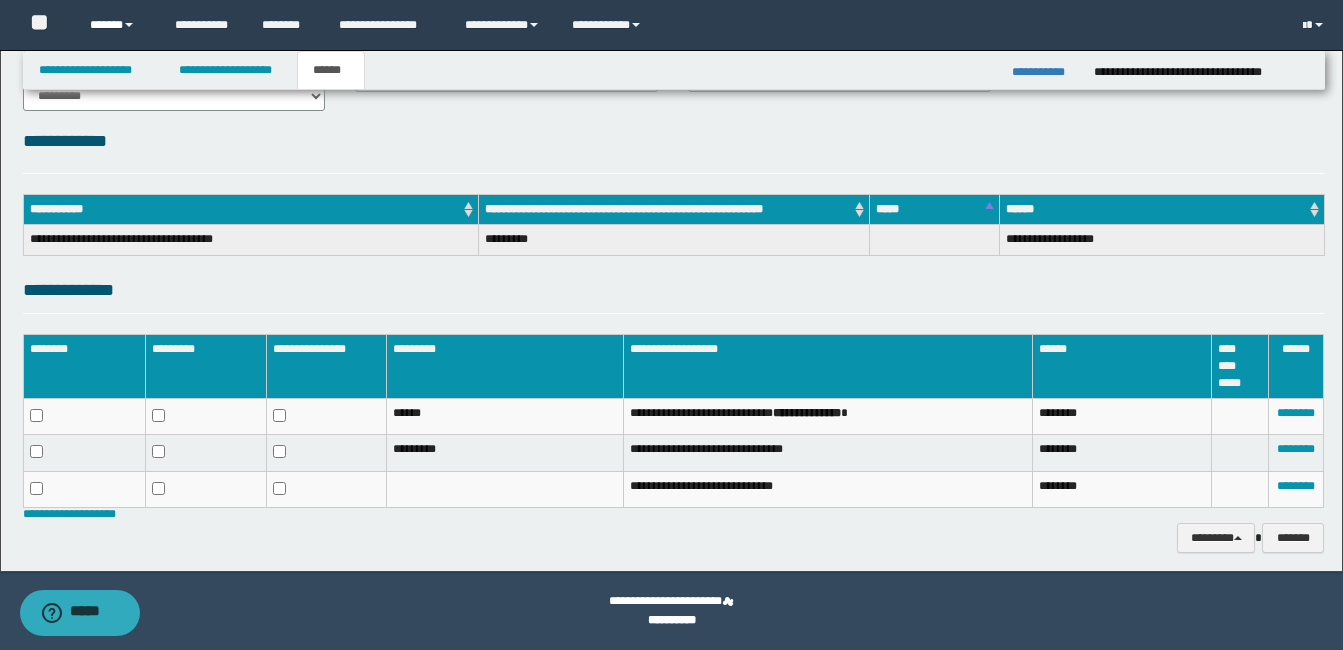 drag, startPoint x: 111, startPoint y: 26, endPoint x: 122, endPoint y: 51, distance: 27.313 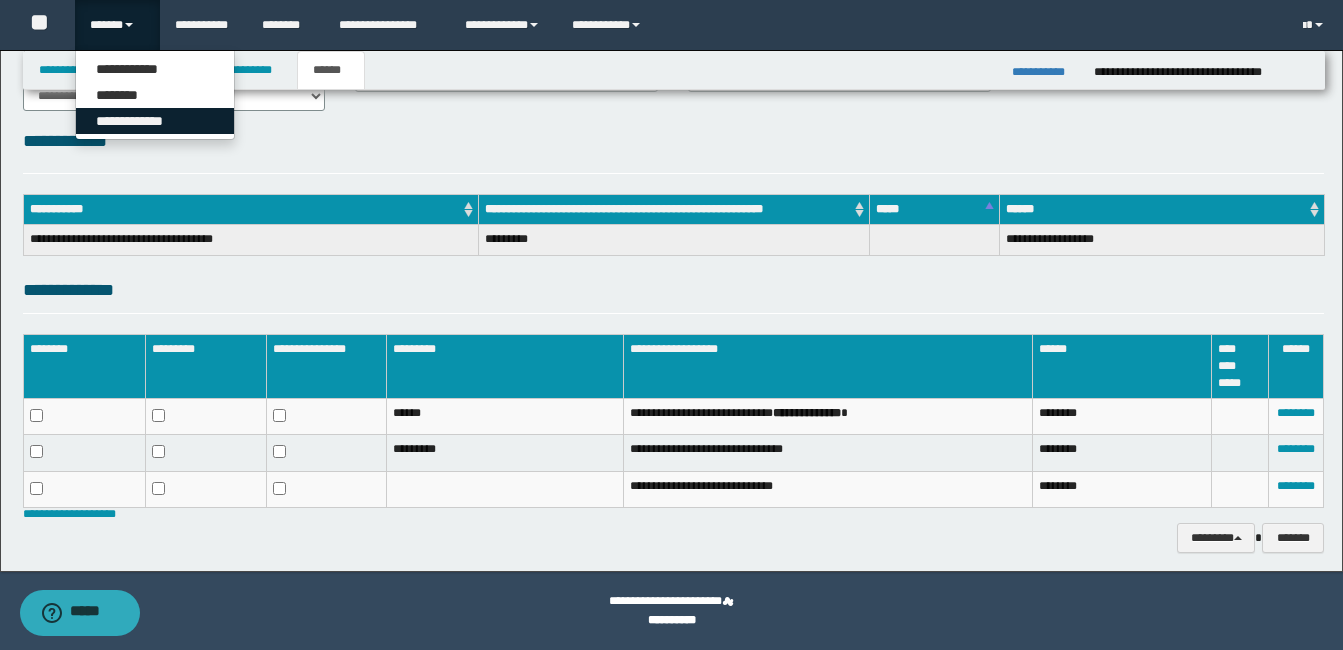 click on "**********" at bounding box center (155, 121) 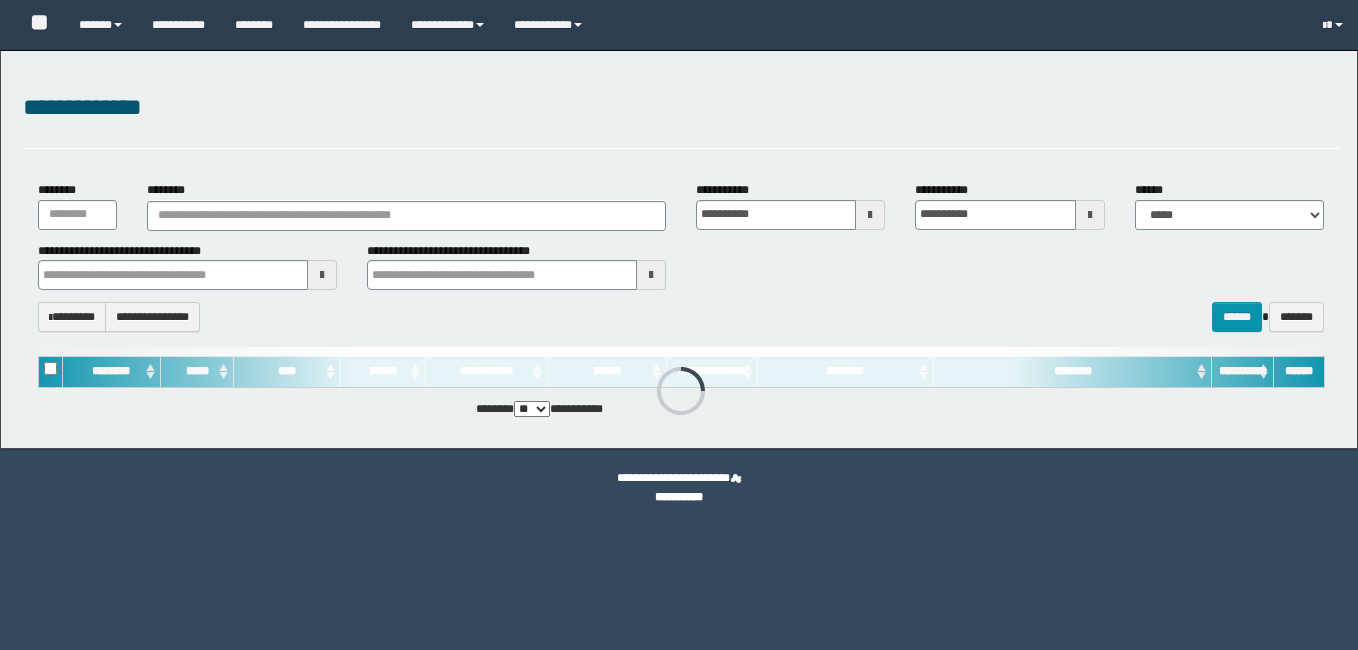 scroll, scrollTop: 0, scrollLeft: 0, axis: both 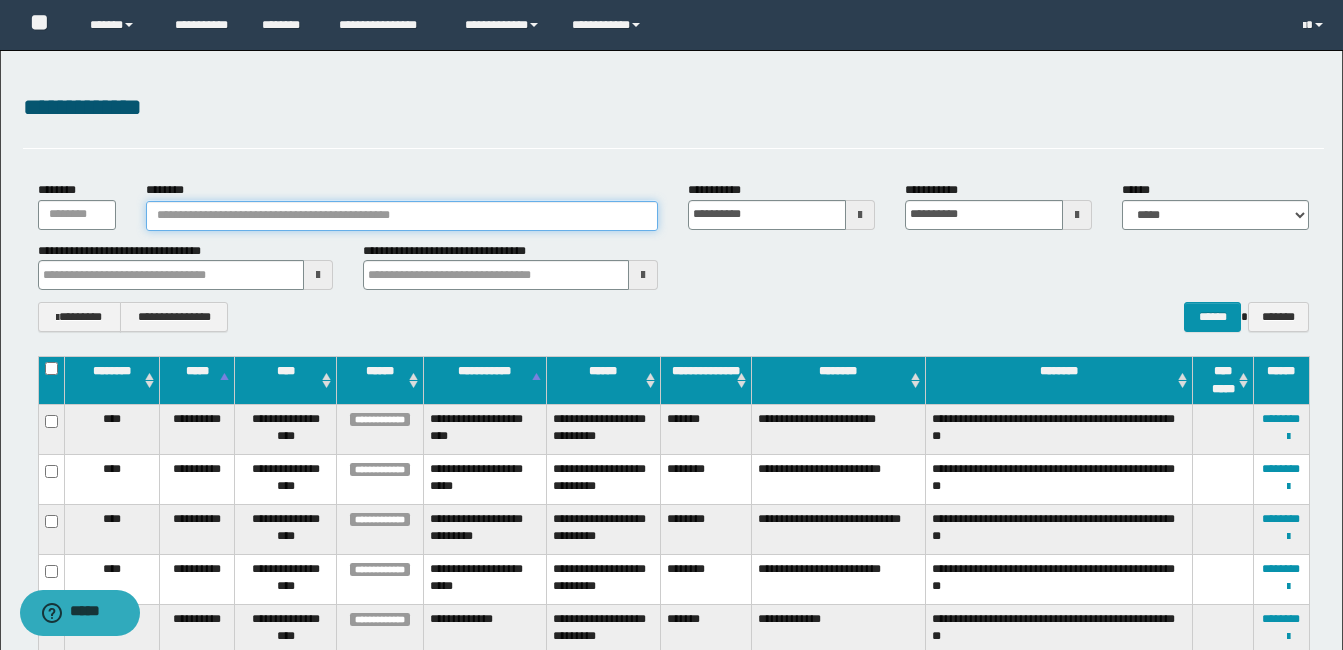 click on "********" at bounding box center (402, 216) 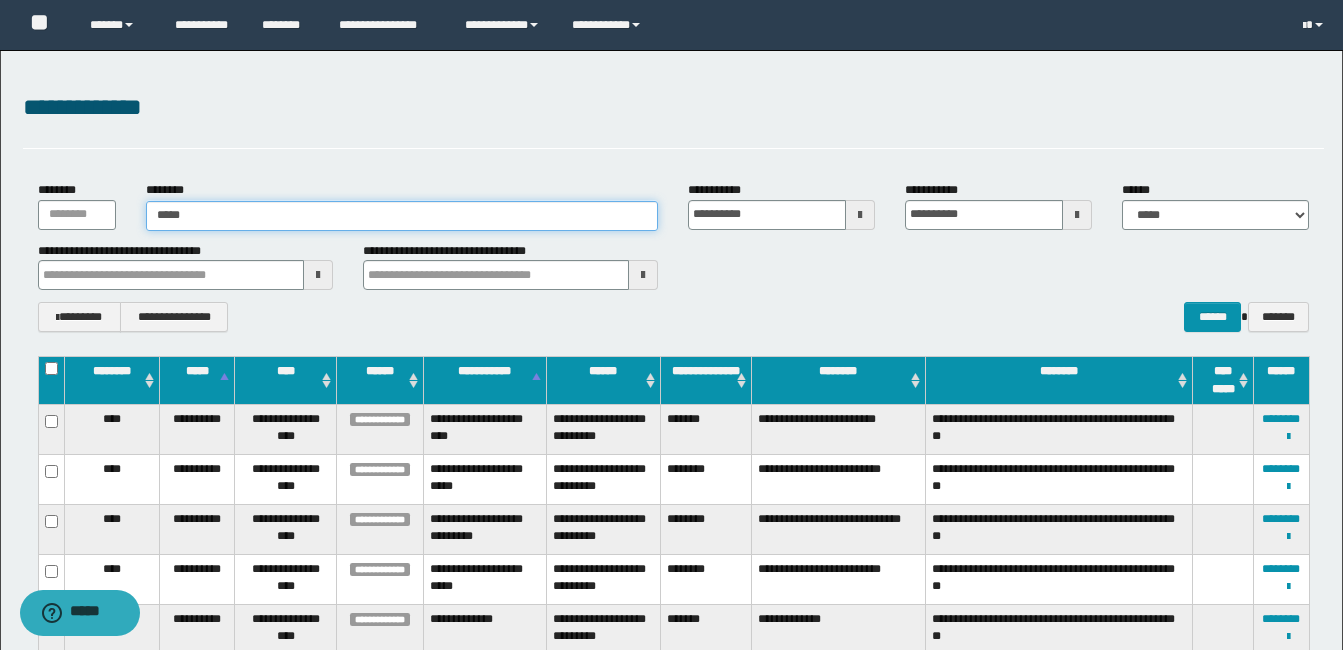 type on "*****" 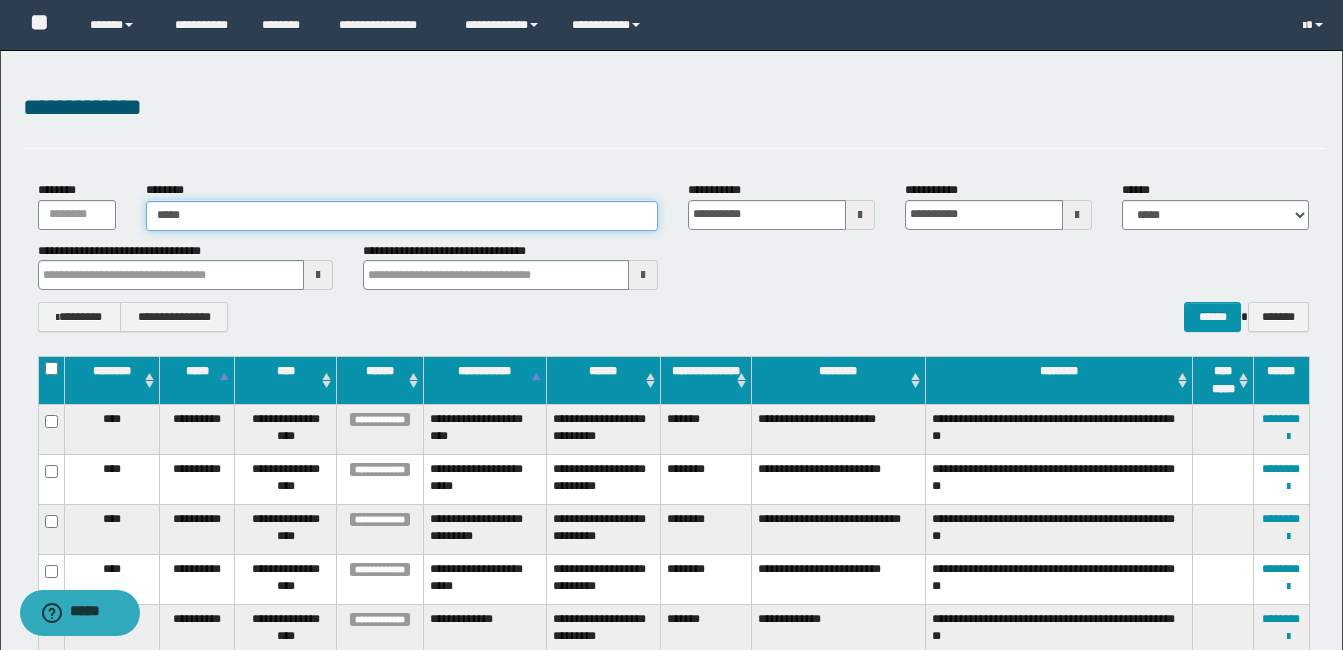 type on "*****" 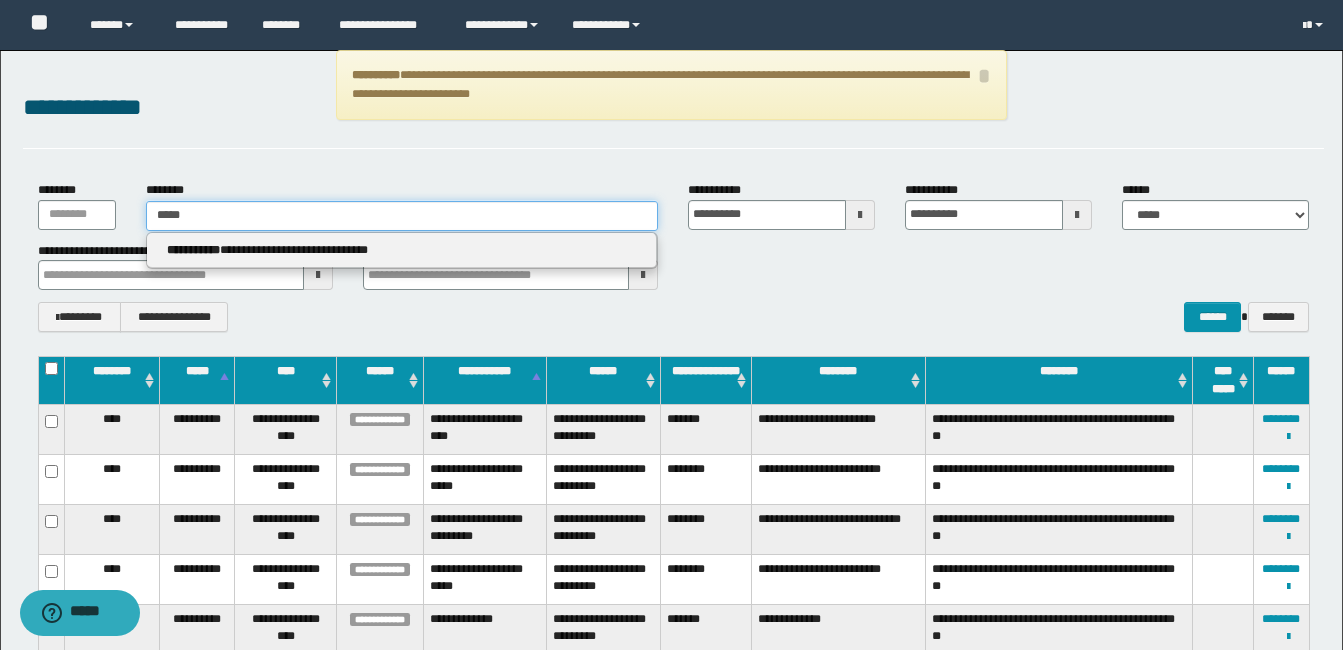 type 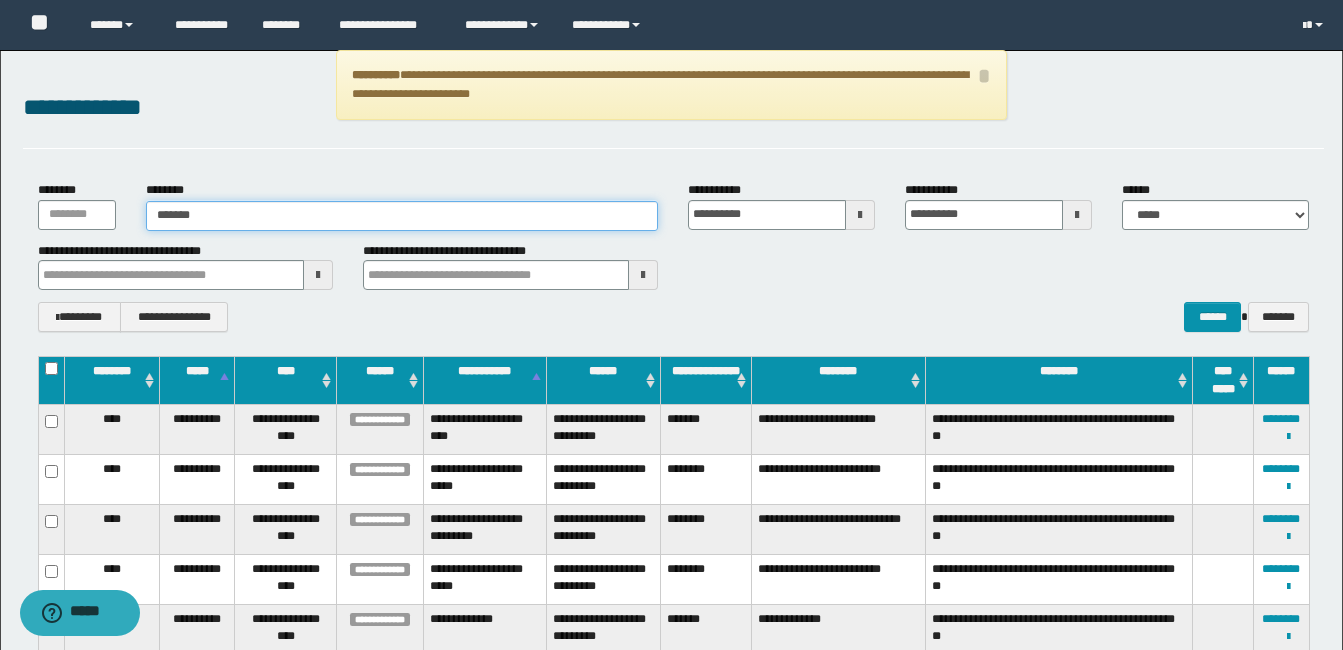 type on "********" 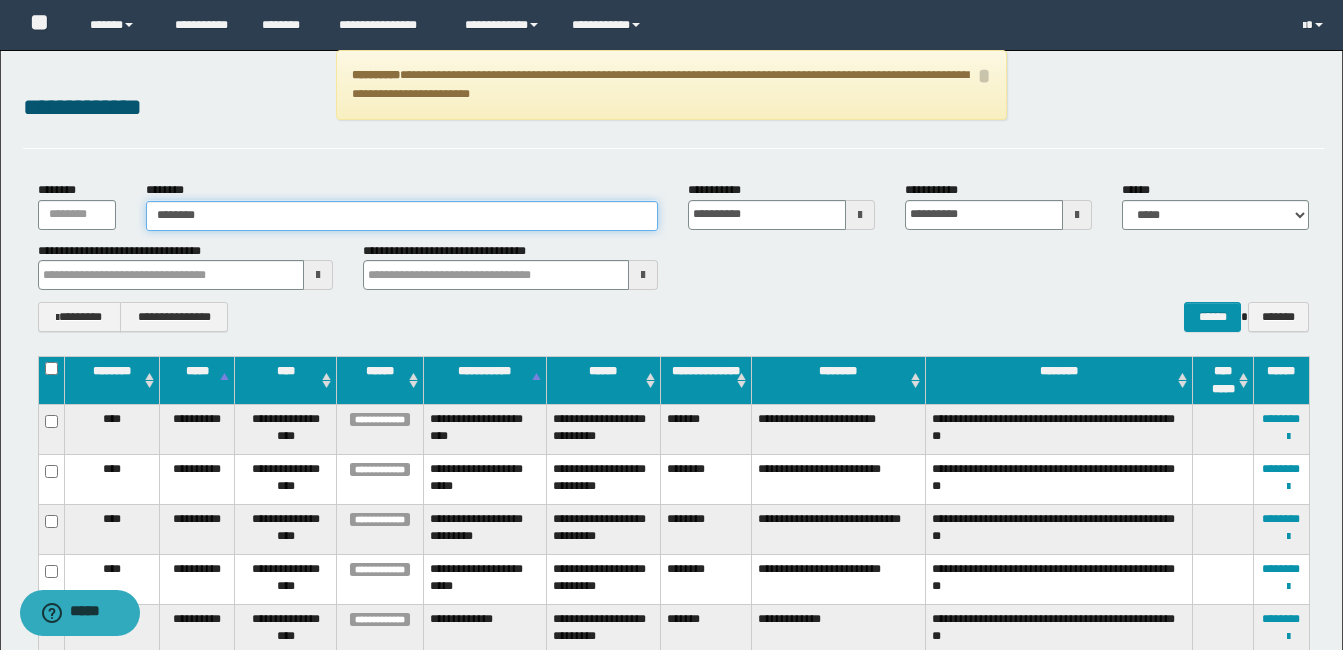 type on "********" 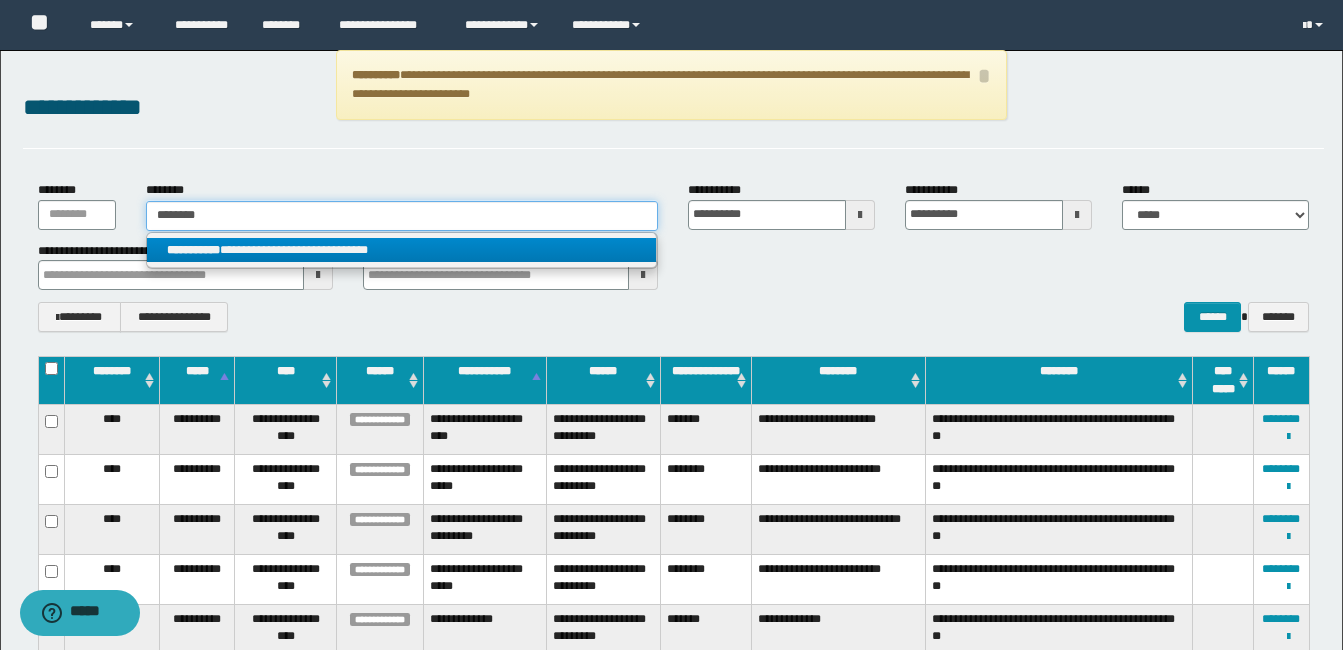 type on "********" 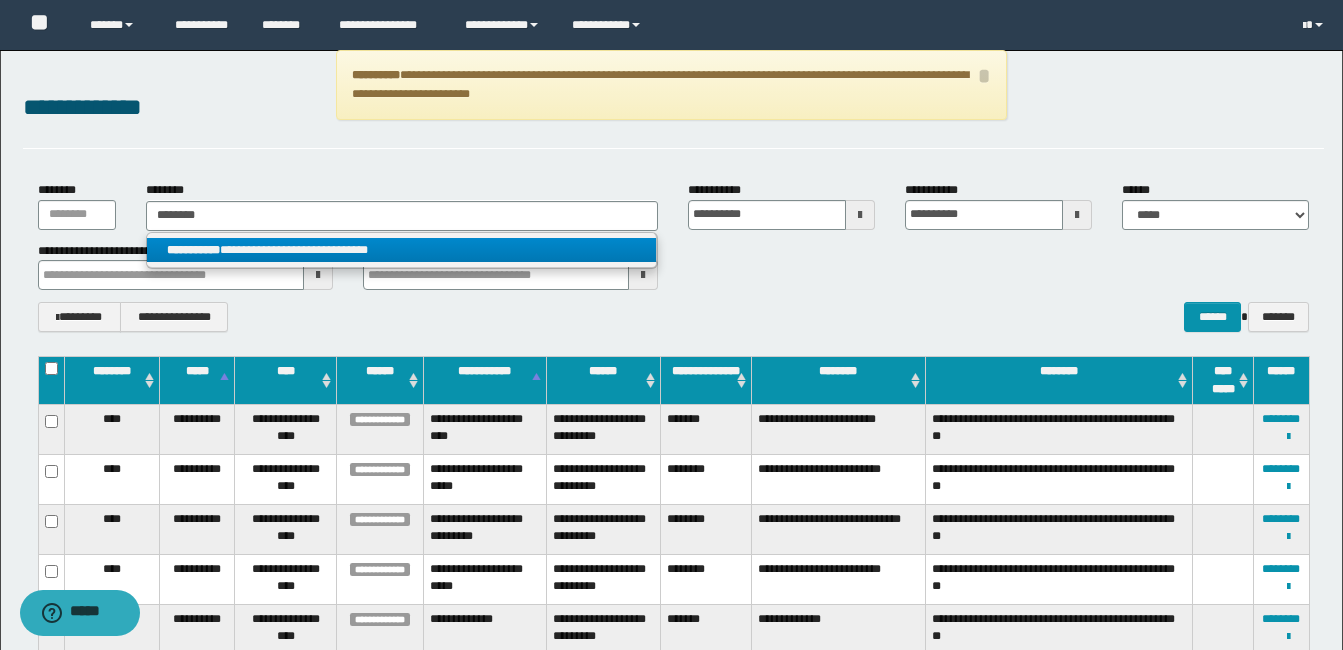click on "**********" at bounding box center (401, 250) 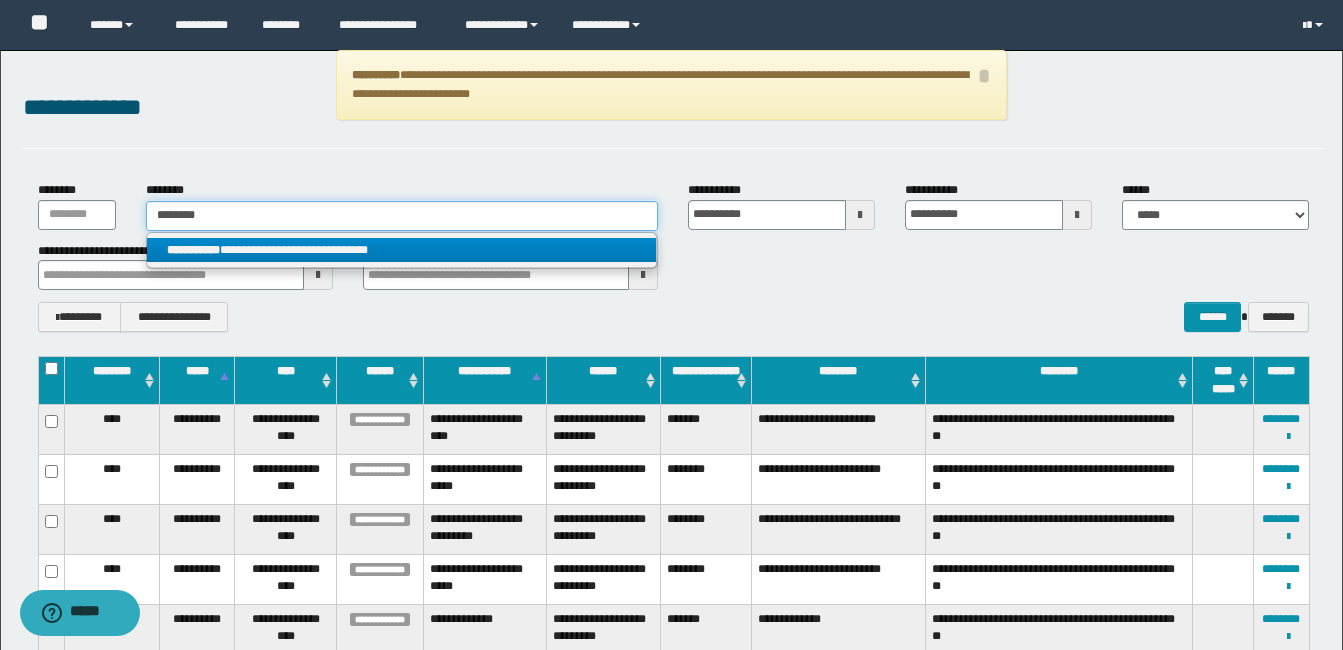 type 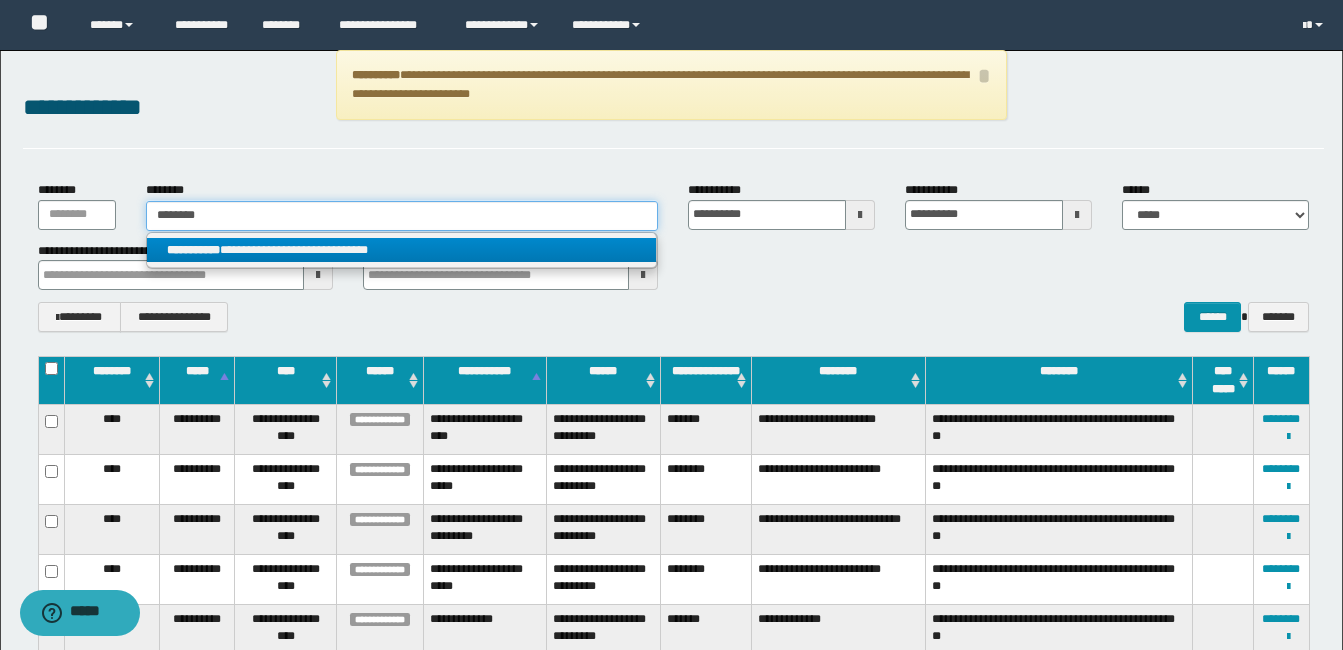 type on "**********" 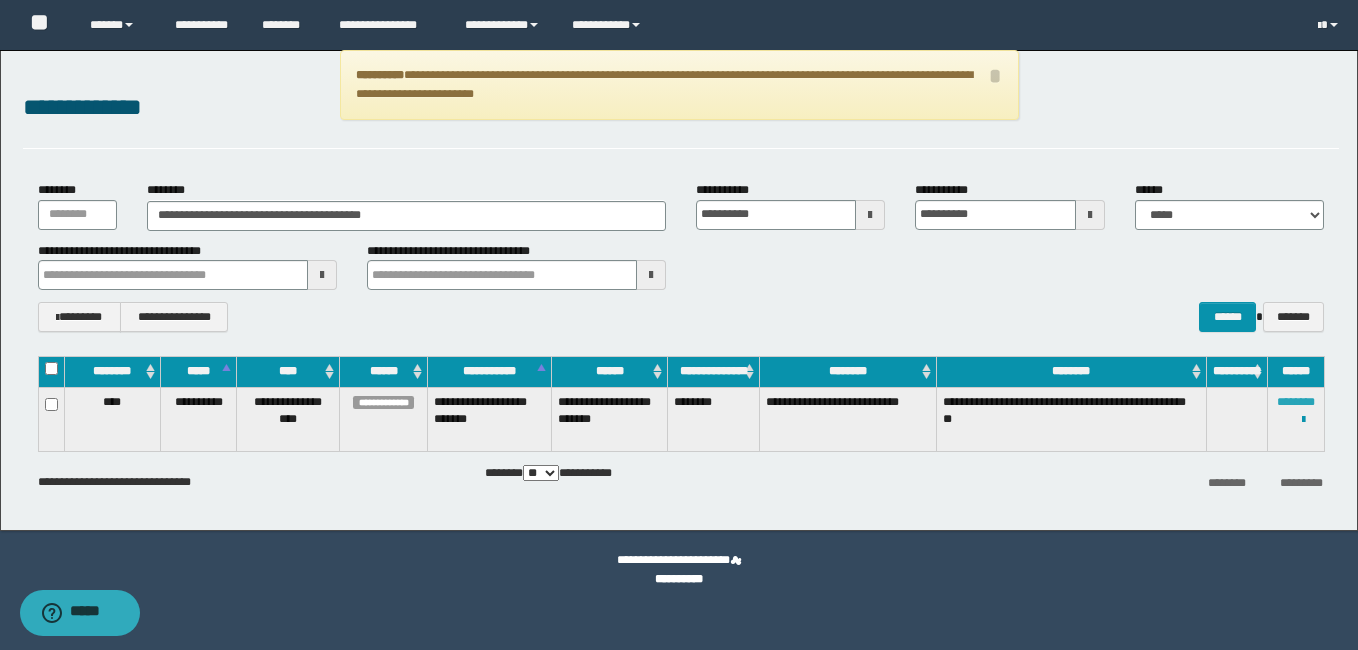 click on "********" at bounding box center (1296, 402) 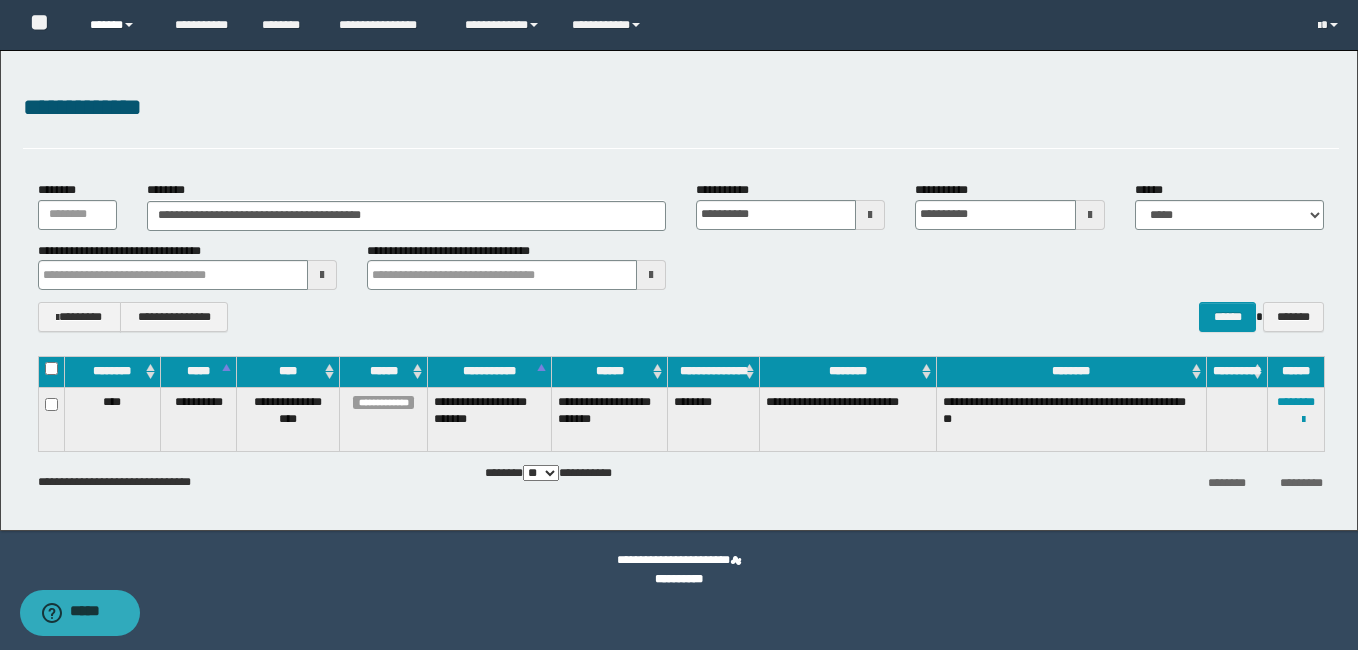 click on "******" at bounding box center (117, 25) 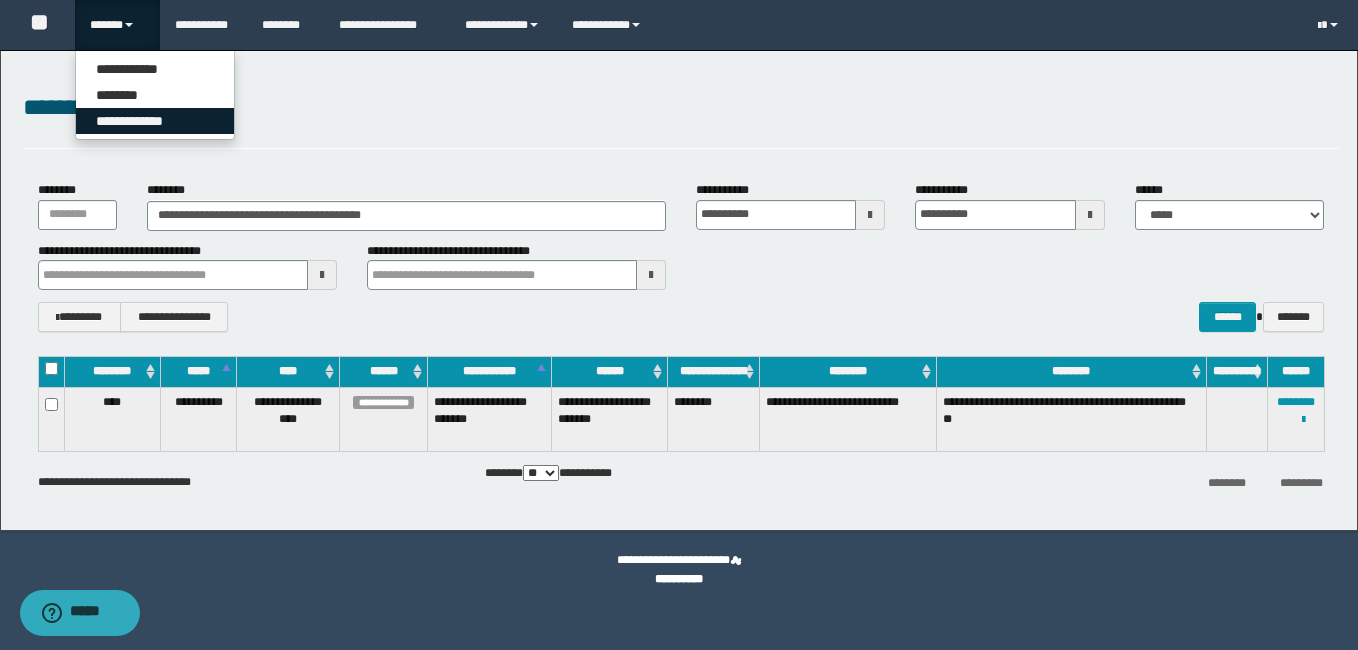 click on "**********" at bounding box center (155, 121) 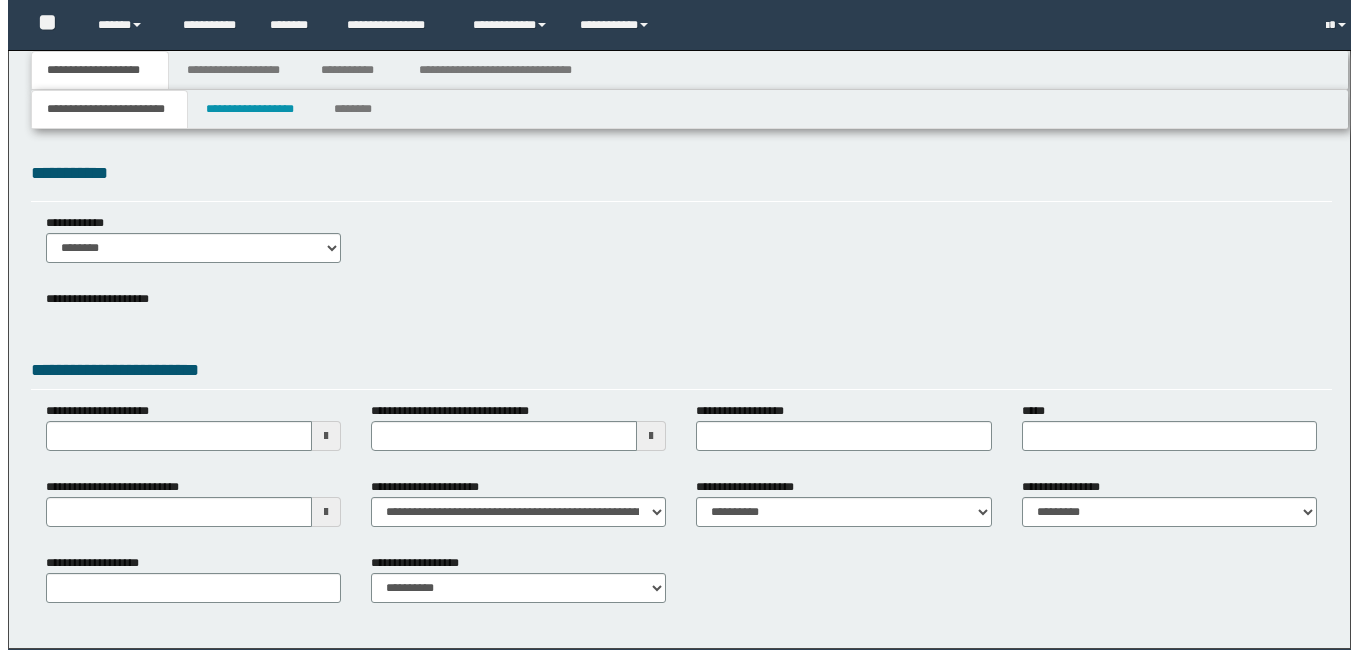 scroll, scrollTop: 0, scrollLeft: 0, axis: both 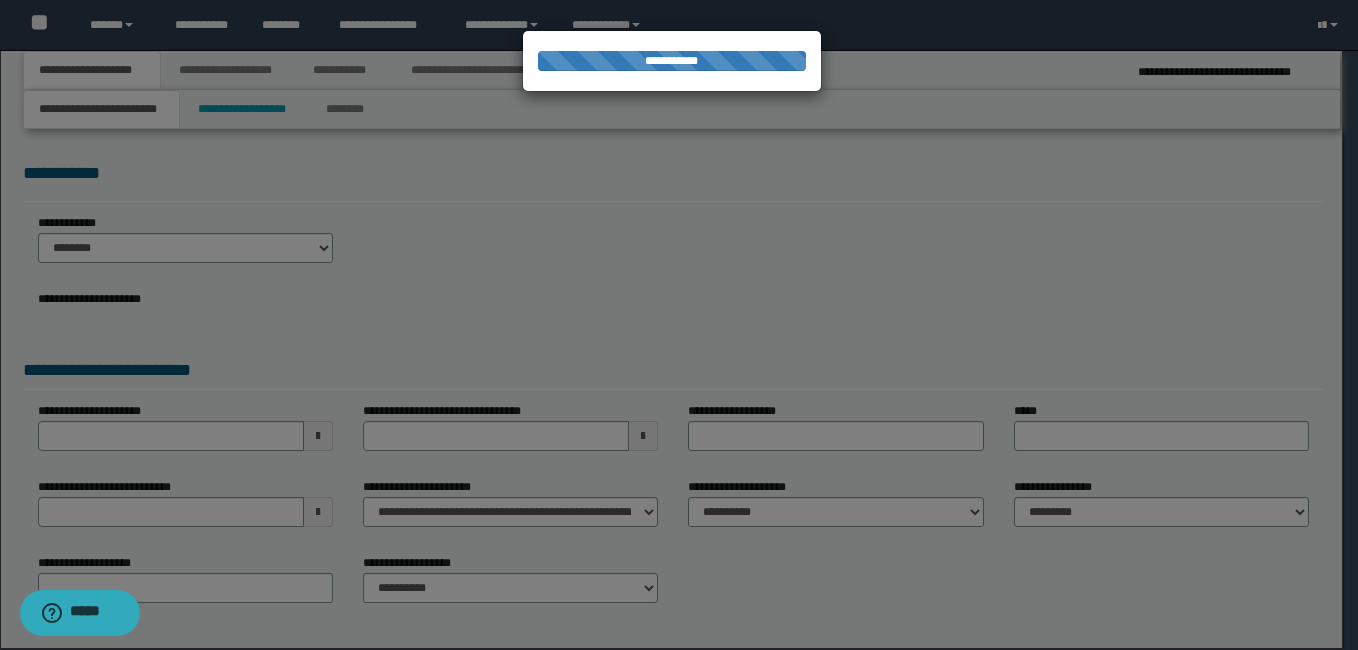select on "**" 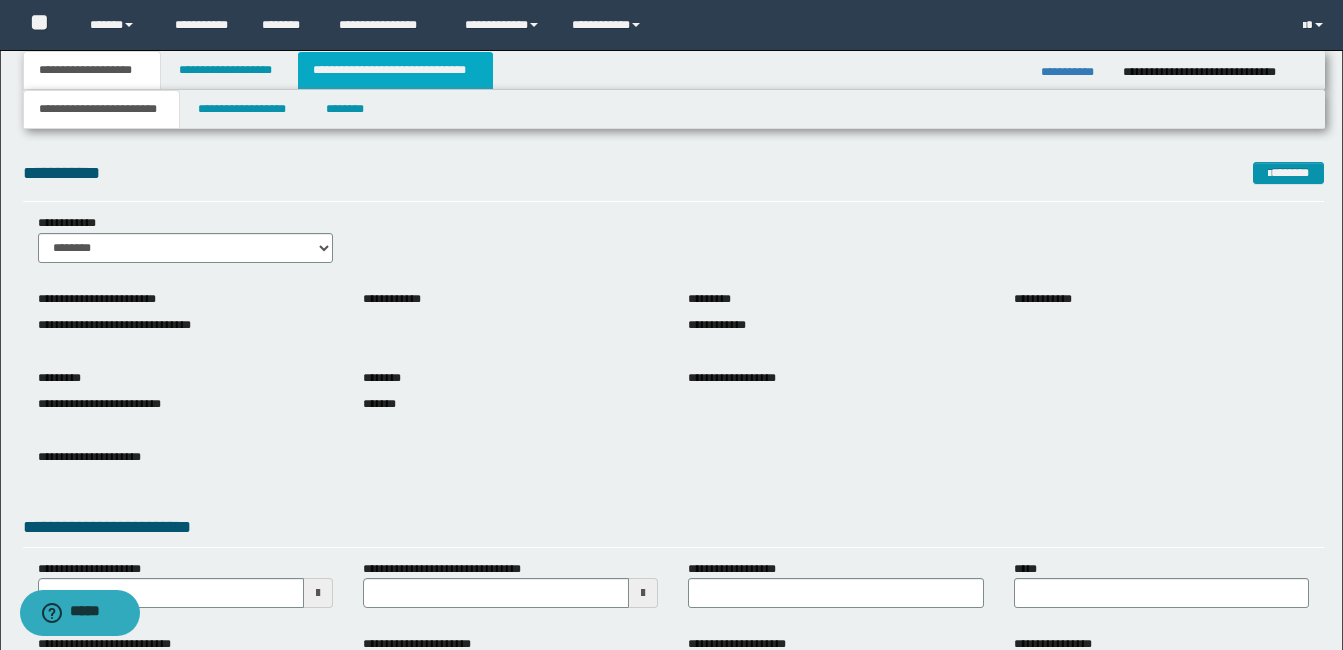 click on "**********" at bounding box center (395, 70) 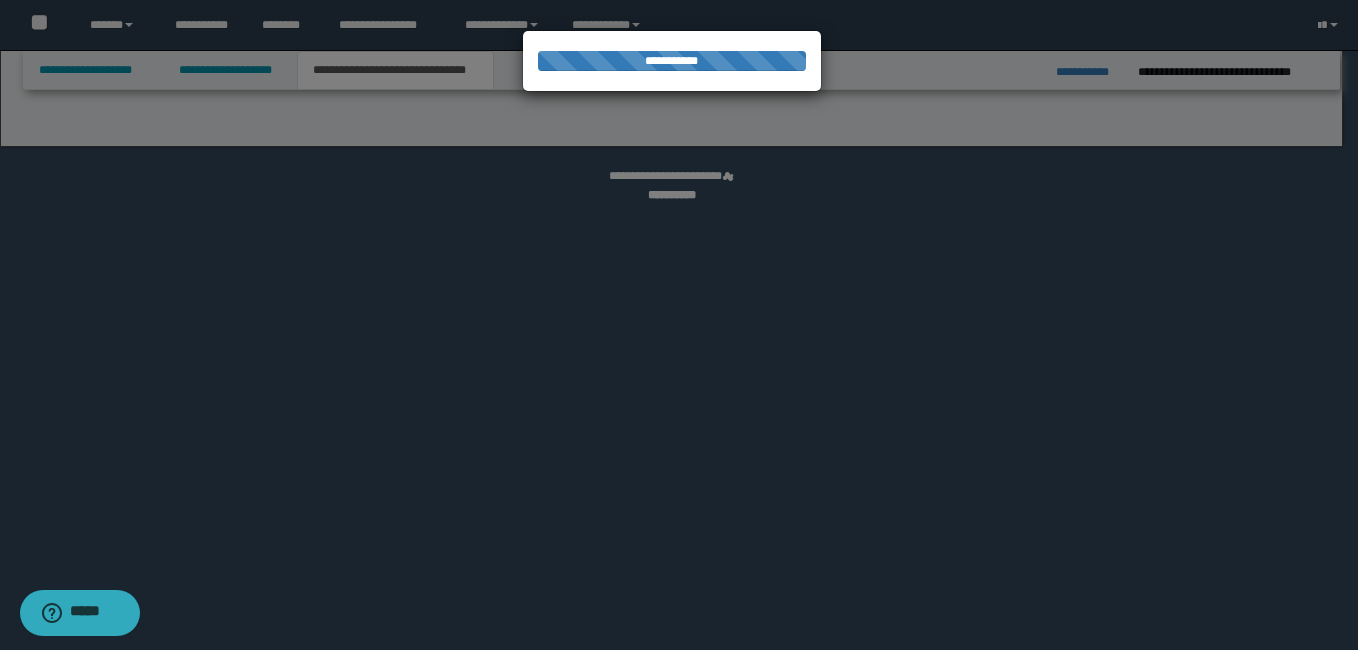 select on "*" 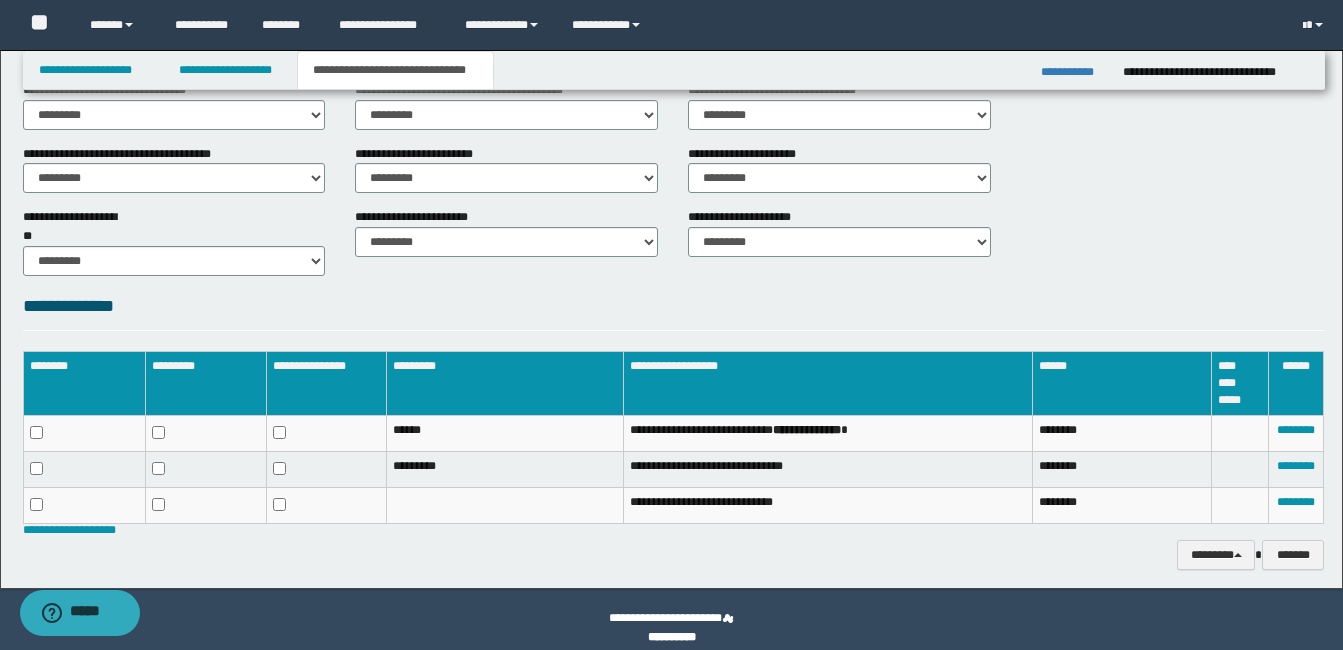 scroll, scrollTop: 783, scrollLeft: 0, axis: vertical 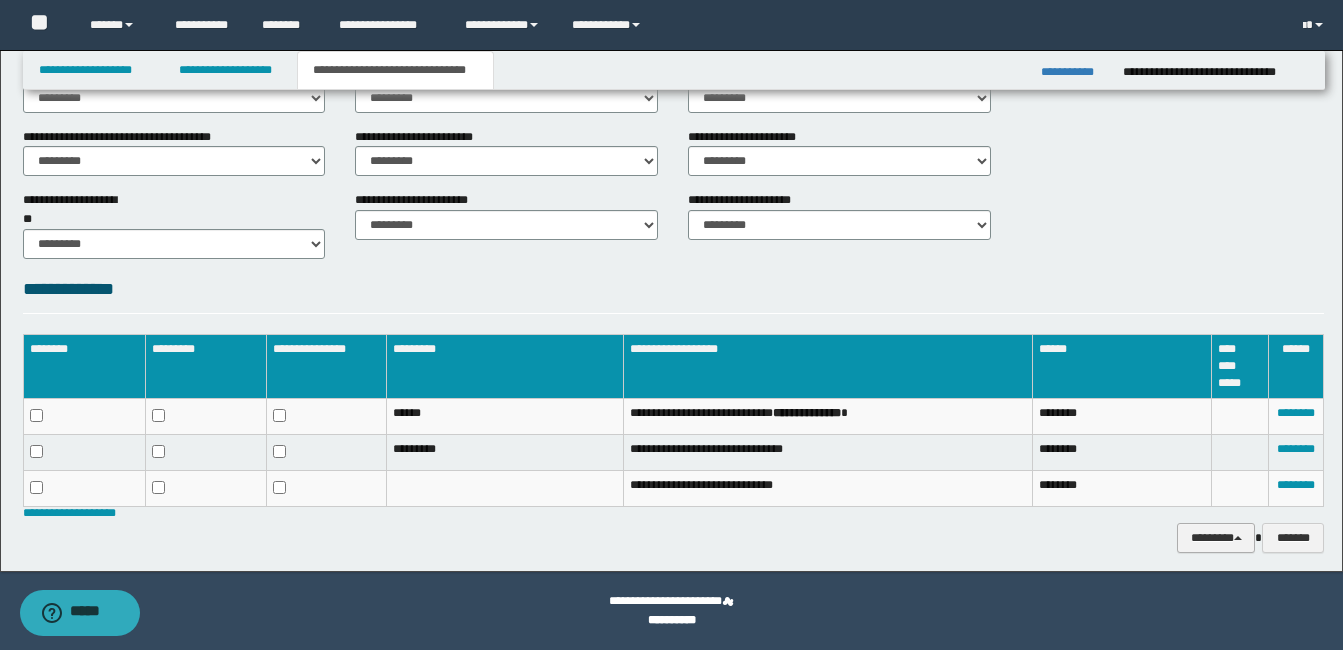 click on "********" at bounding box center [1216, 538] 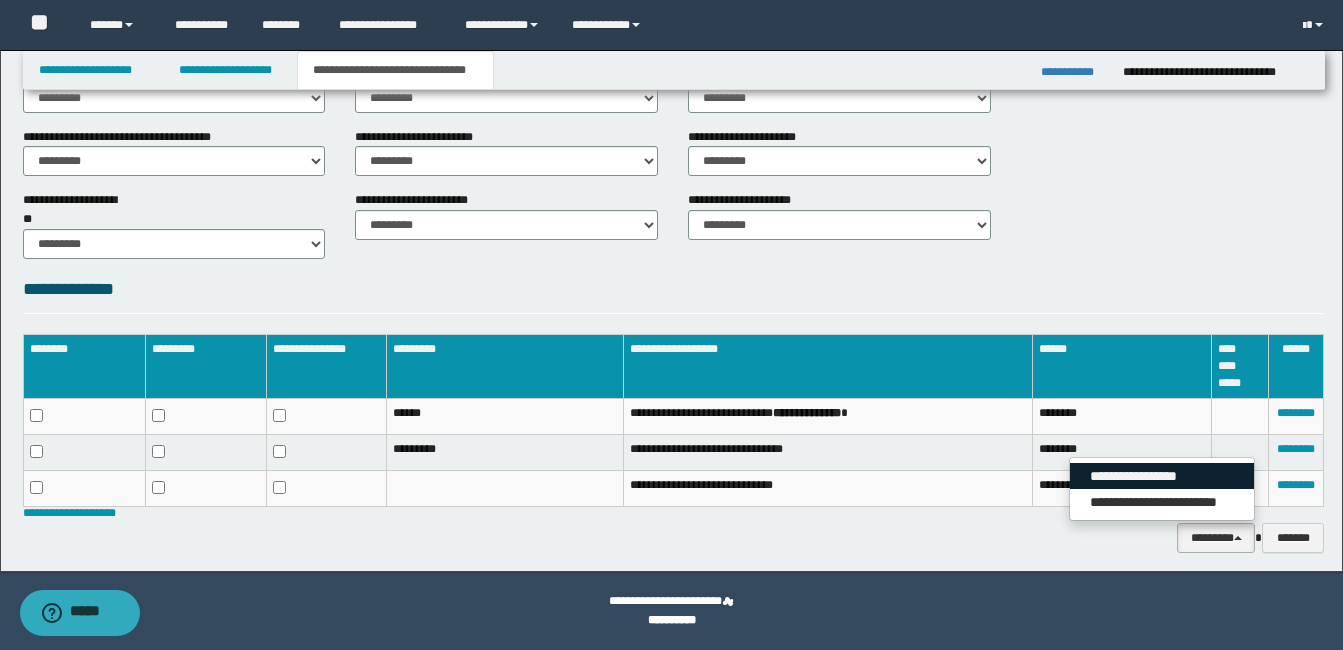 click on "**********" at bounding box center (1162, 476) 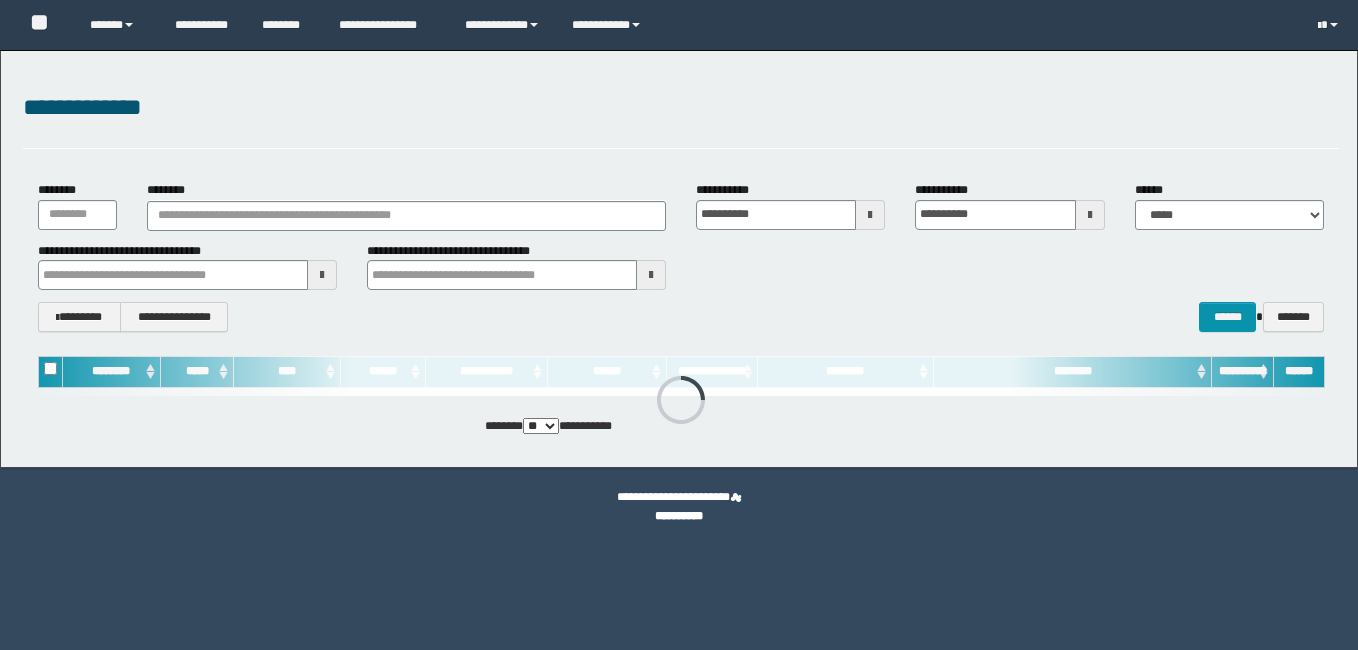 scroll, scrollTop: 0, scrollLeft: 0, axis: both 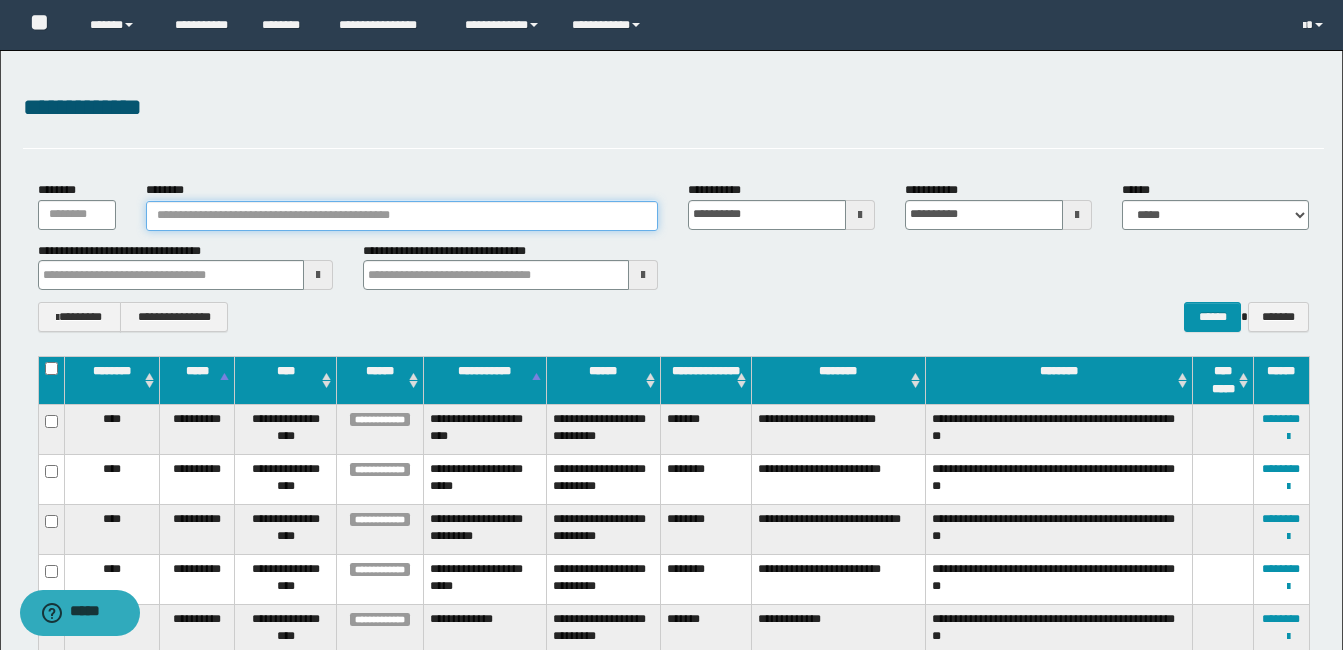 click on "********" at bounding box center (402, 216) 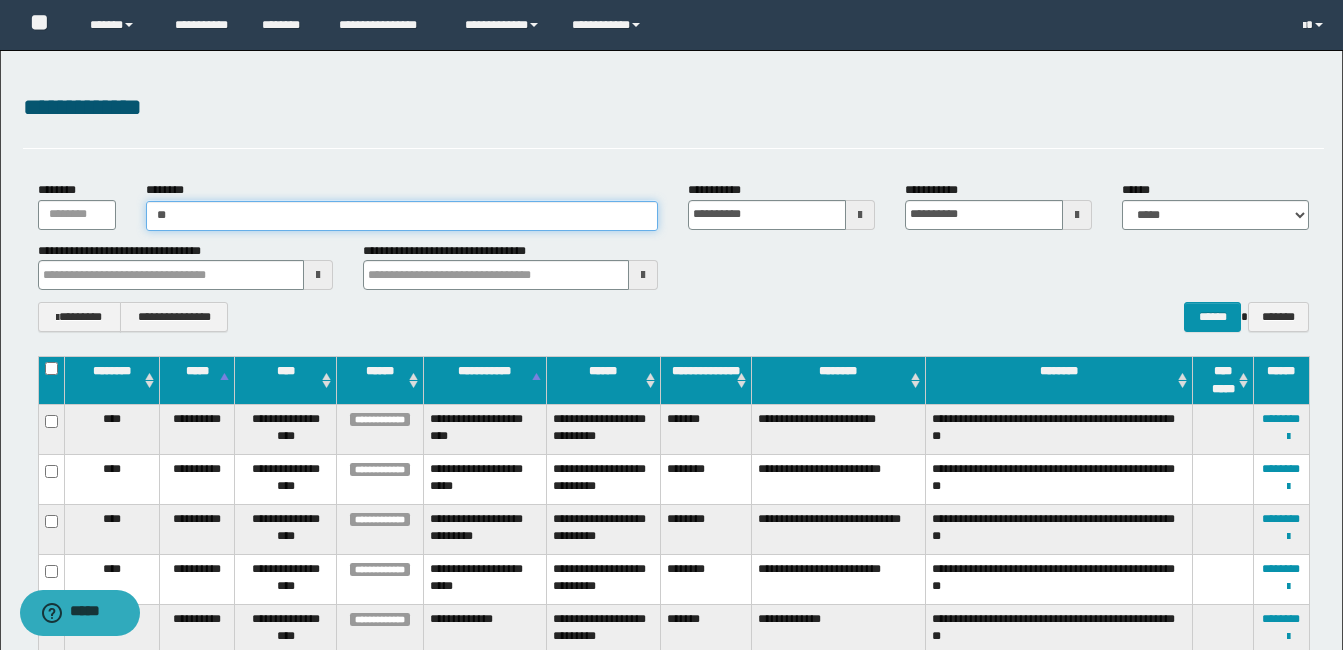 type on "***" 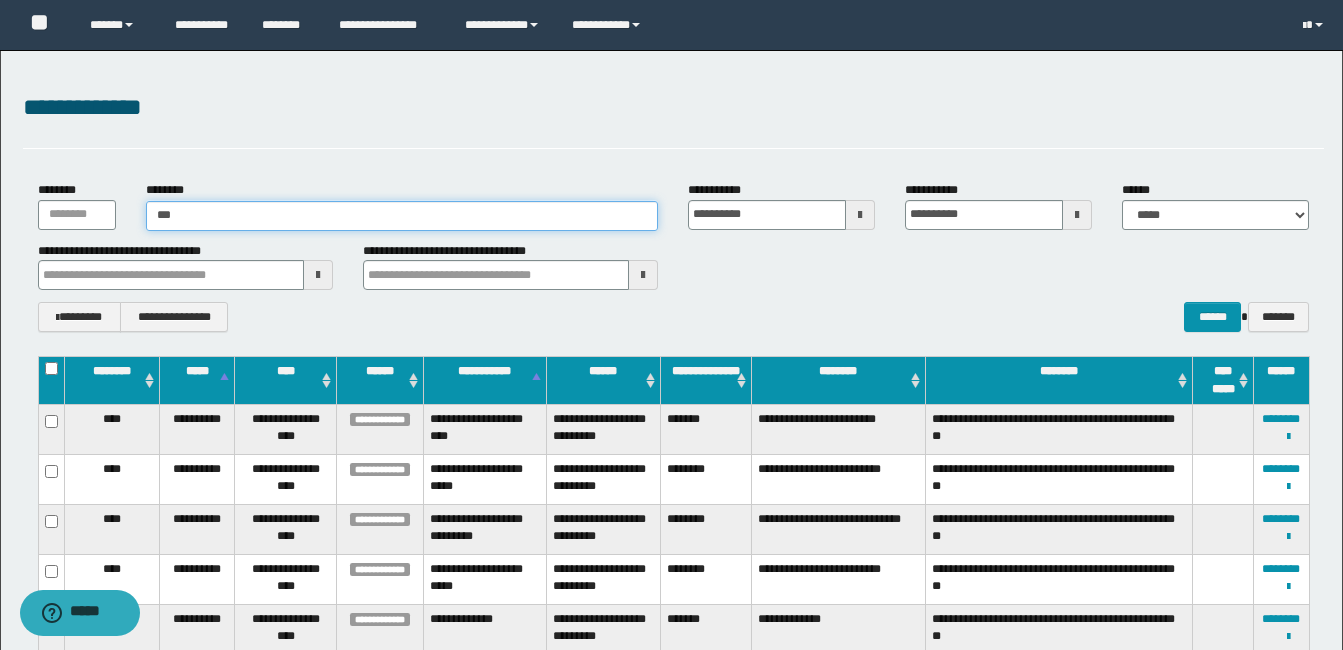 type on "***" 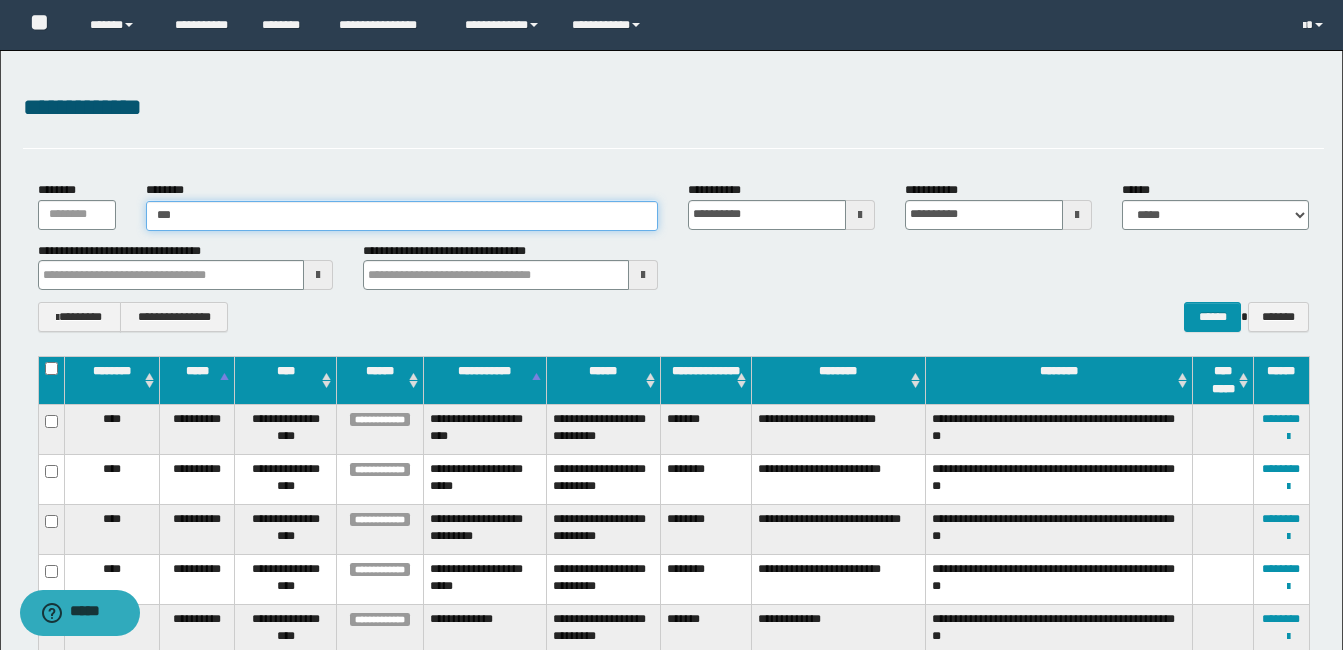 type 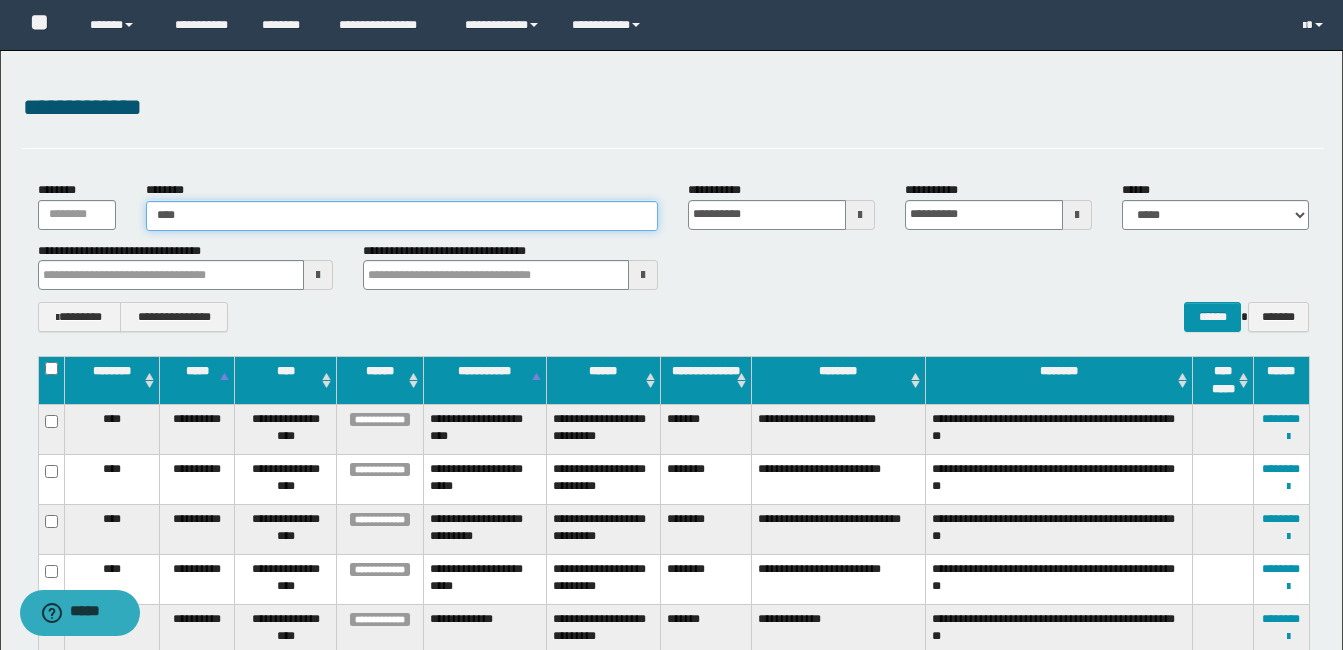 type on "*****" 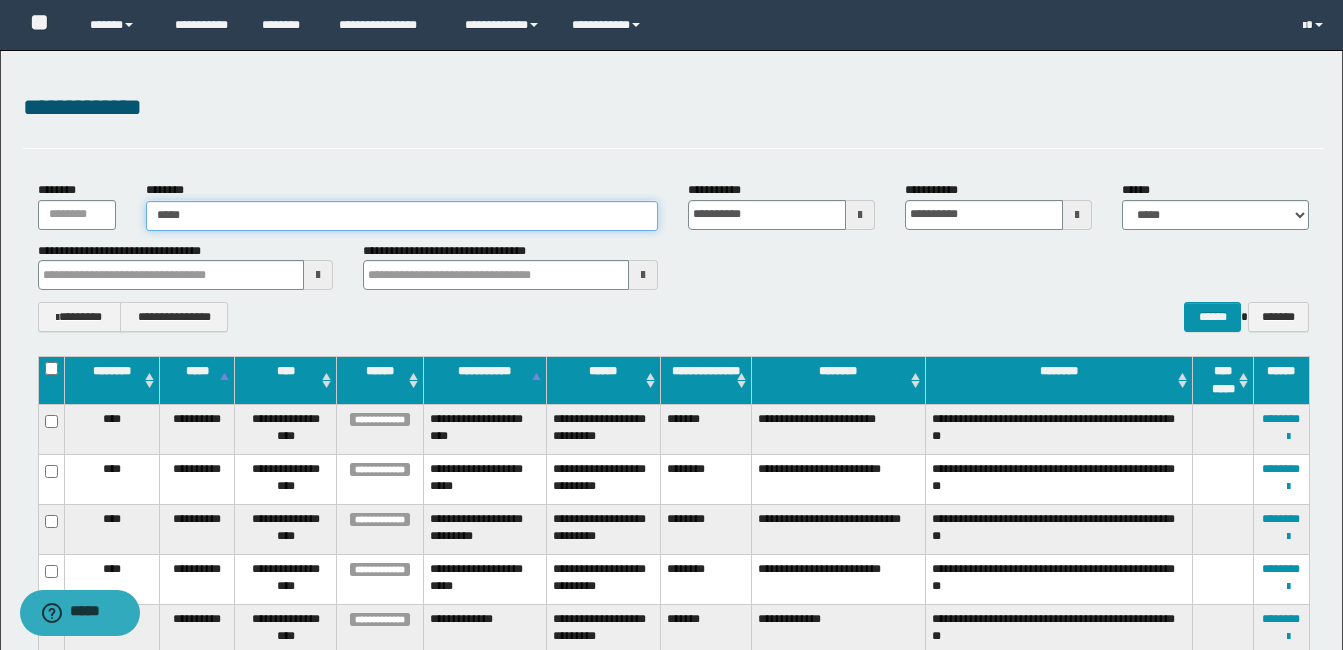 type on "*****" 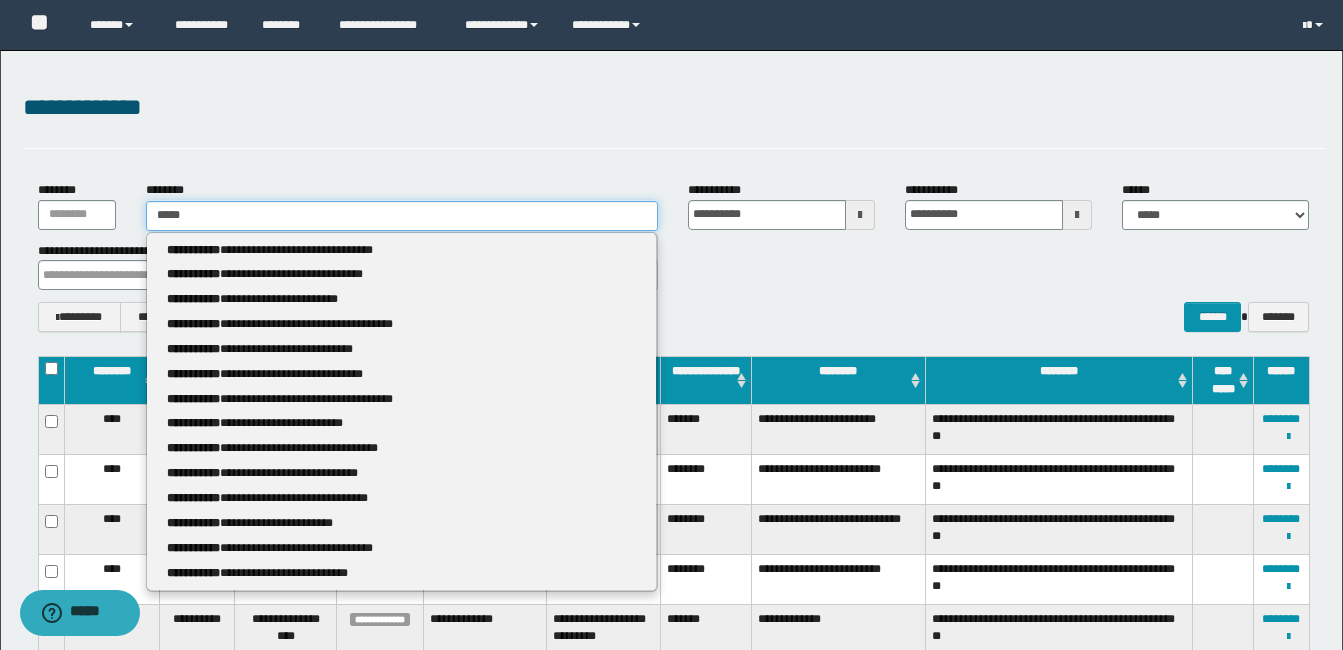 type on "*****" 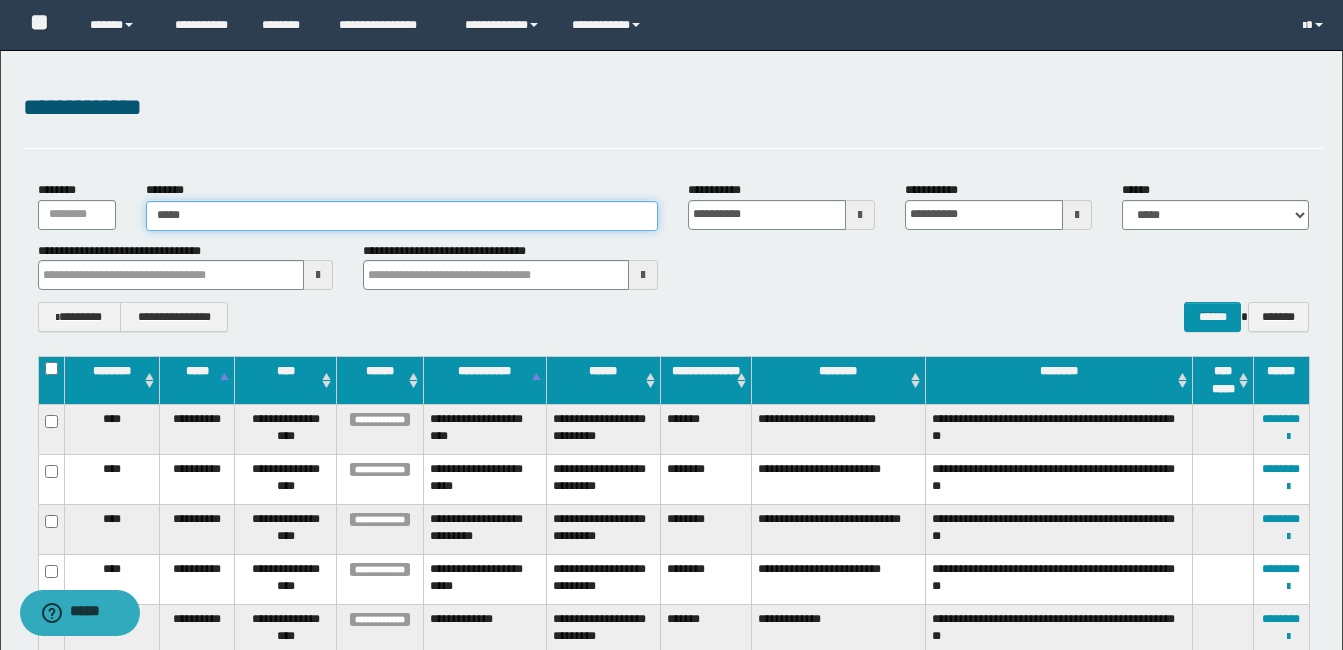 type on "*****" 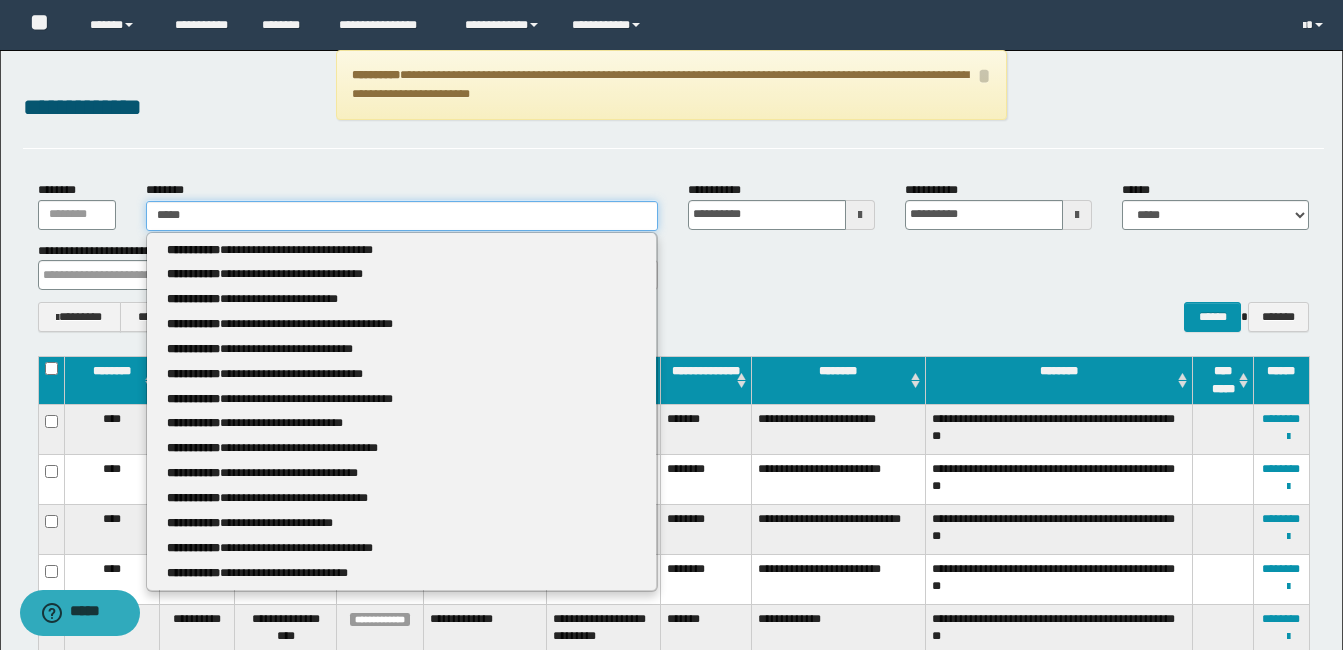 type 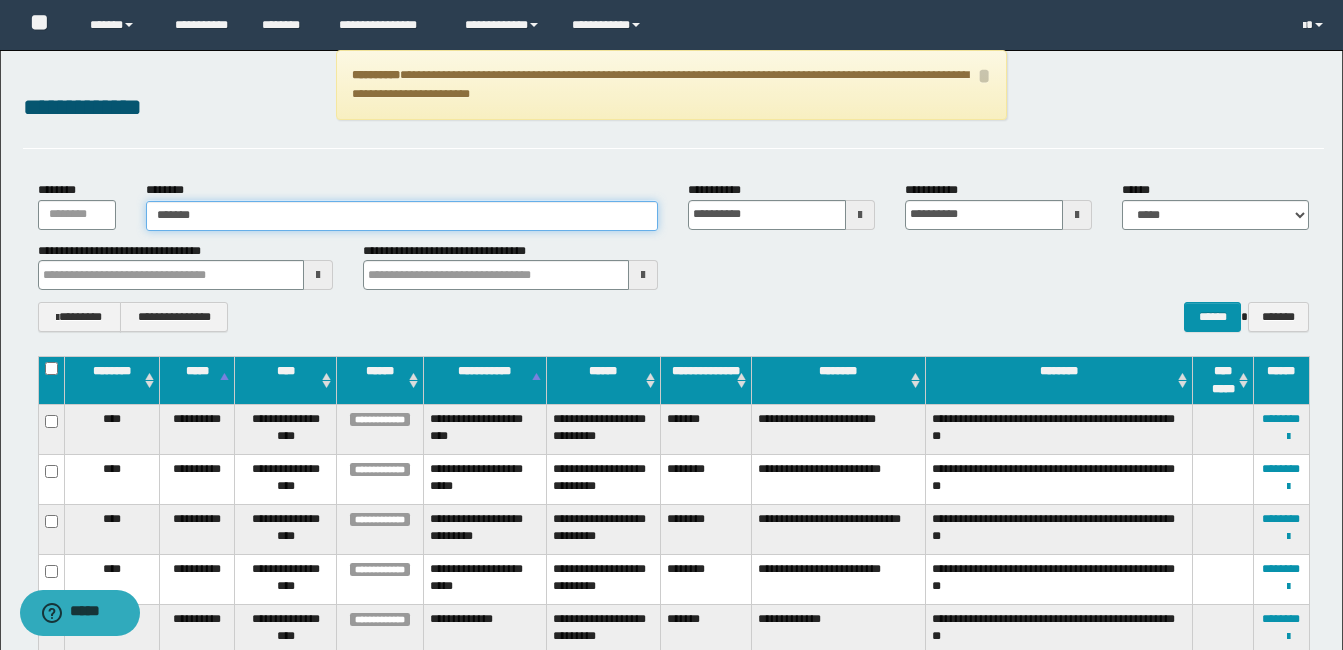 type on "********" 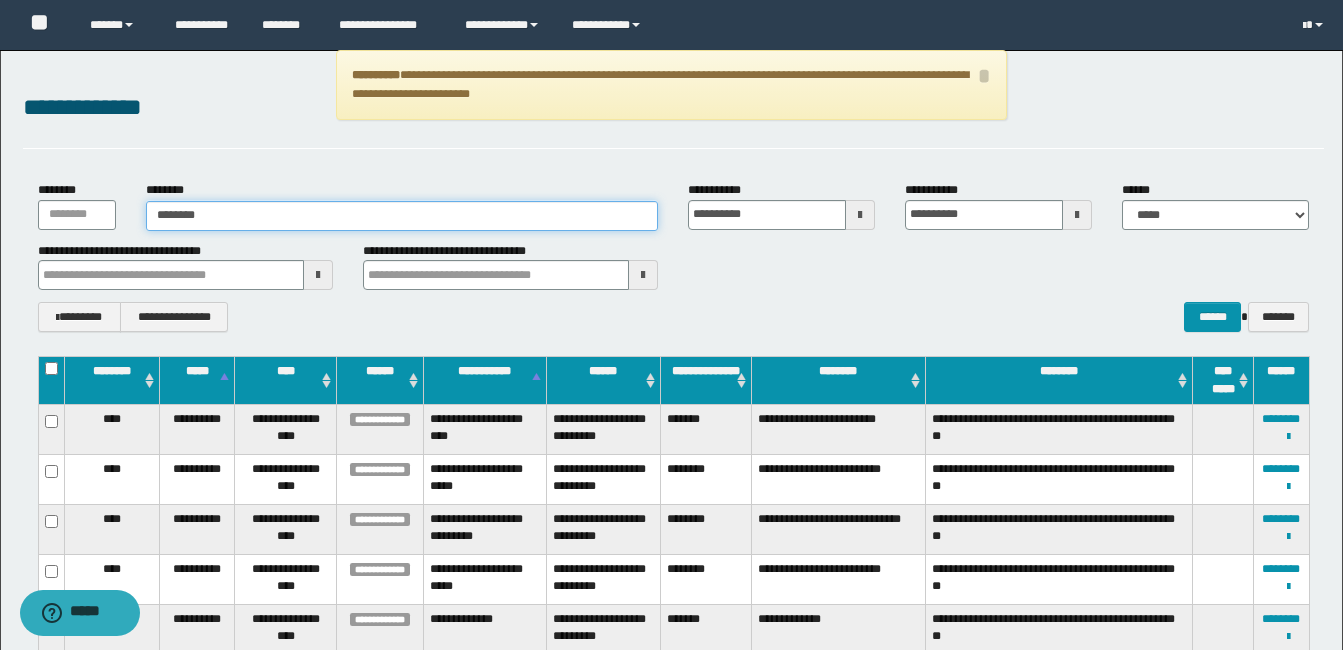 type on "********" 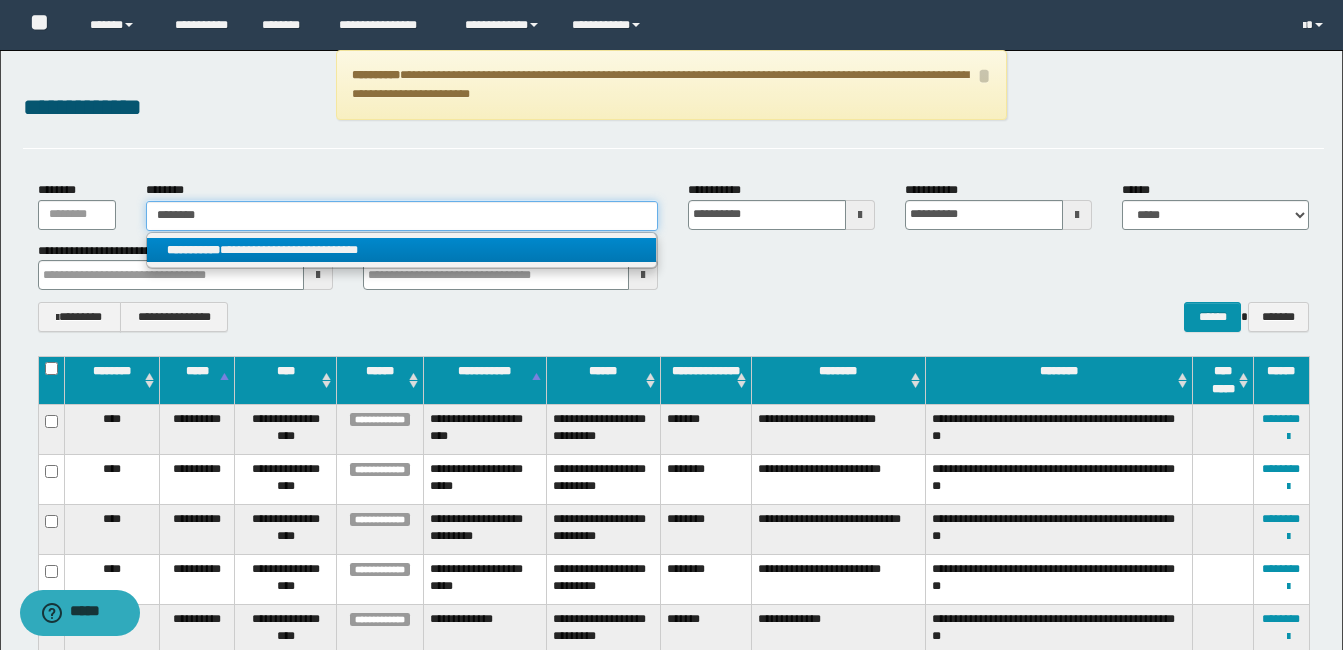 type on "********" 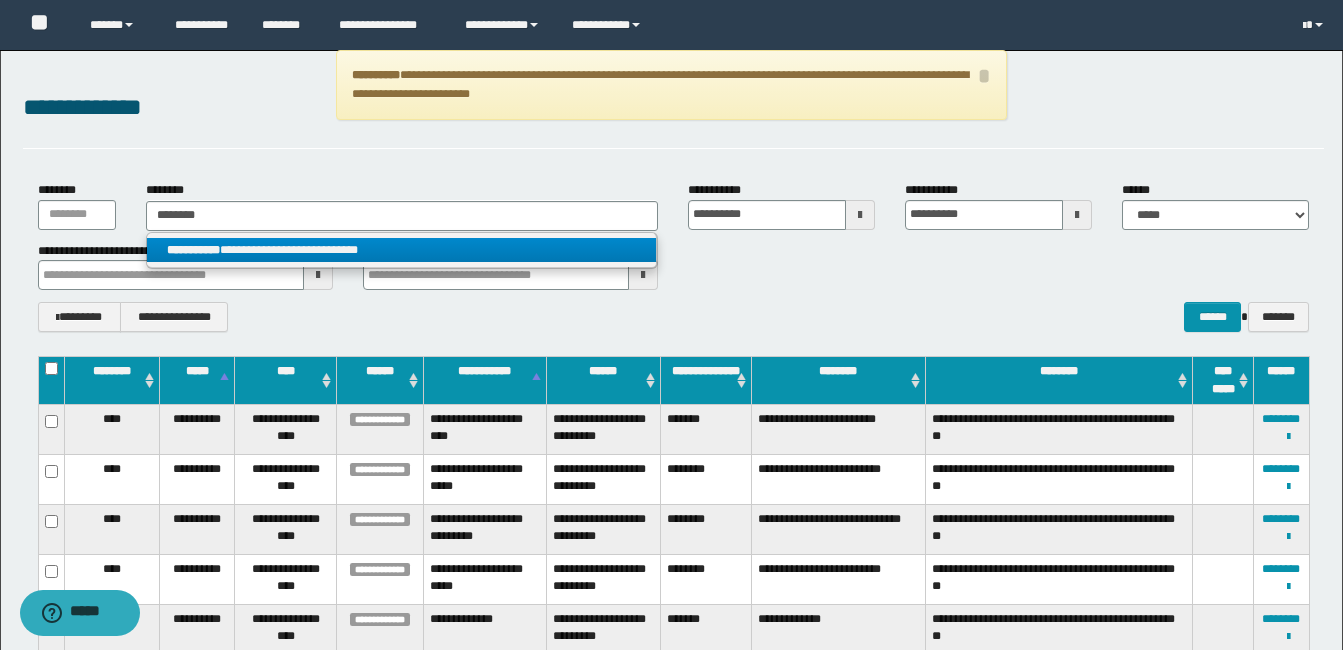 click on "**********" at bounding box center [401, 250] 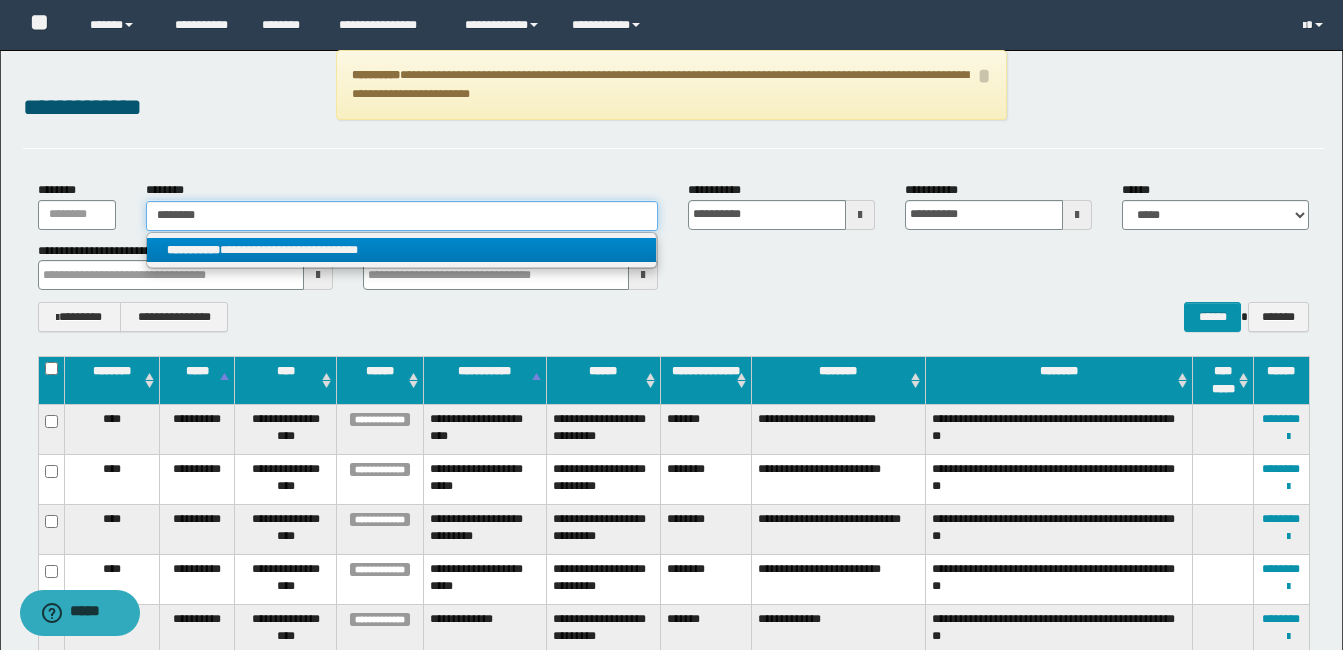 type 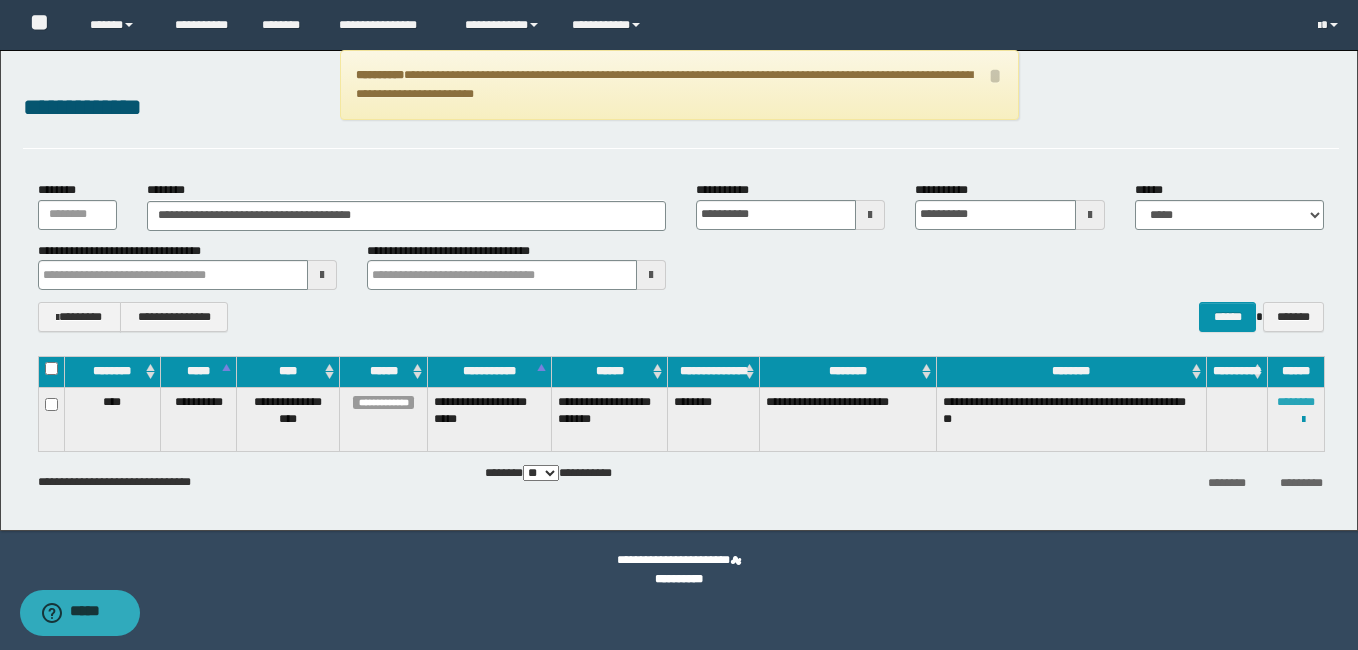 click on "********" at bounding box center (1296, 402) 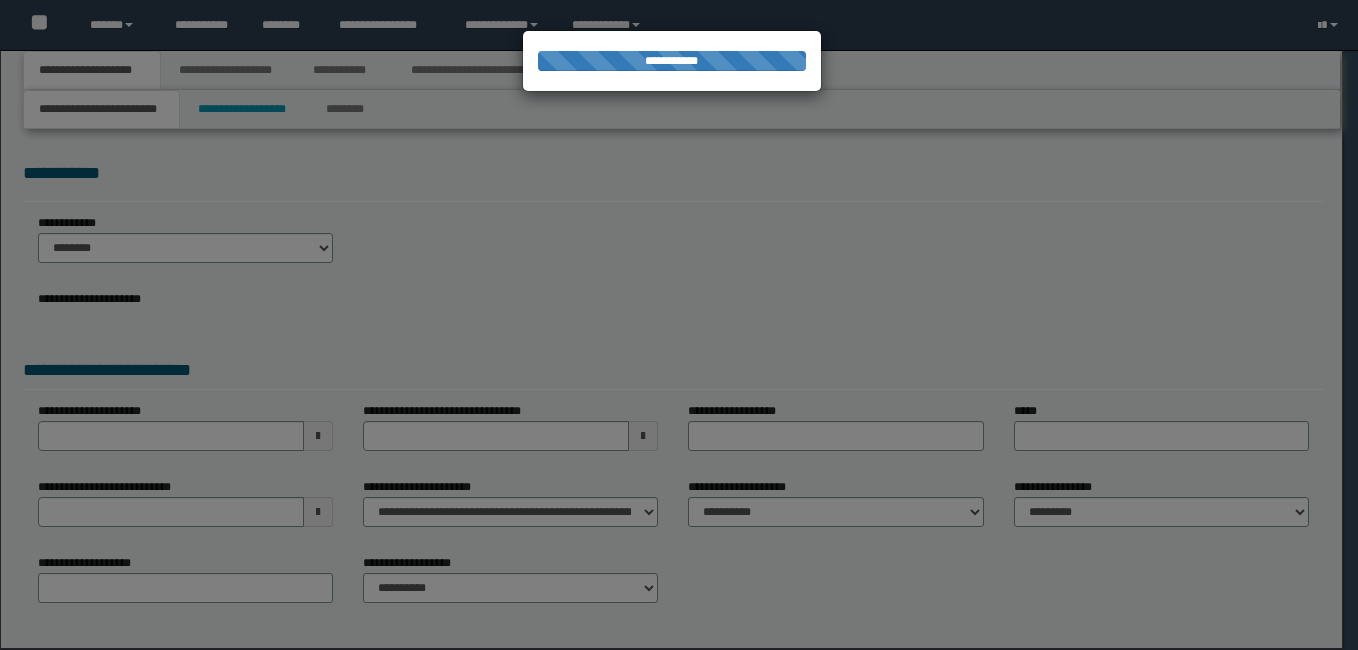 scroll, scrollTop: 0, scrollLeft: 0, axis: both 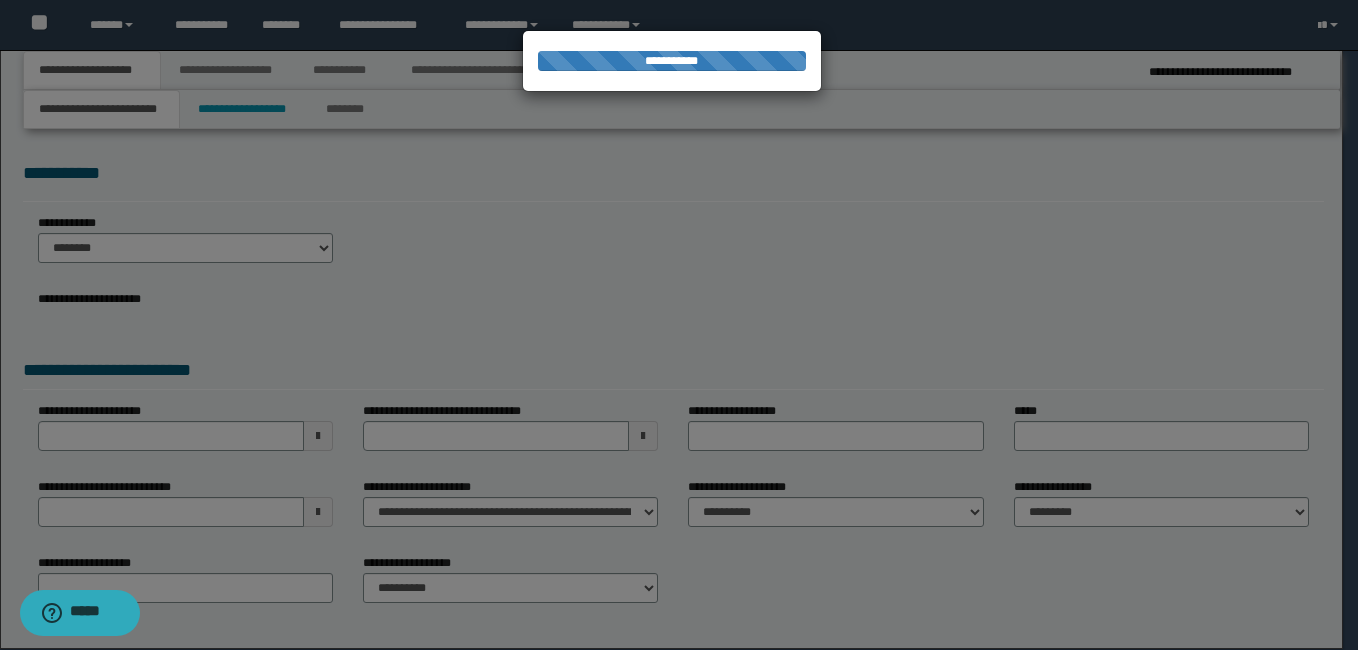 select on "**" 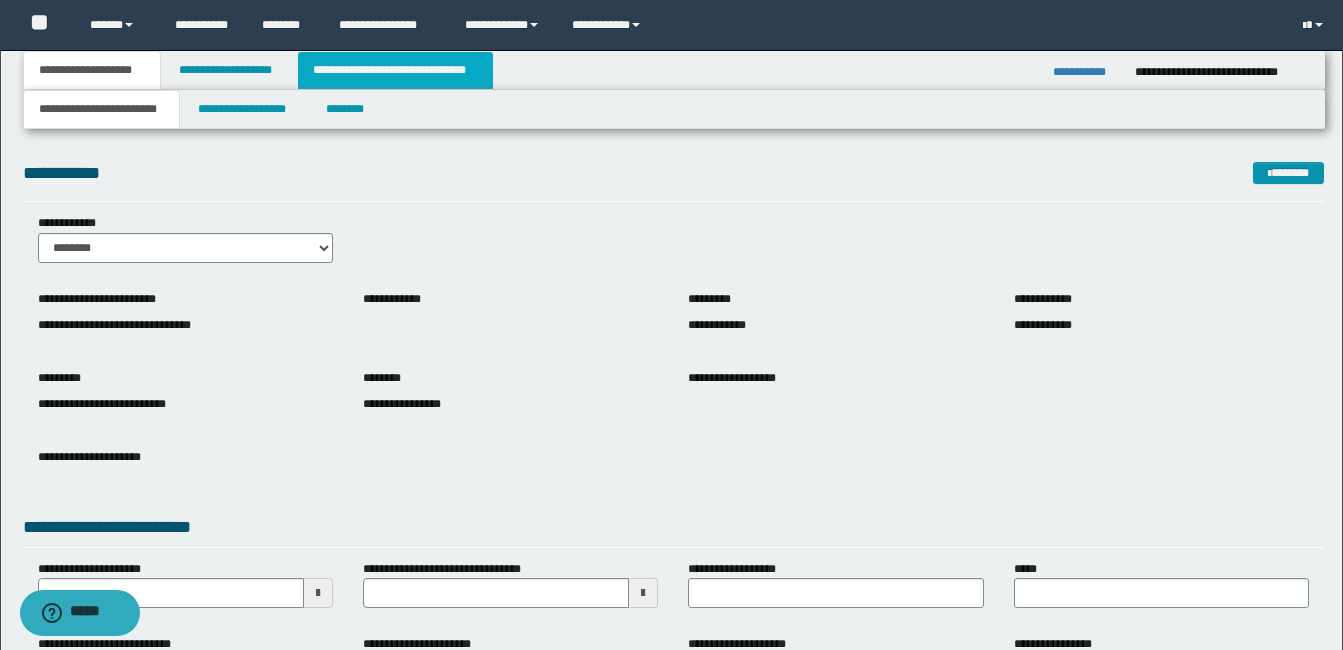 drag, startPoint x: 380, startPoint y: 76, endPoint x: 380, endPoint y: 88, distance: 12 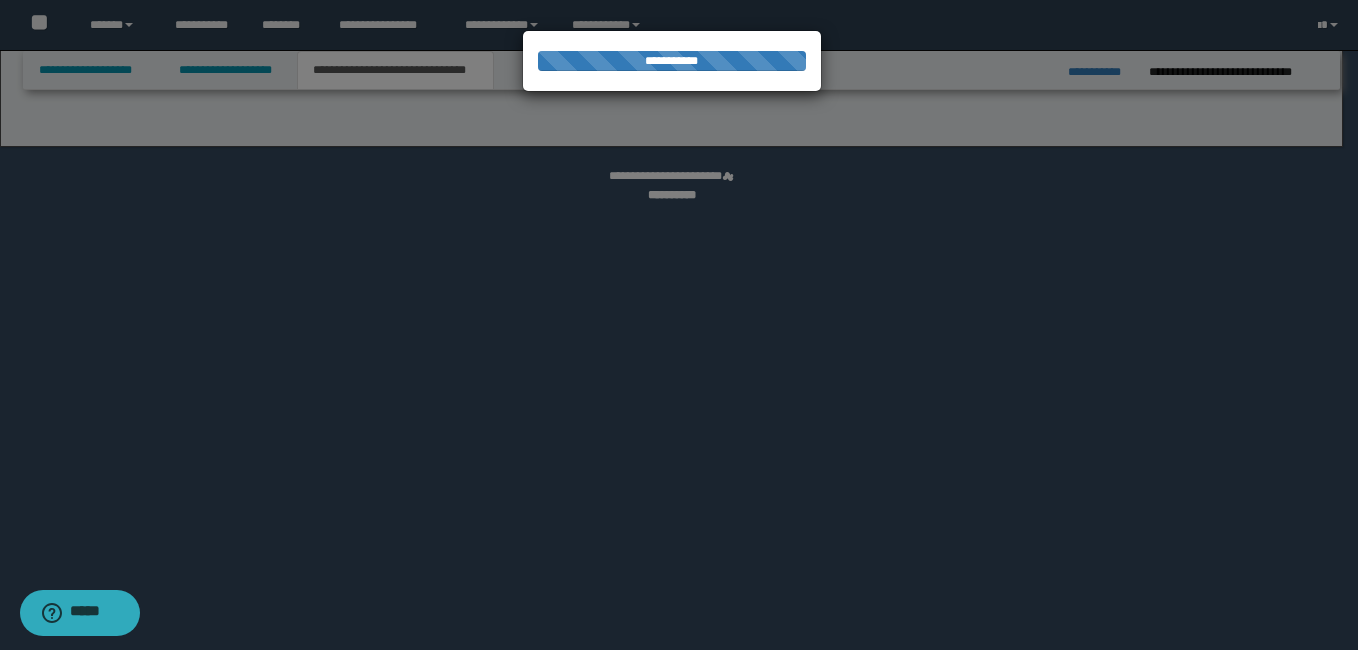 select on "*" 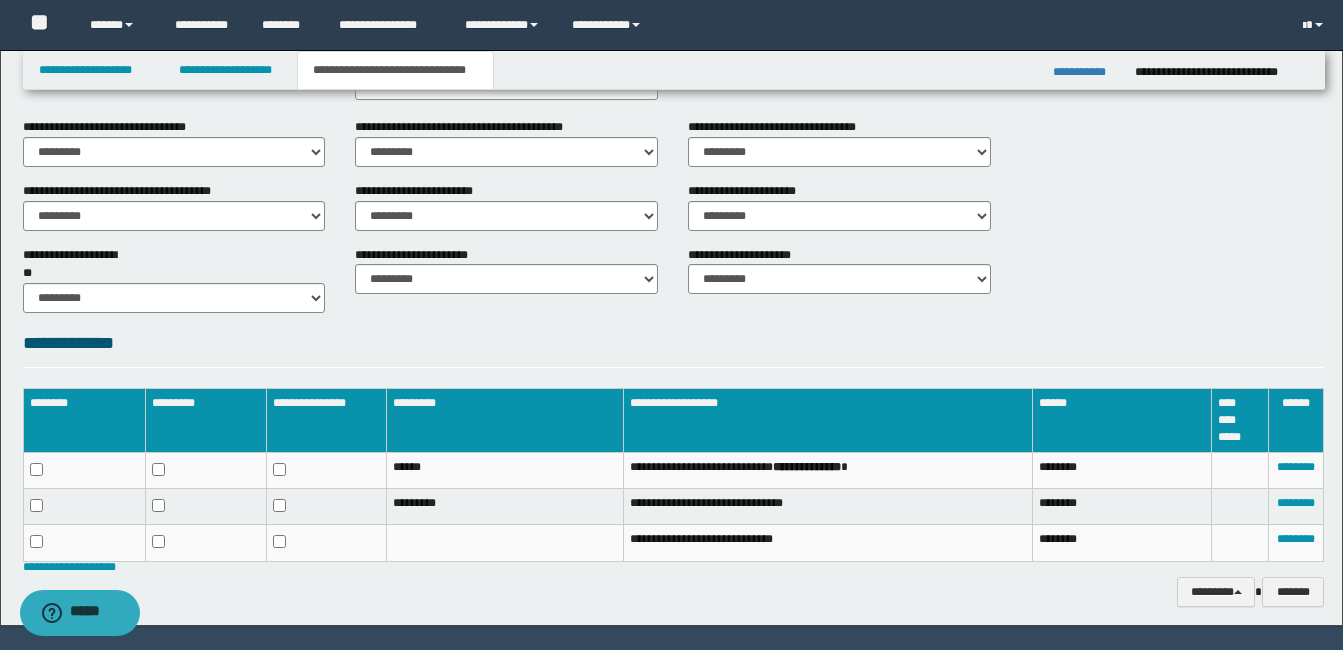 scroll, scrollTop: 813, scrollLeft: 0, axis: vertical 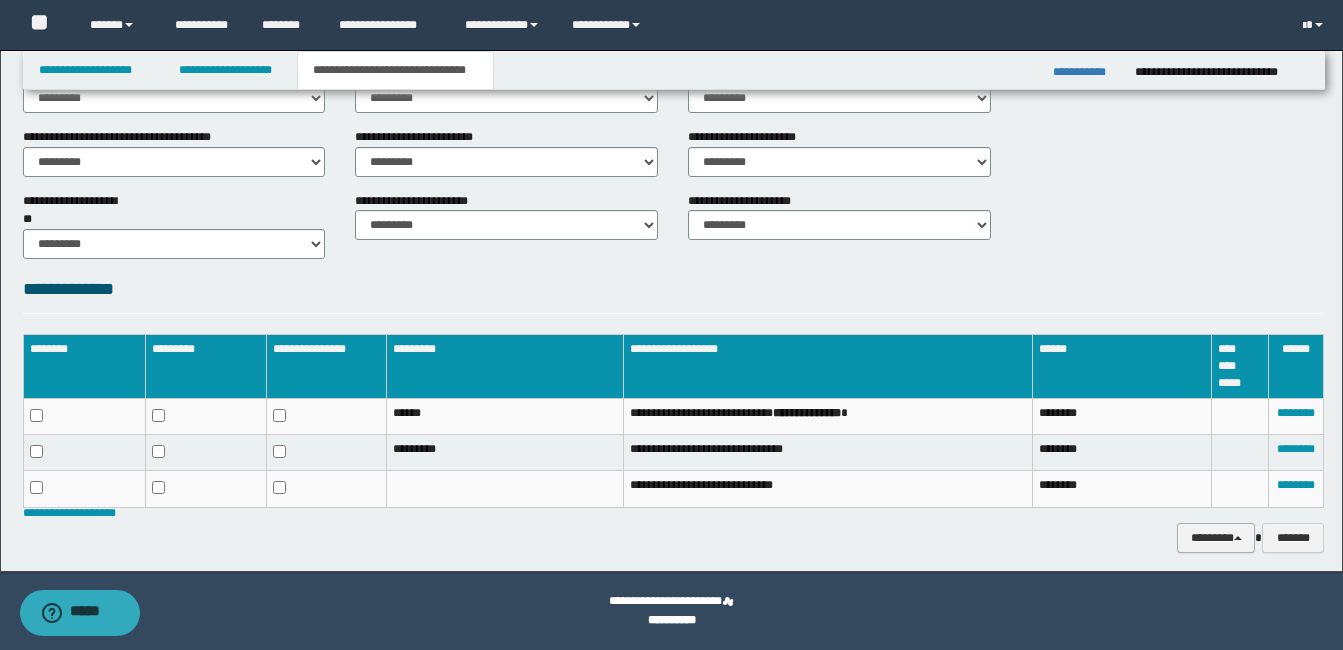 click on "********" at bounding box center [1216, 538] 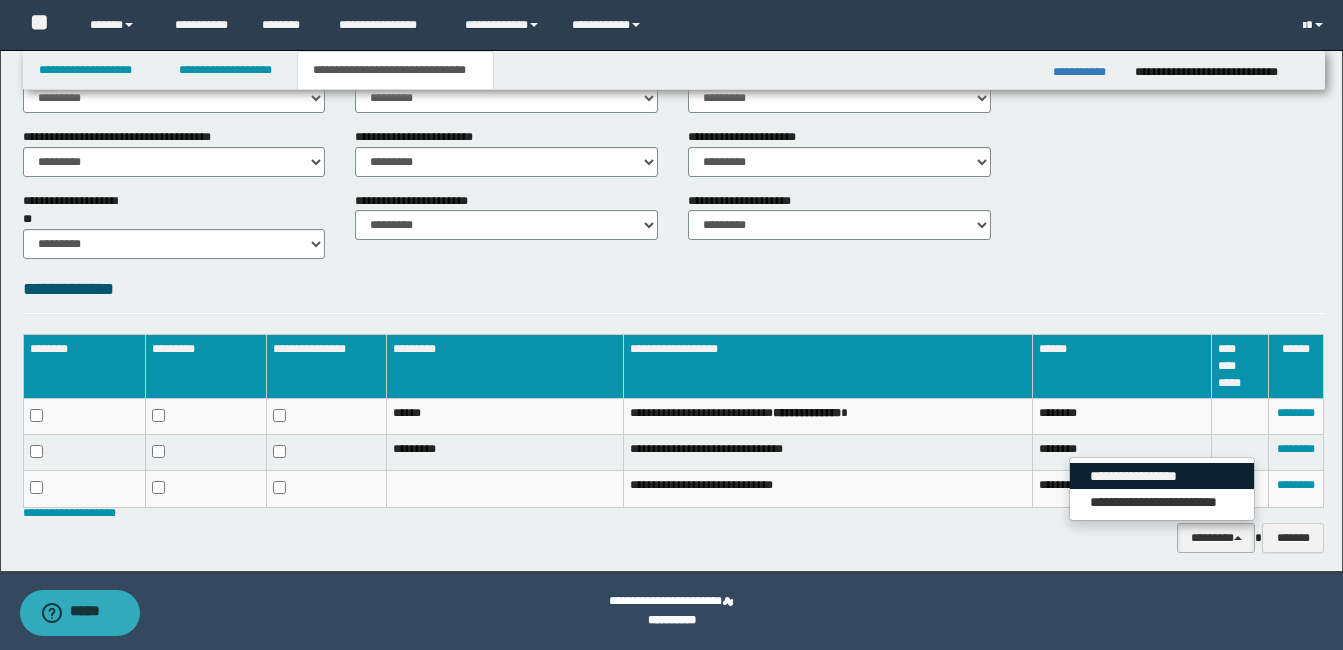 click on "**********" at bounding box center [1162, 476] 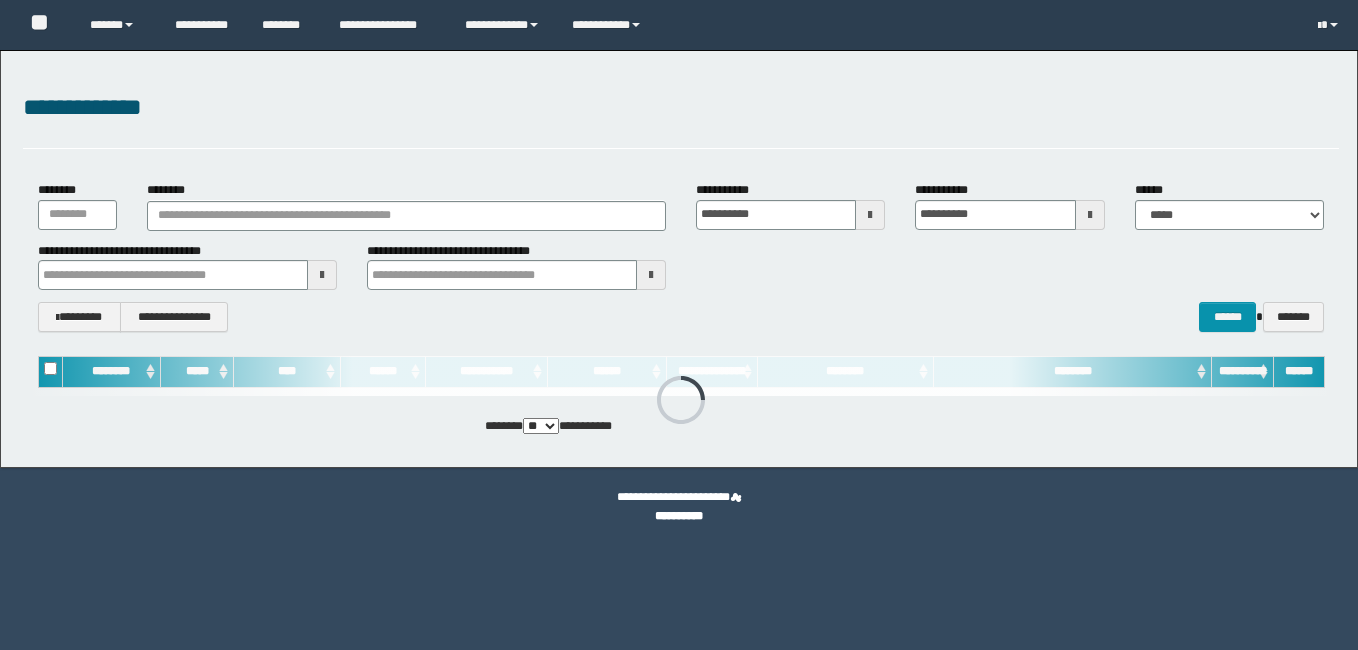 scroll, scrollTop: 0, scrollLeft: 0, axis: both 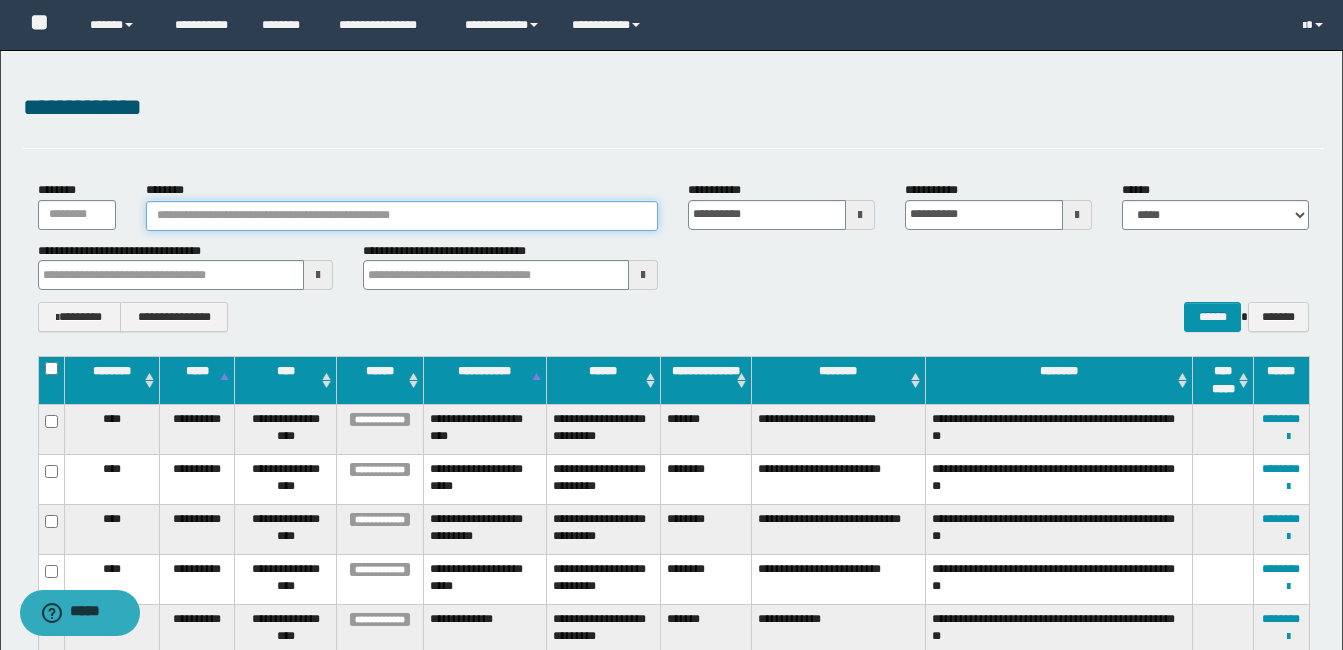click on "********" at bounding box center [402, 216] 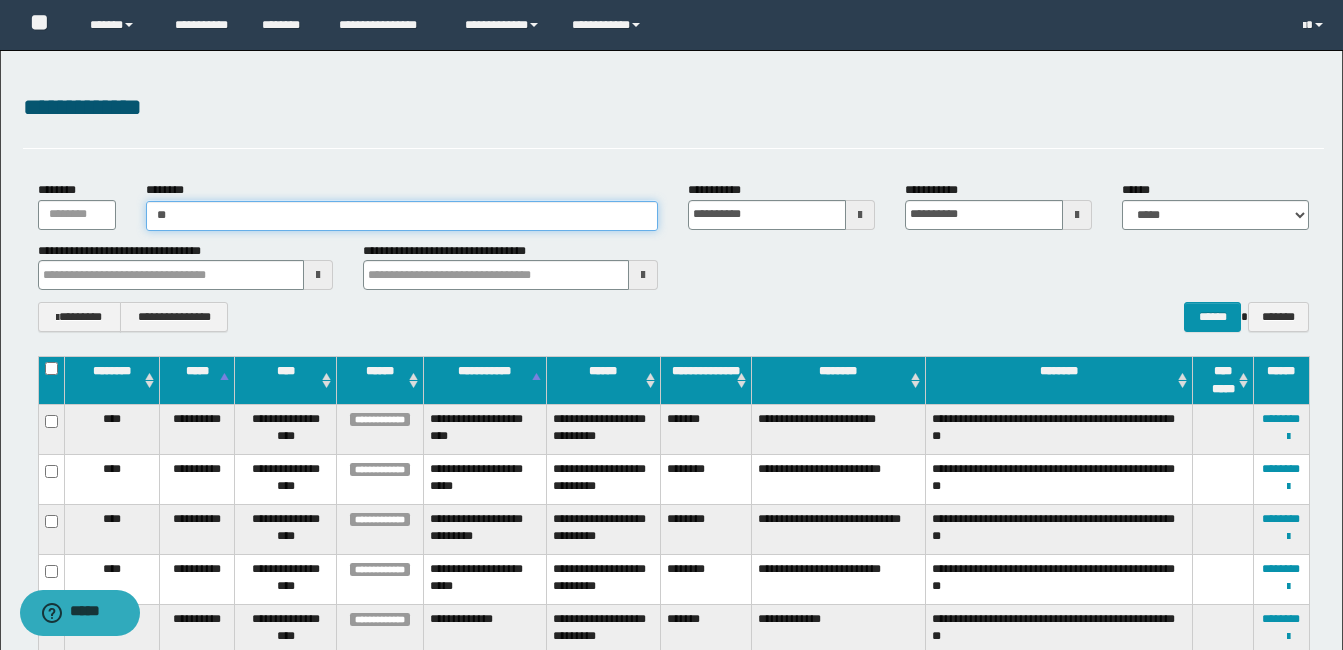 type on "***" 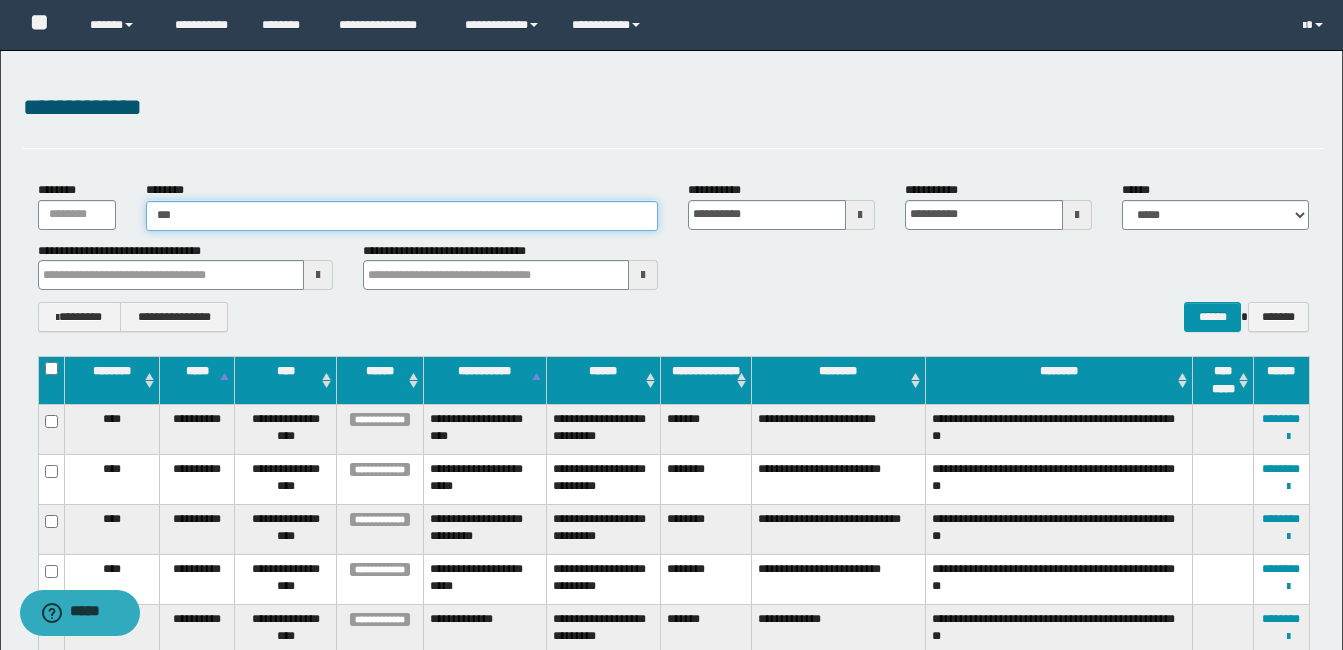 type on "***" 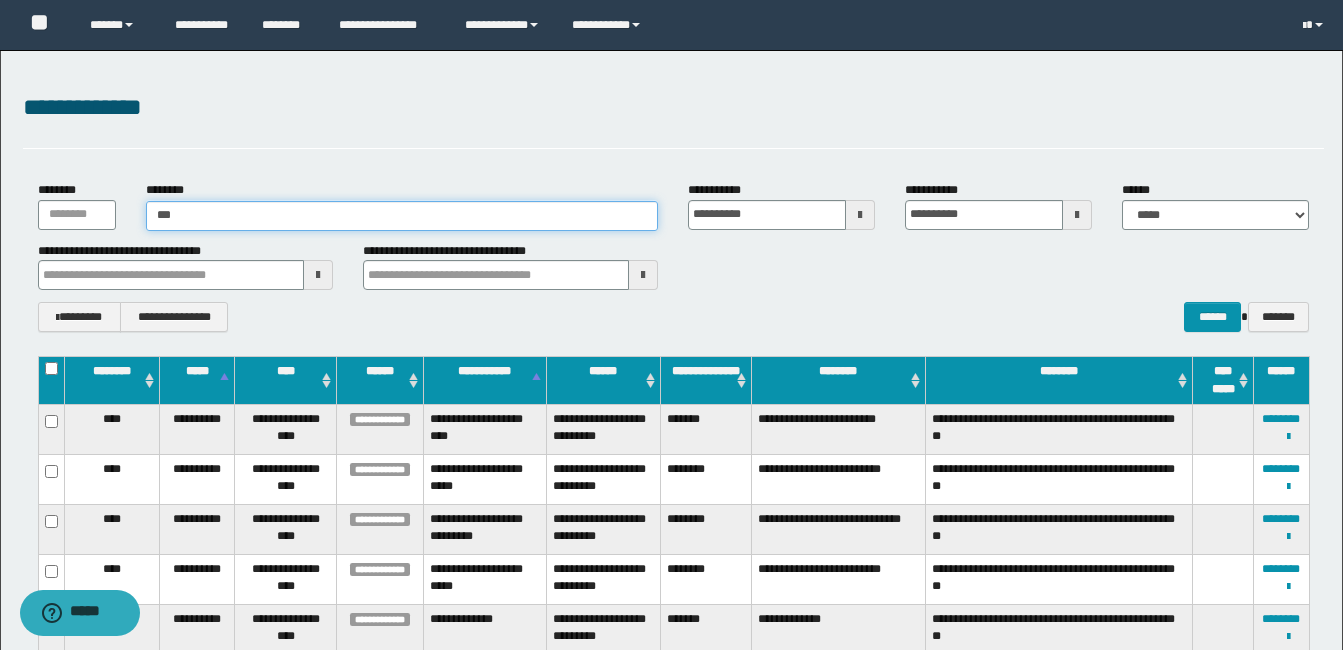 type 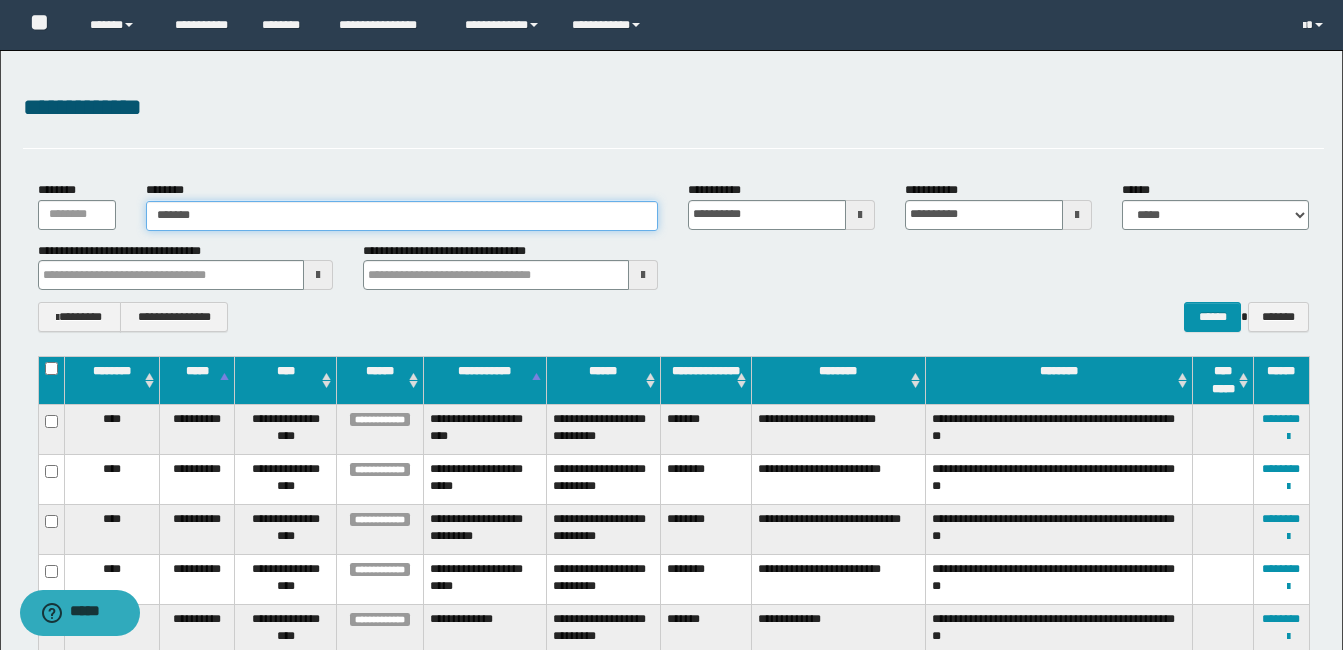 type on "********" 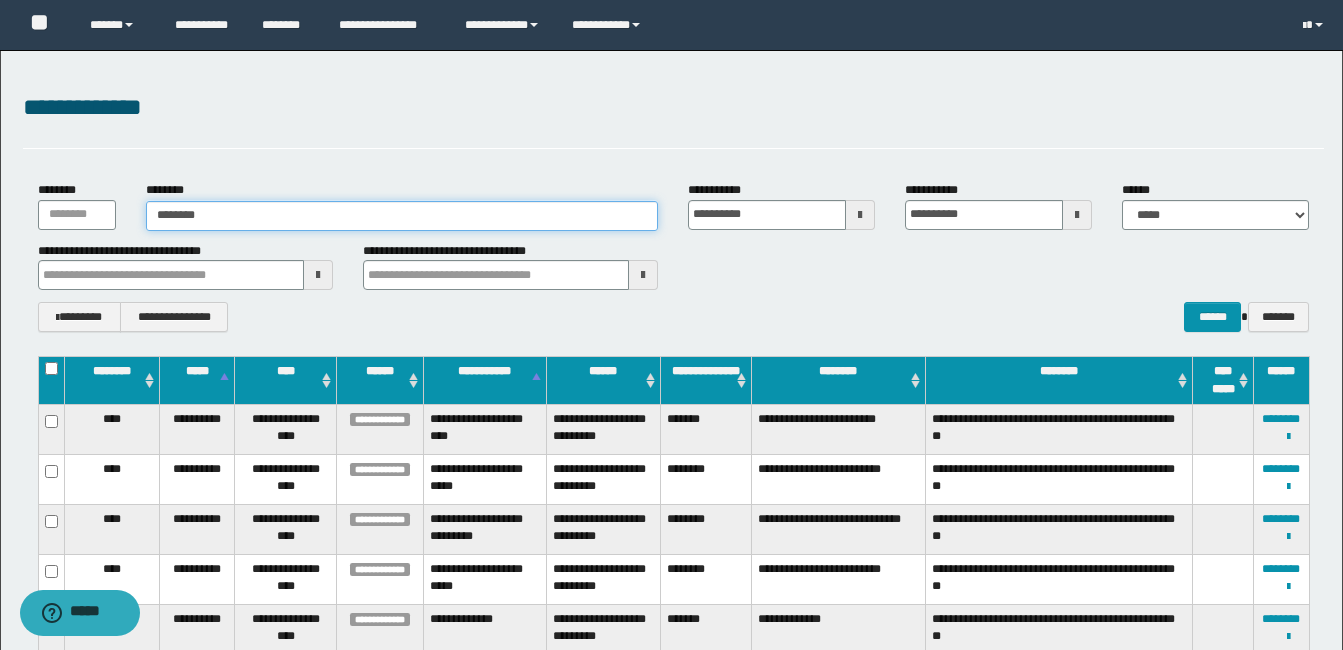 type on "********" 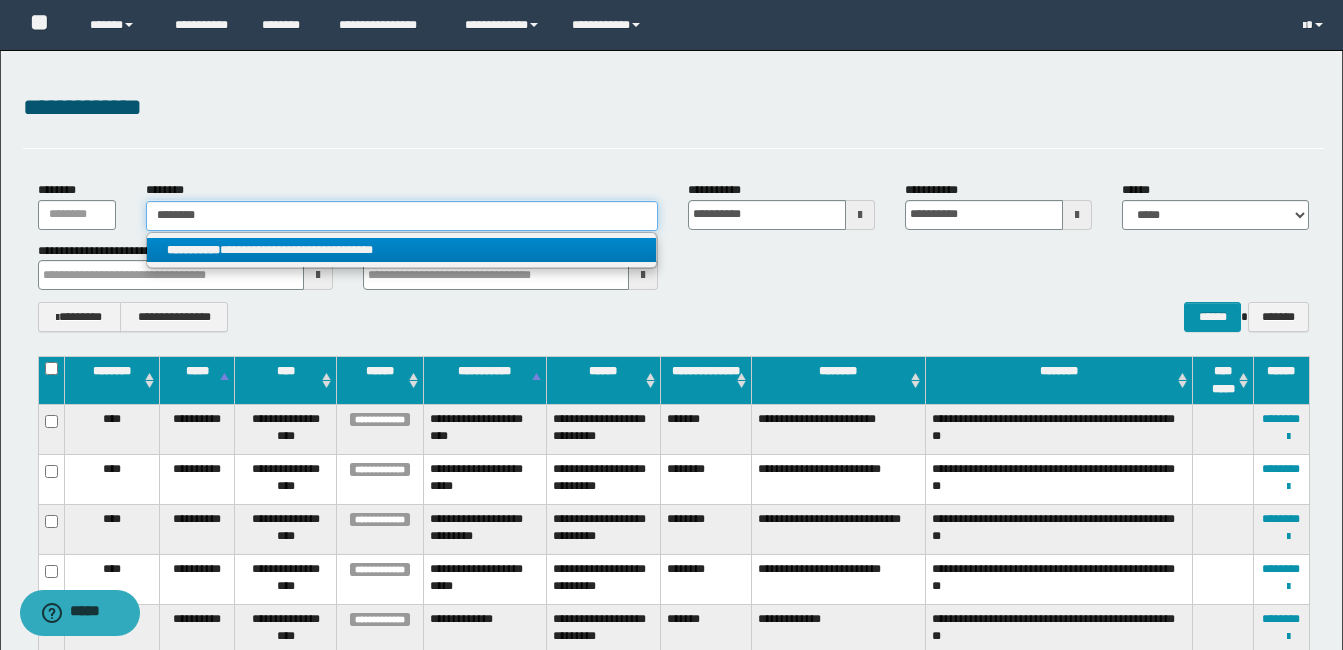 type on "********" 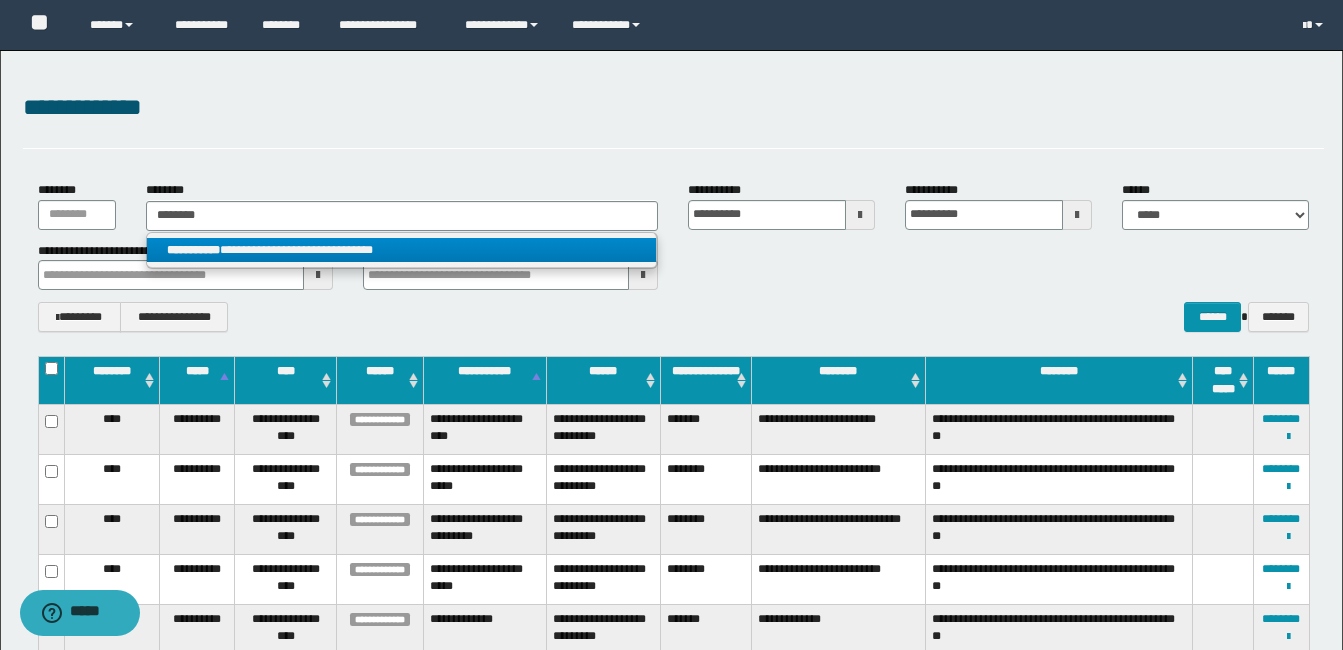 click on "**********" at bounding box center (401, 250) 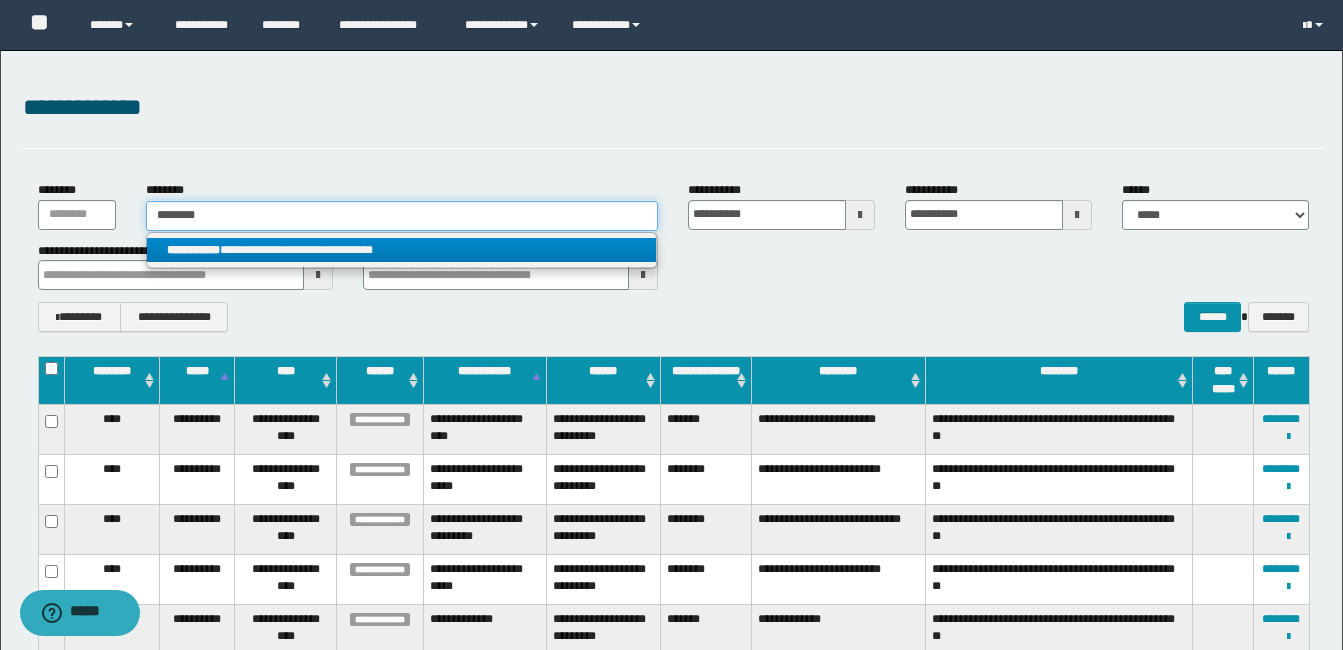 type 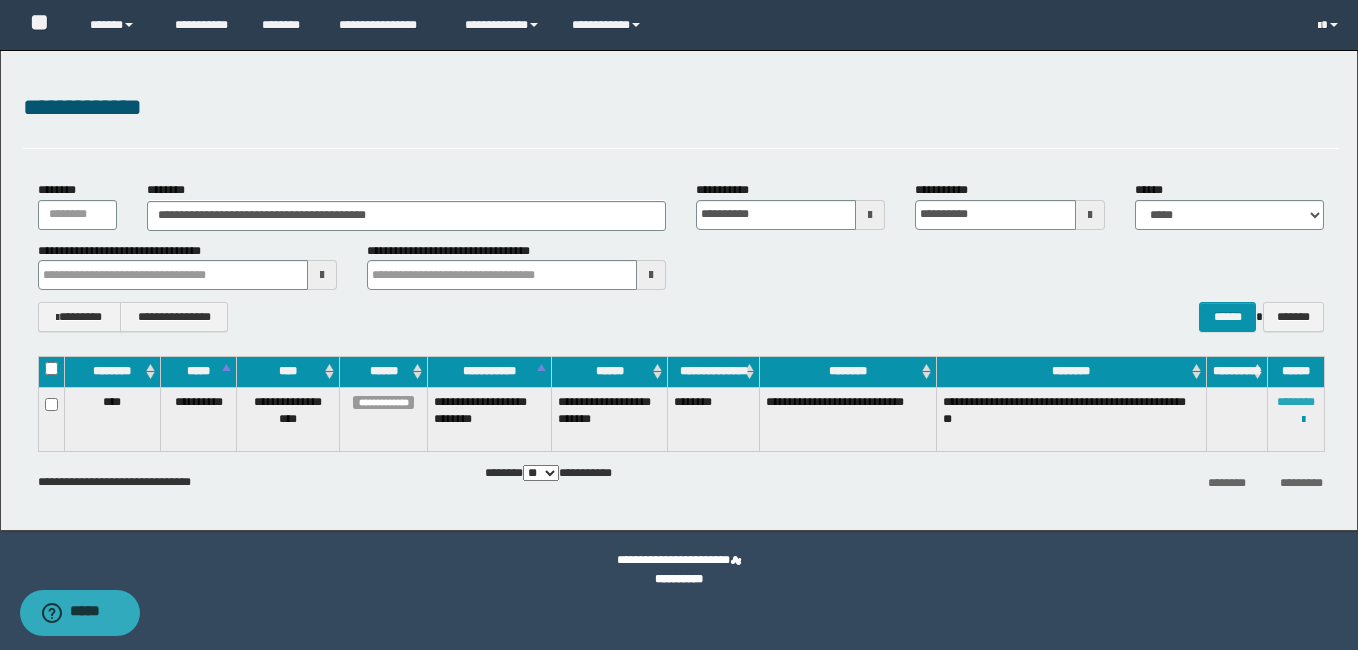click on "********" at bounding box center (1296, 402) 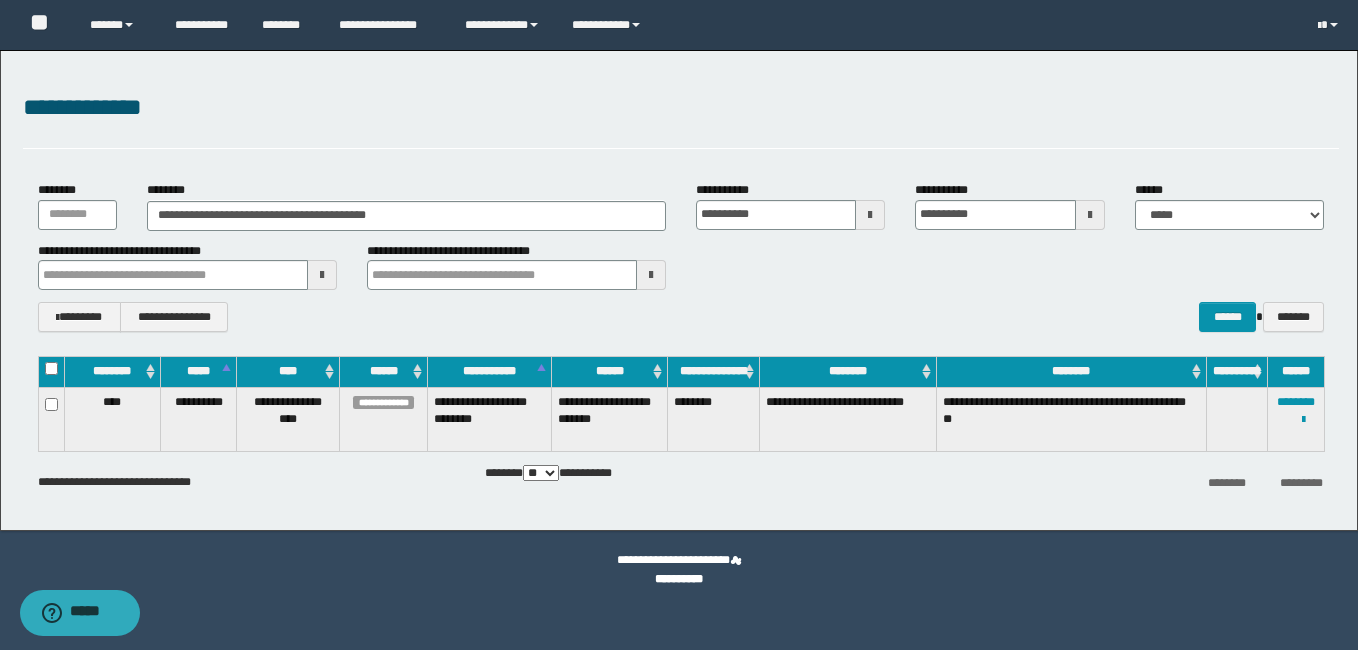 click on "**********" at bounding box center [681, 433] 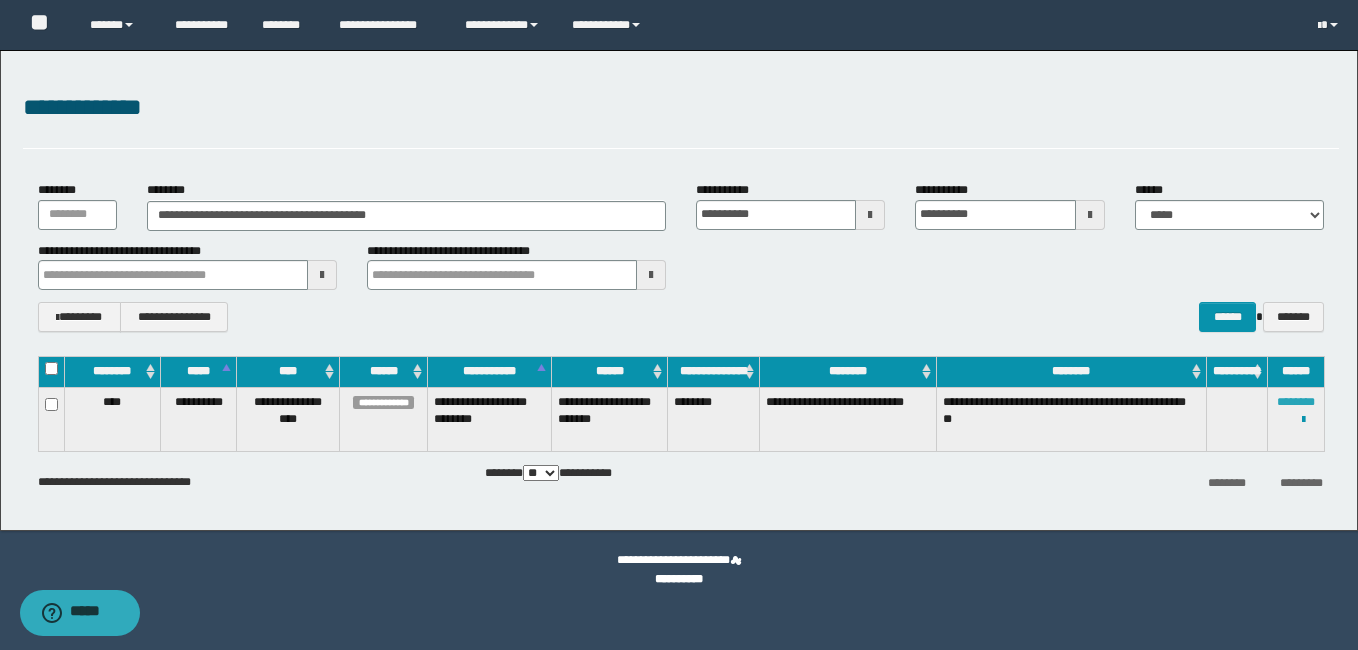 click on "********" at bounding box center (1296, 402) 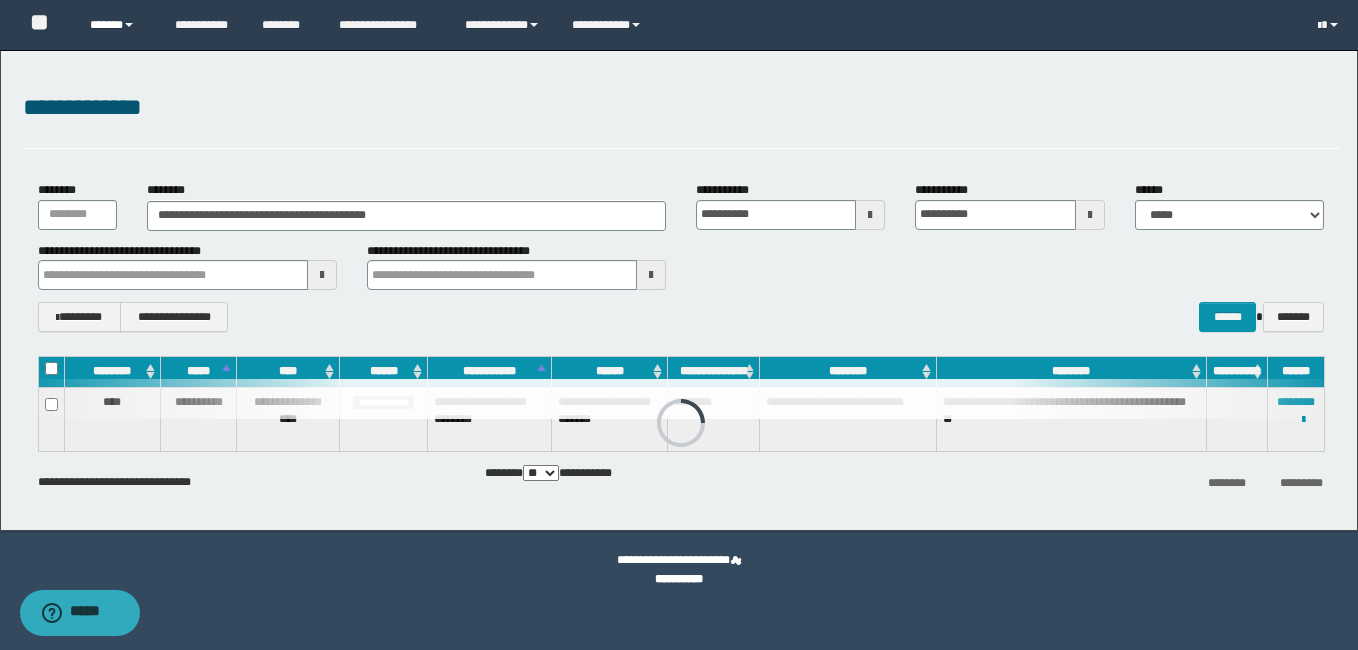 click on "******" at bounding box center [117, 25] 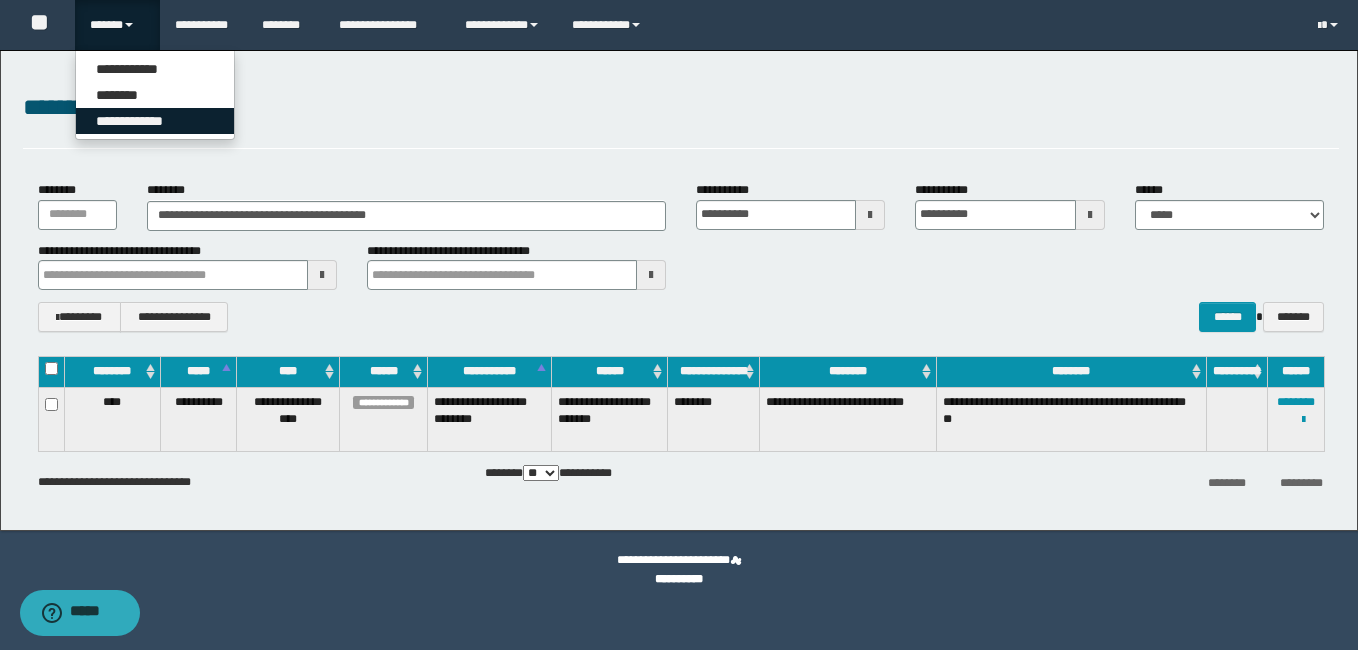 click on "**********" at bounding box center (155, 121) 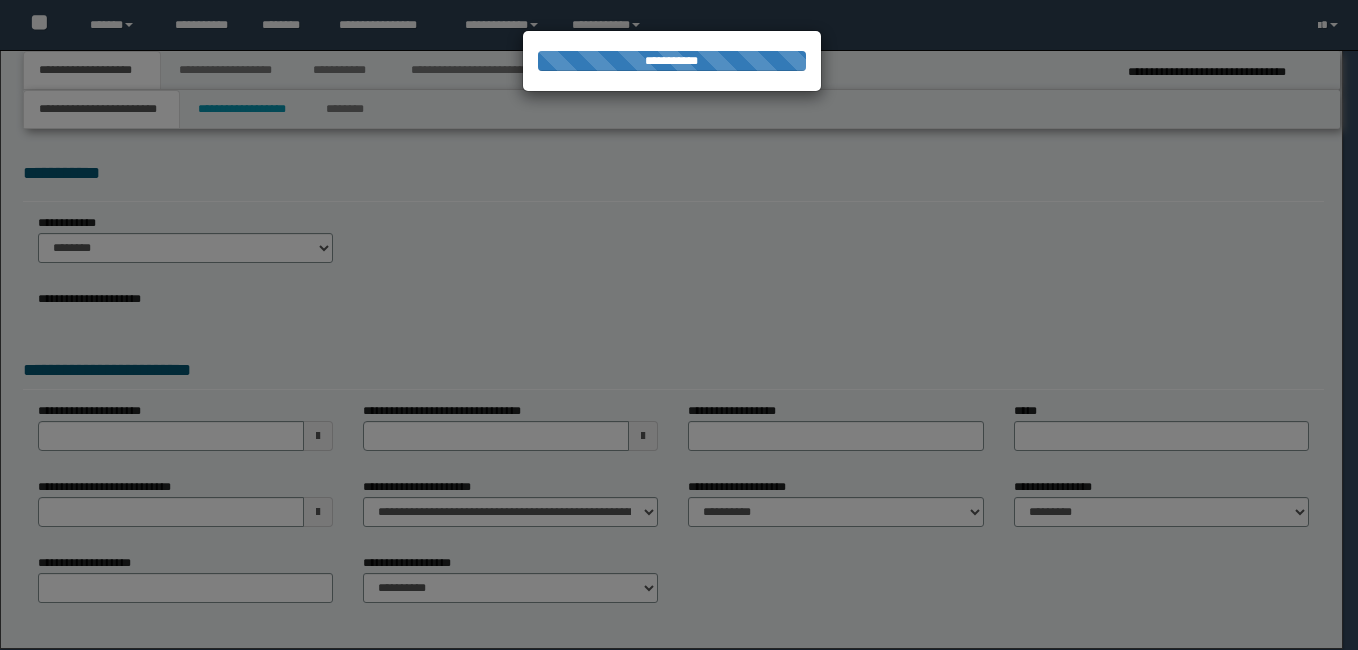 scroll, scrollTop: 0, scrollLeft: 0, axis: both 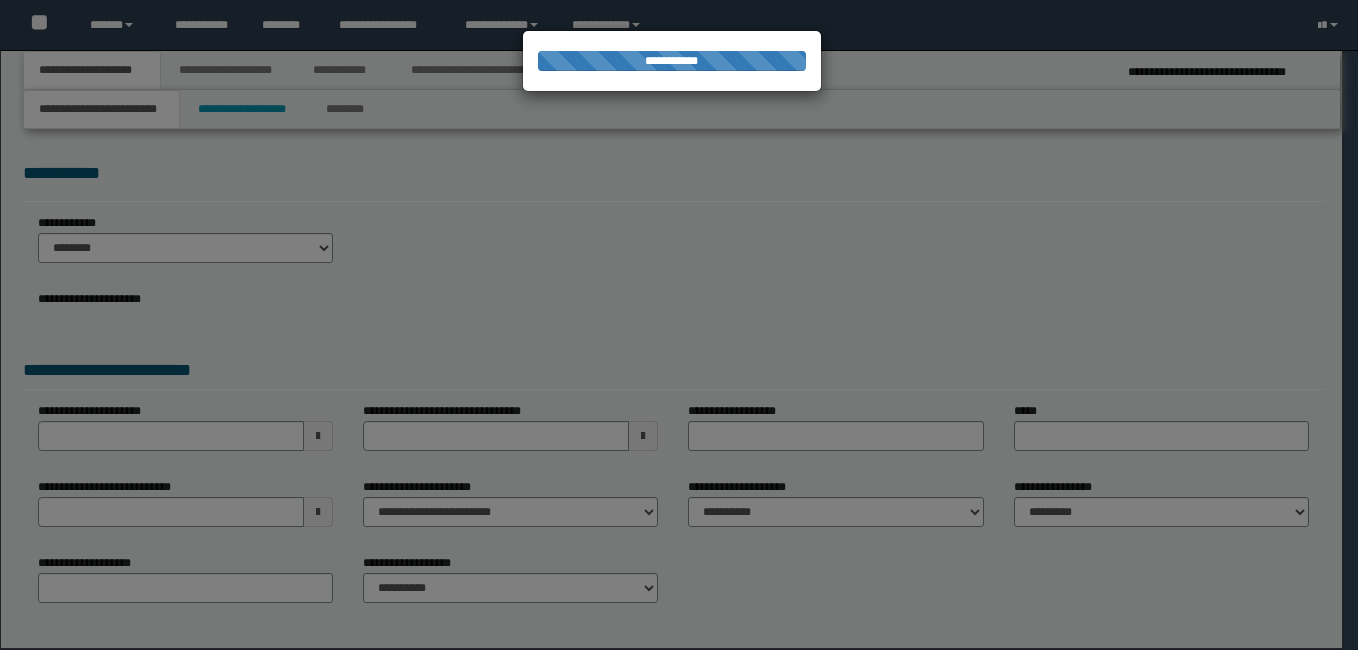 select on "**" 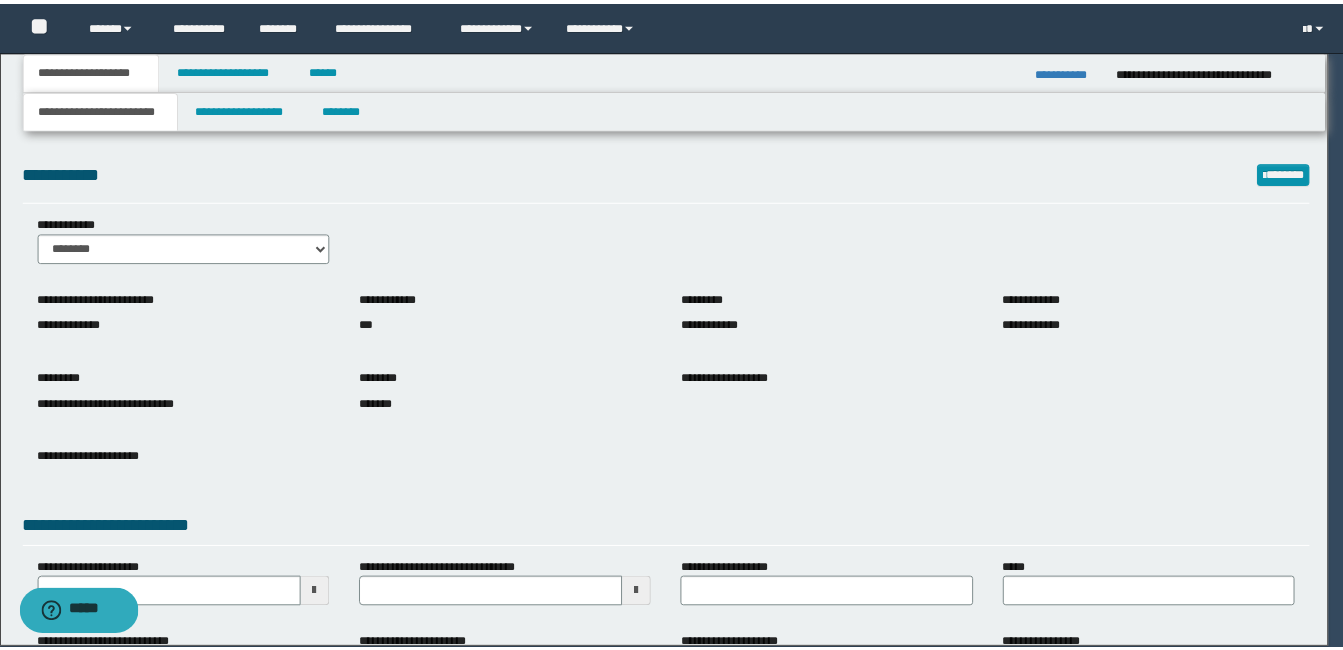 scroll, scrollTop: 0, scrollLeft: 0, axis: both 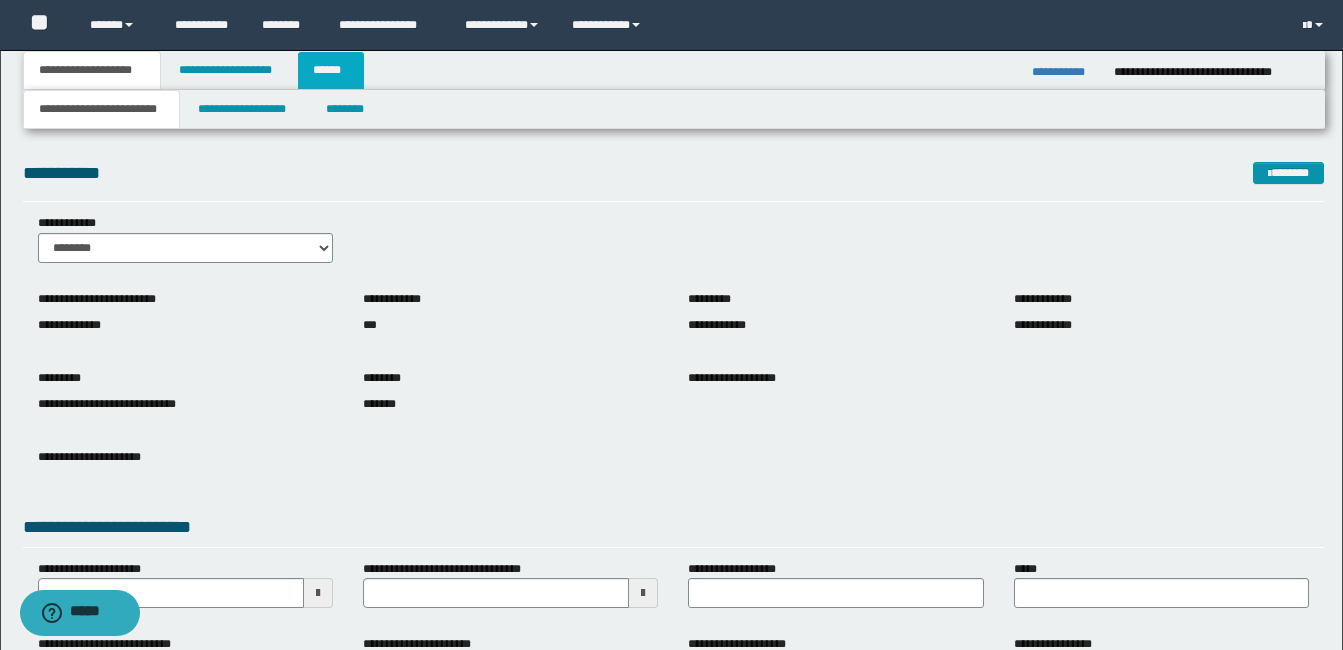 drag, startPoint x: 297, startPoint y: 69, endPoint x: 323, endPoint y: 80, distance: 28.231188 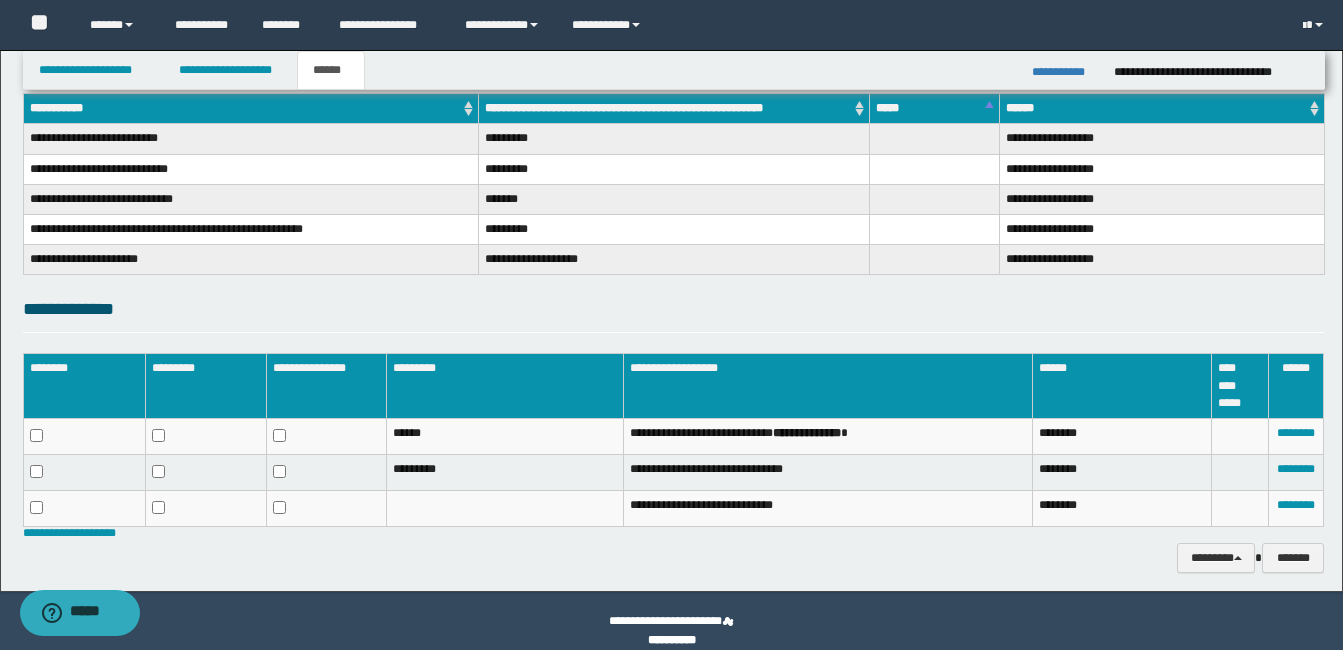scroll, scrollTop: 337, scrollLeft: 0, axis: vertical 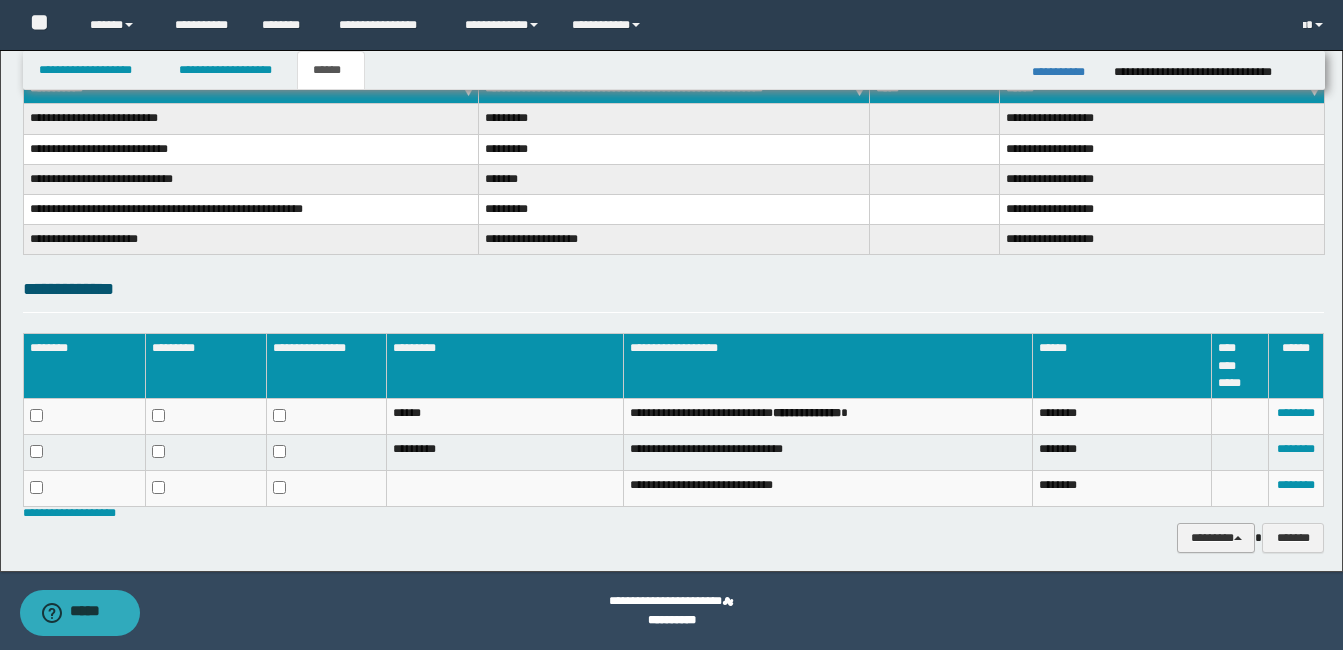 click on "********" at bounding box center [1216, 538] 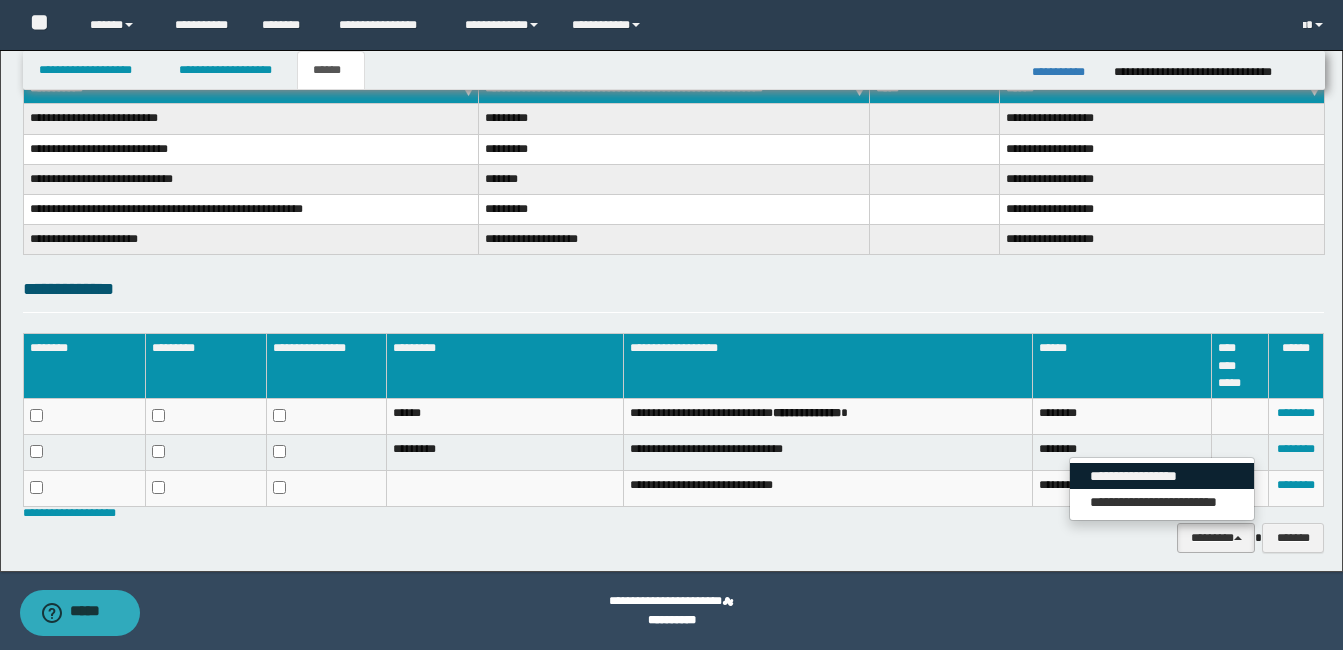 click on "**********" at bounding box center (1162, 476) 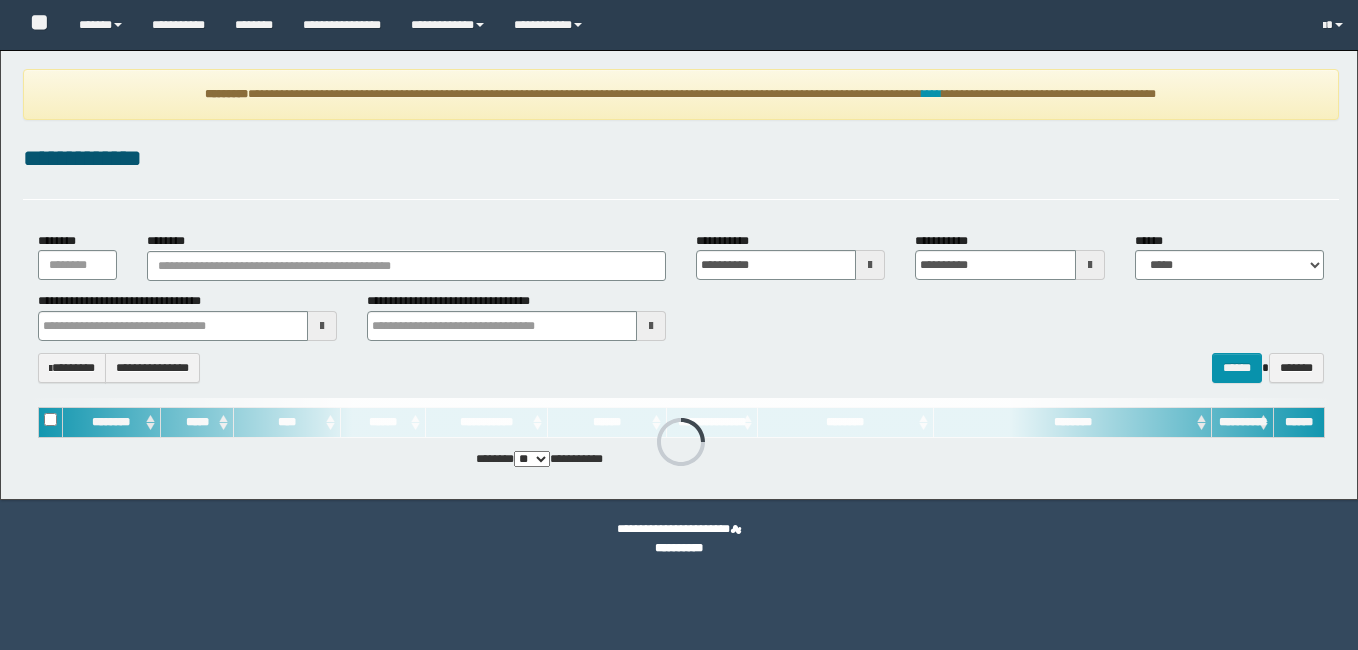 scroll, scrollTop: 0, scrollLeft: 0, axis: both 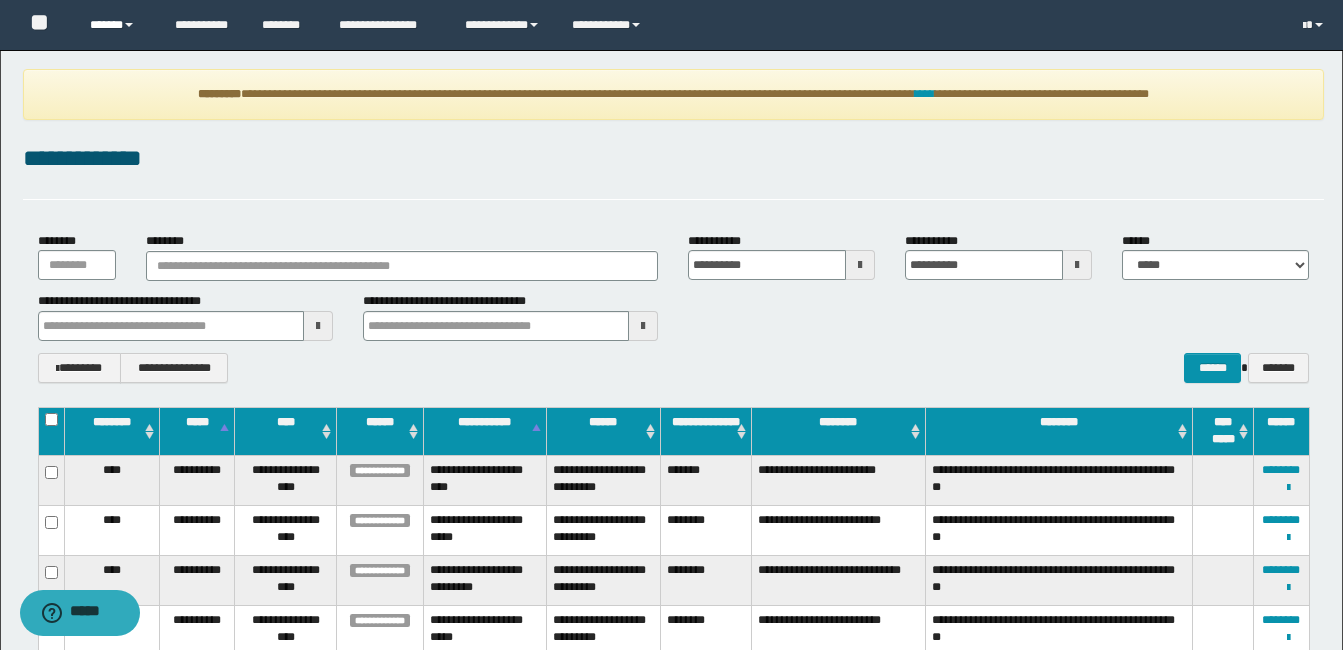 drag, startPoint x: 97, startPoint y: 13, endPoint x: 114, endPoint y: 54, distance: 44.38468 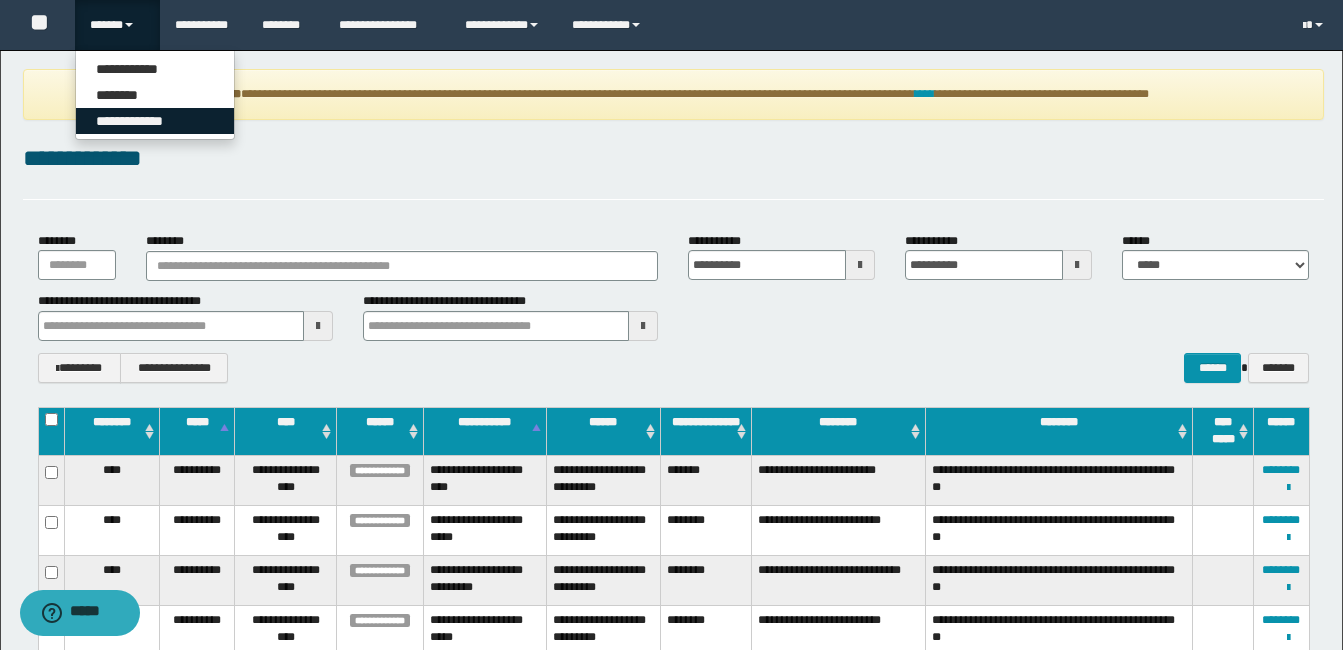 click on "**********" at bounding box center (155, 121) 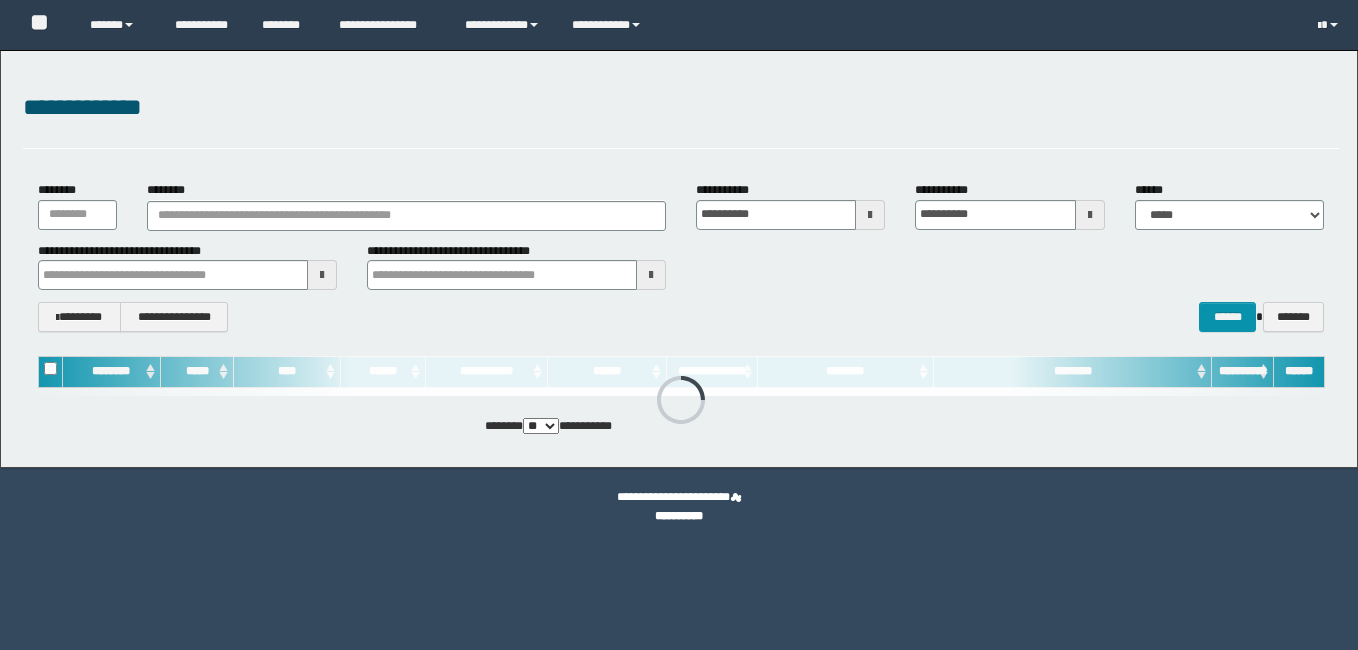 scroll, scrollTop: 0, scrollLeft: 0, axis: both 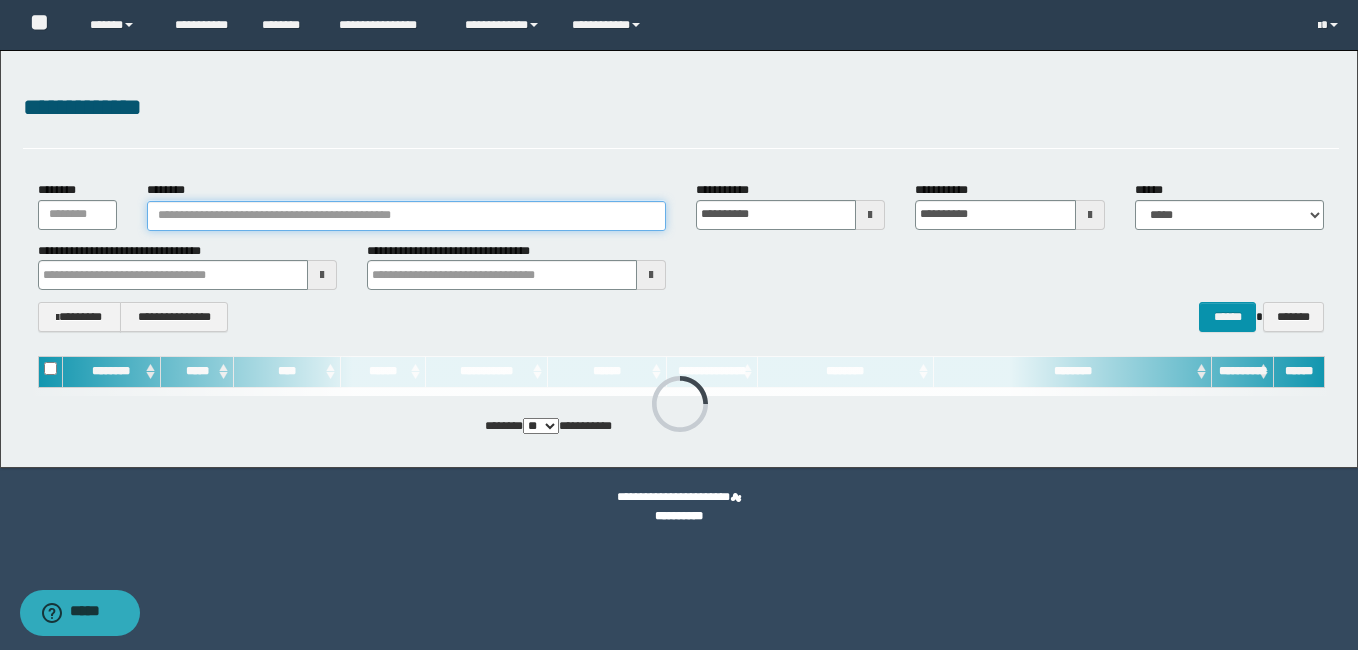 click on "********" at bounding box center [406, 216] 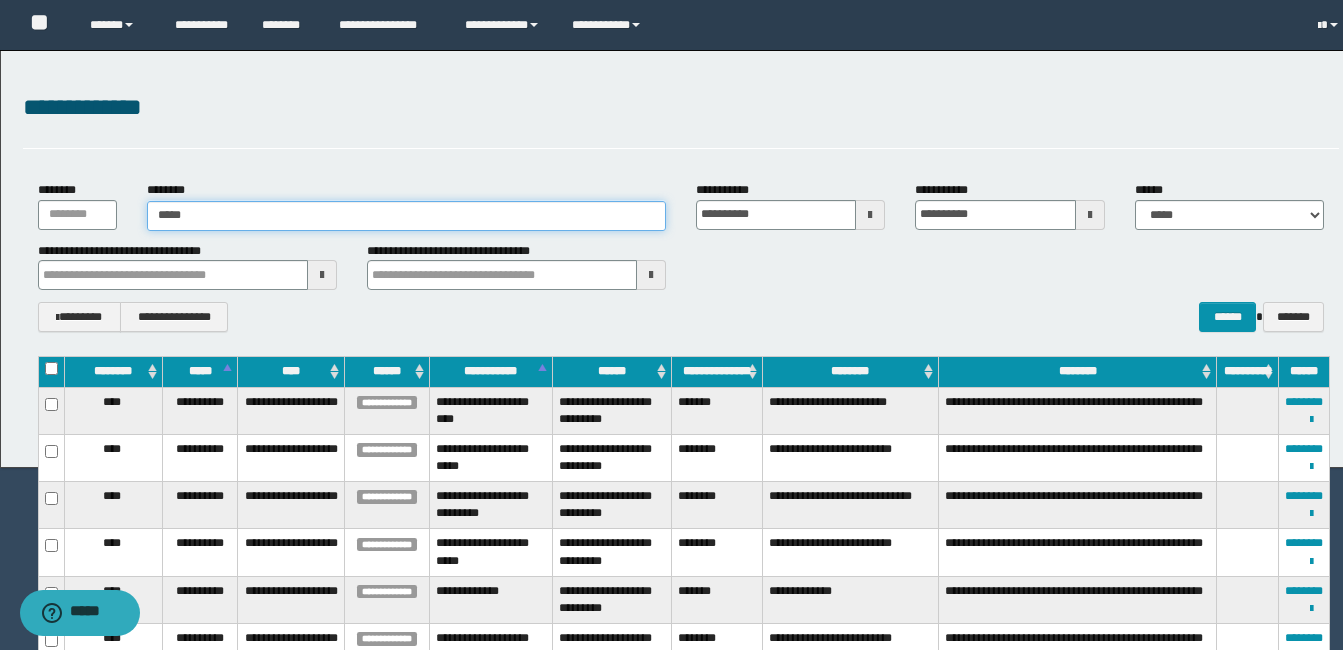 type on "*****" 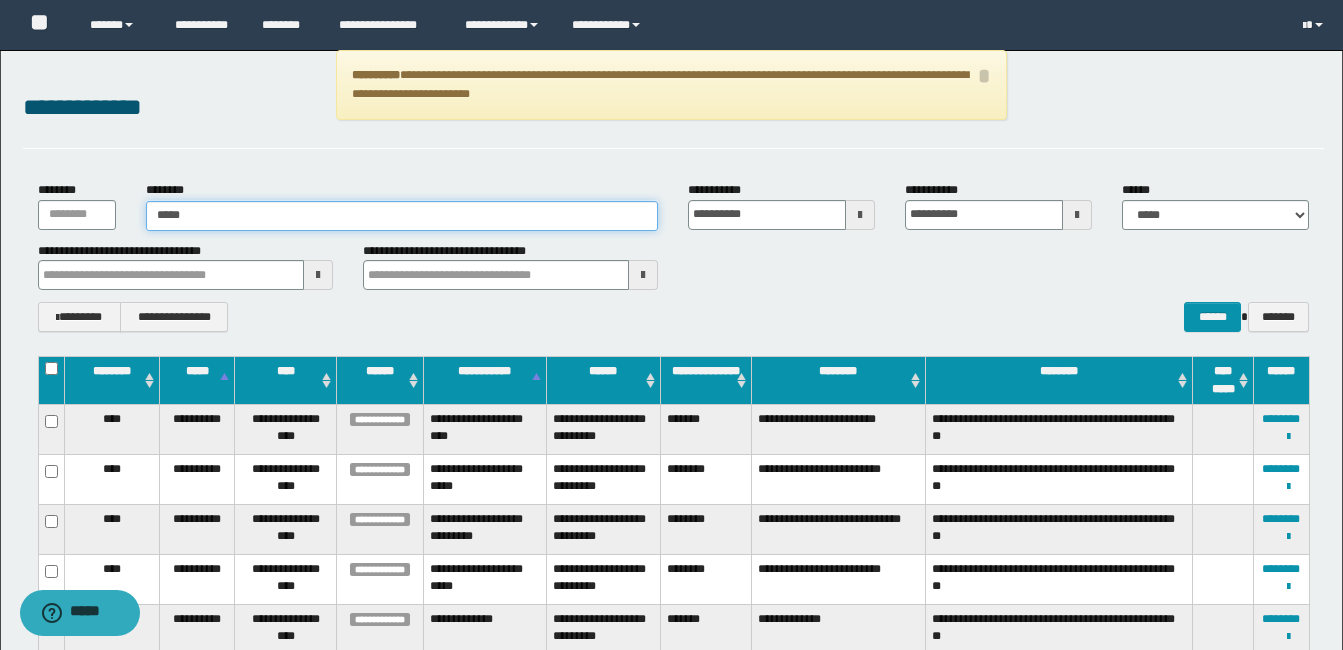 type on "*****" 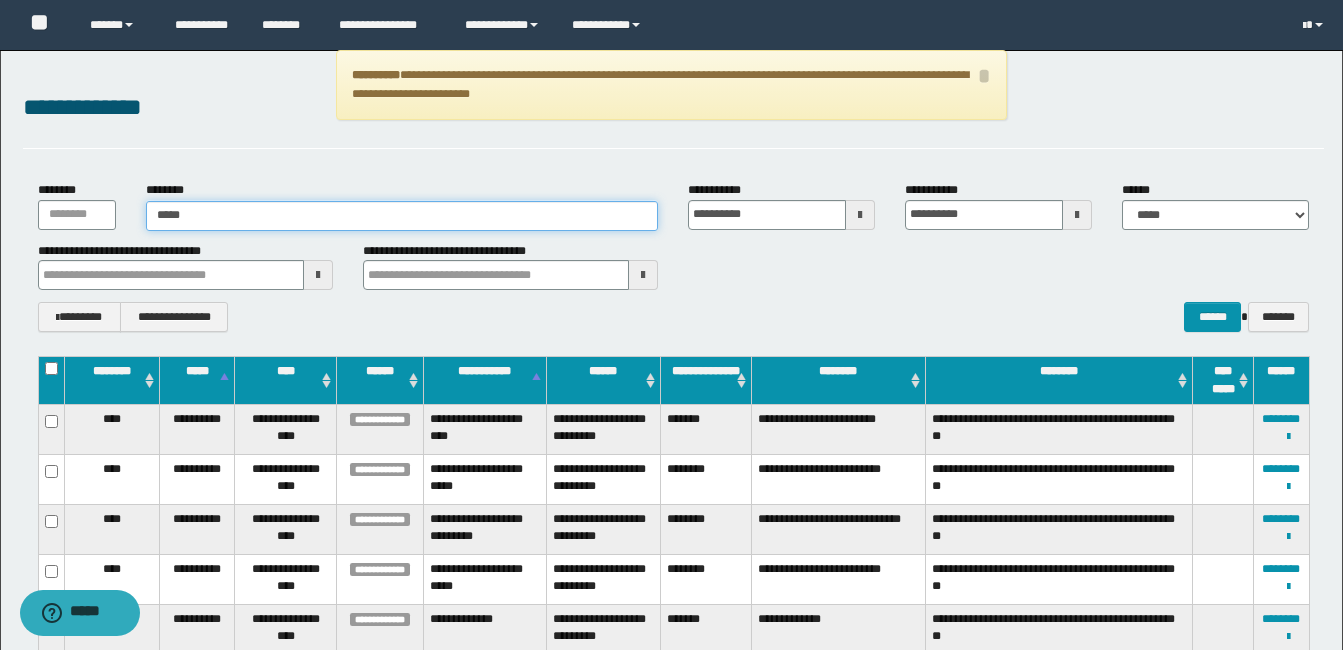 type on "*****" 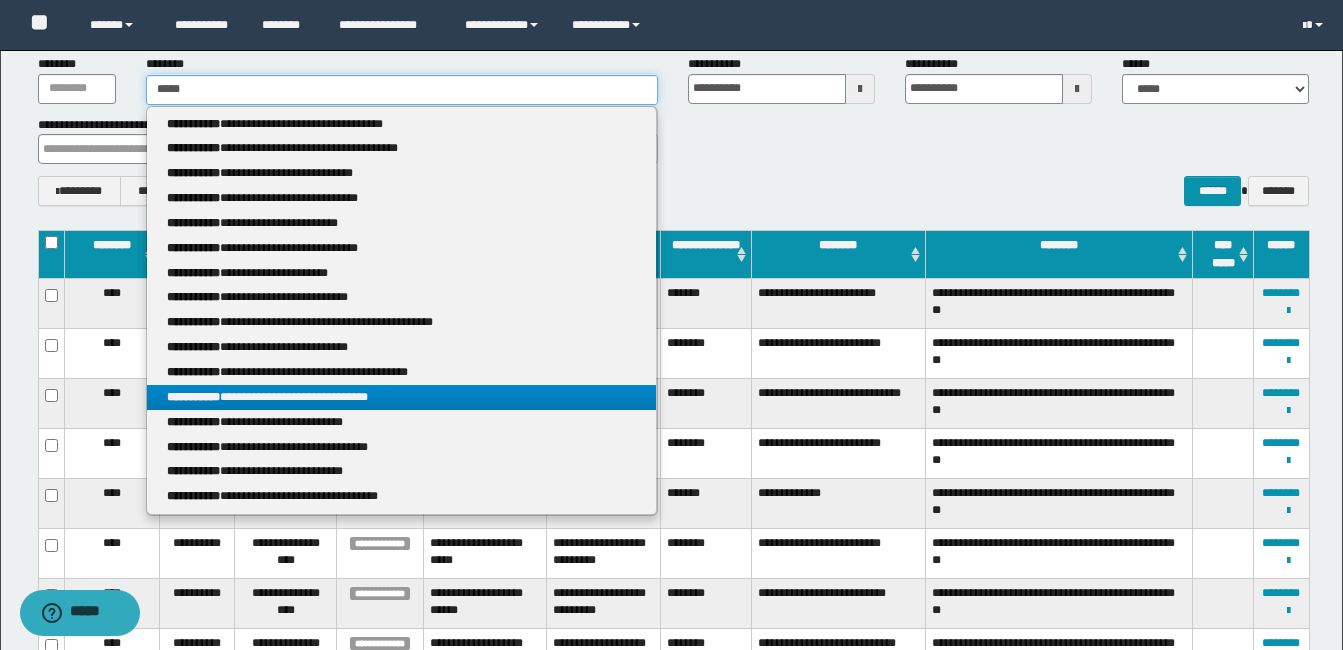 scroll, scrollTop: 100, scrollLeft: 0, axis: vertical 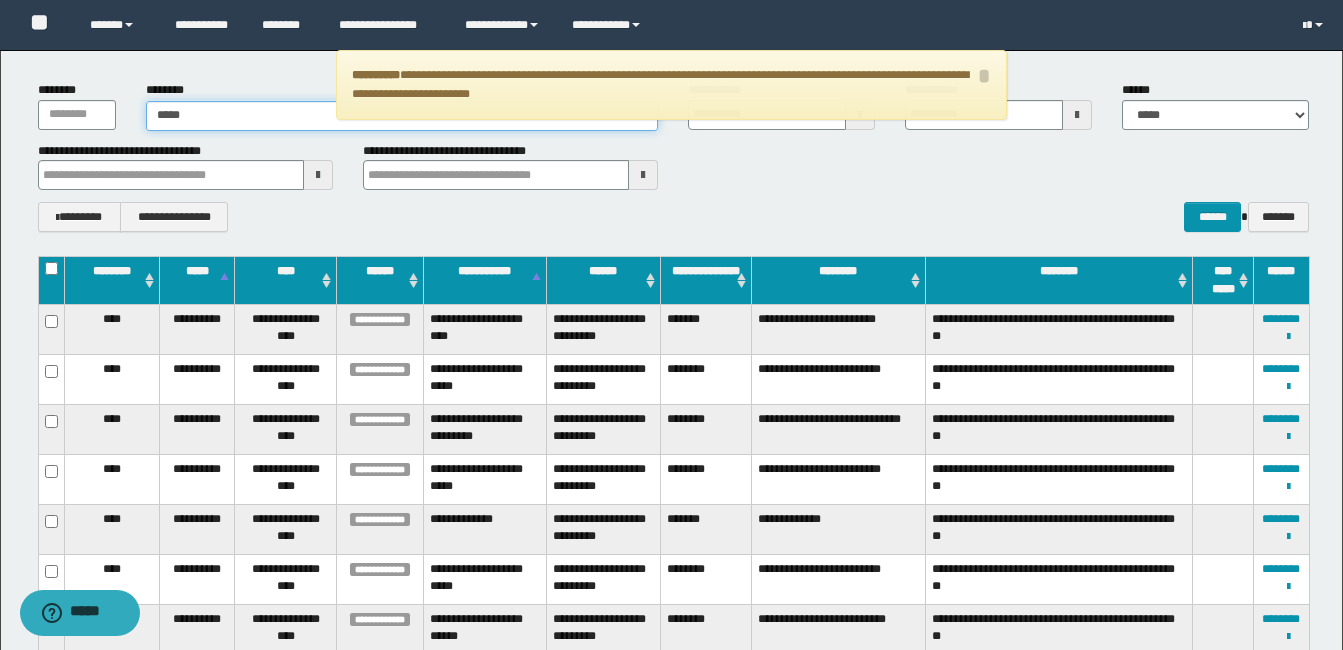 type on "*****" 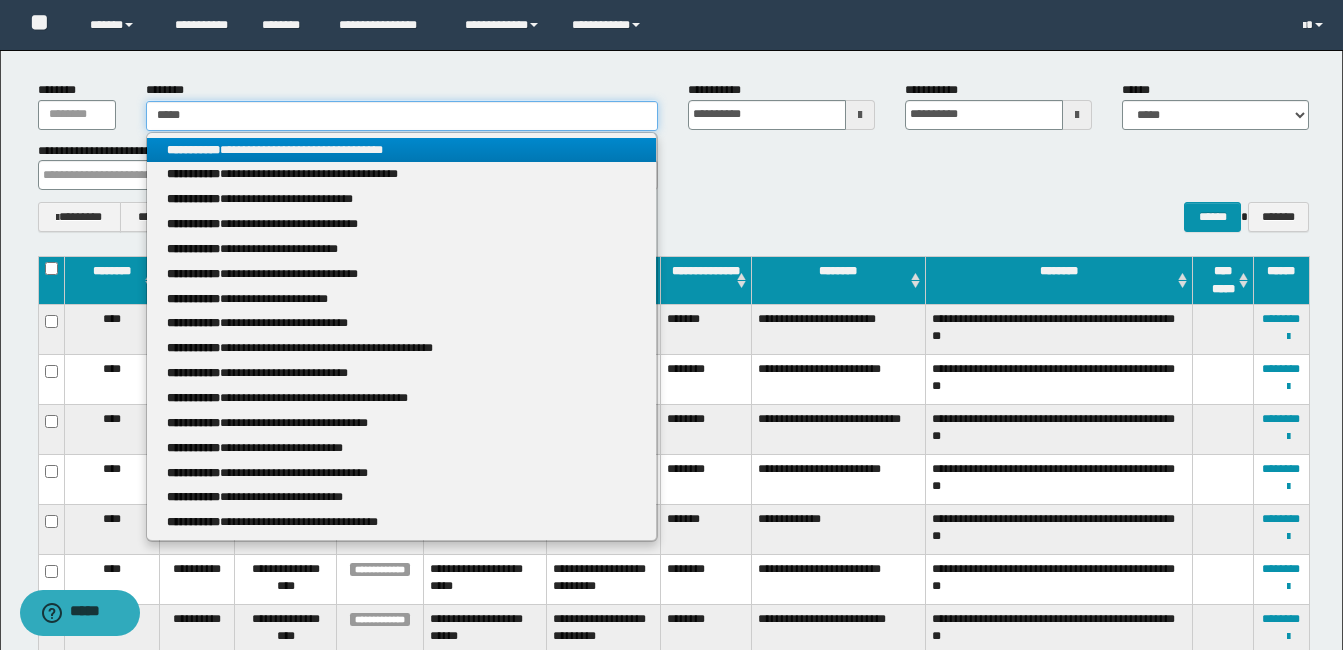 type 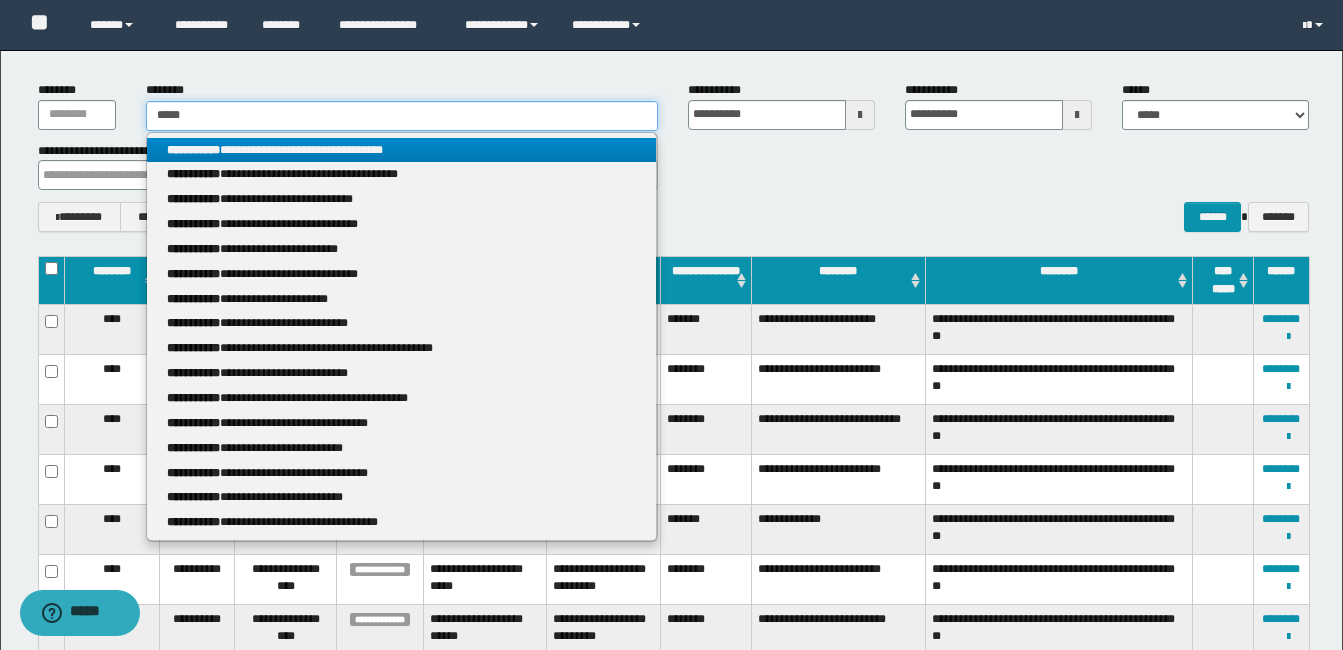 type on "******" 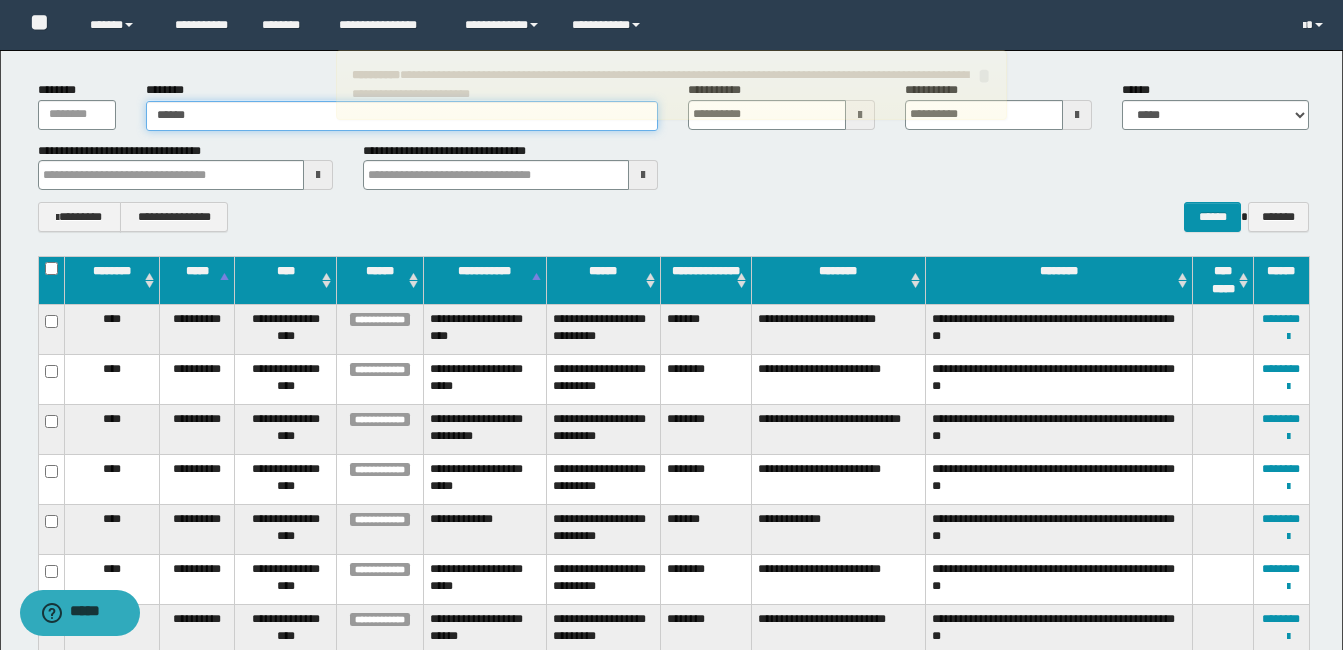 type on "******" 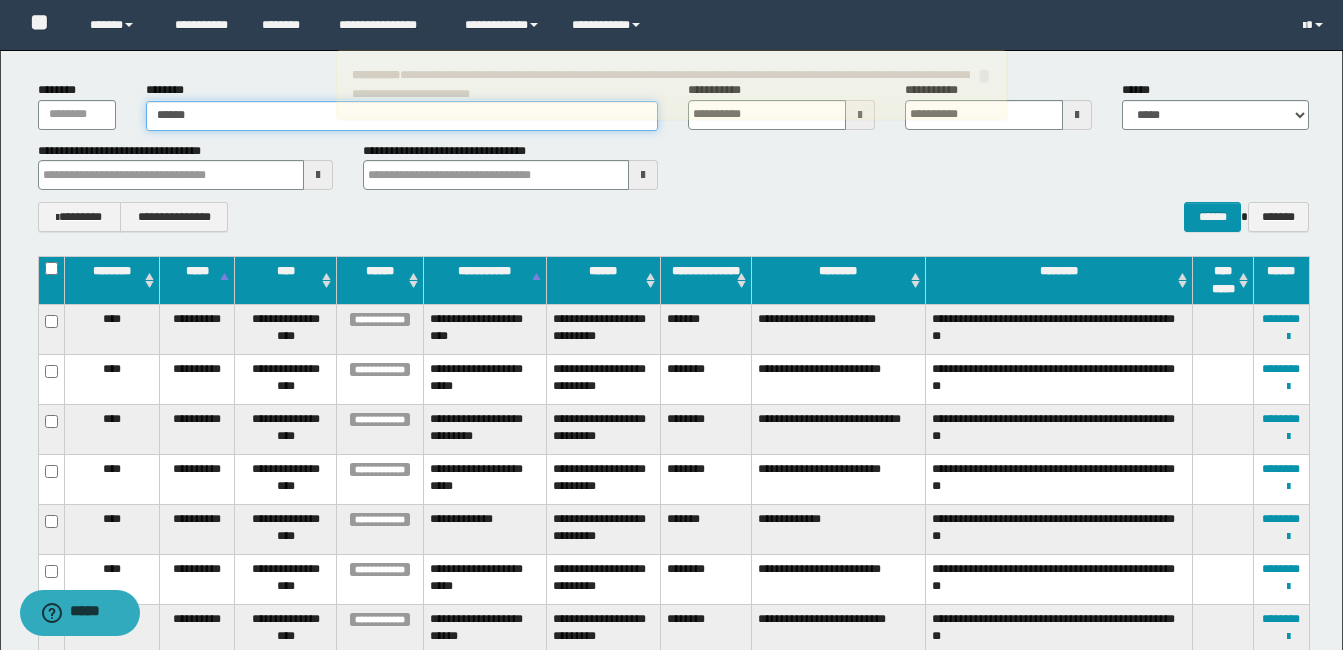 type 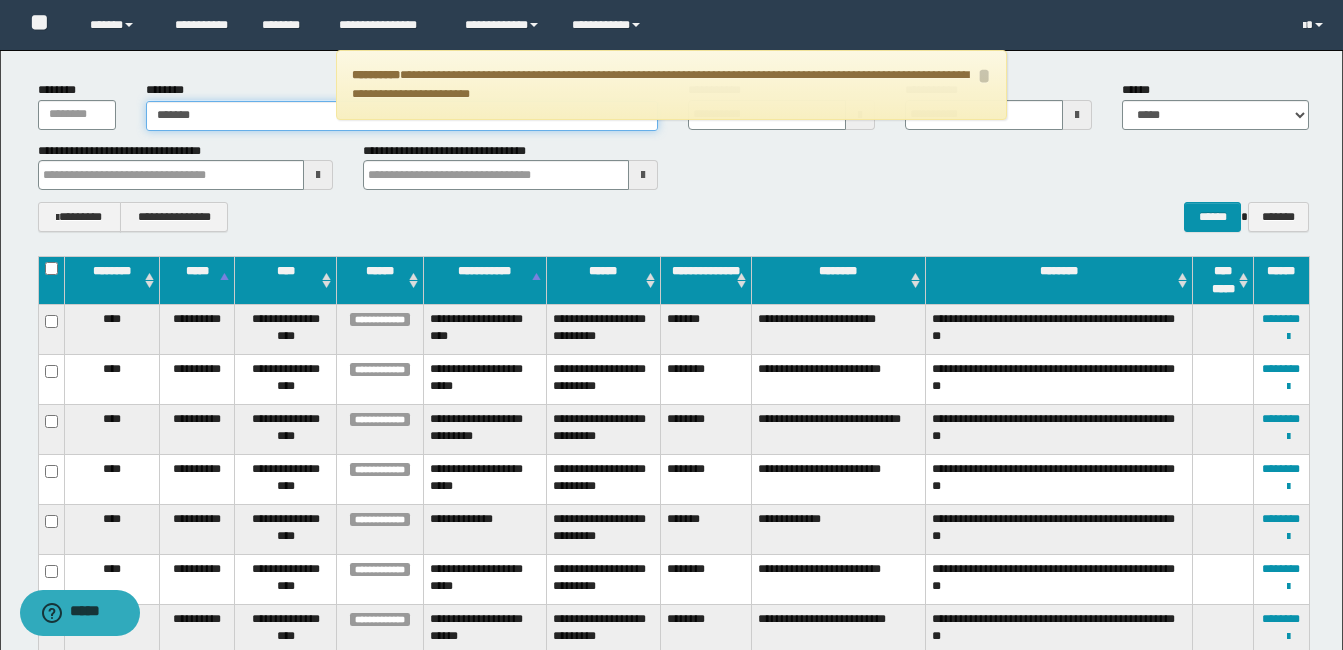 type on "*******" 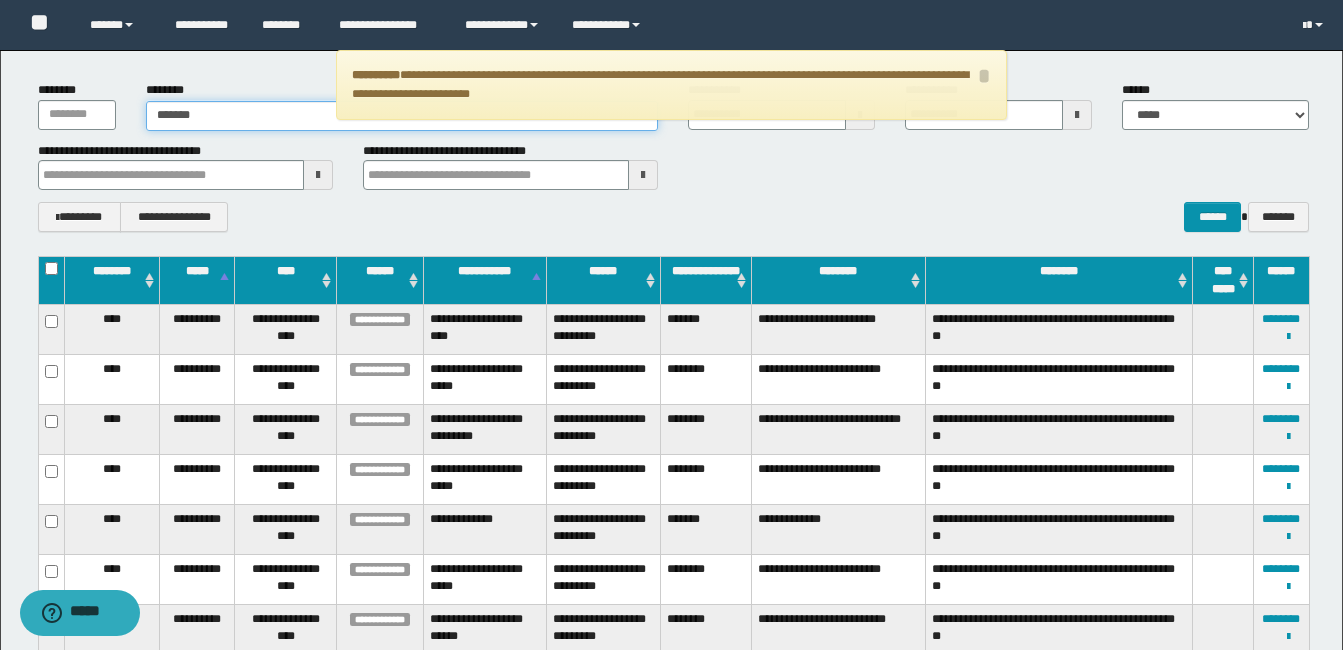 type 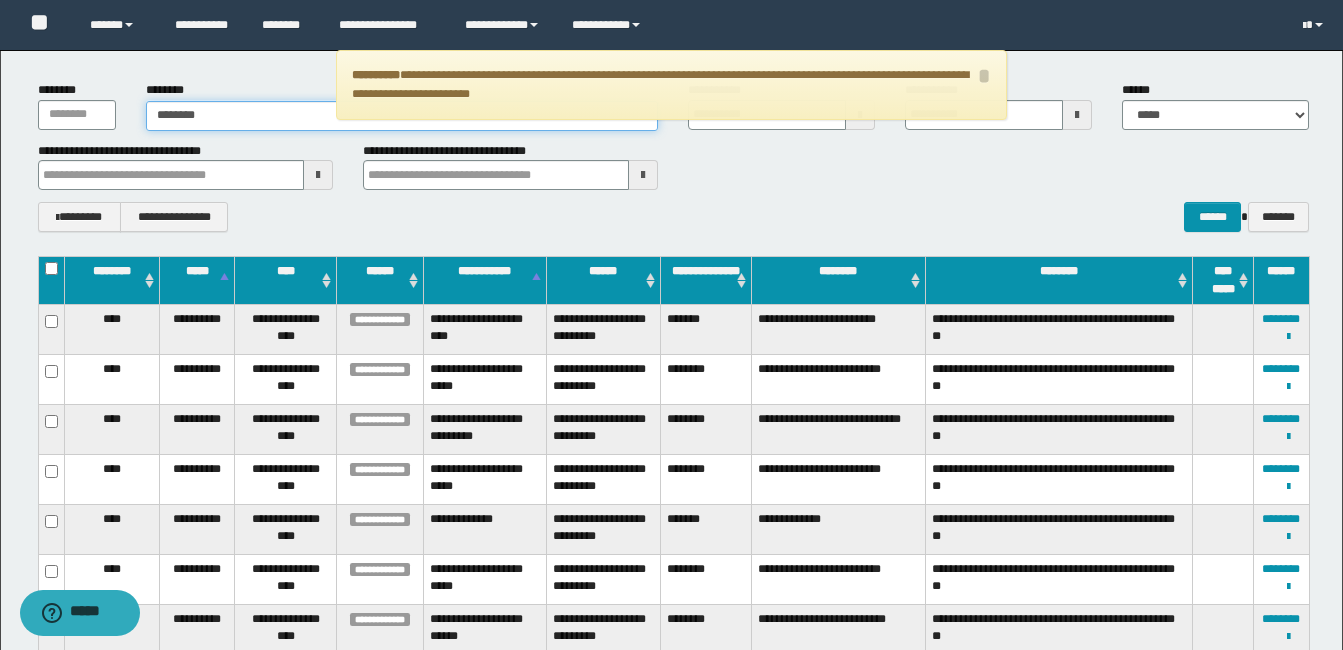 drag, startPoint x: 269, startPoint y: 115, endPoint x: 90, endPoint y: 121, distance: 179.10052 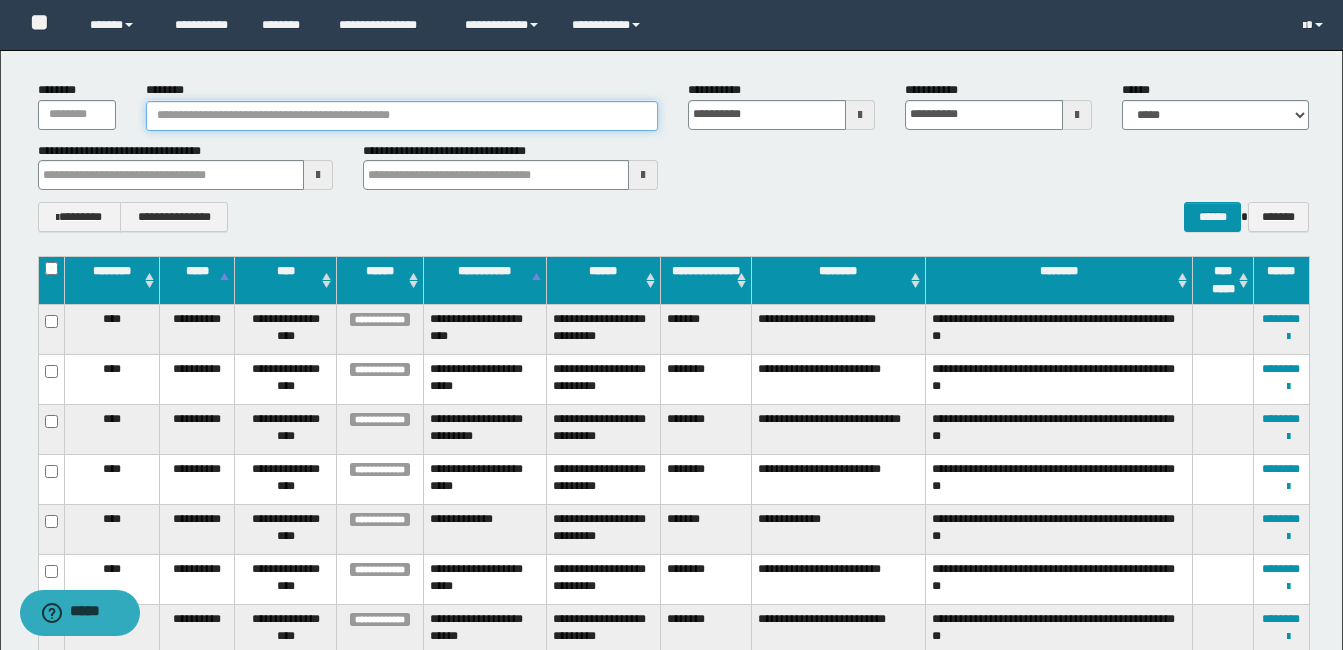 click on "********" at bounding box center (402, 116) 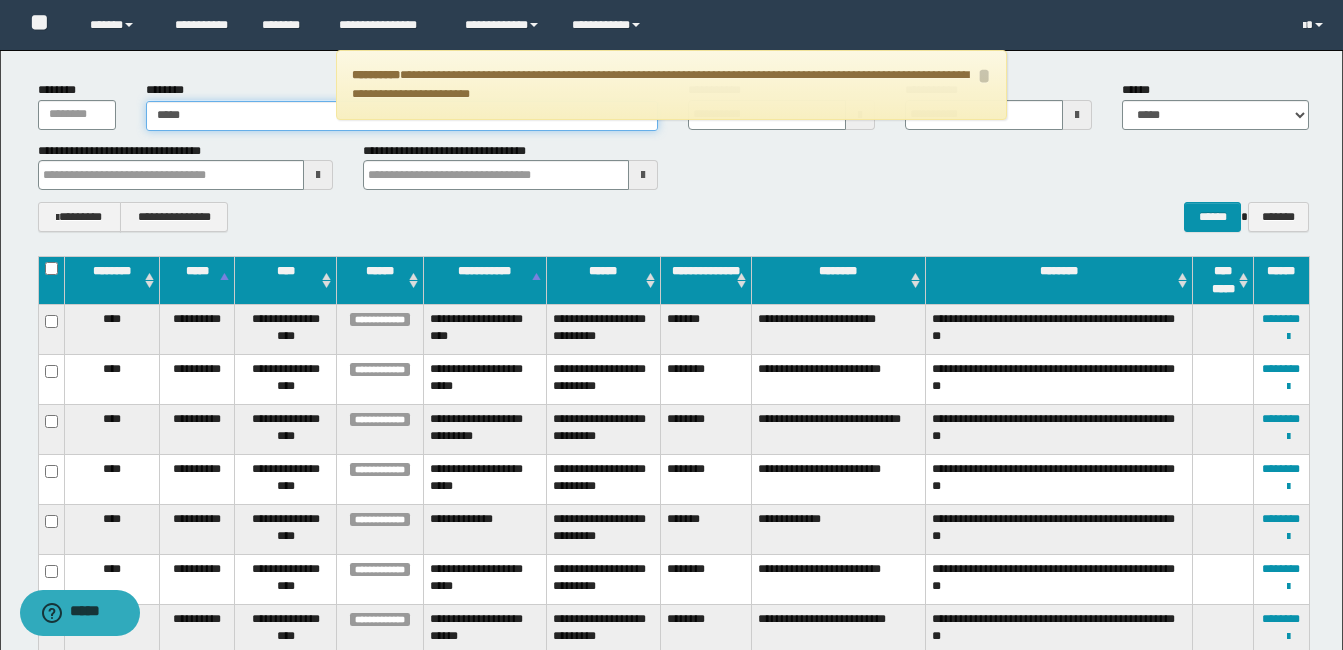 type on "*****" 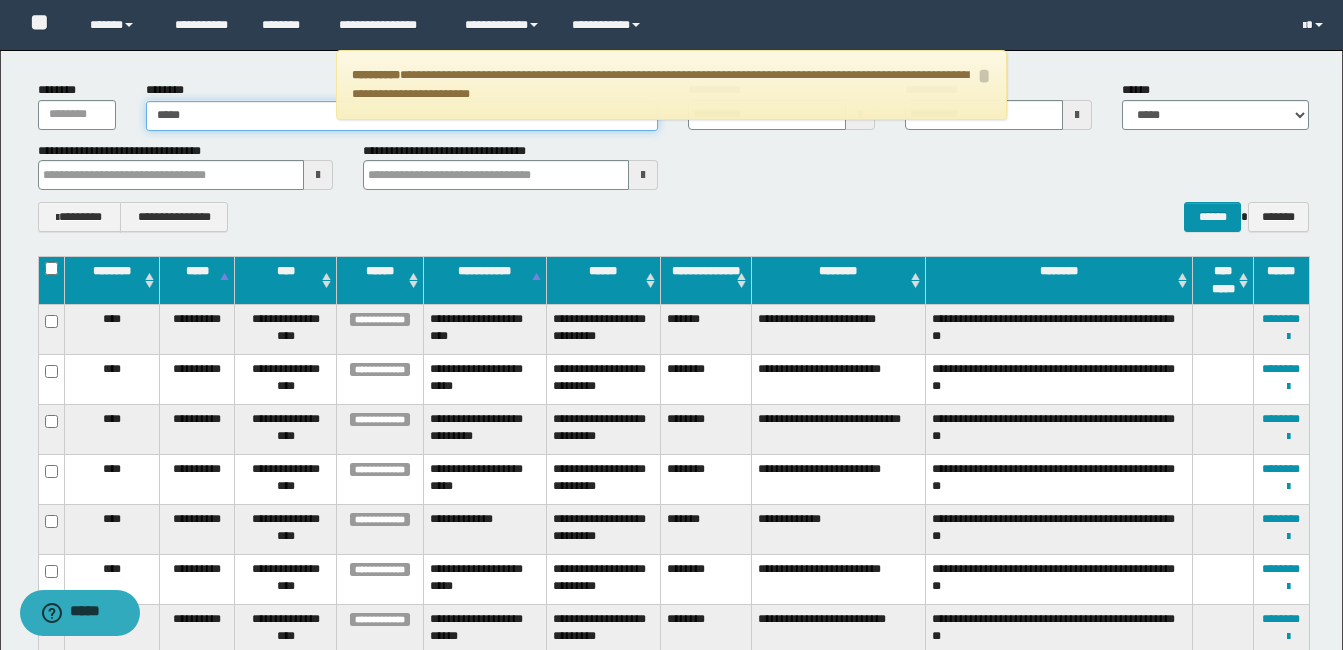 type on "*****" 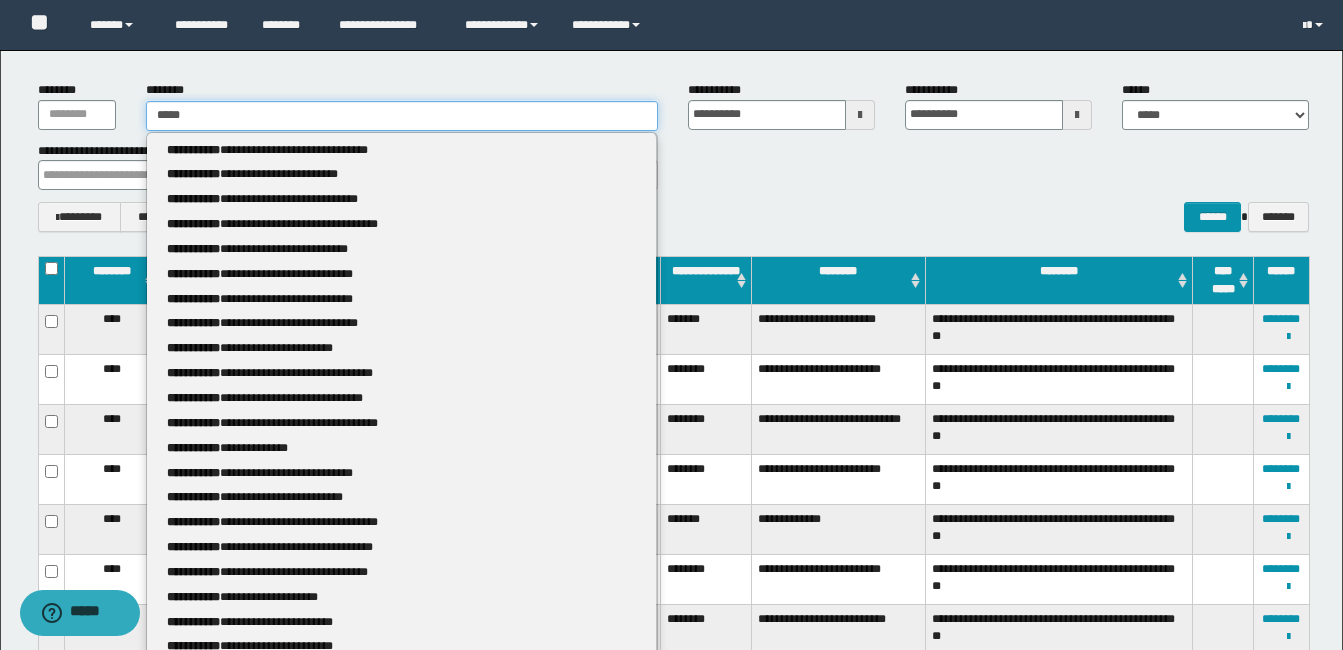 type 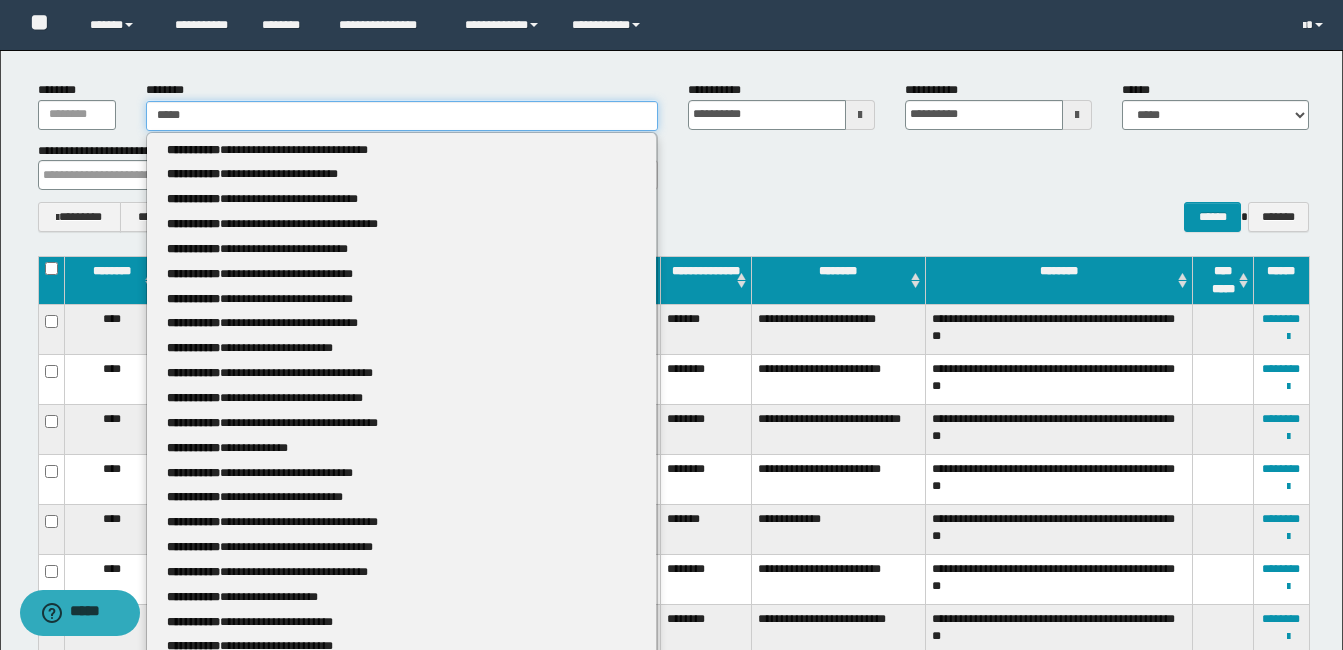 type on "******" 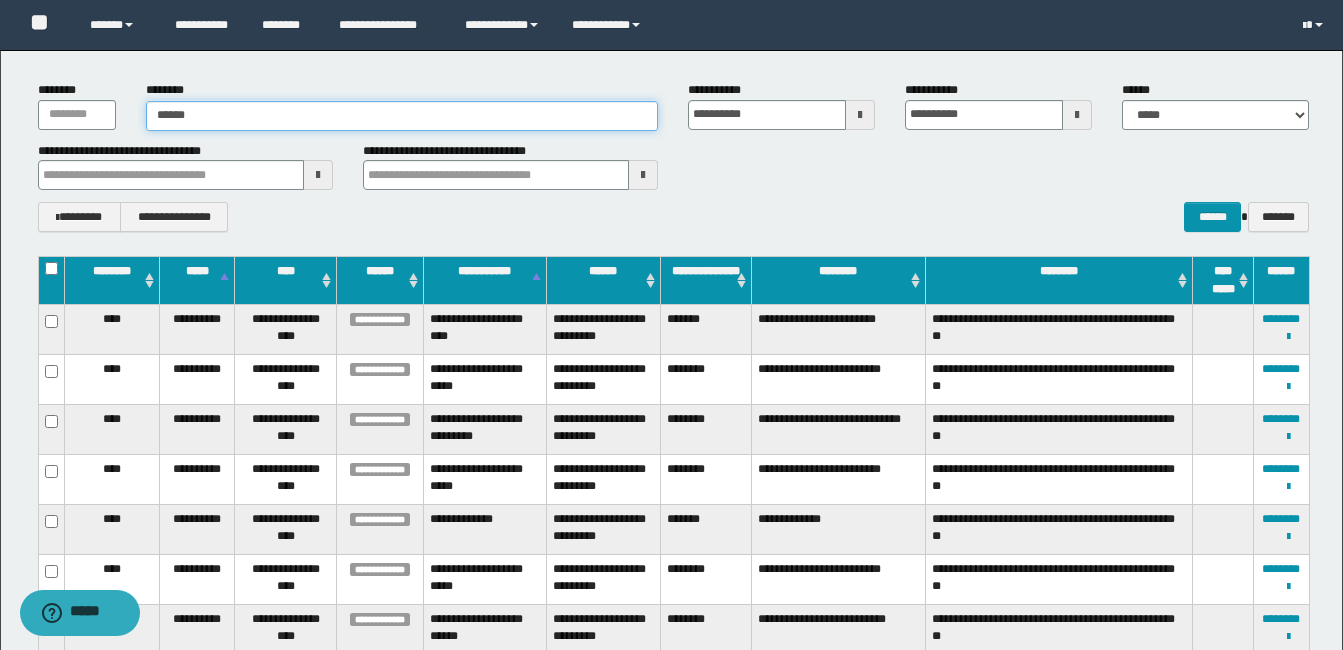 type on "******" 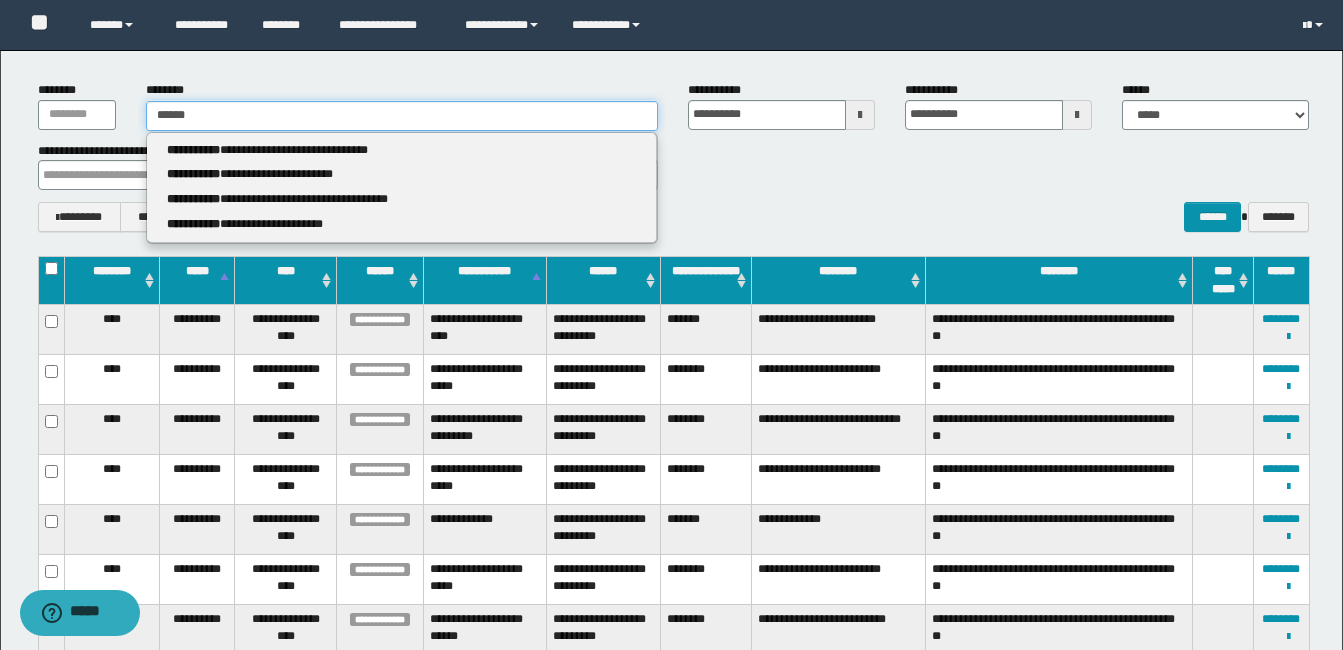 type 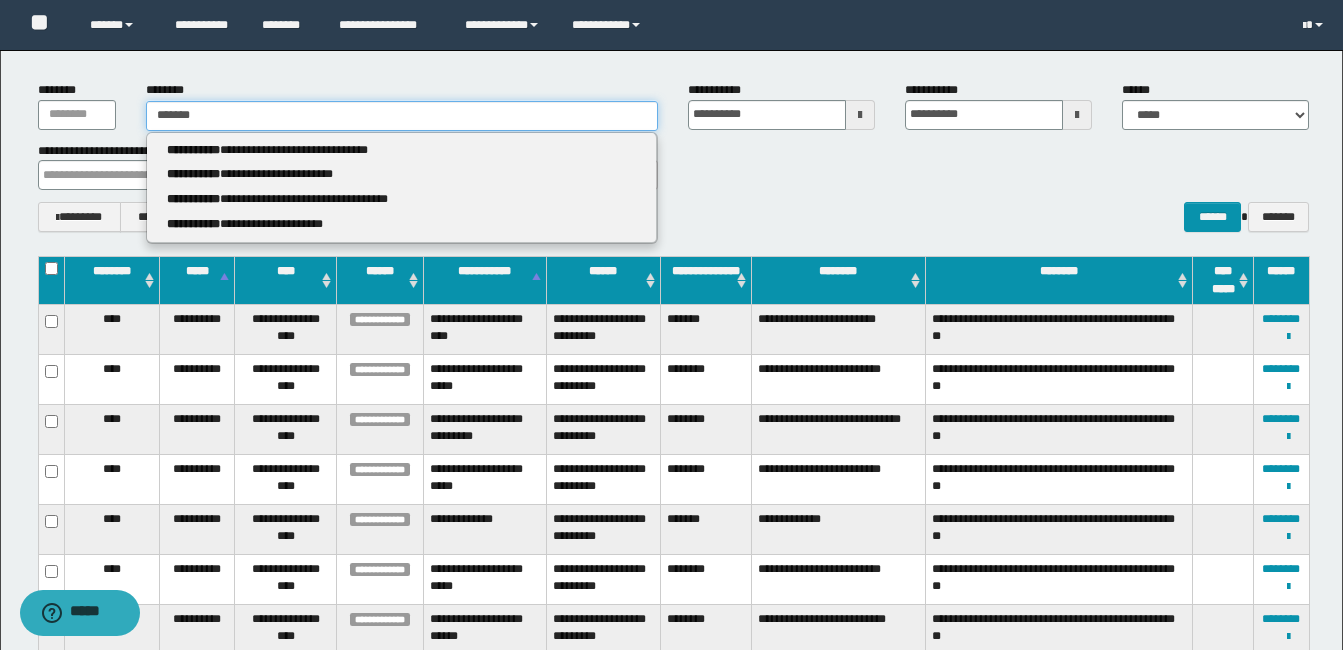 type on "********" 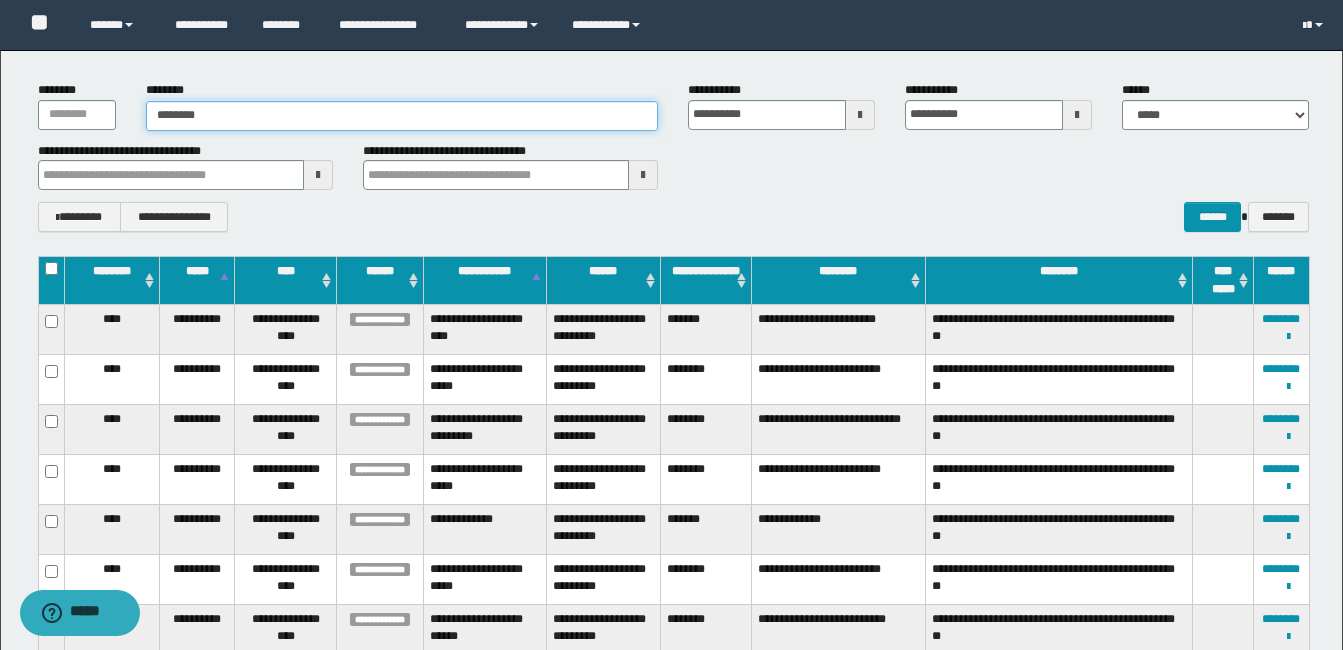 type on "********" 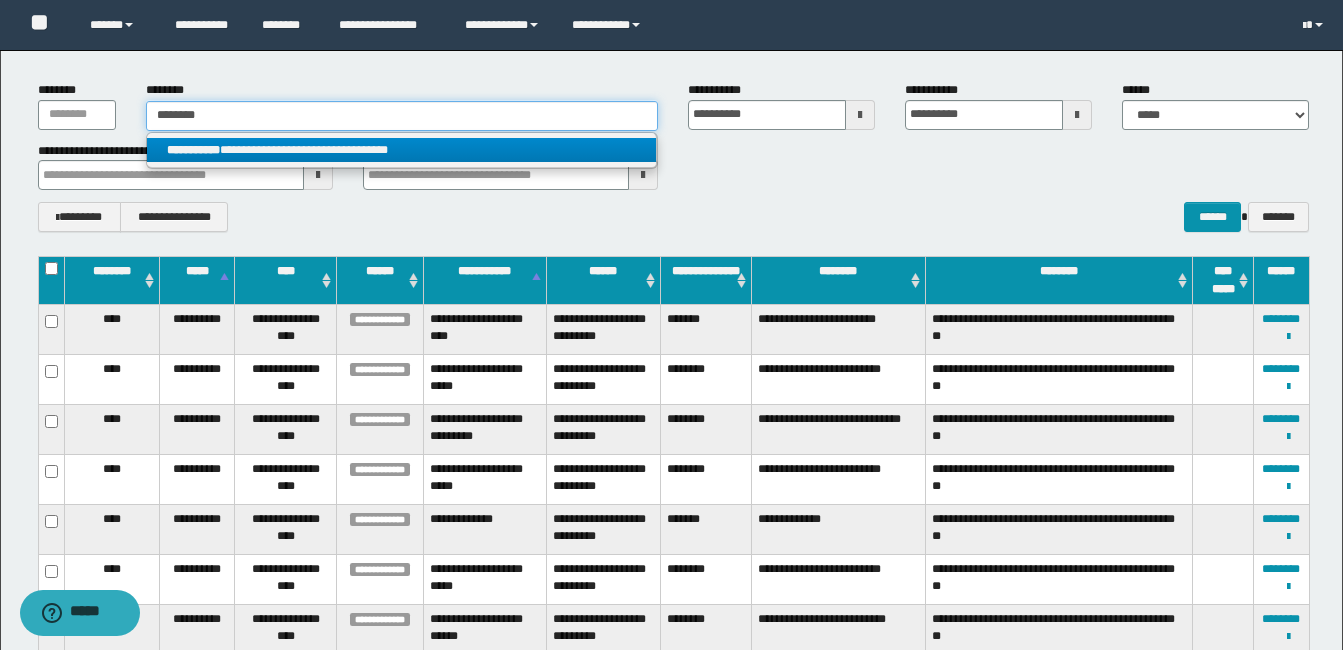 type on "********" 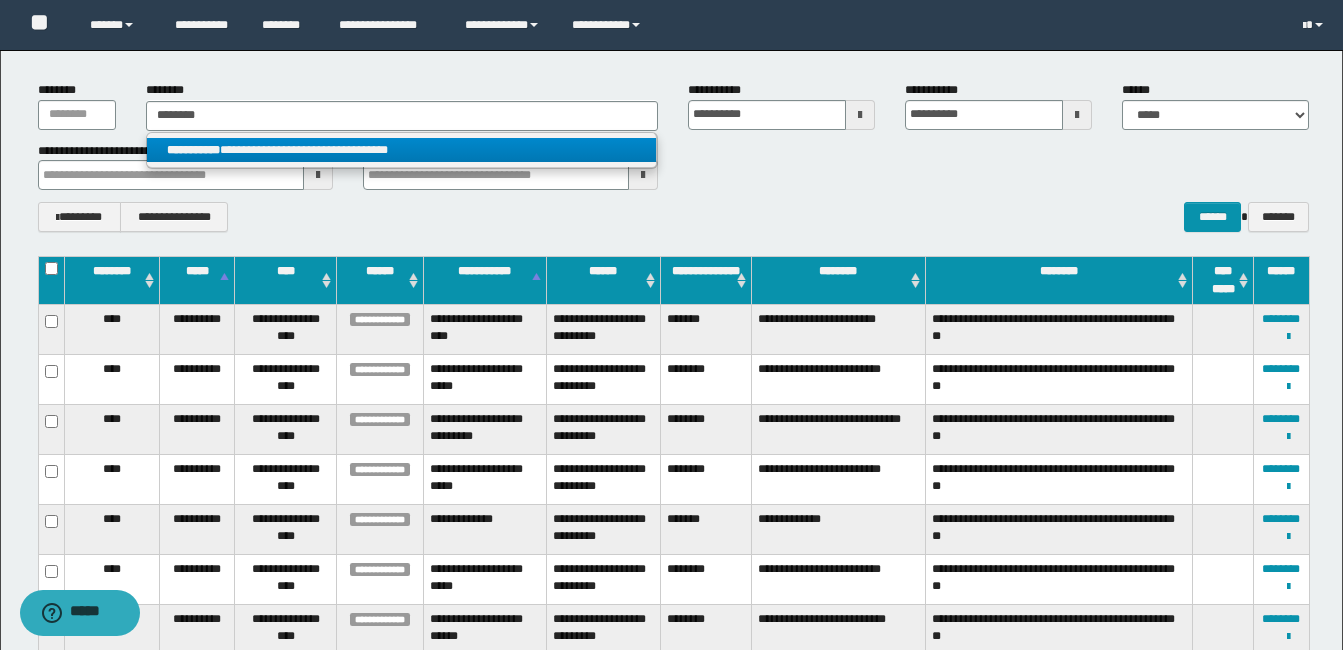 click on "**********" at bounding box center [401, 150] 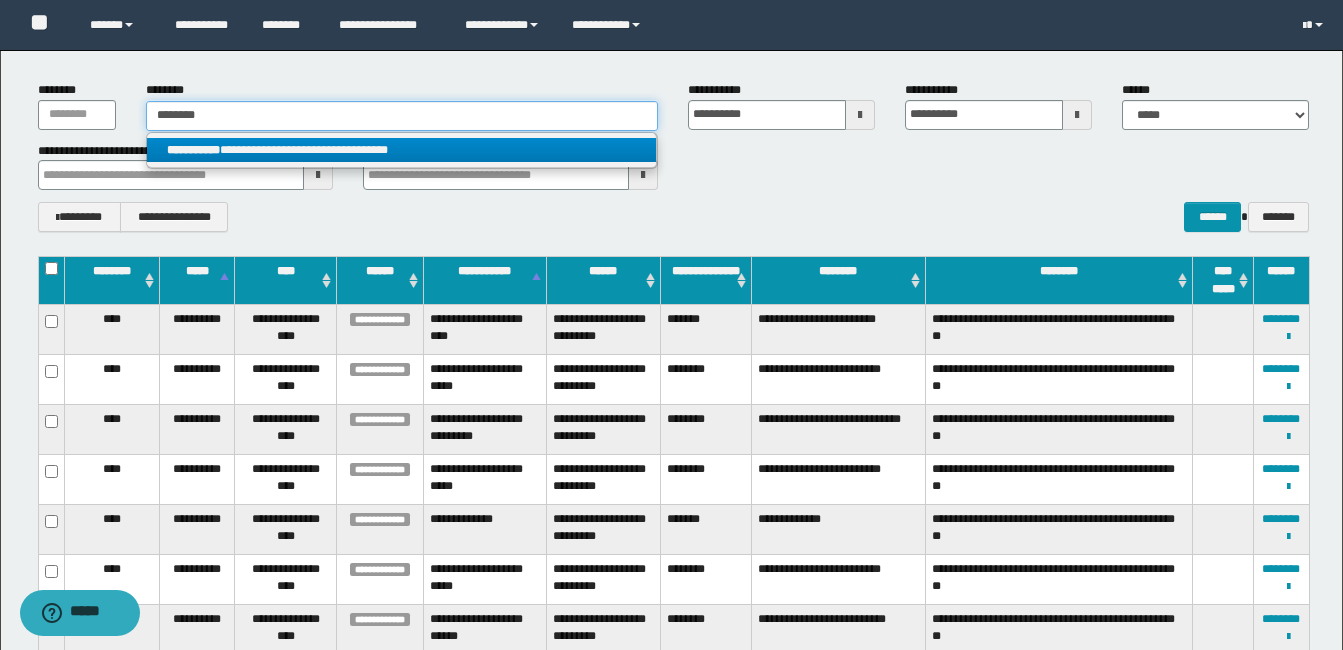 type 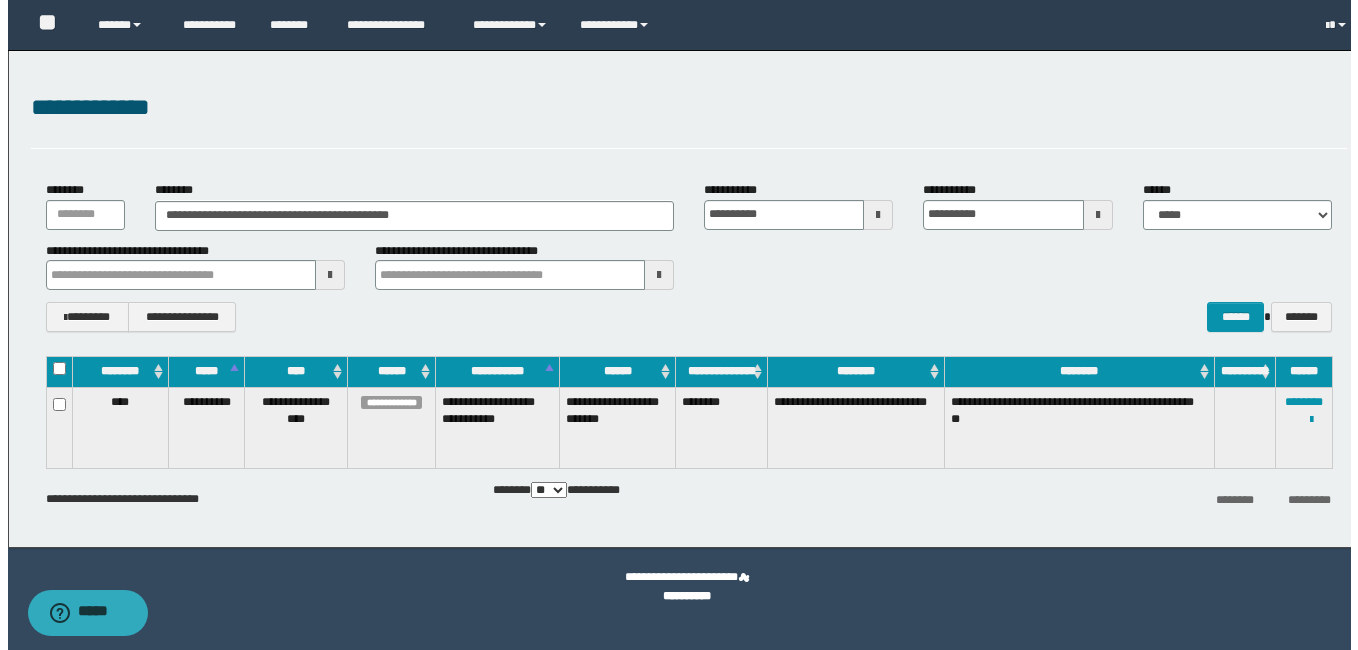 scroll, scrollTop: 0, scrollLeft: 0, axis: both 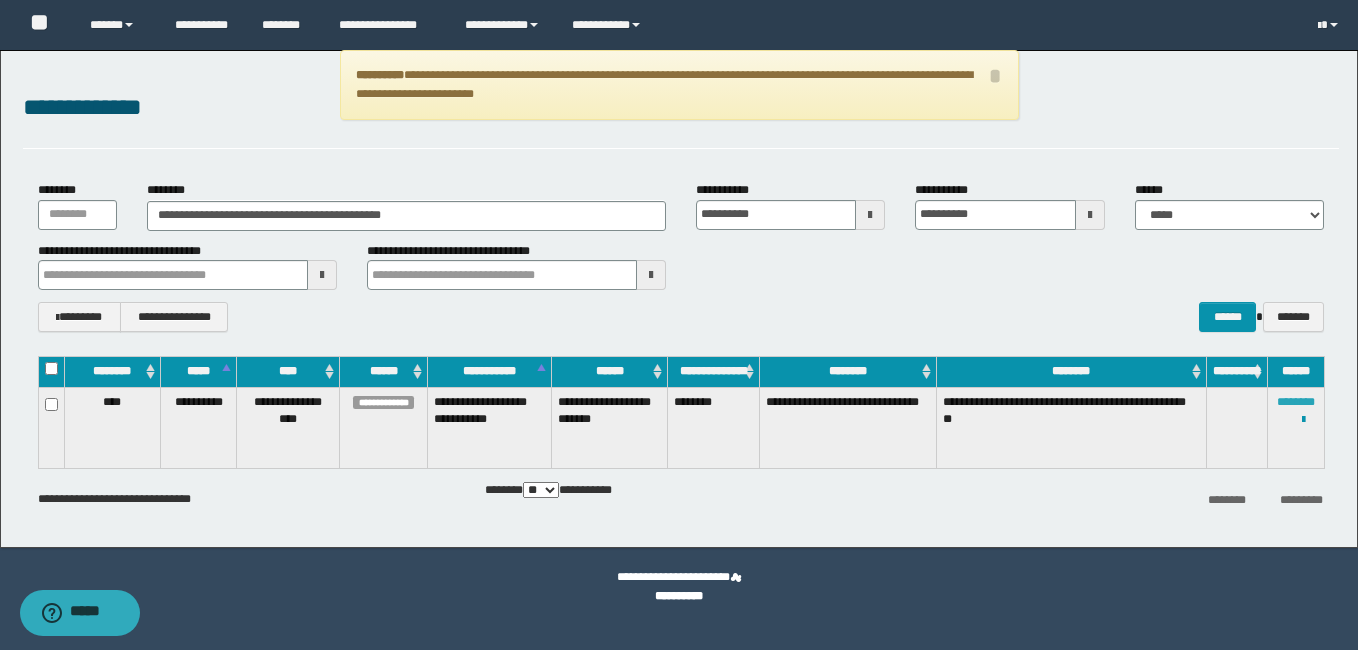 click on "********" at bounding box center (1296, 402) 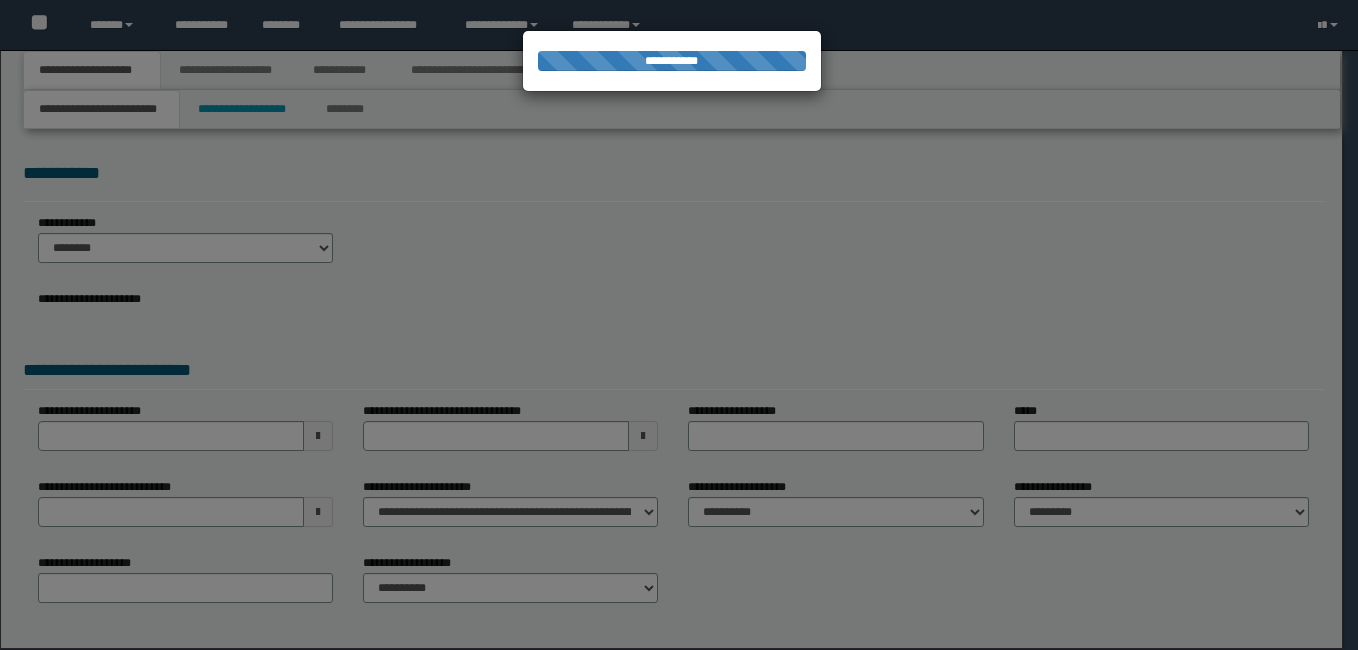 scroll, scrollTop: 0, scrollLeft: 0, axis: both 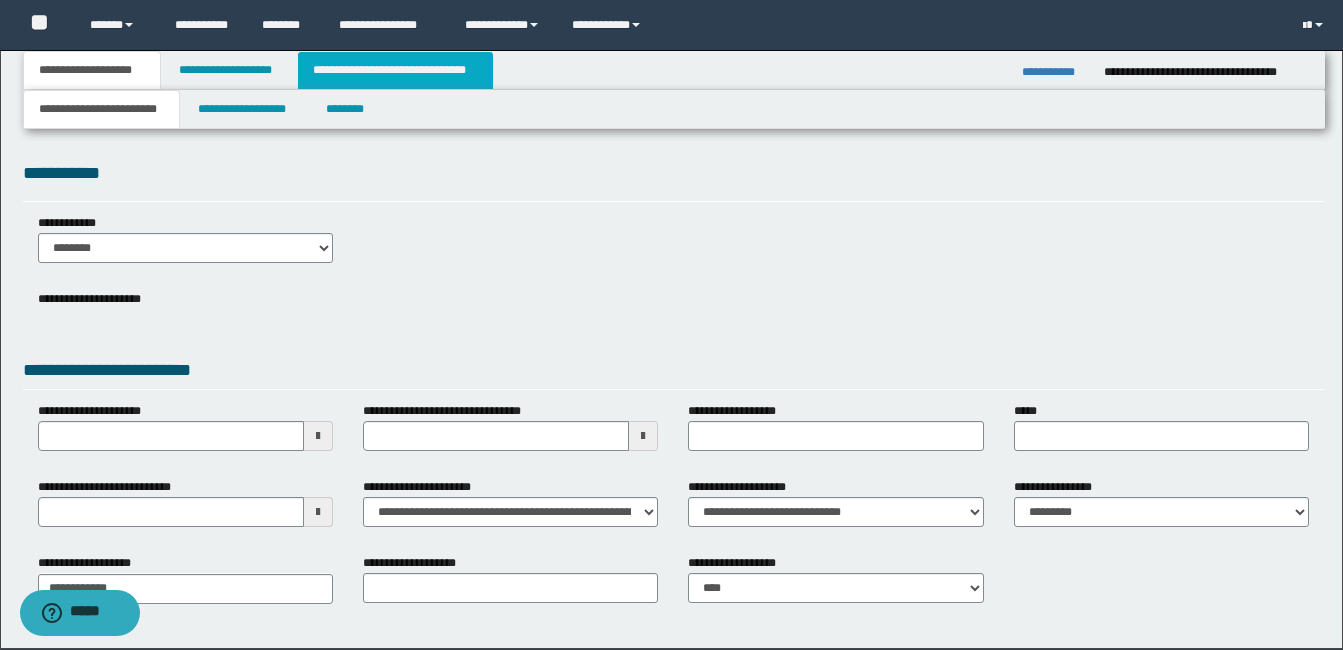 click on "**********" at bounding box center [395, 70] 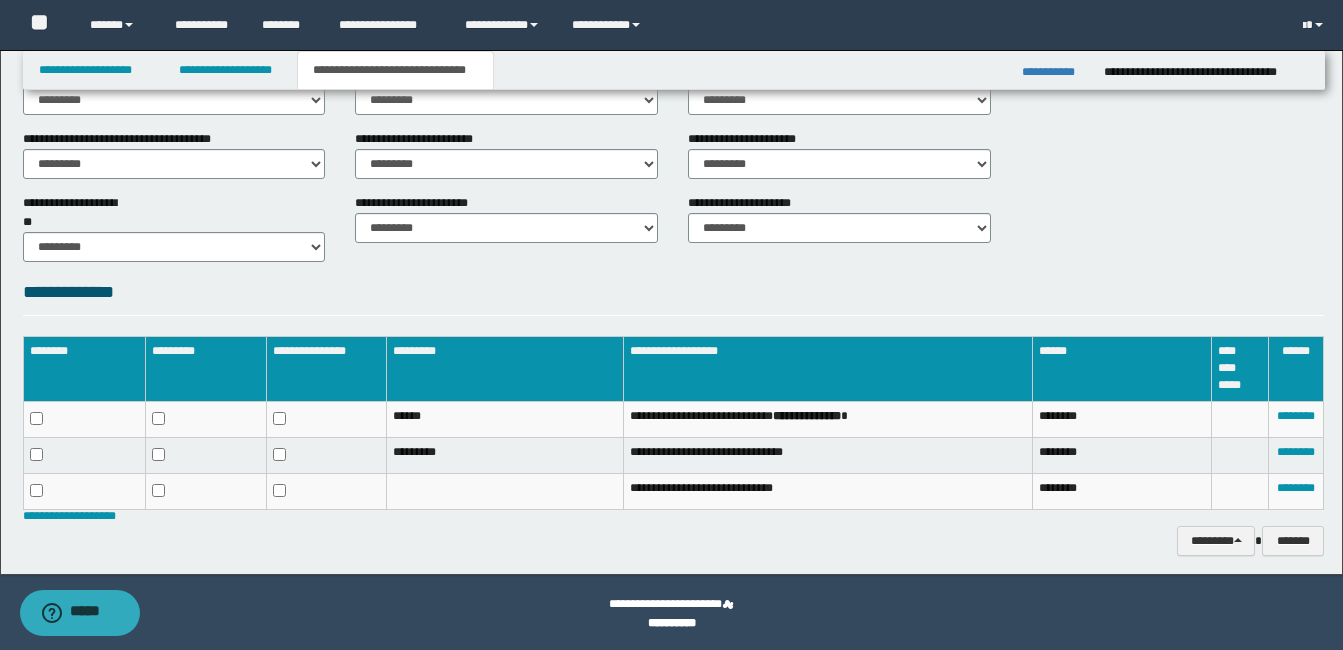 scroll, scrollTop: 903, scrollLeft: 0, axis: vertical 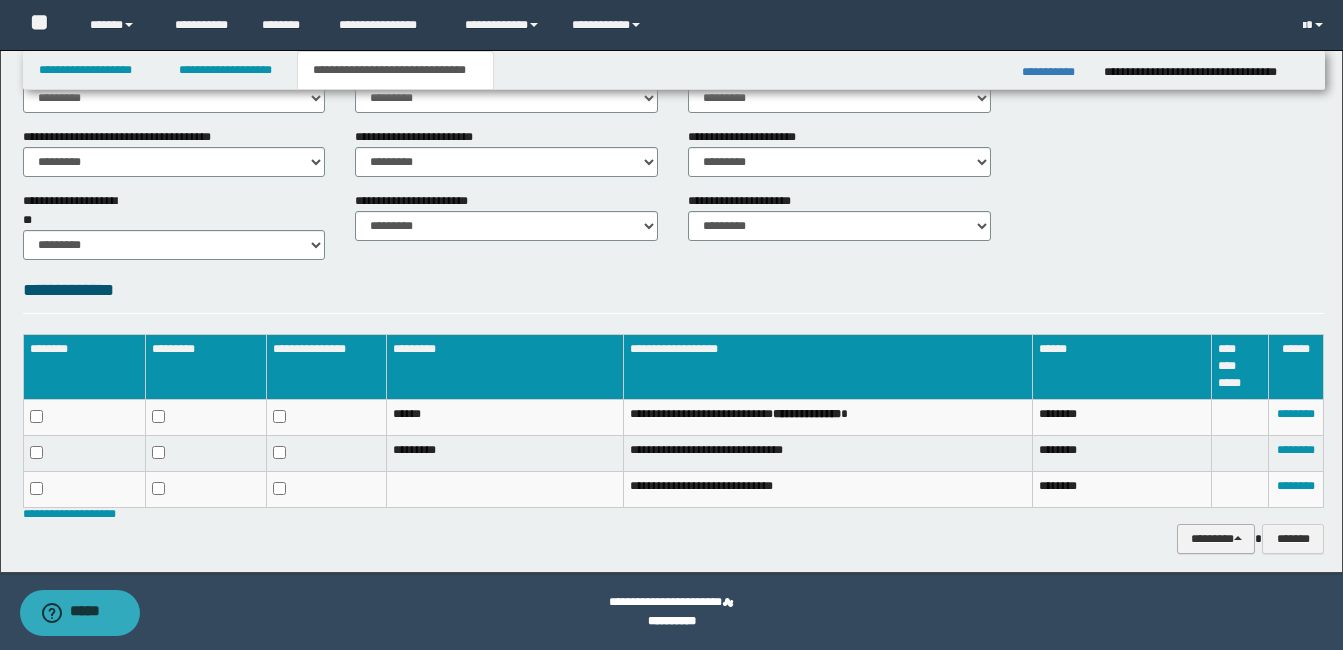 click on "********" at bounding box center (1216, 539) 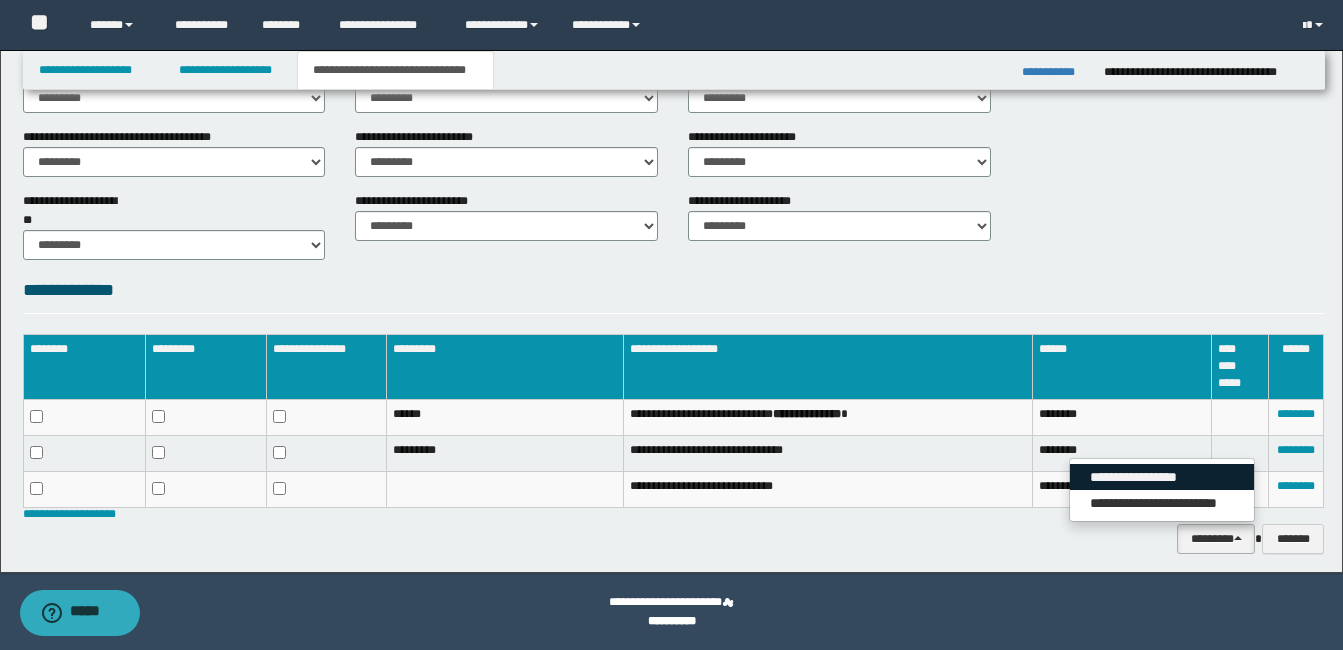 click on "**********" at bounding box center [1162, 477] 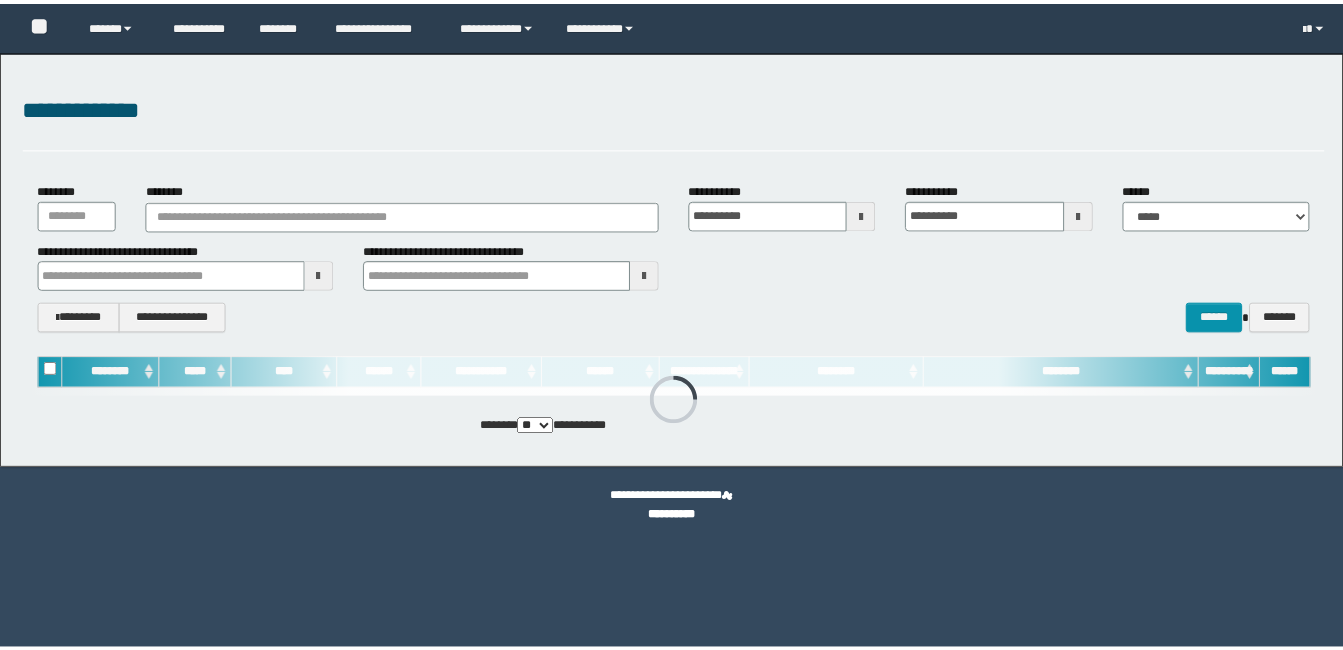 scroll, scrollTop: 0, scrollLeft: 0, axis: both 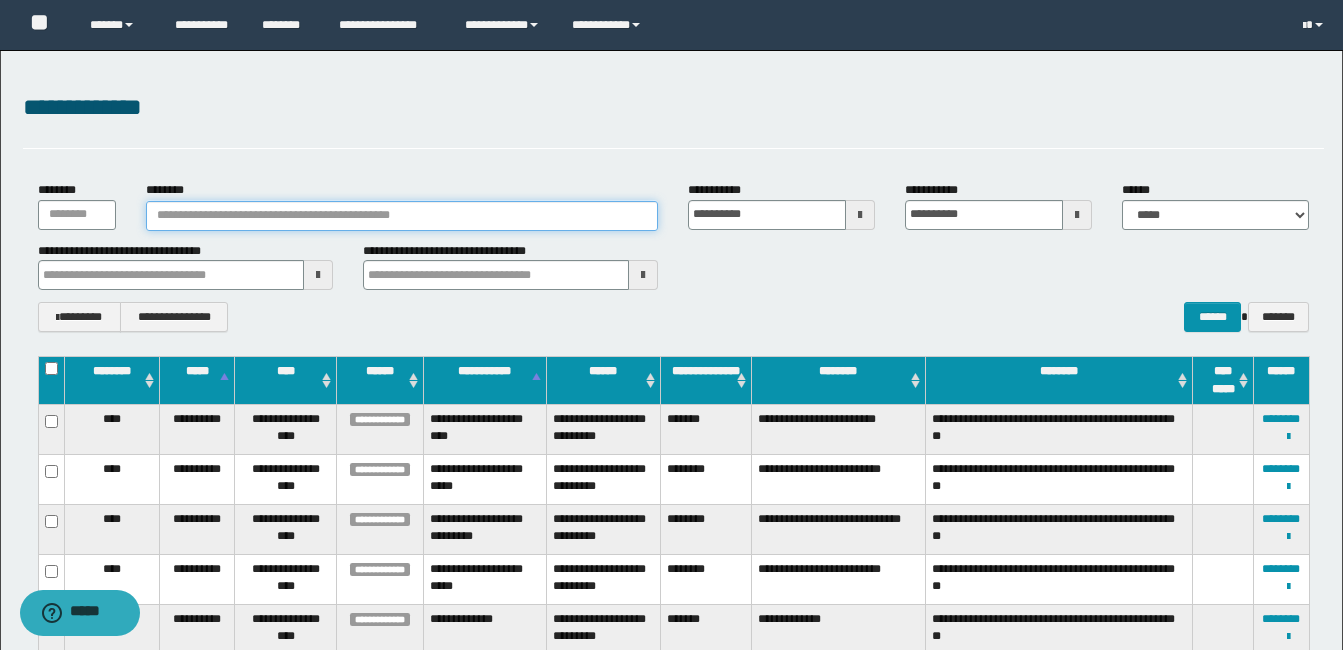 click on "********" at bounding box center (402, 216) 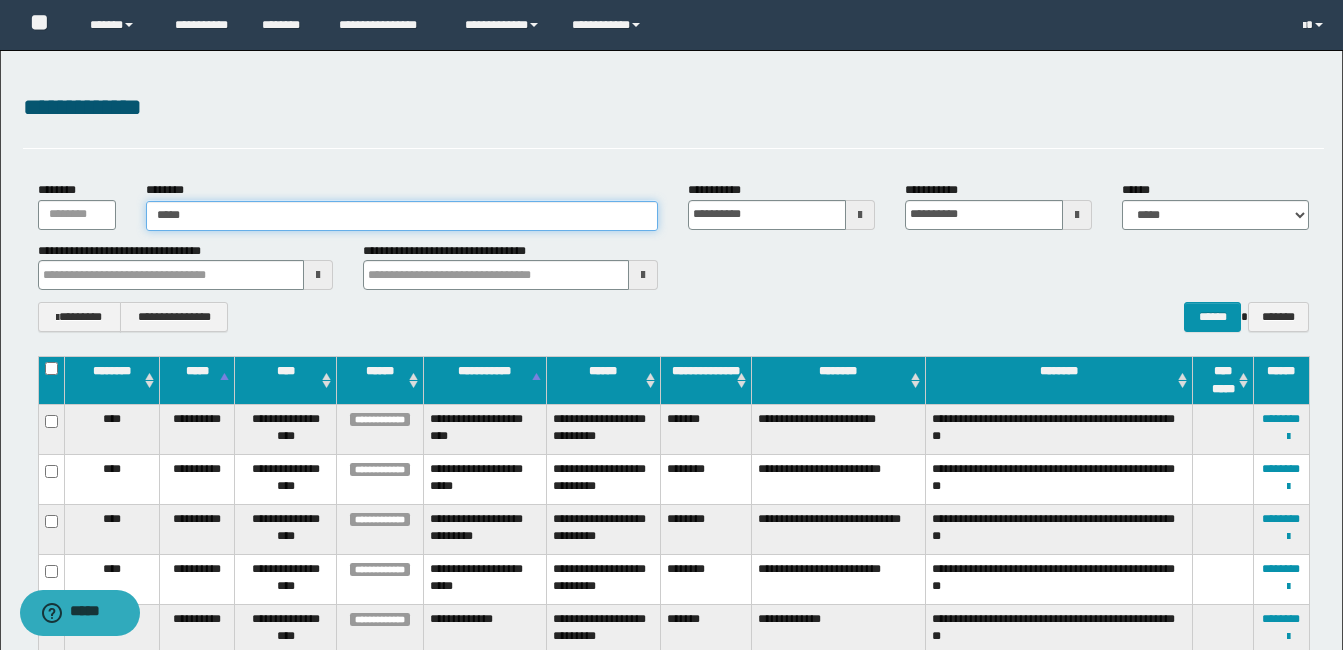 type on "*****" 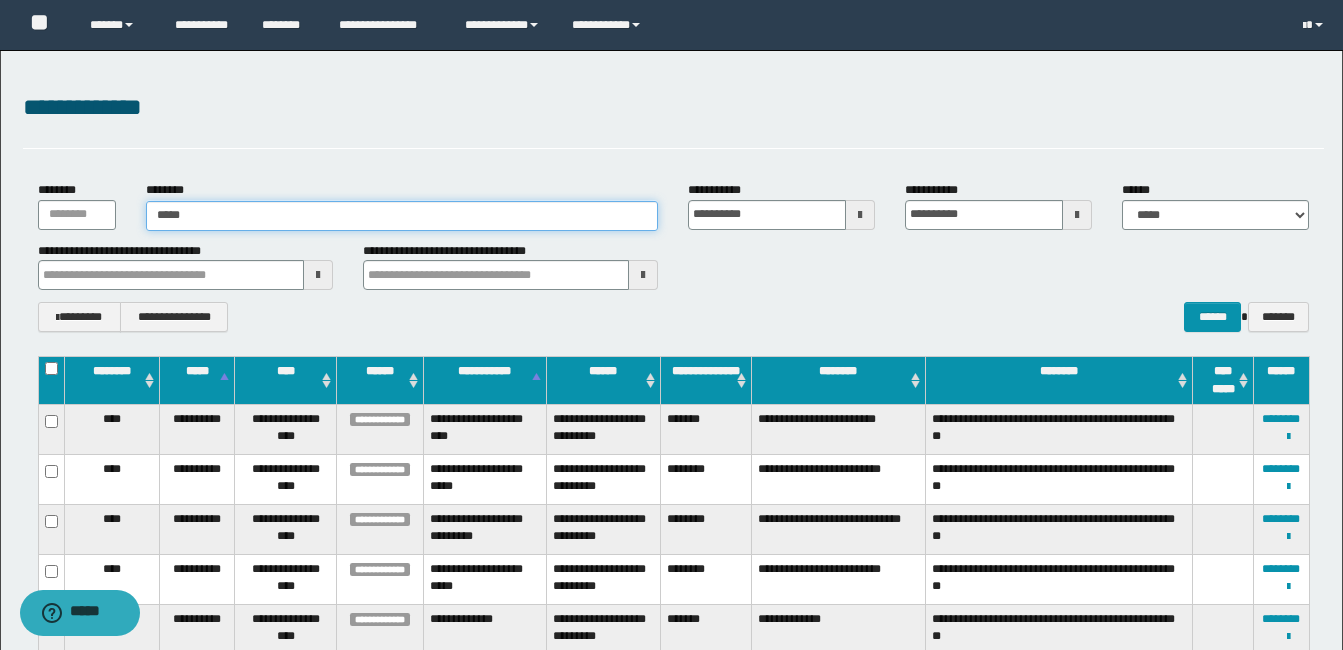 type on "*****" 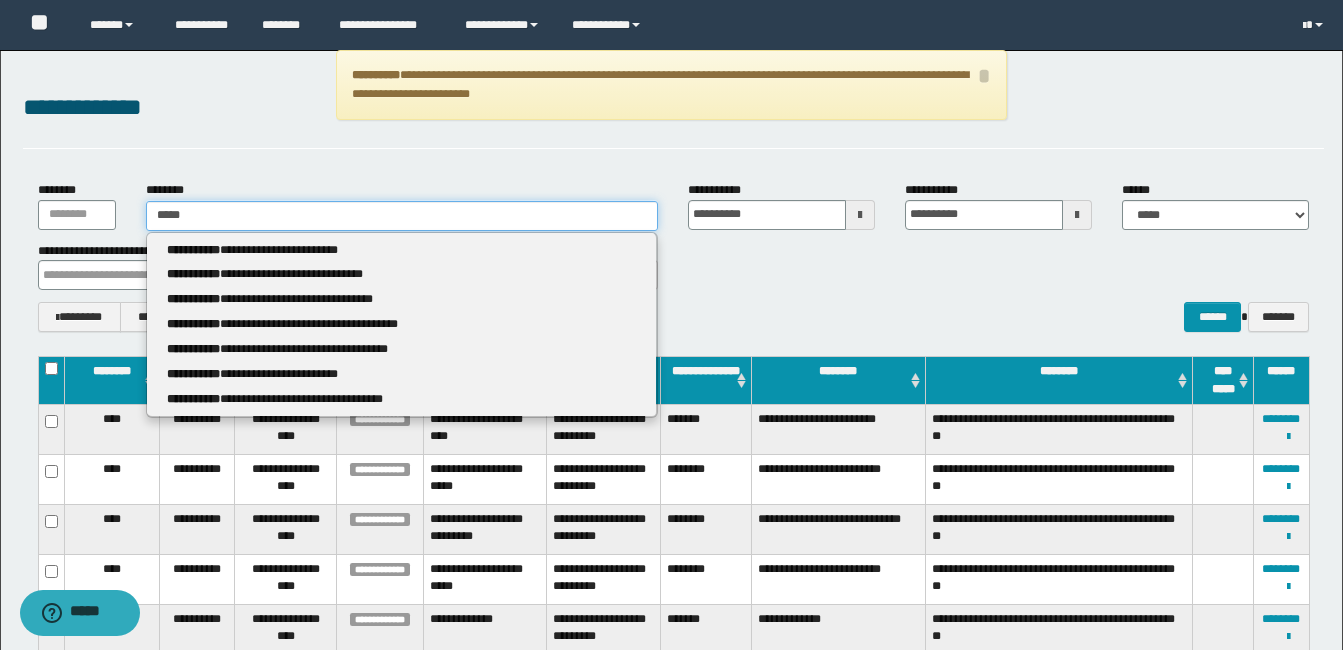 type 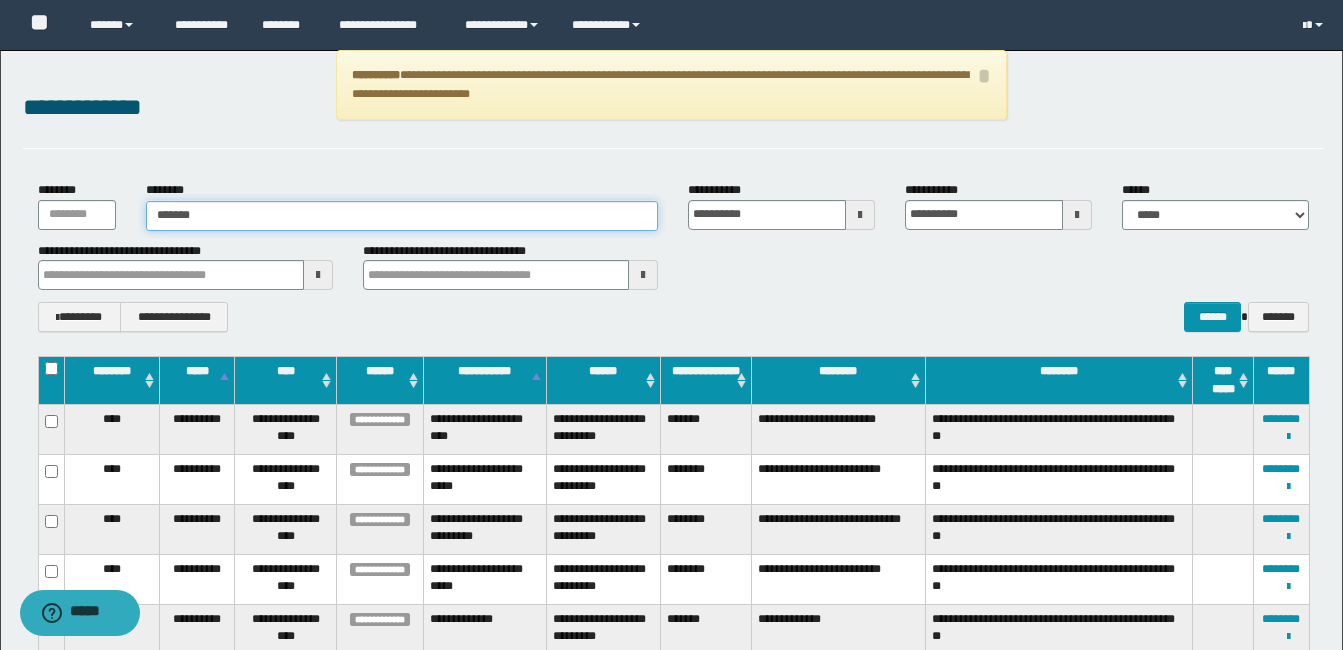 type on "********" 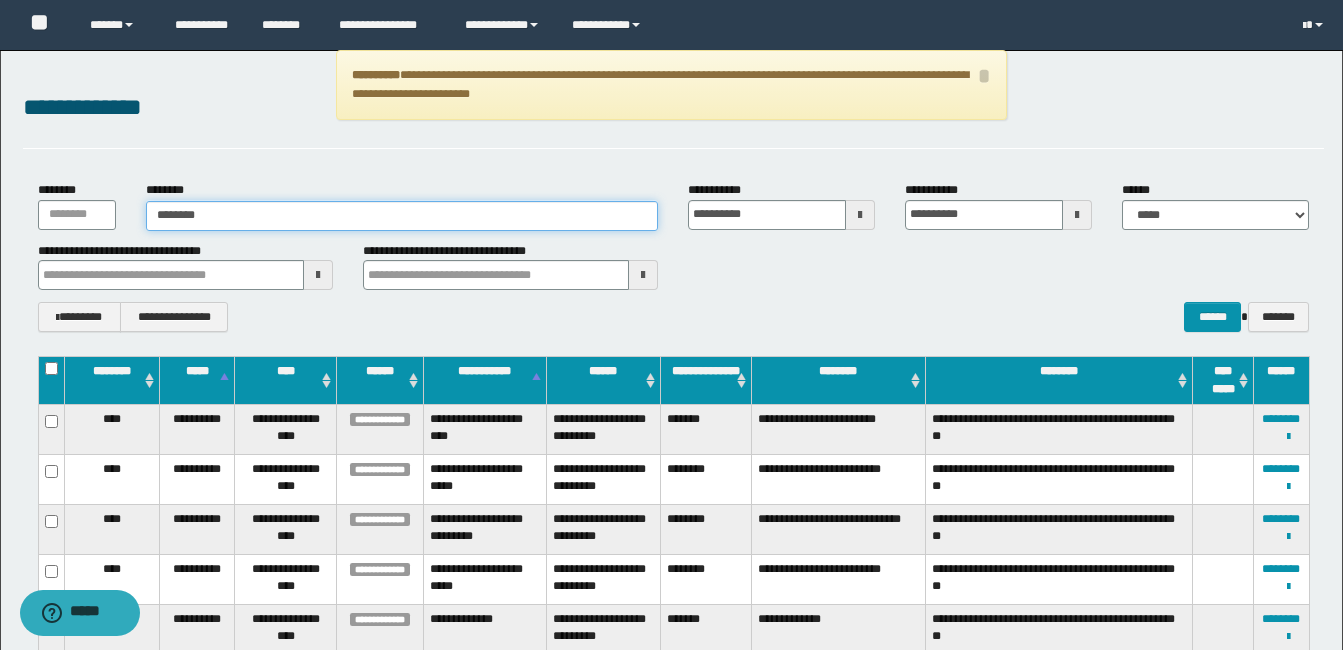 type on "********" 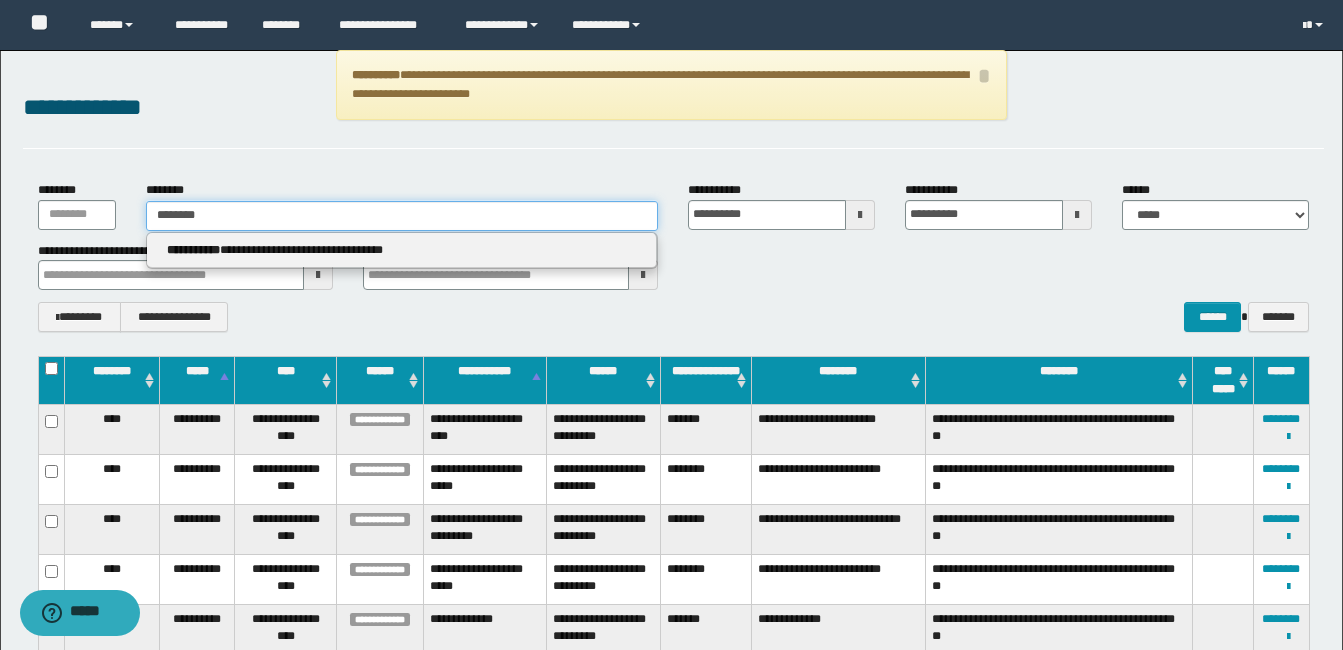 type on "********" 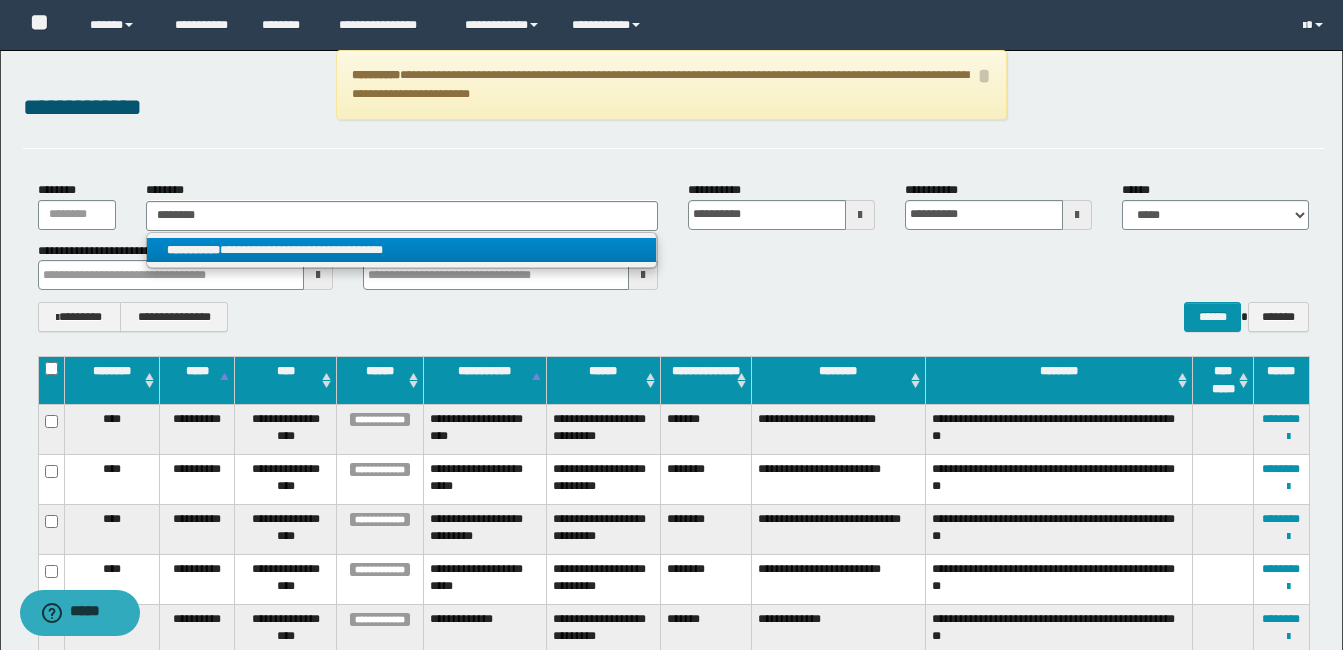 click on "**********" at bounding box center [401, 250] 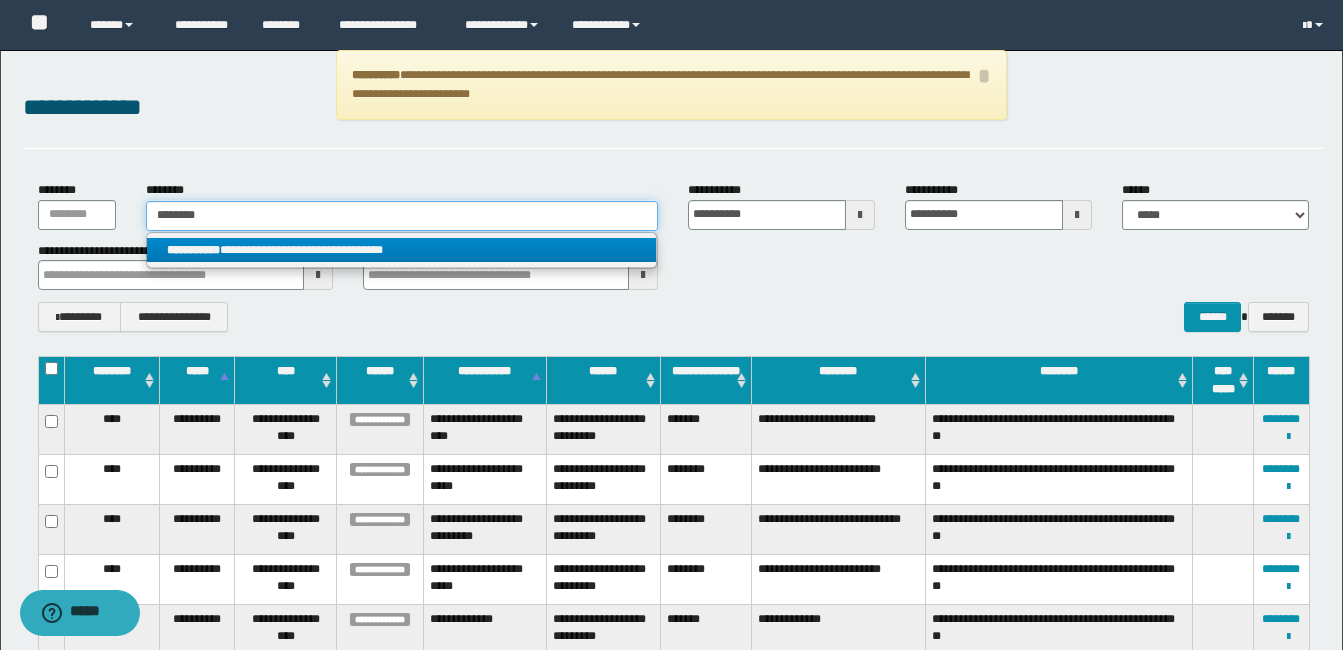 type 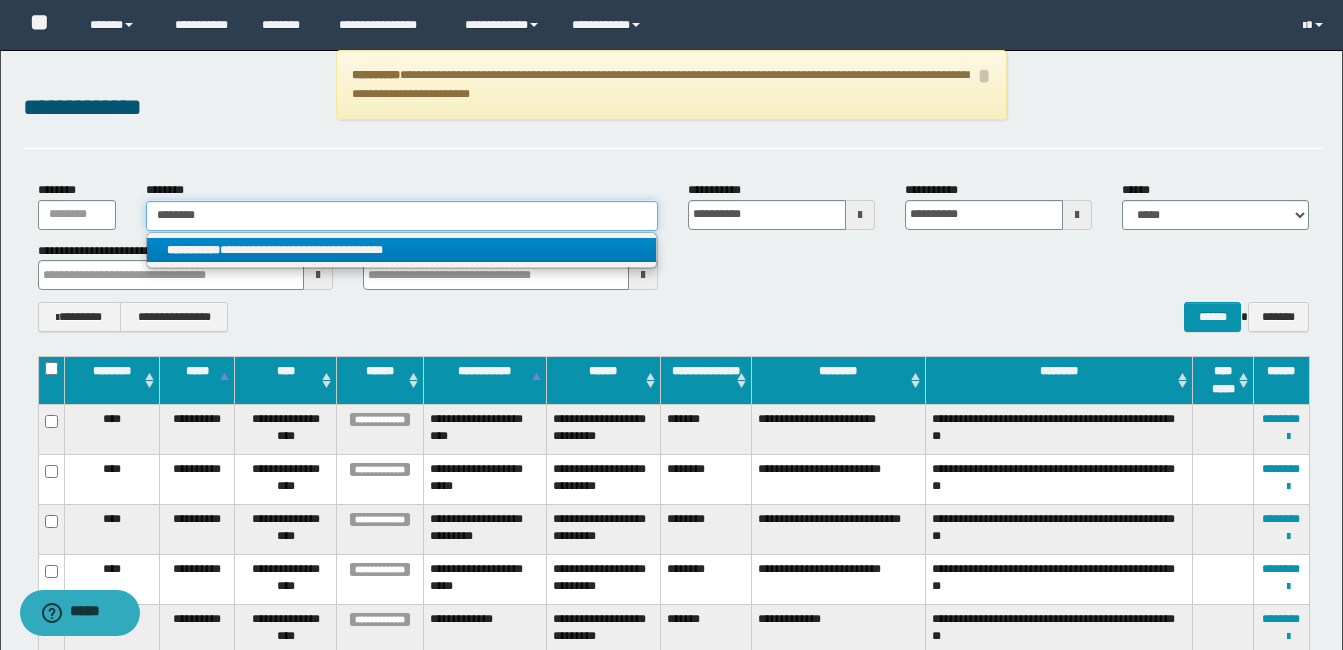 type on "**********" 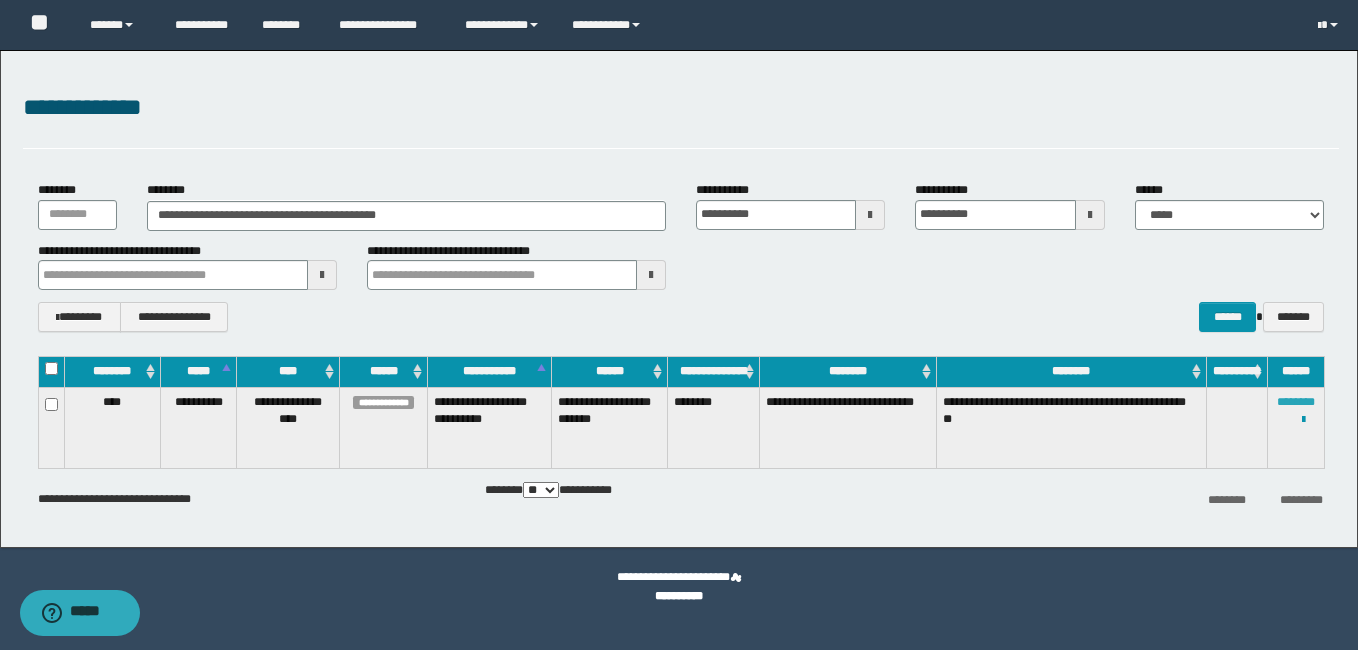 click on "********" at bounding box center (1296, 402) 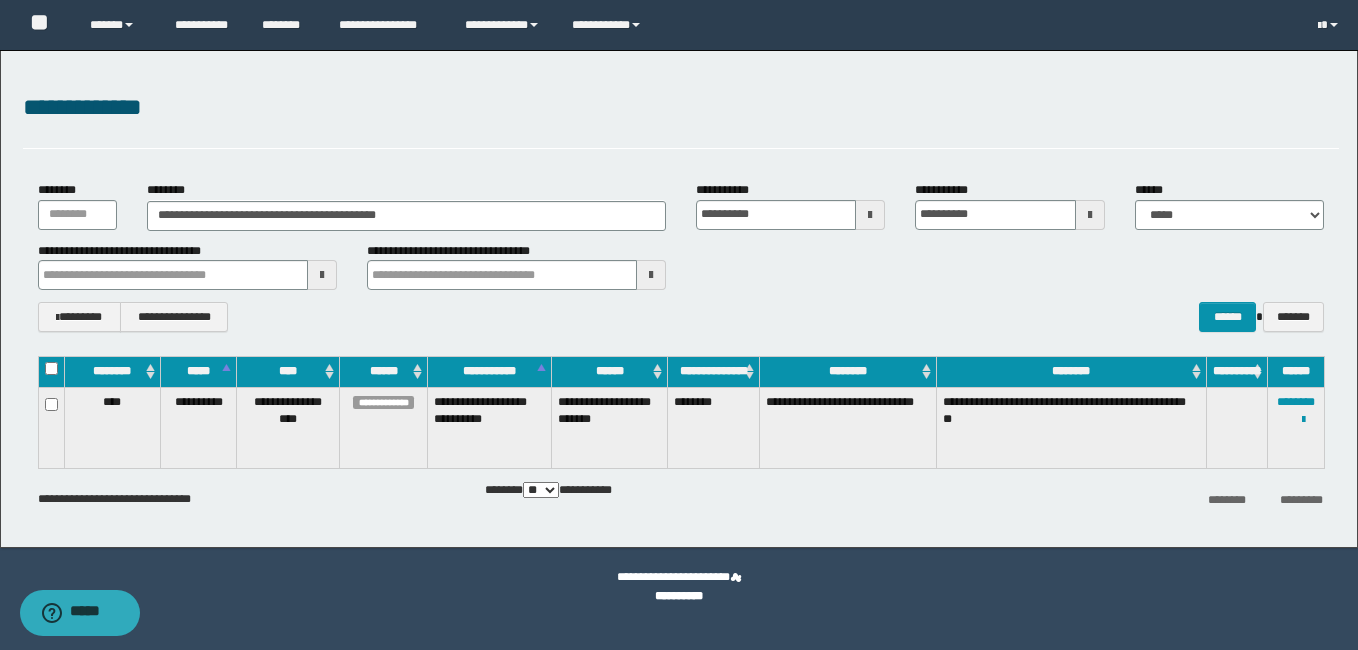 click on "**********" at bounding box center [679, 587] 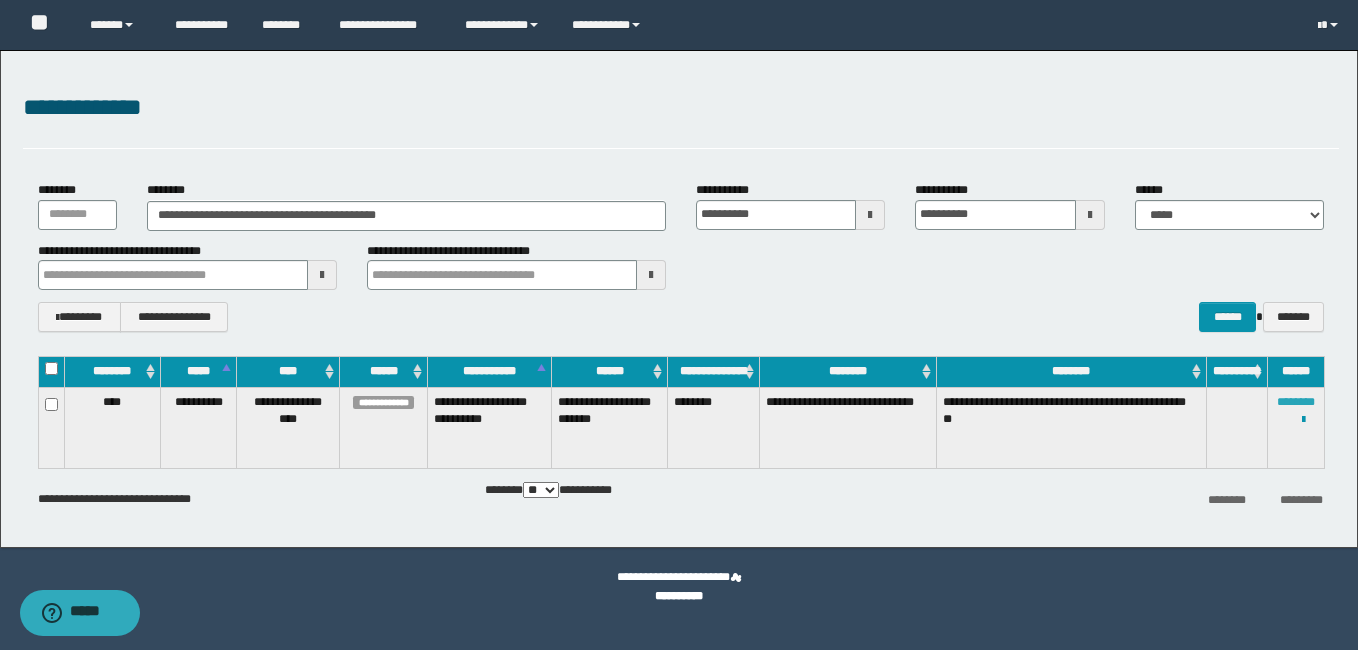 click on "********" at bounding box center (1296, 402) 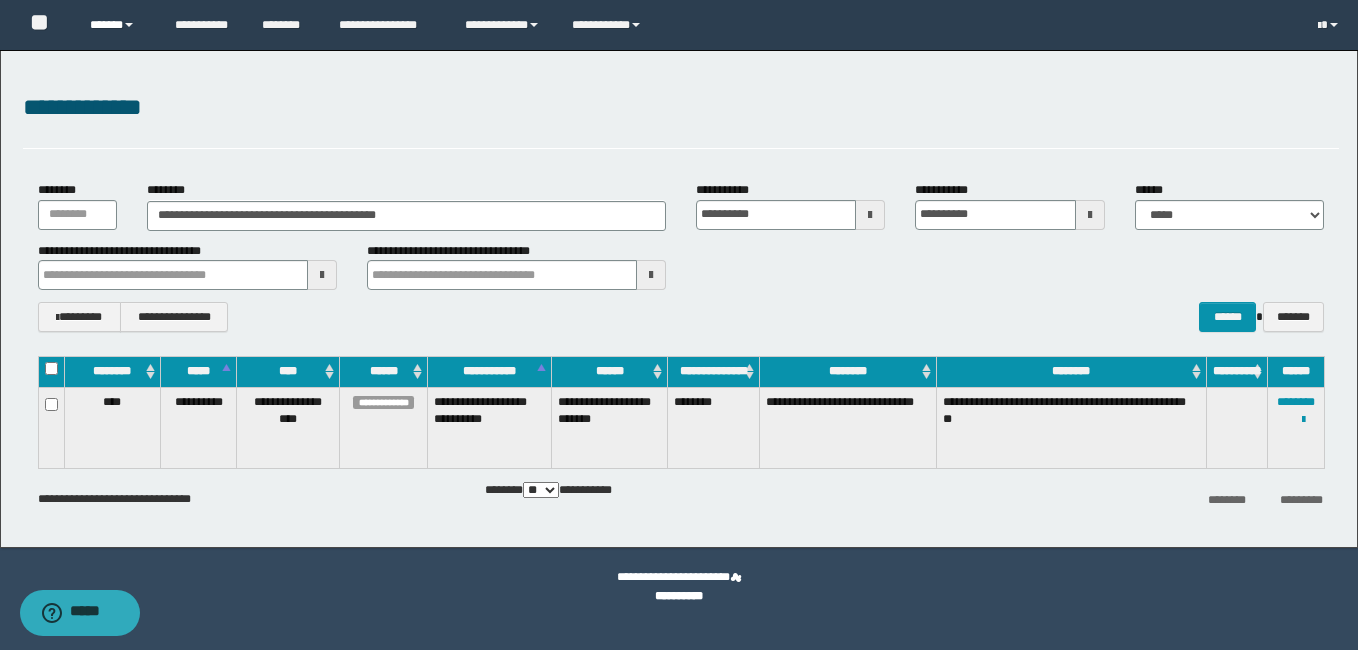 click on "******" at bounding box center (117, 25) 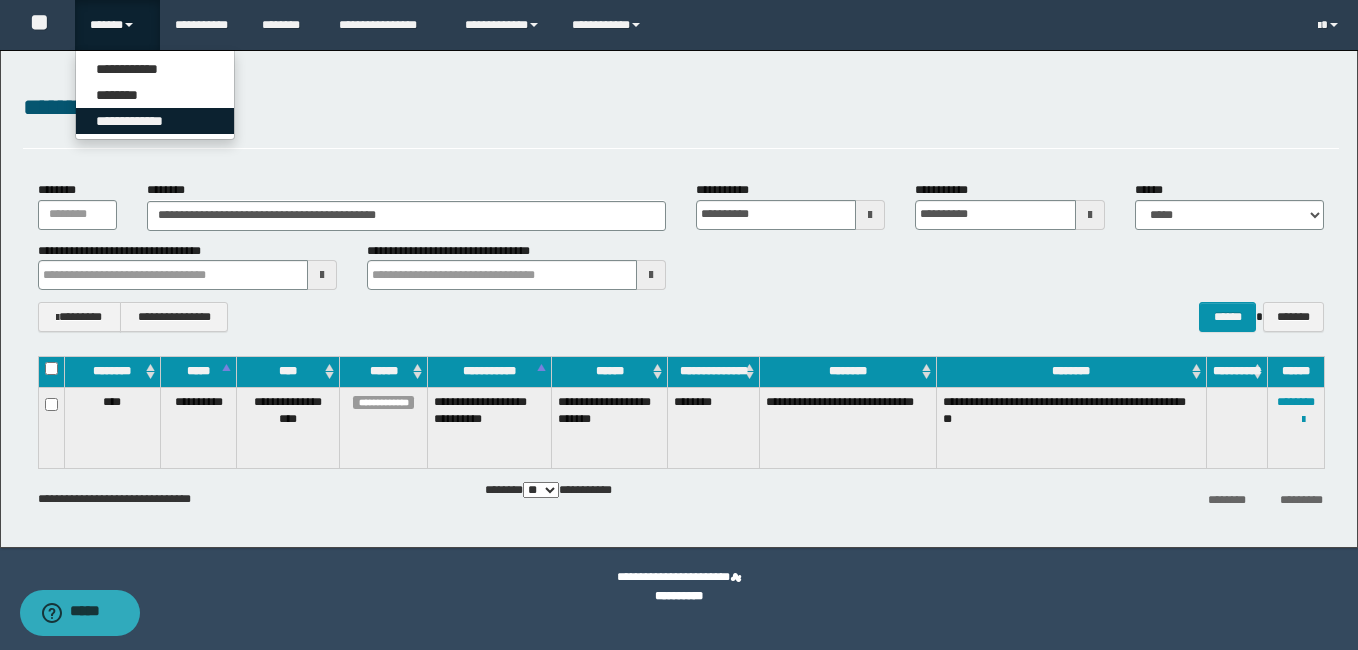click on "**********" at bounding box center (155, 121) 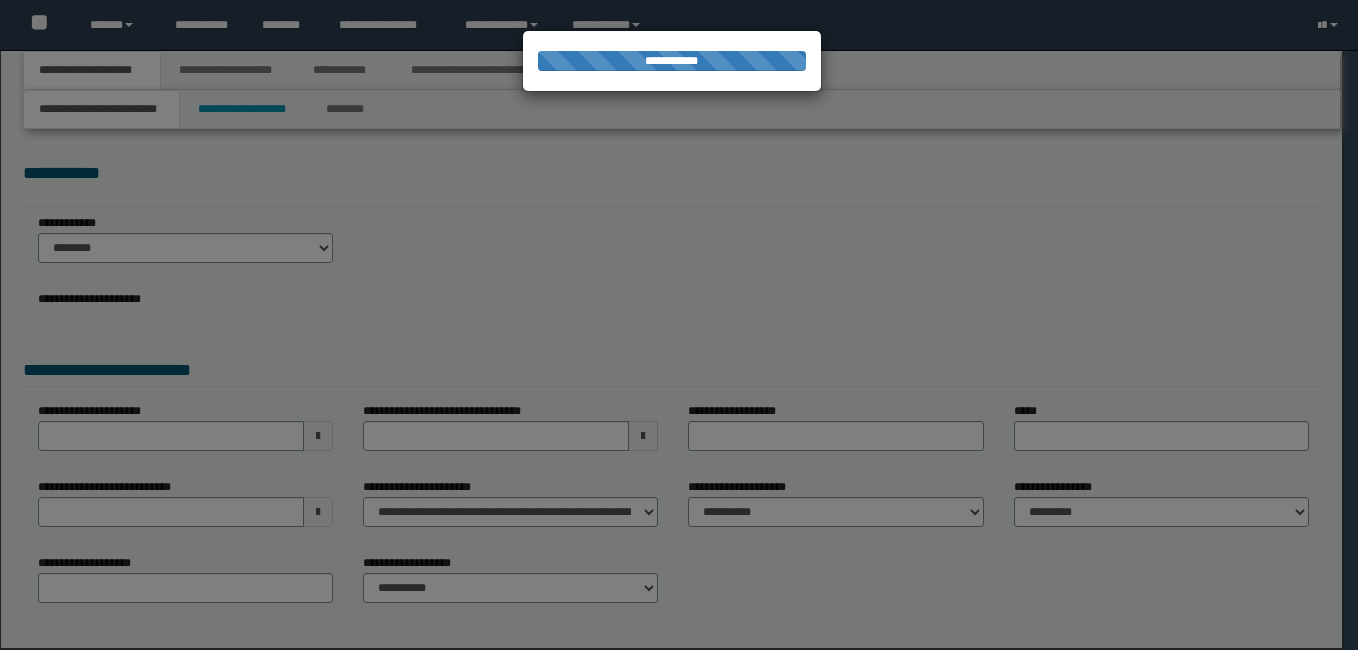 scroll, scrollTop: 0, scrollLeft: 0, axis: both 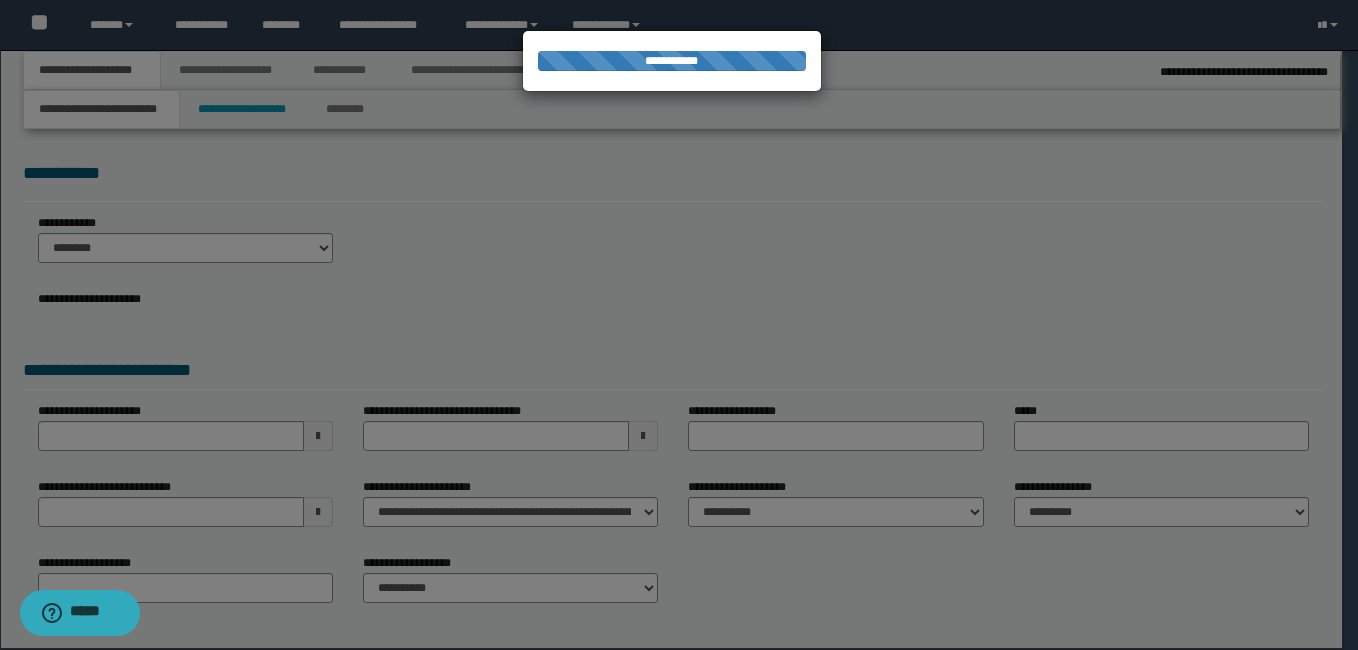 select on "**" 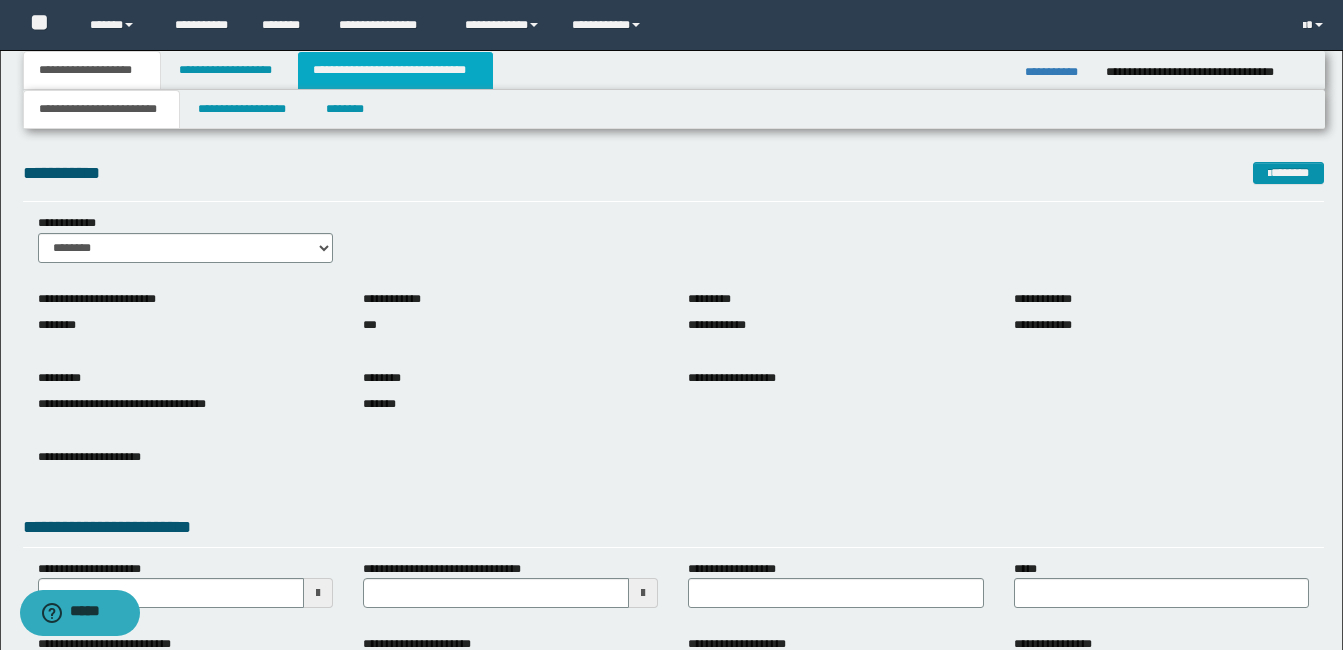 drag, startPoint x: 364, startPoint y: 60, endPoint x: 367, endPoint y: 72, distance: 12.369317 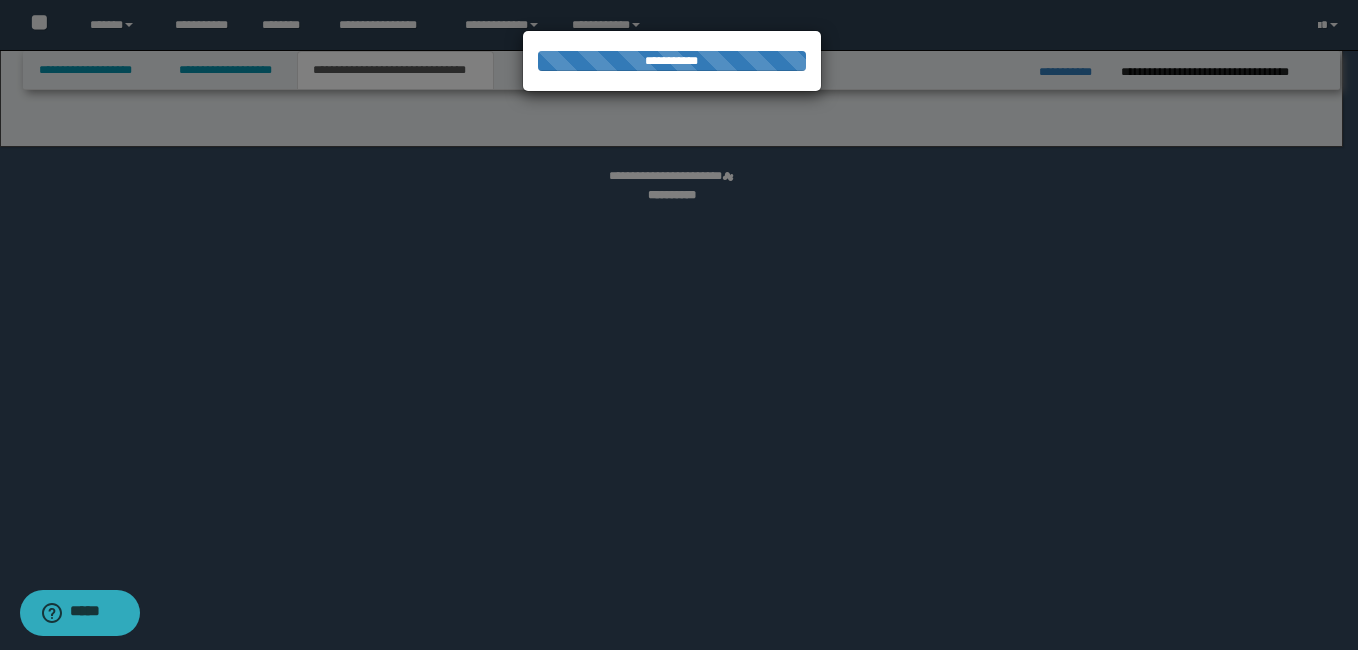 select on "*" 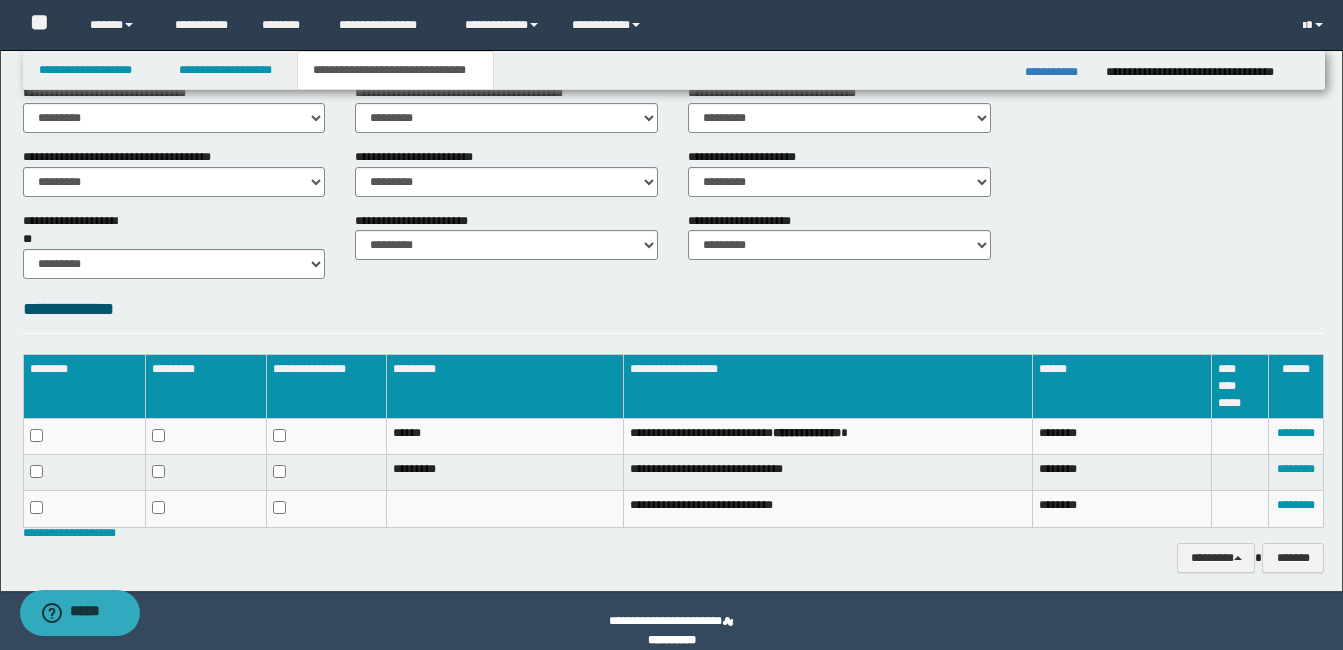 scroll, scrollTop: 800, scrollLeft: 0, axis: vertical 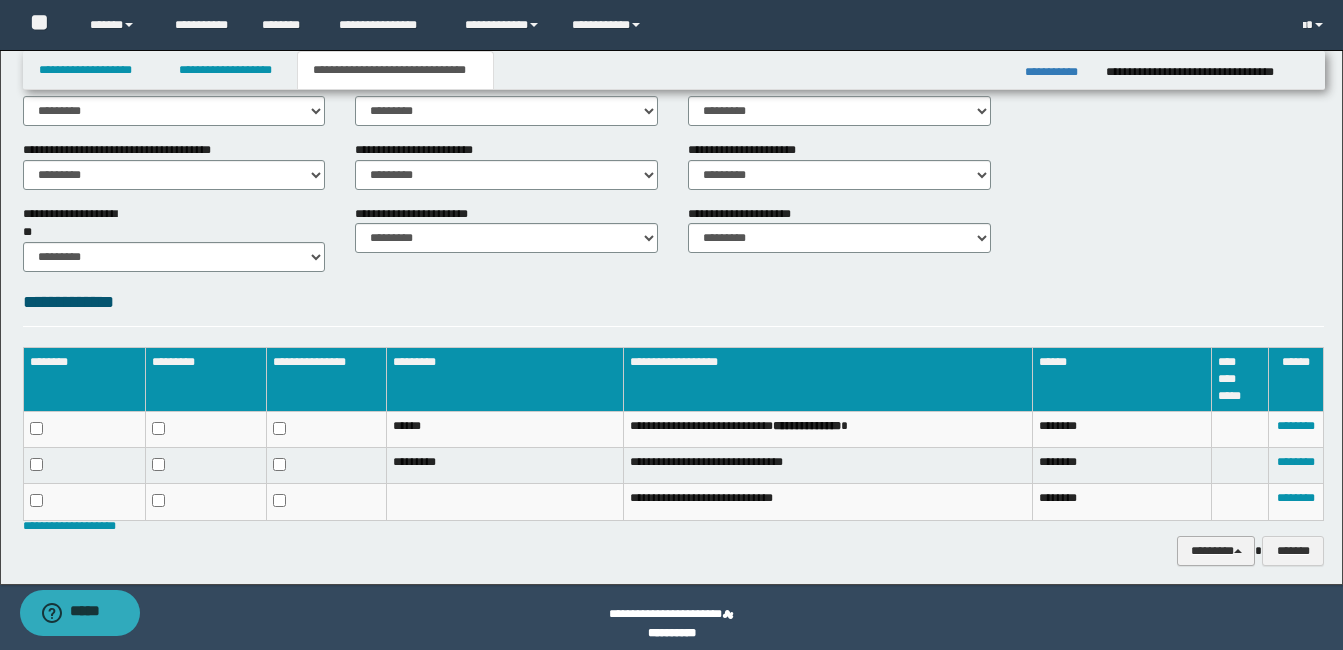 click on "********" at bounding box center [1216, 551] 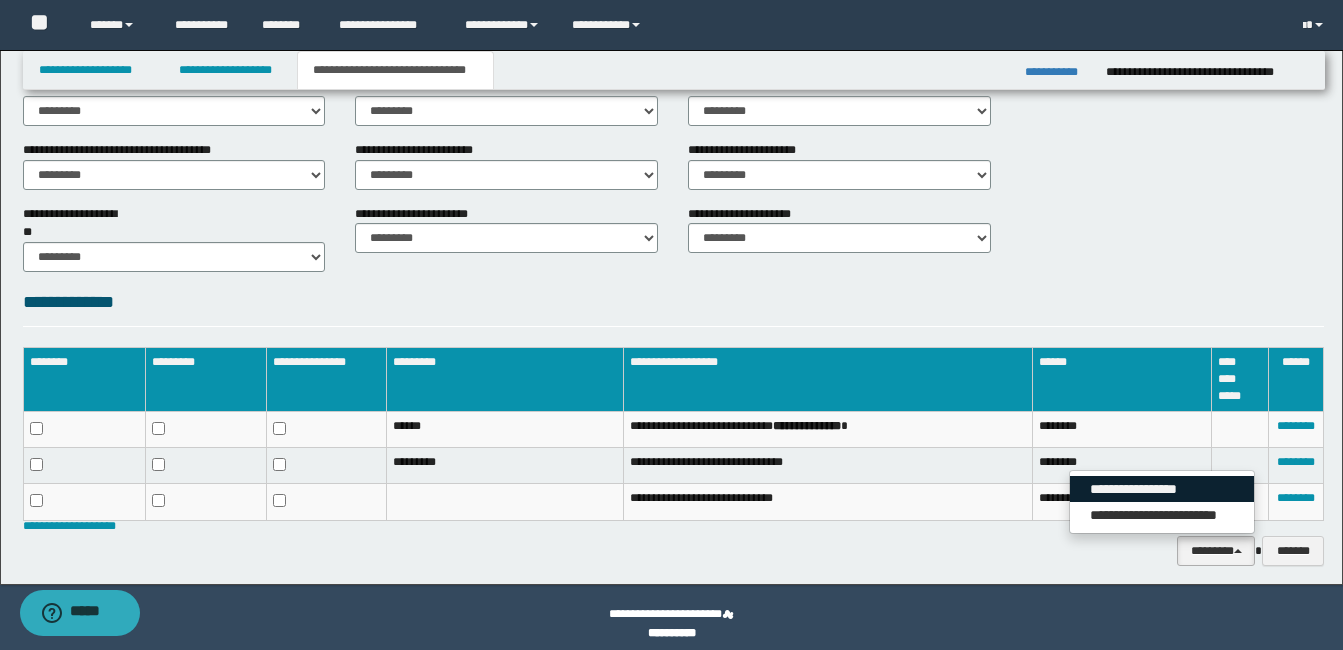 click on "**********" at bounding box center [1162, 489] 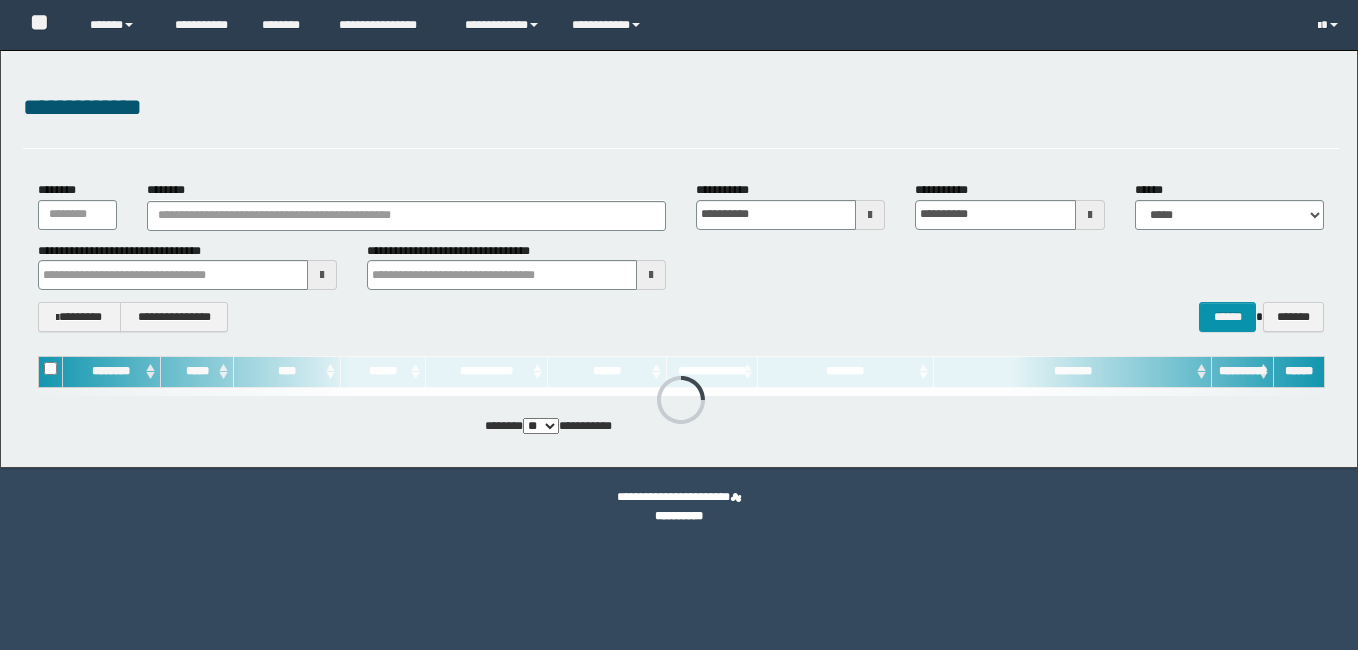 scroll, scrollTop: 0, scrollLeft: 0, axis: both 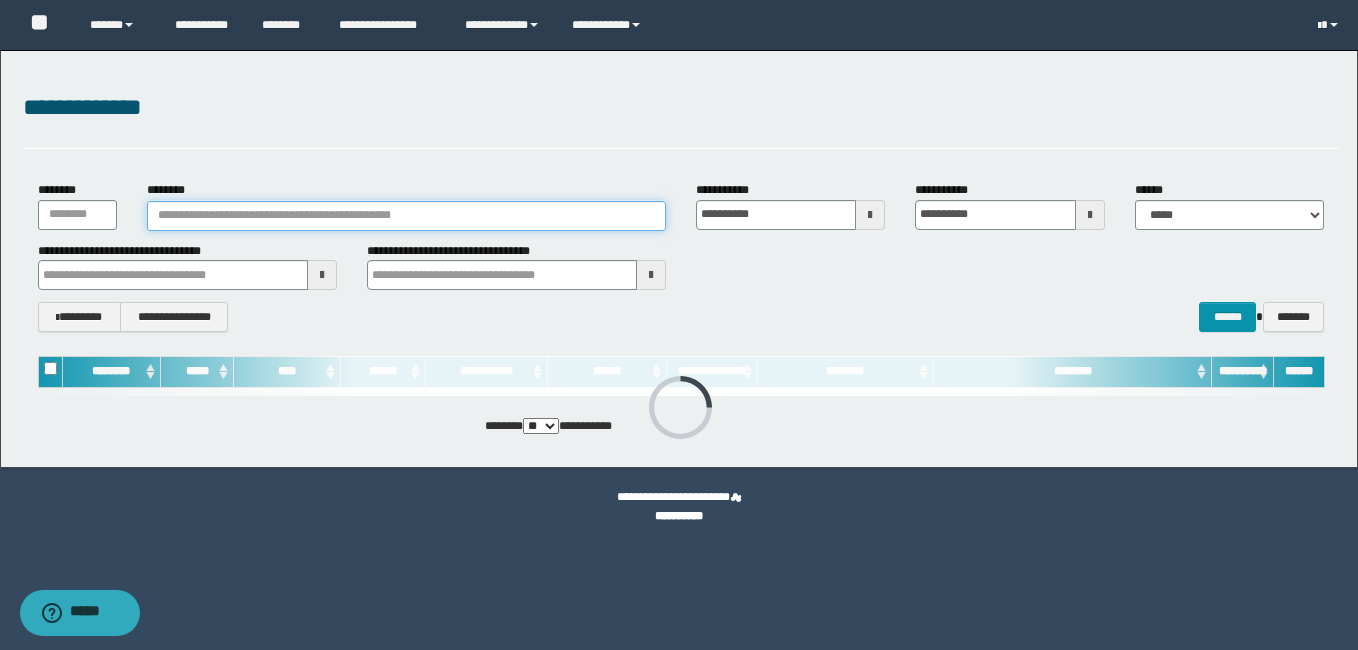 click on "********" at bounding box center (406, 216) 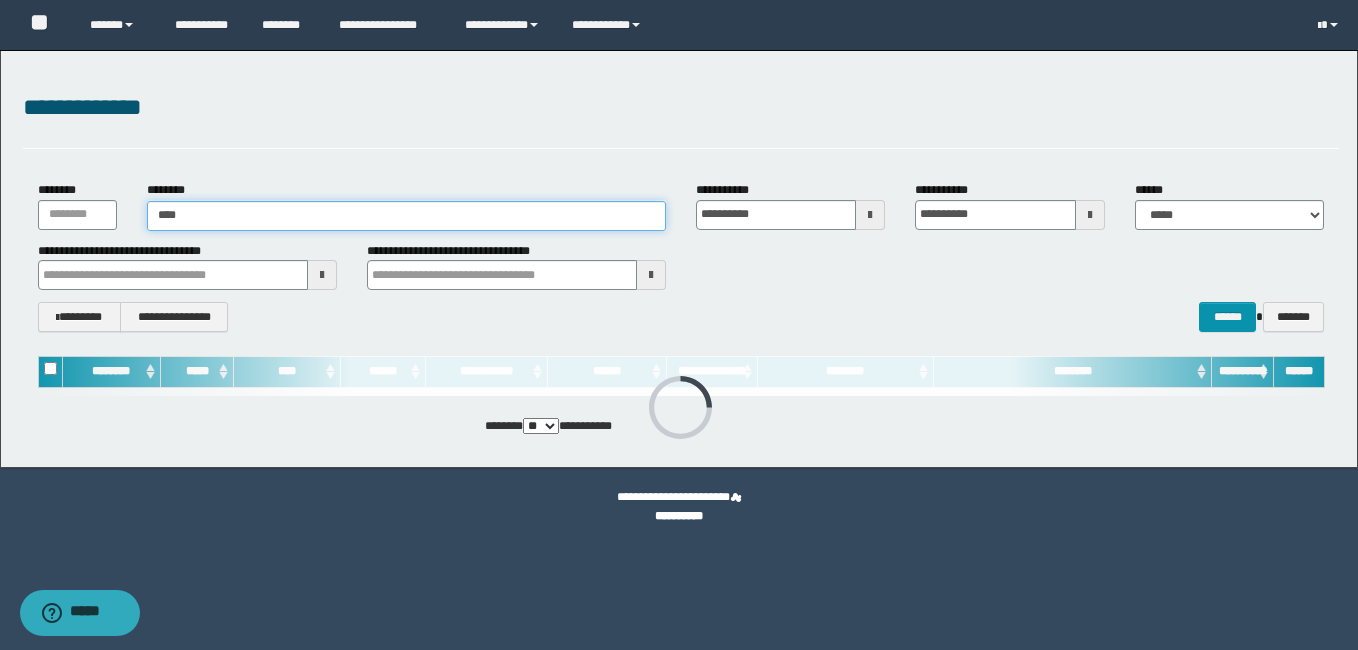 type on "*****" 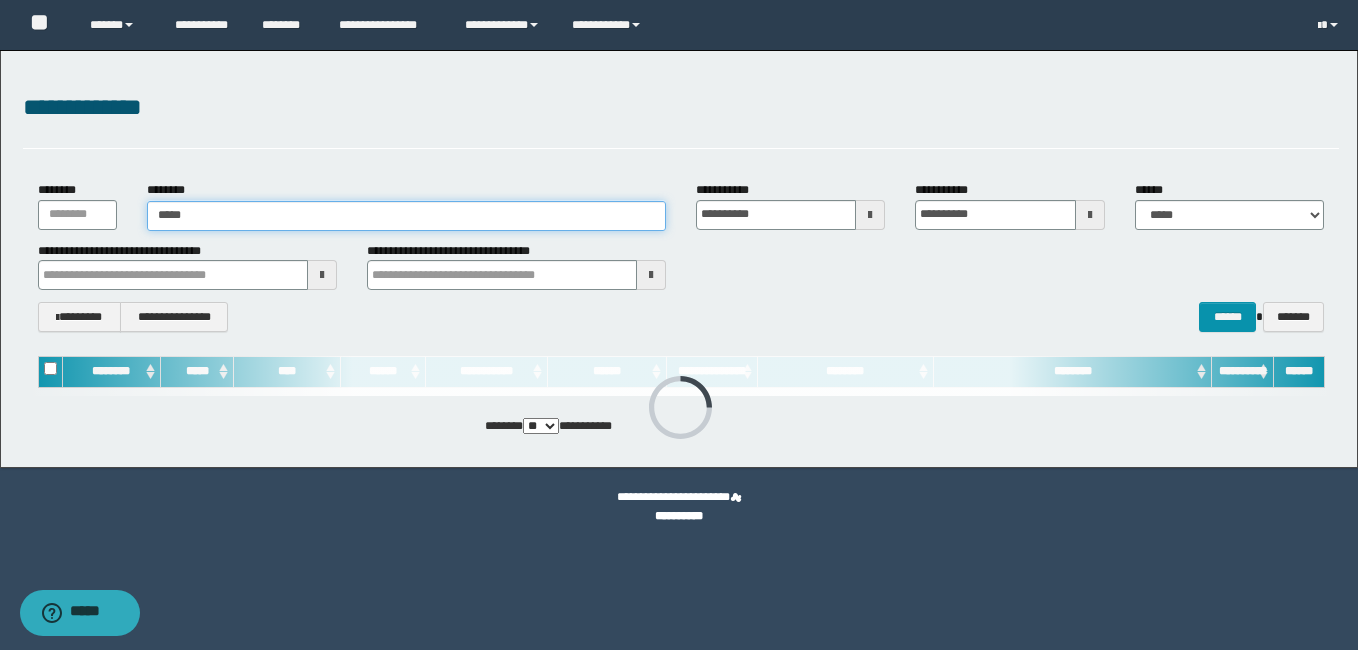 type on "*****" 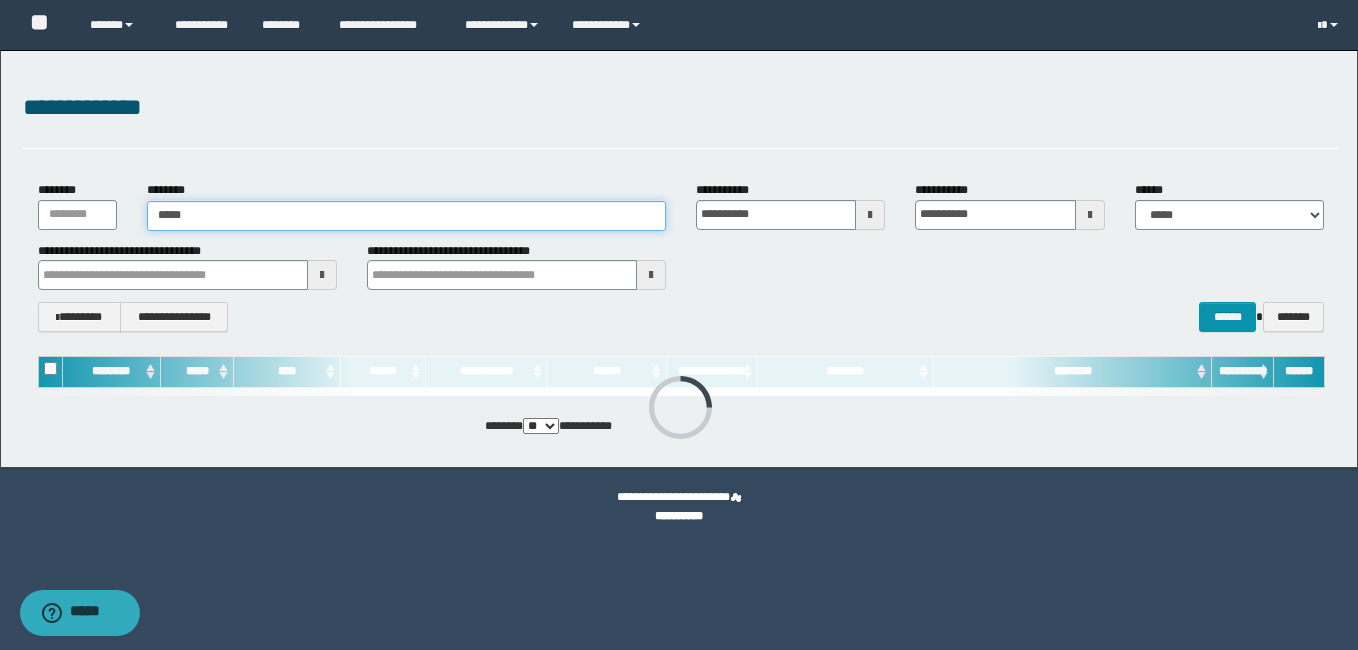 type on "*****" 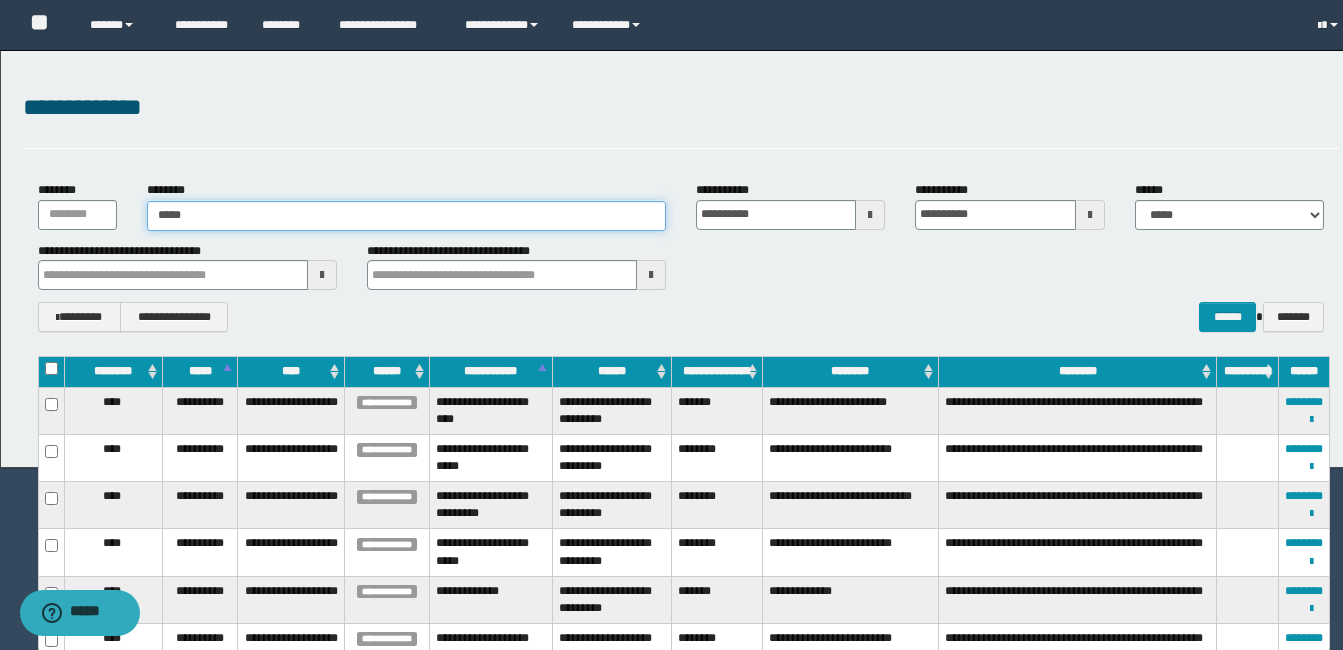 type on "*****" 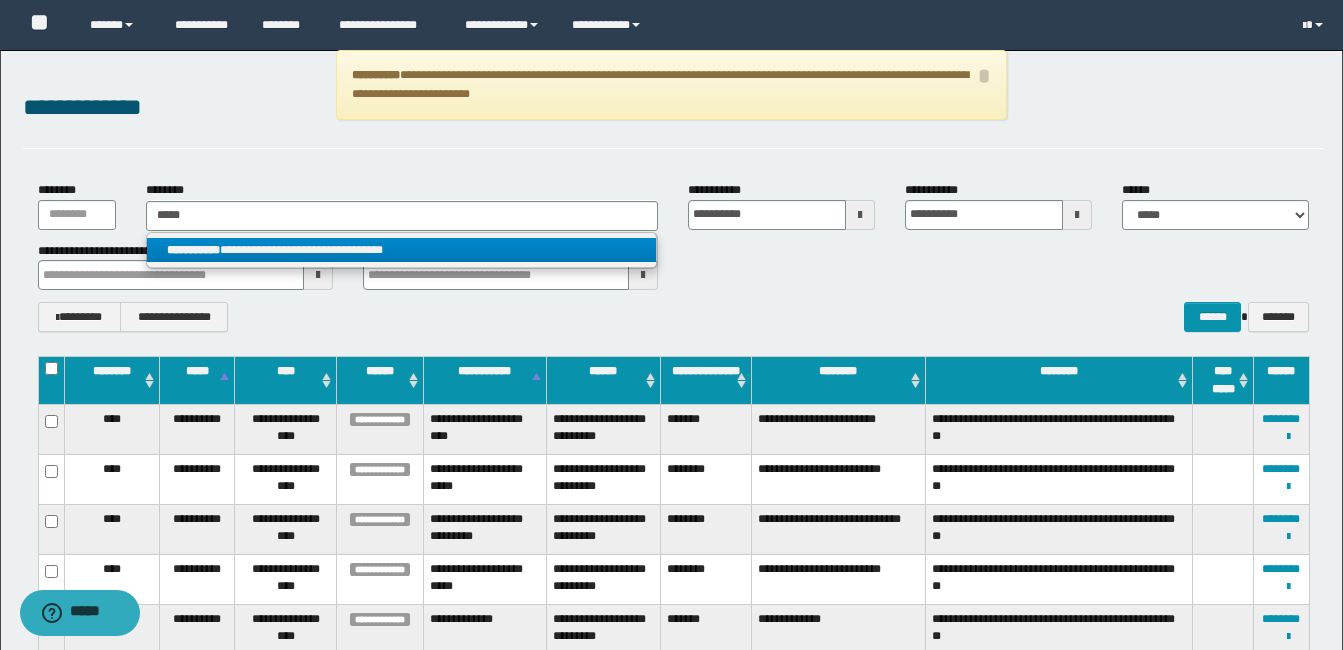 click on "**********" at bounding box center (401, 250) 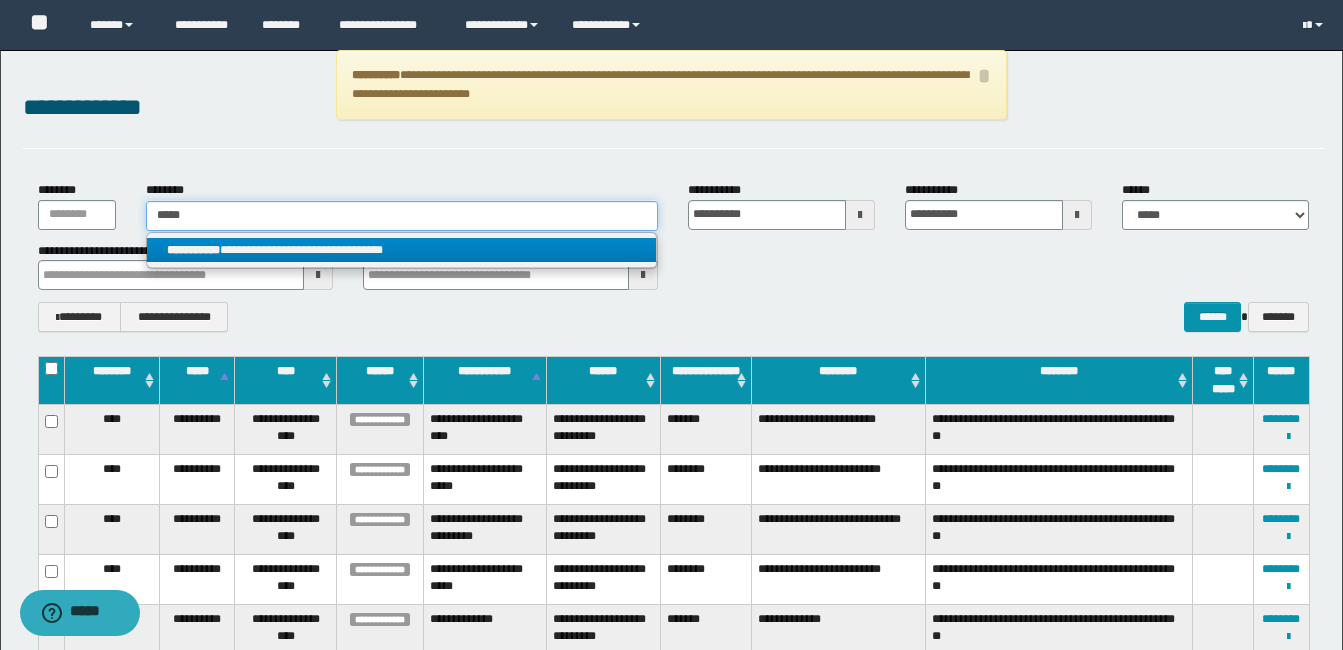 type 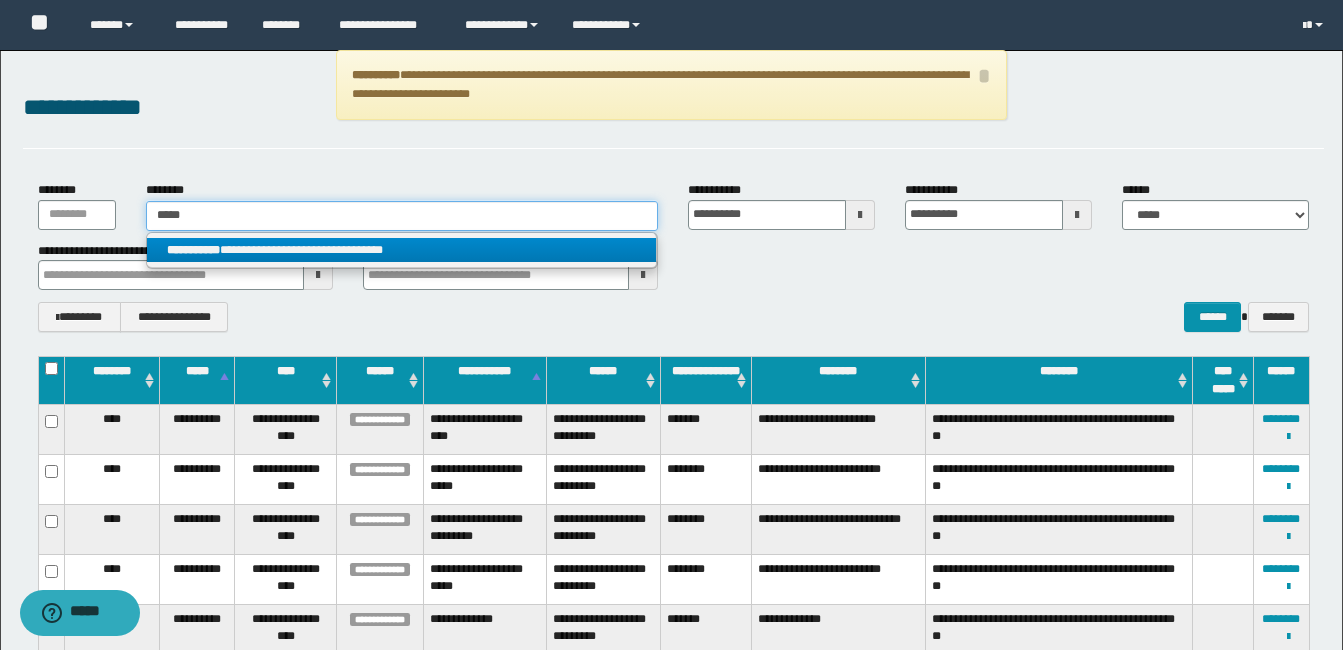 type on "**********" 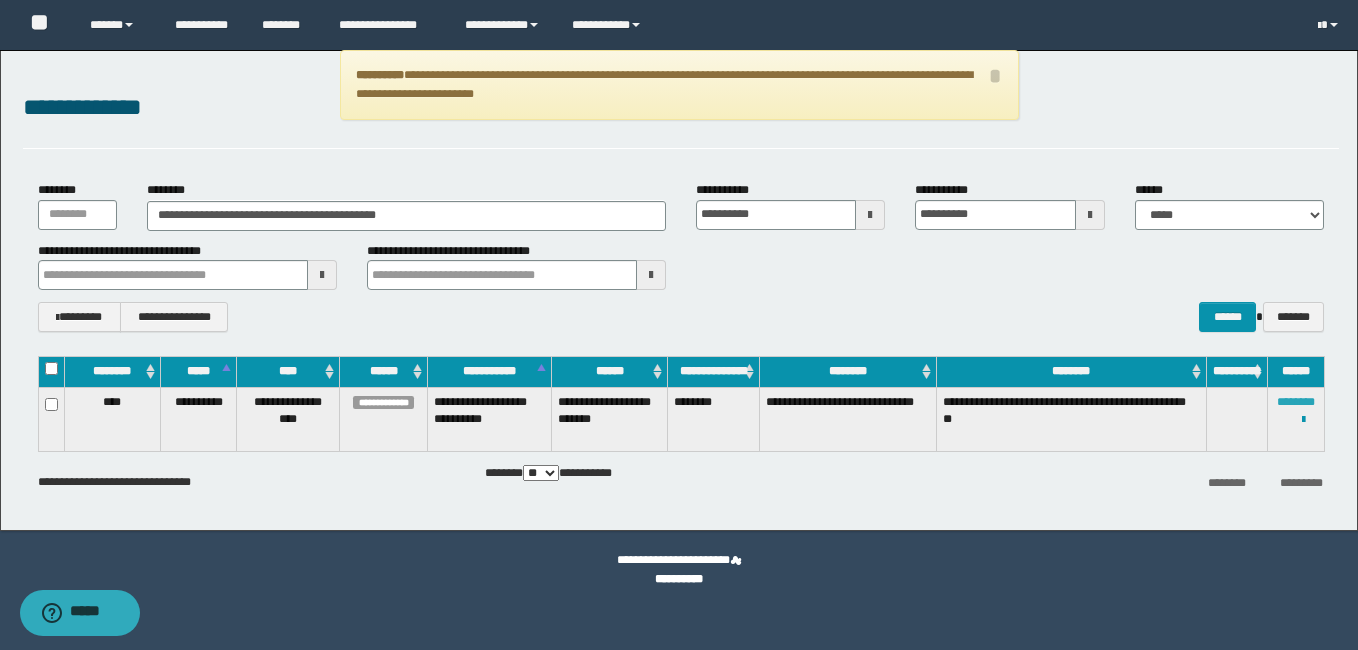 click on "********" at bounding box center [1296, 402] 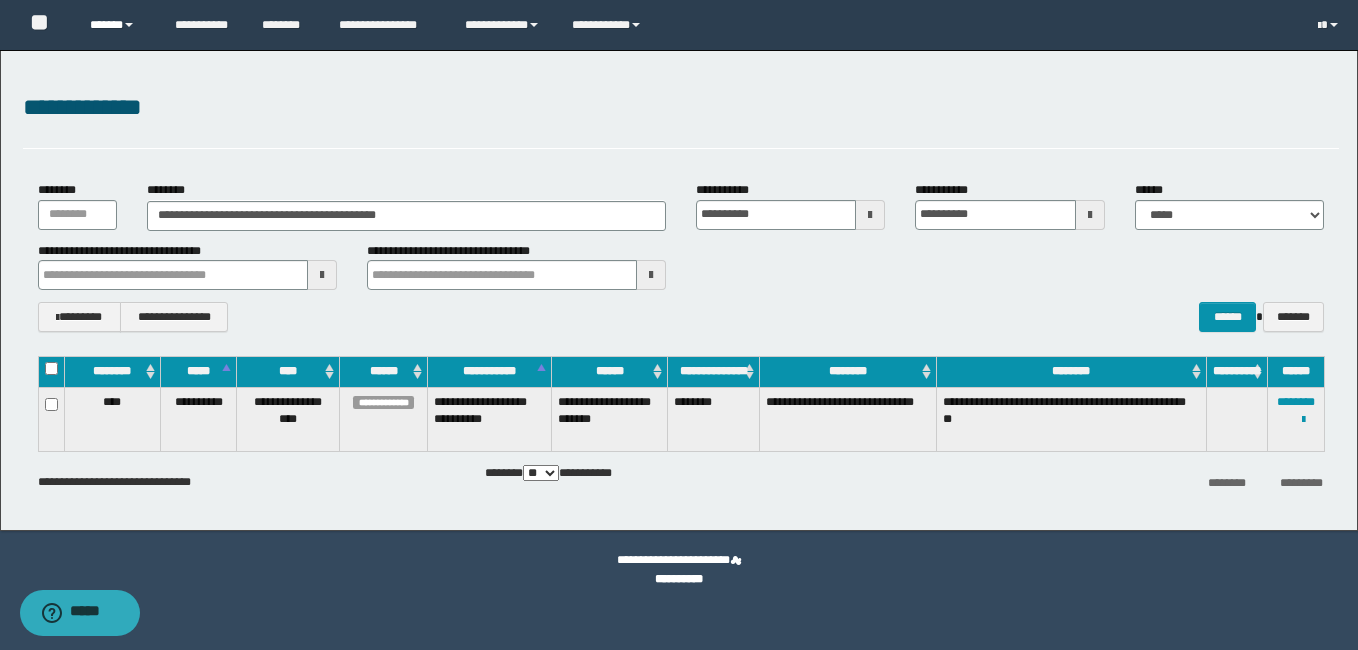 click on "******" at bounding box center [117, 25] 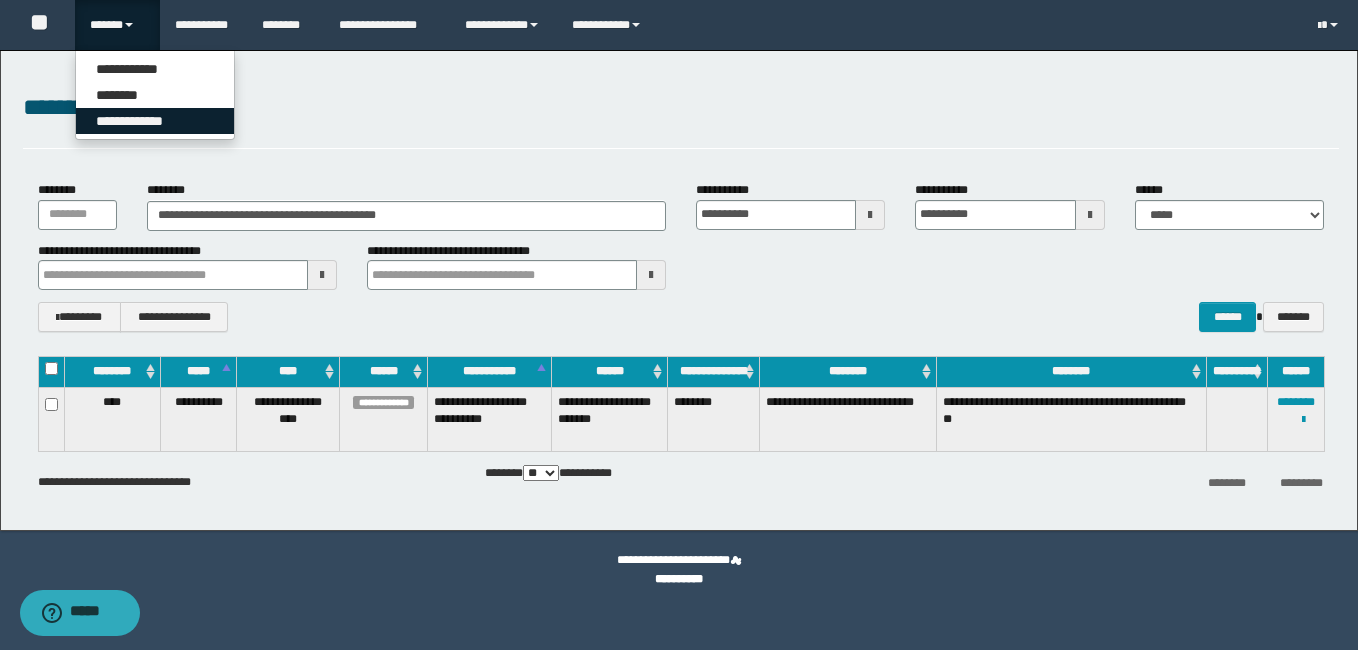 click on "**********" at bounding box center (155, 121) 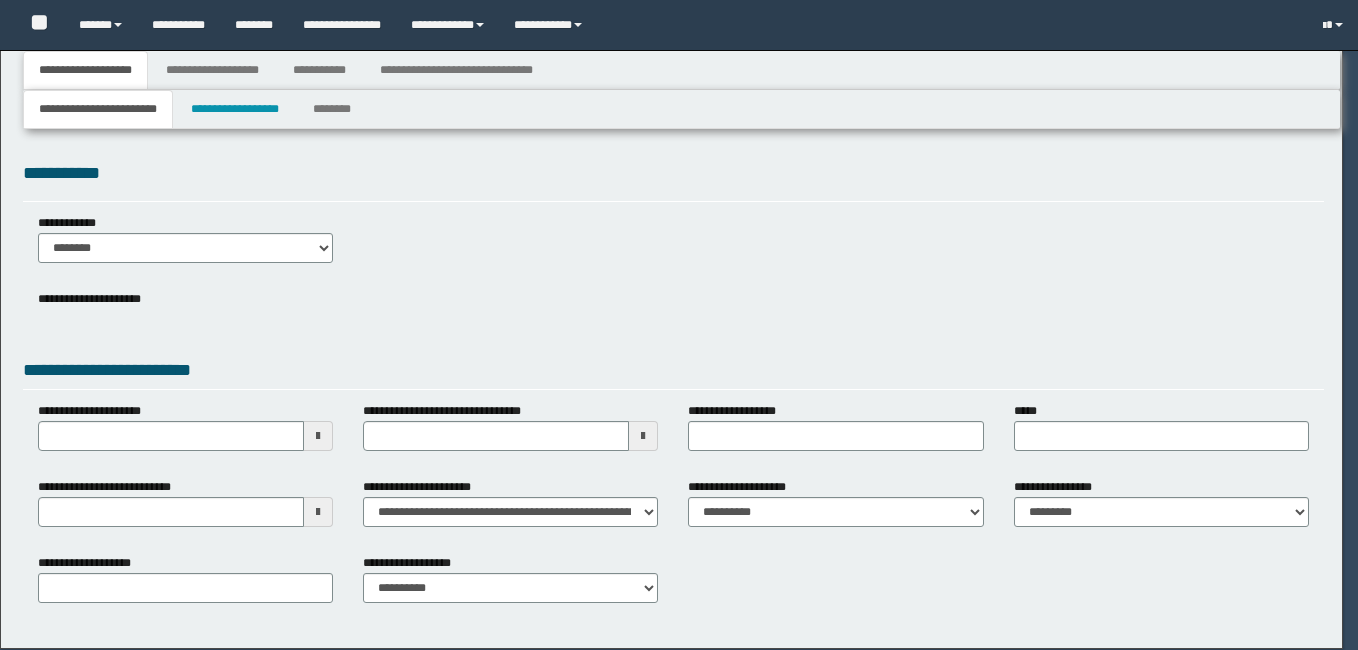 scroll, scrollTop: 0, scrollLeft: 0, axis: both 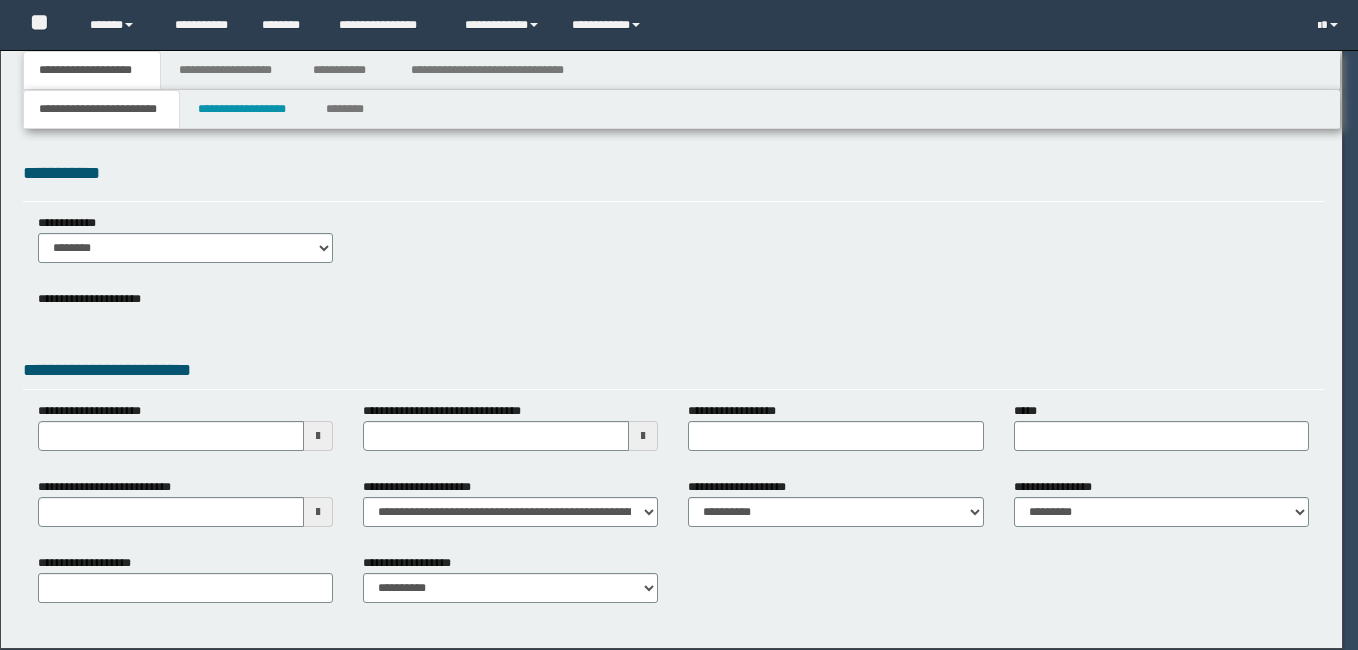 select on "*" 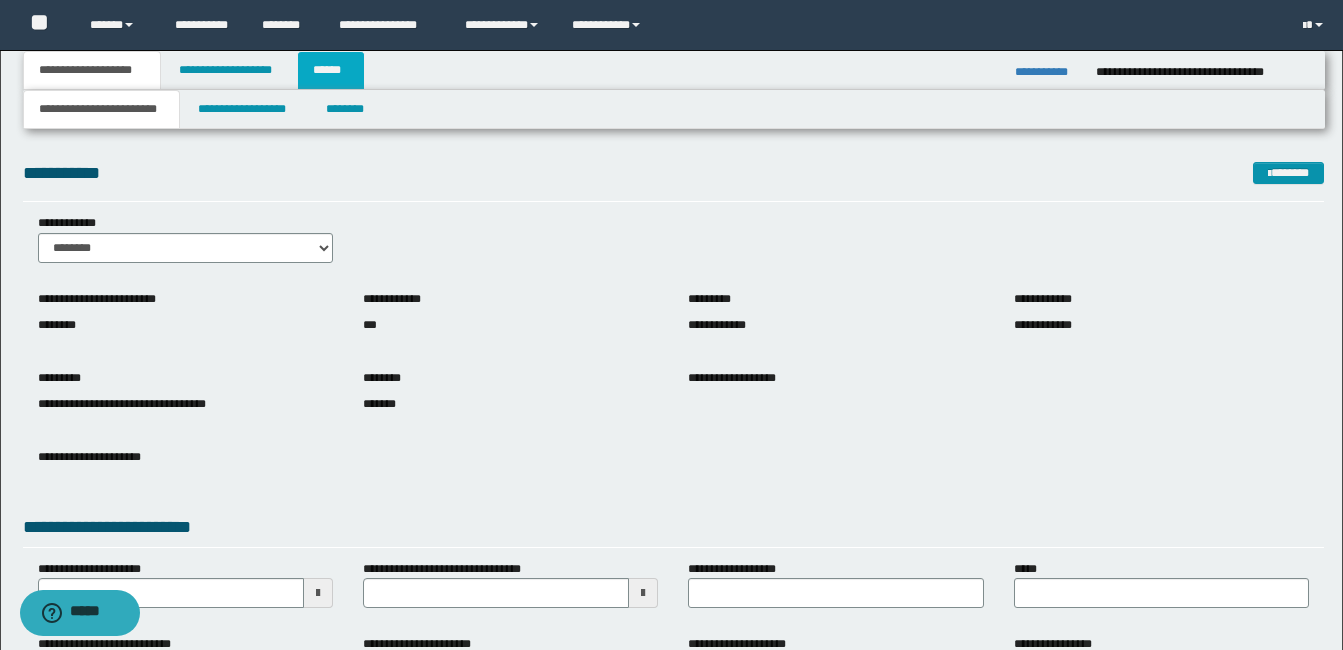 click on "******" at bounding box center (331, 70) 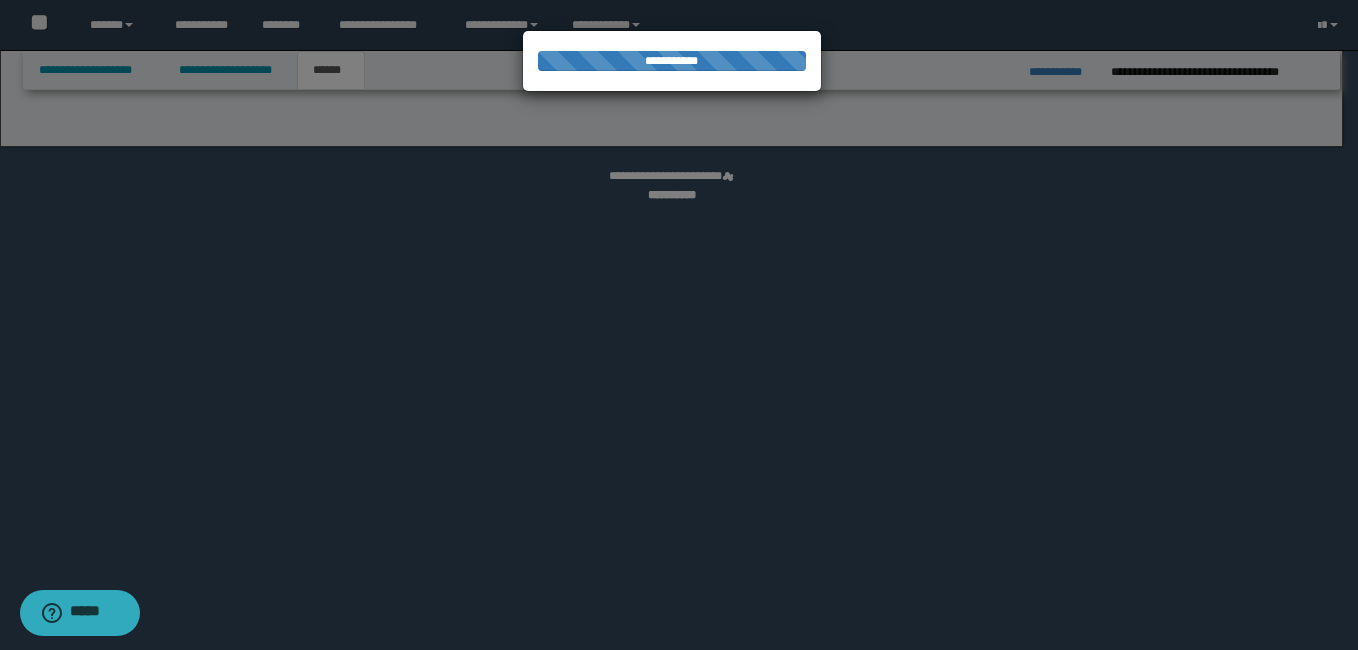 select on "*" 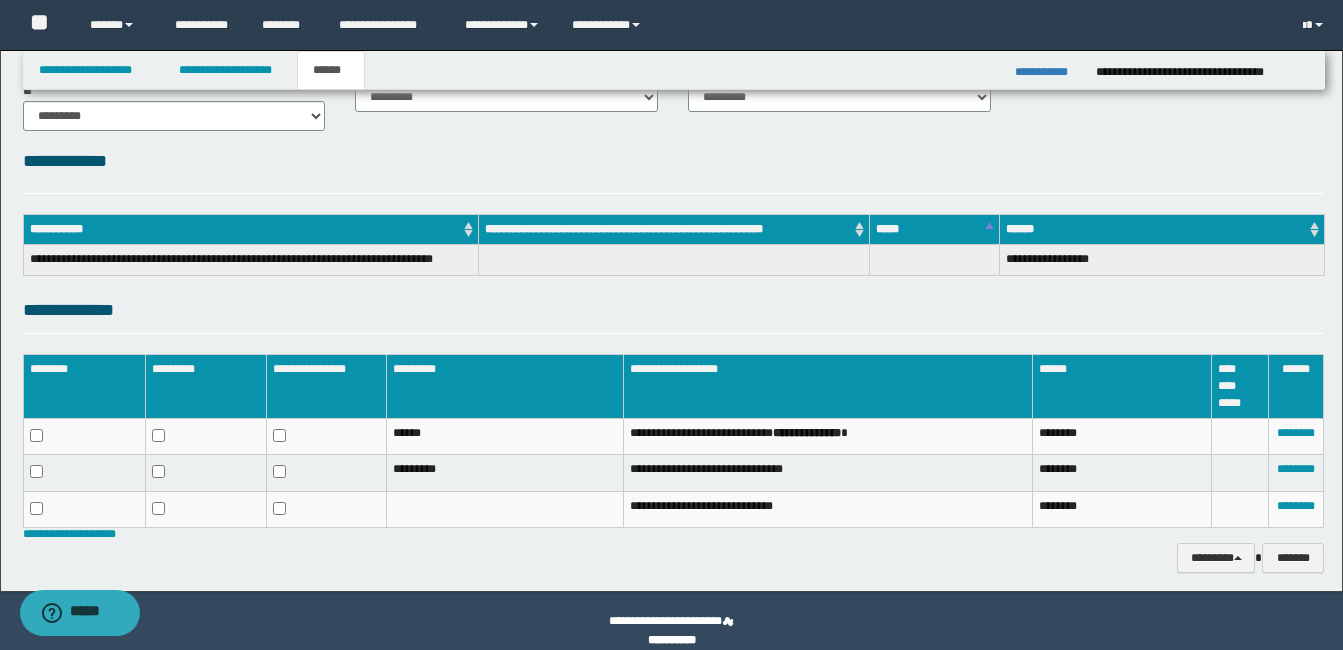 scroll, scrollTop: 216, scrollLeft: 0, axis: vertical 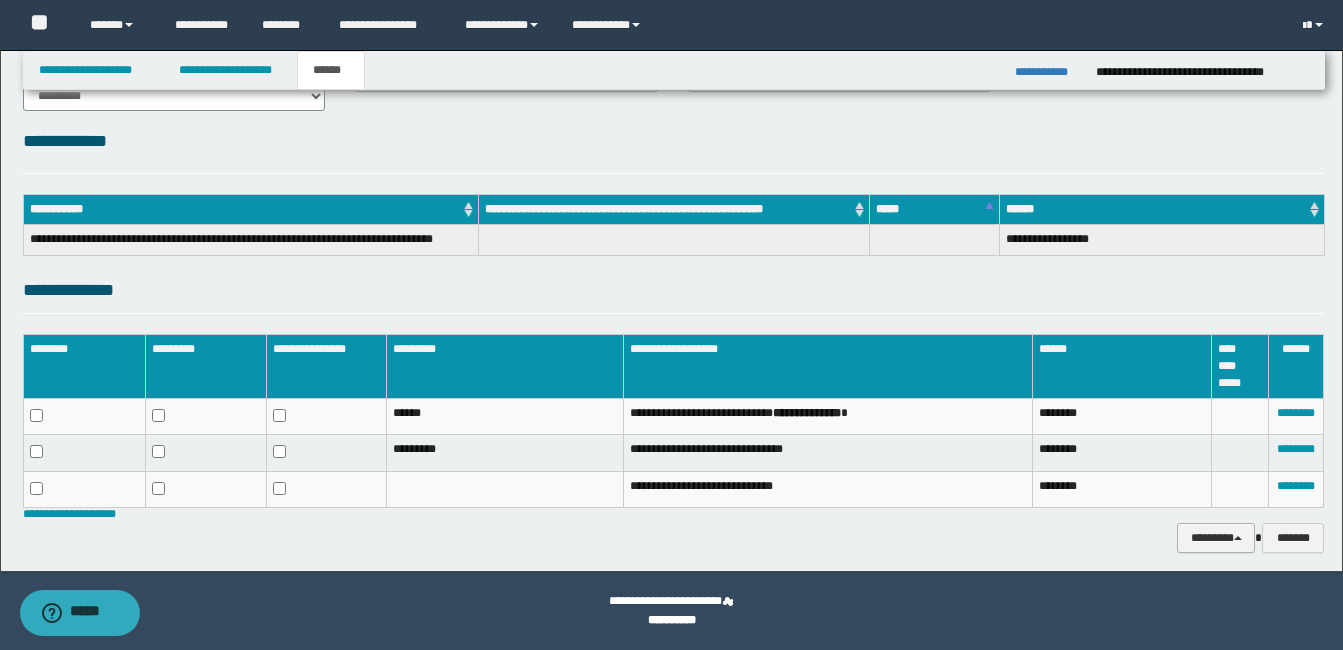 click on "********" at bounding box center [1216, 538] 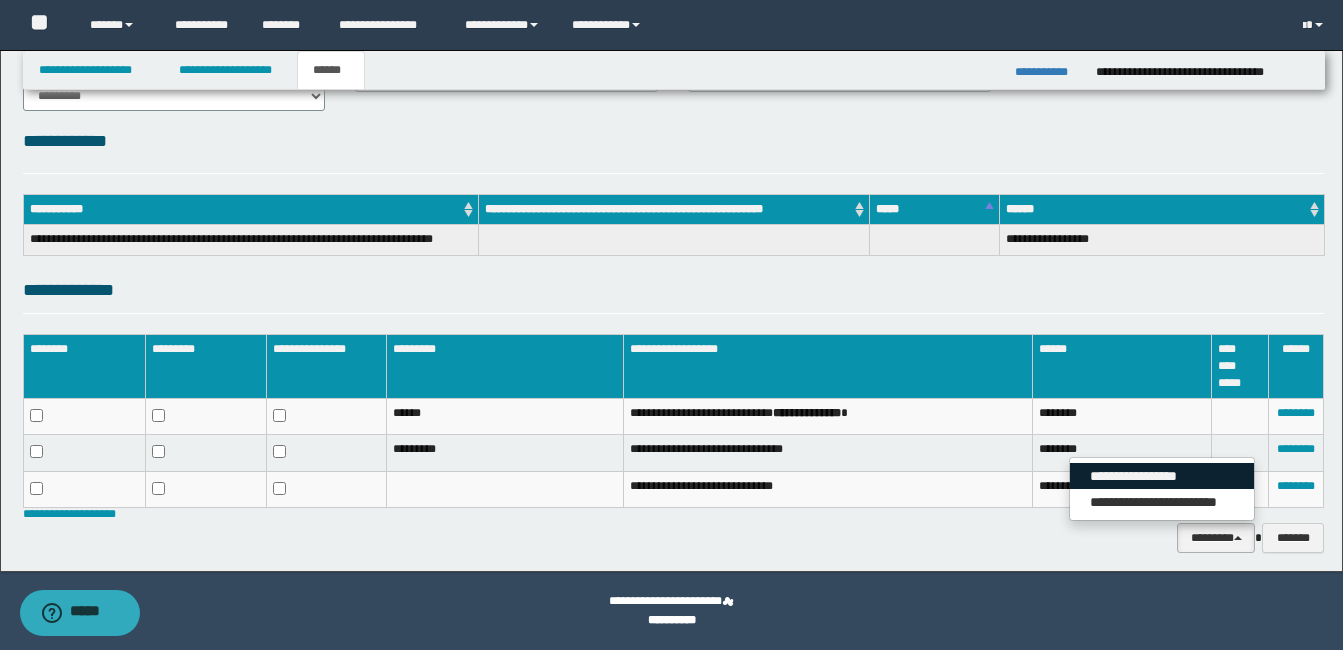 click on "**********" at bounding box center [1162, 476] 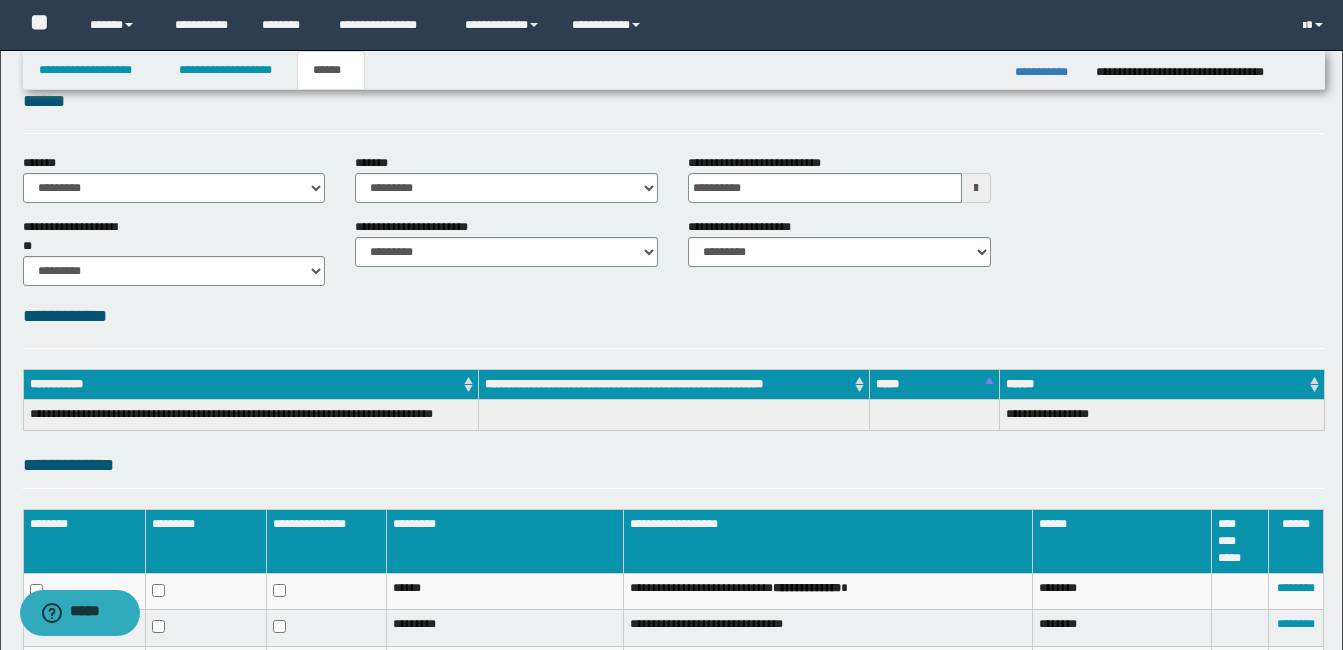 scroll, scrollTop: 0, scrollLeft: 0, axis: both 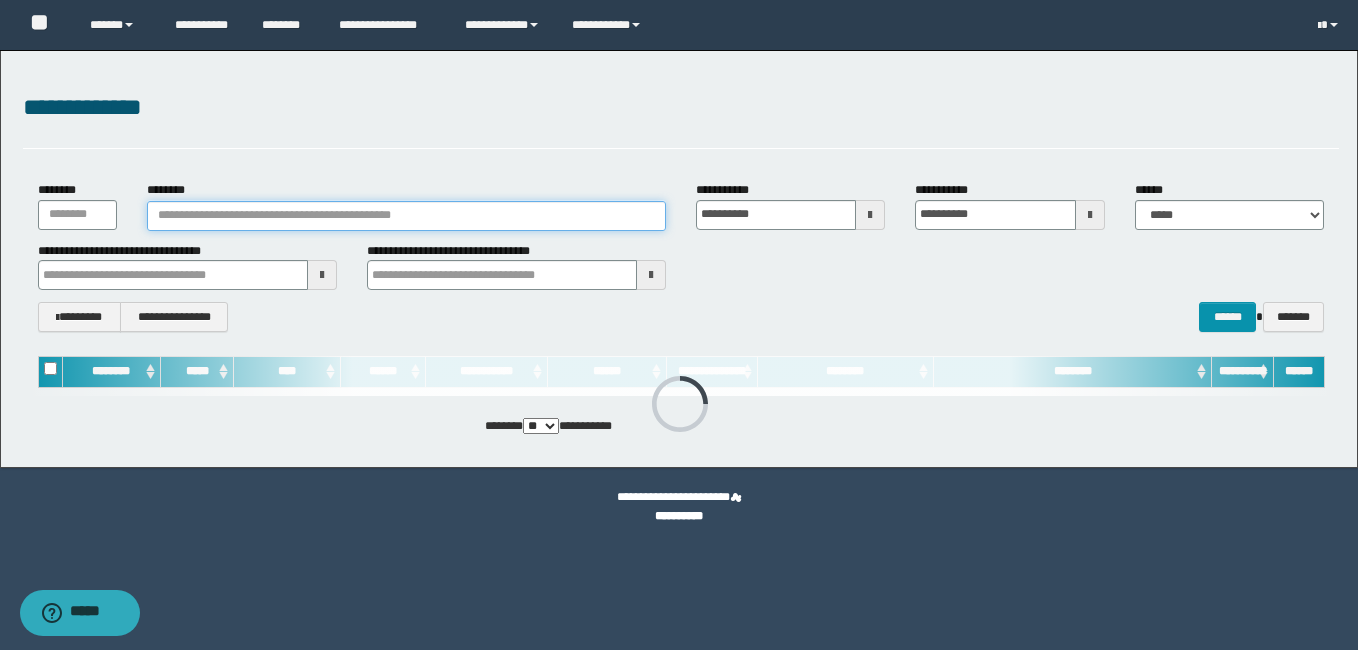 click on "********" at bounding box center (406, 216) 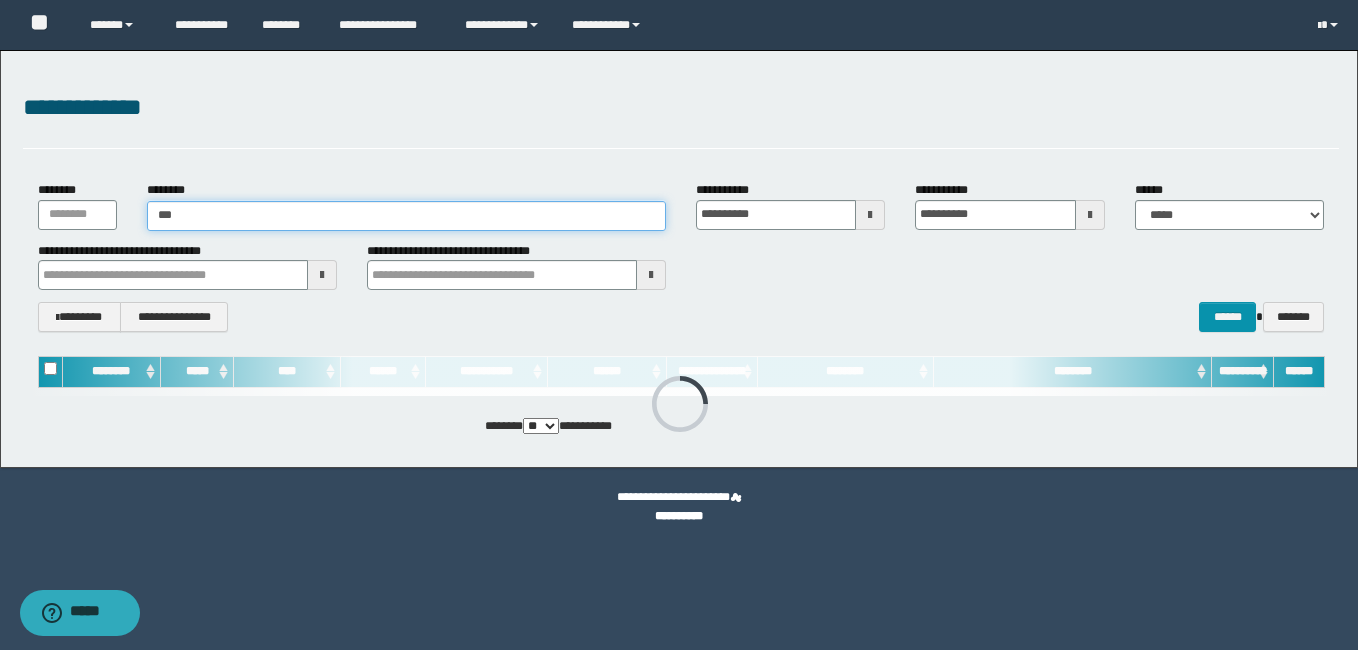 type on "***" 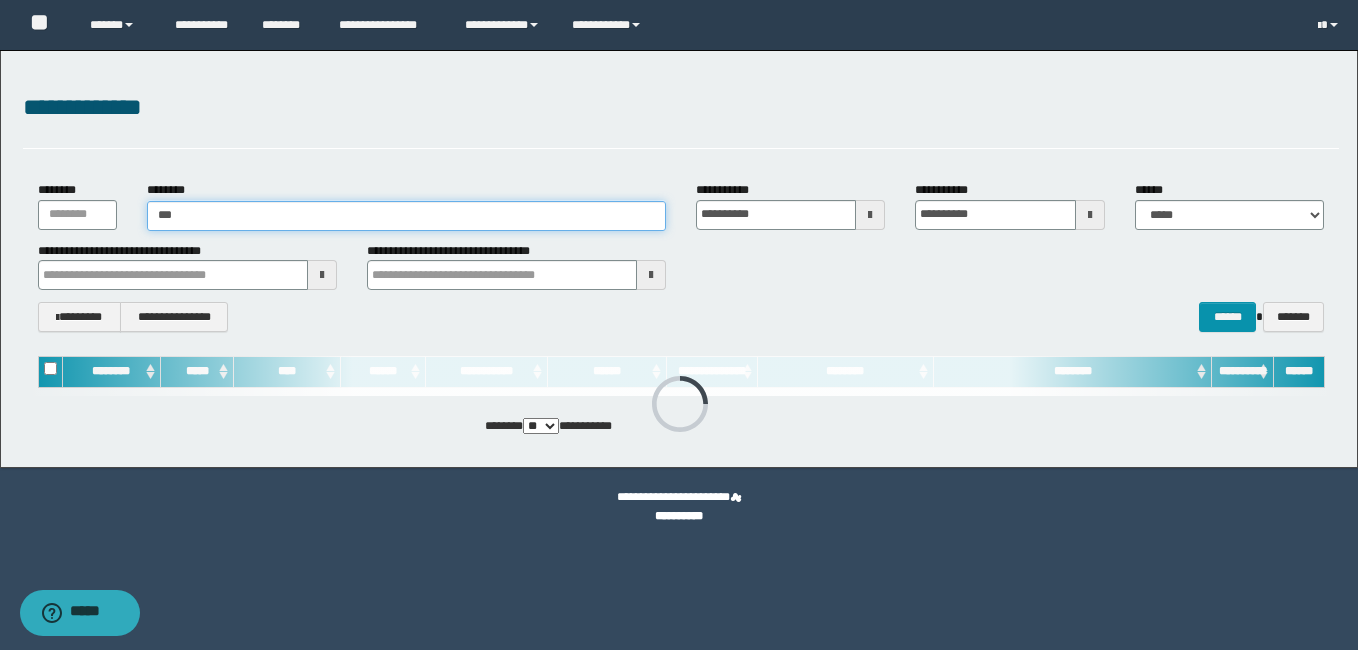 type on "***" 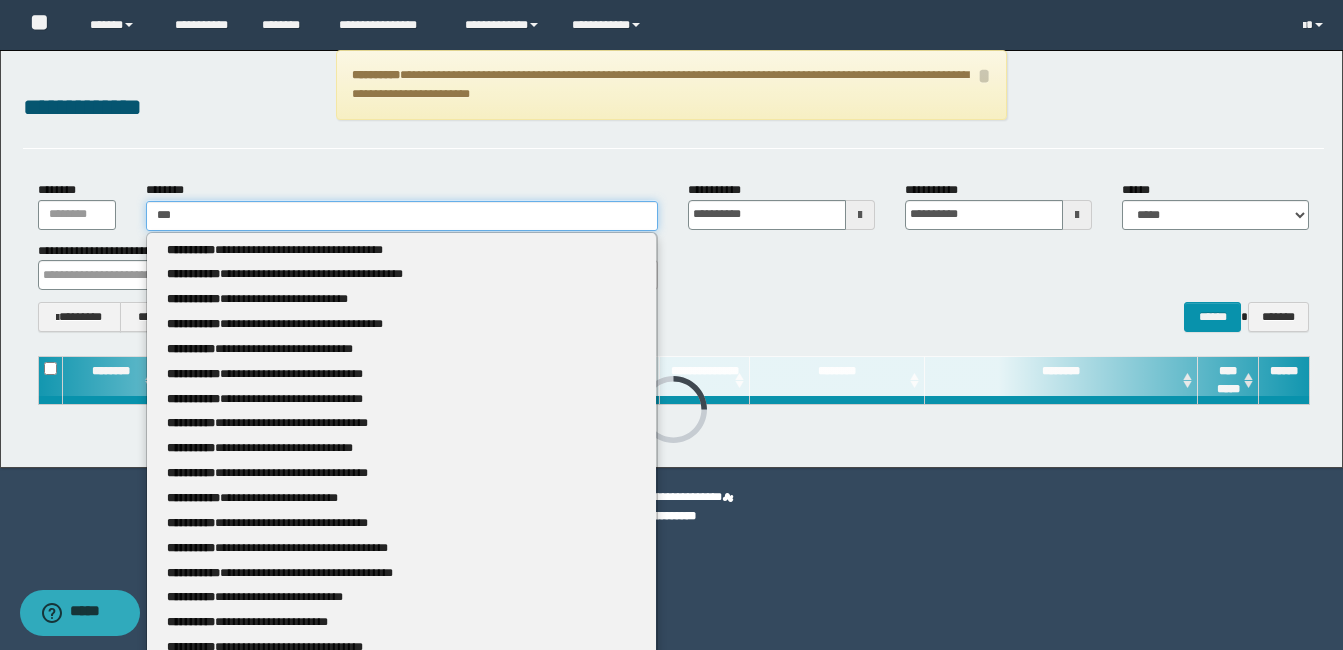 type 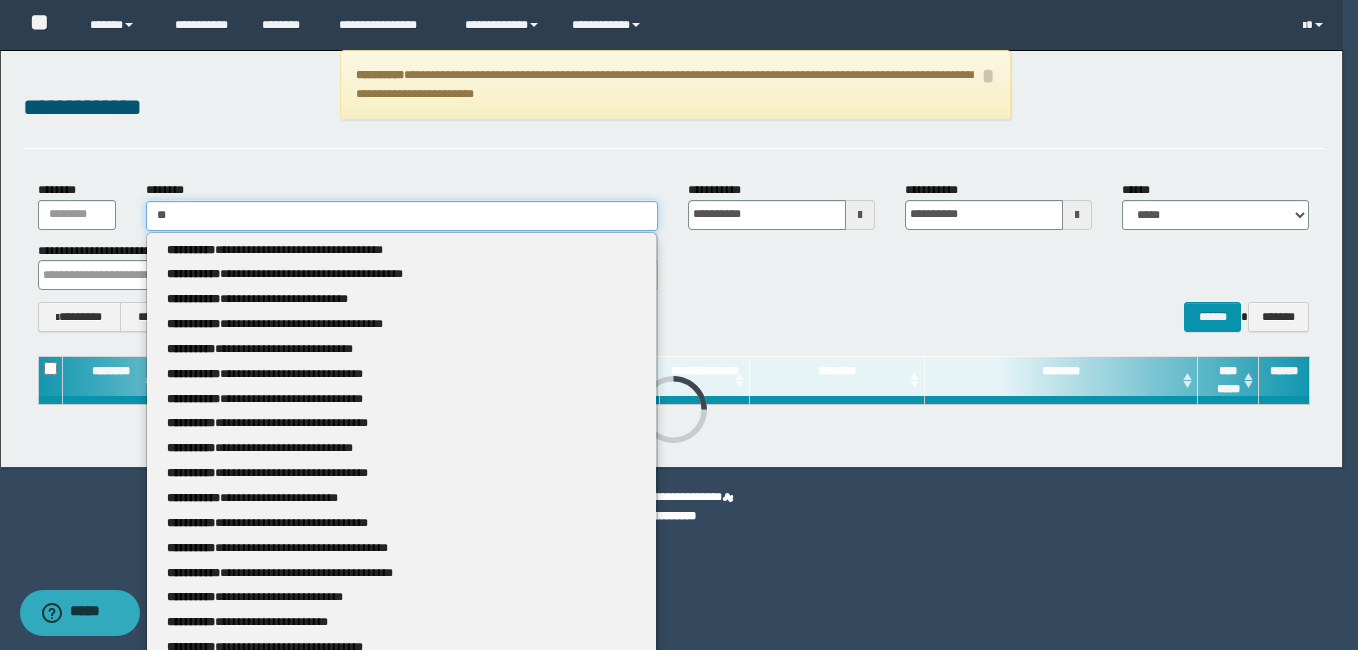 type on "*" 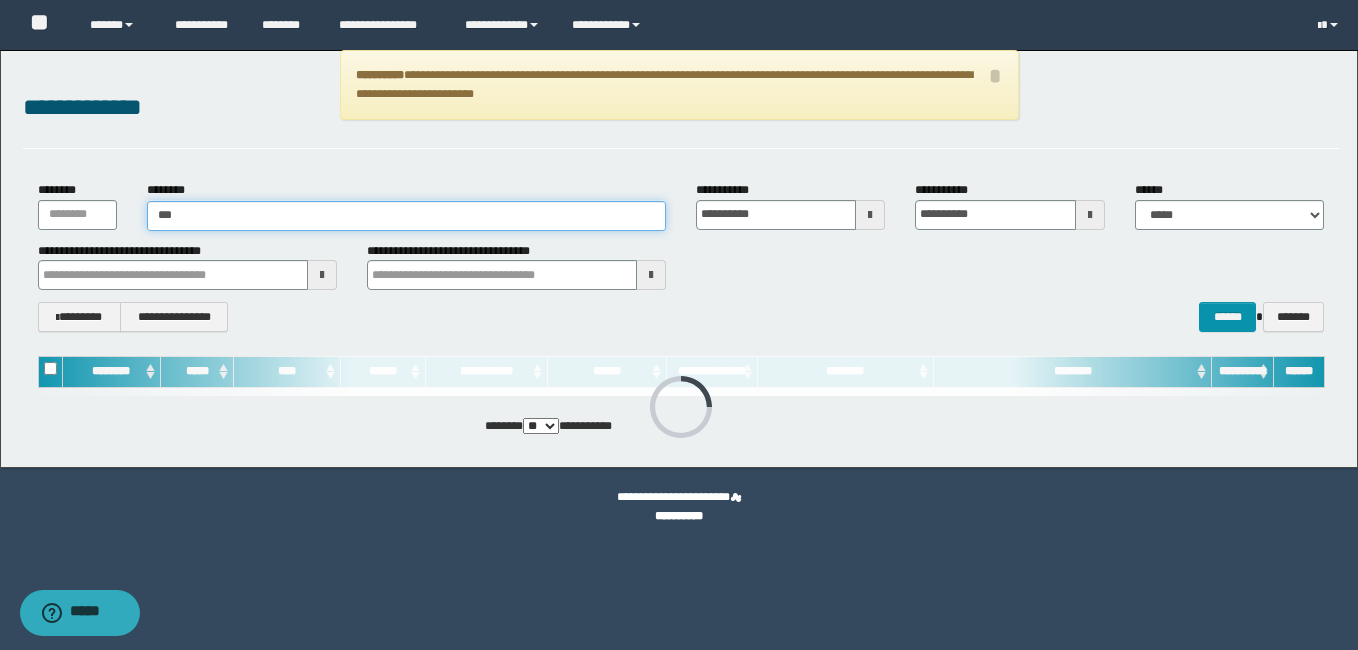 type on "***" 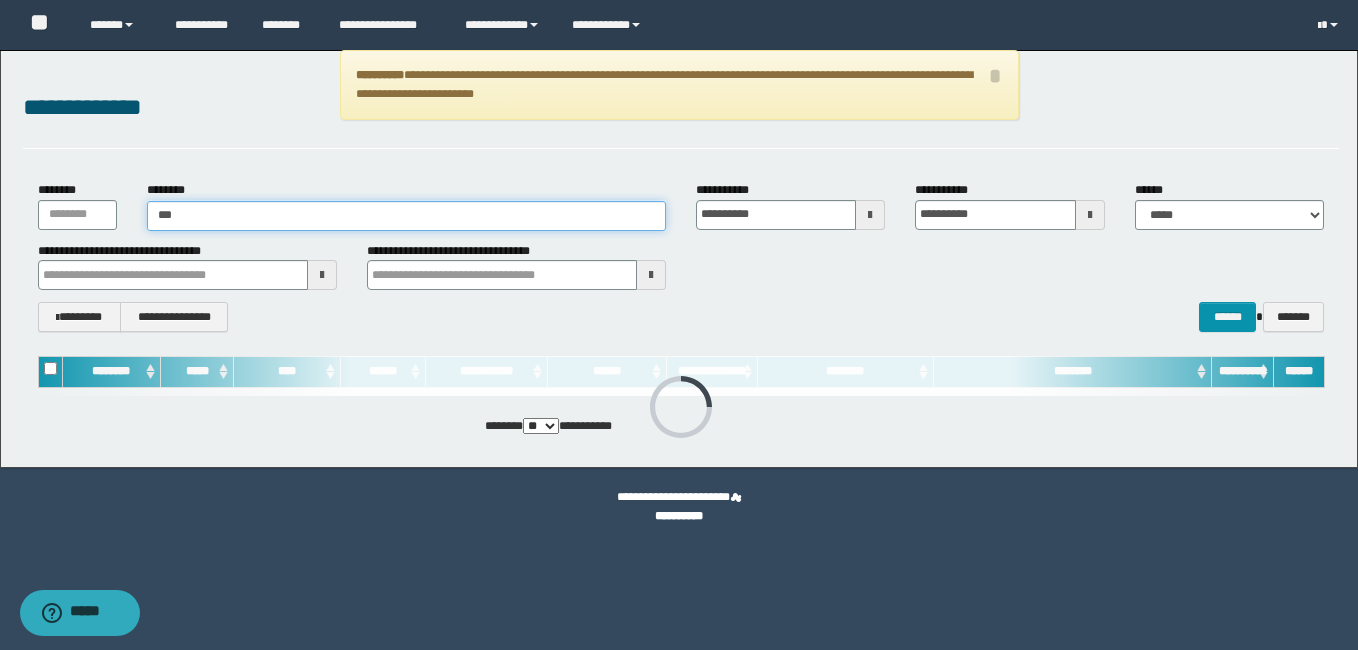 type on "***" 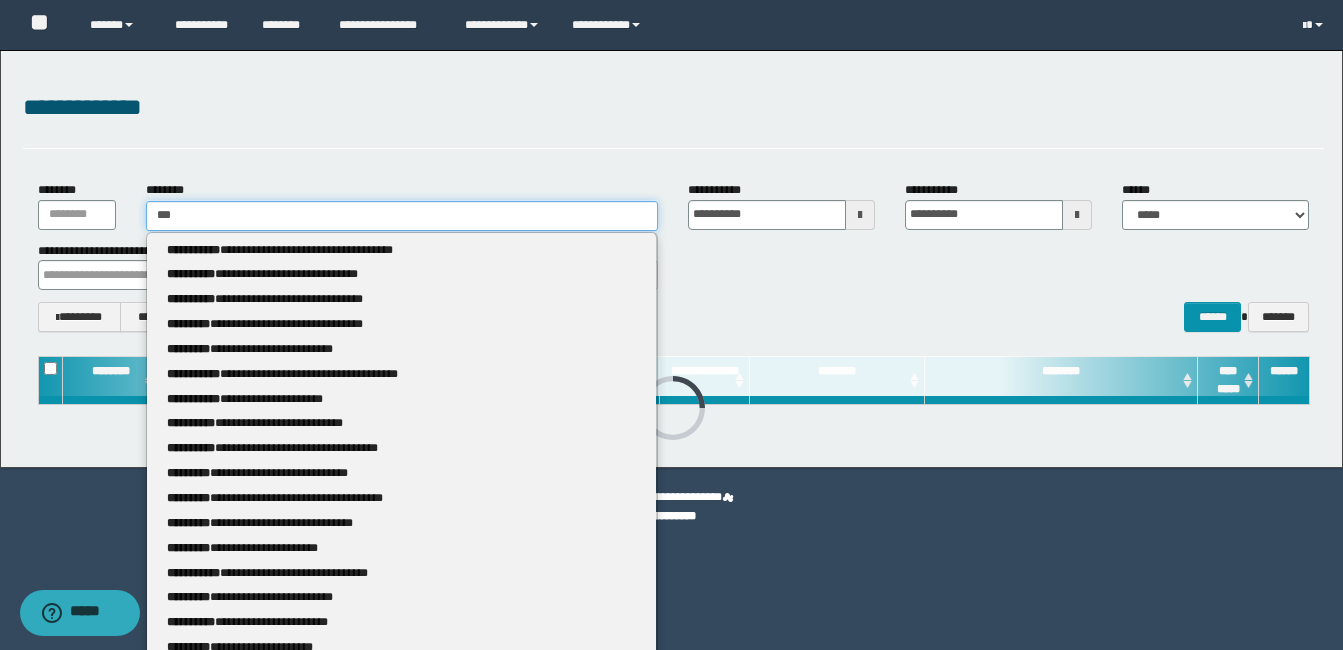type 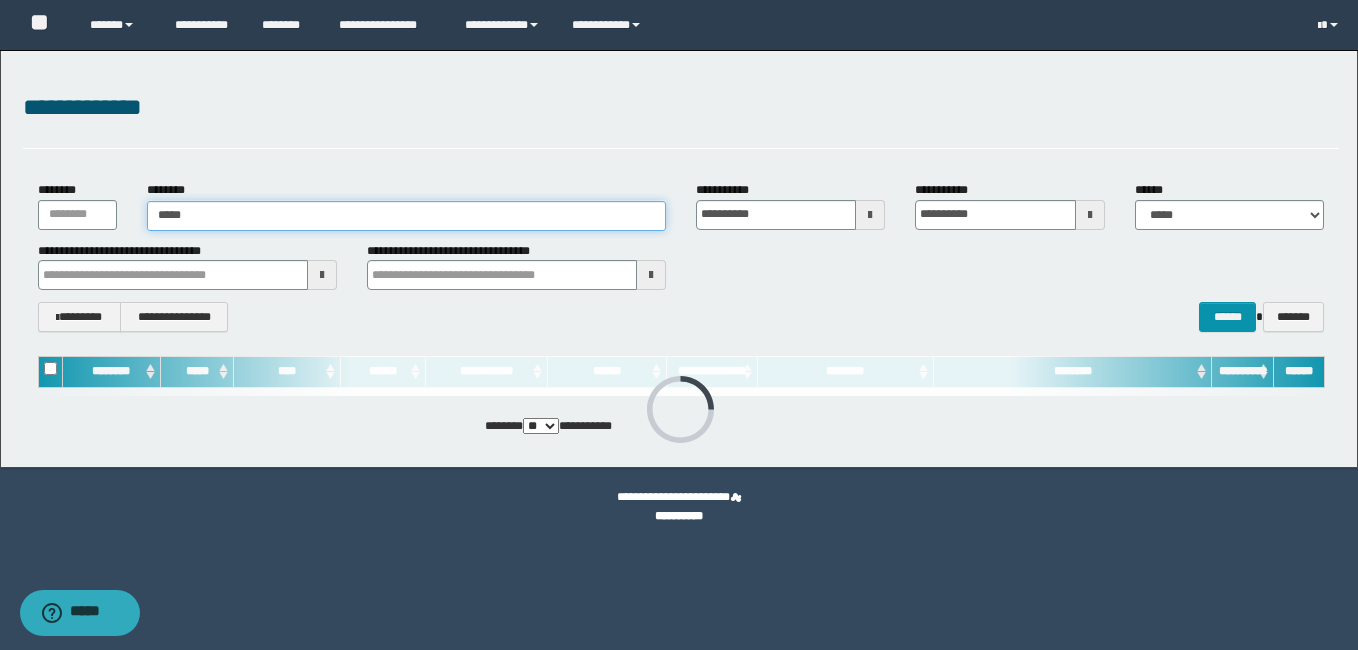 type on "******" 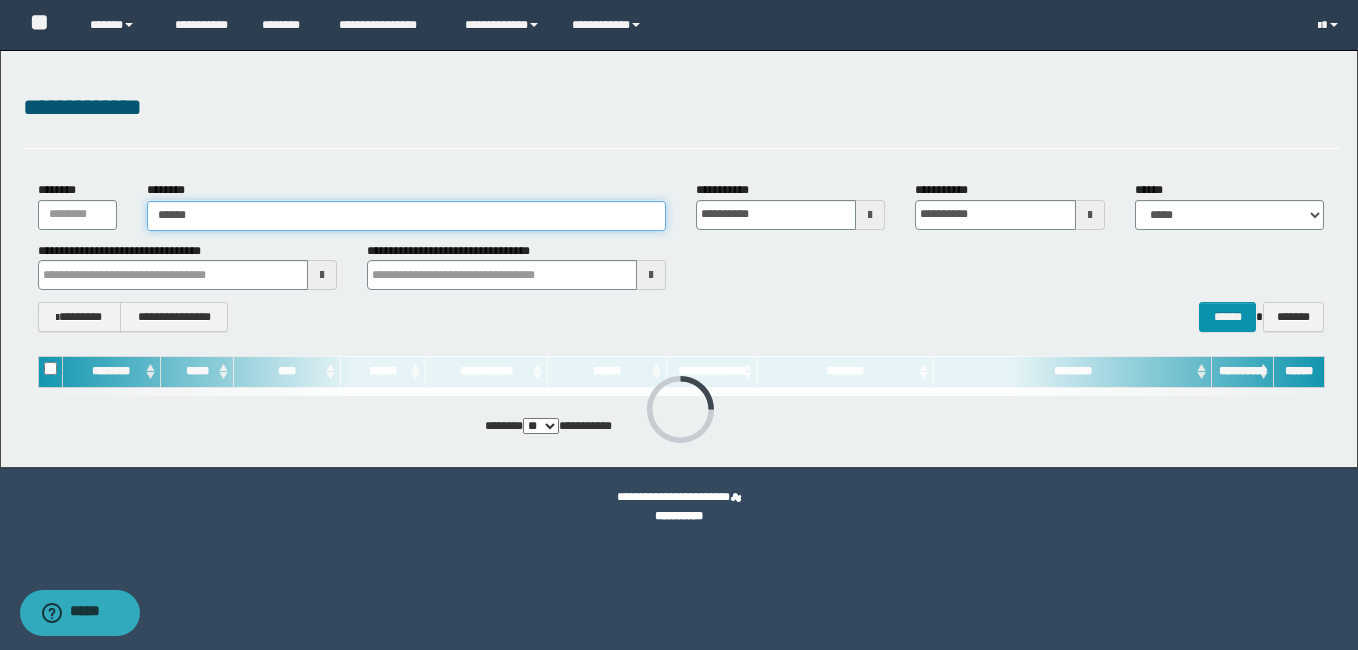 type on "******" 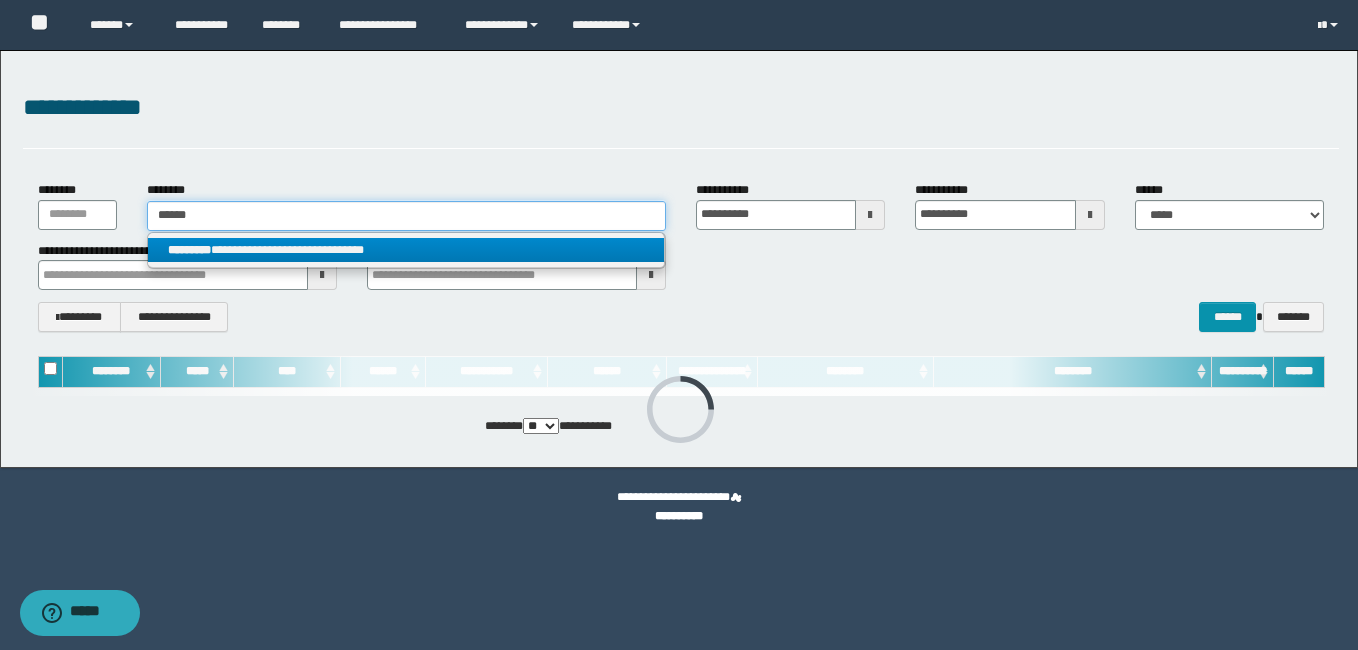 type on "******" 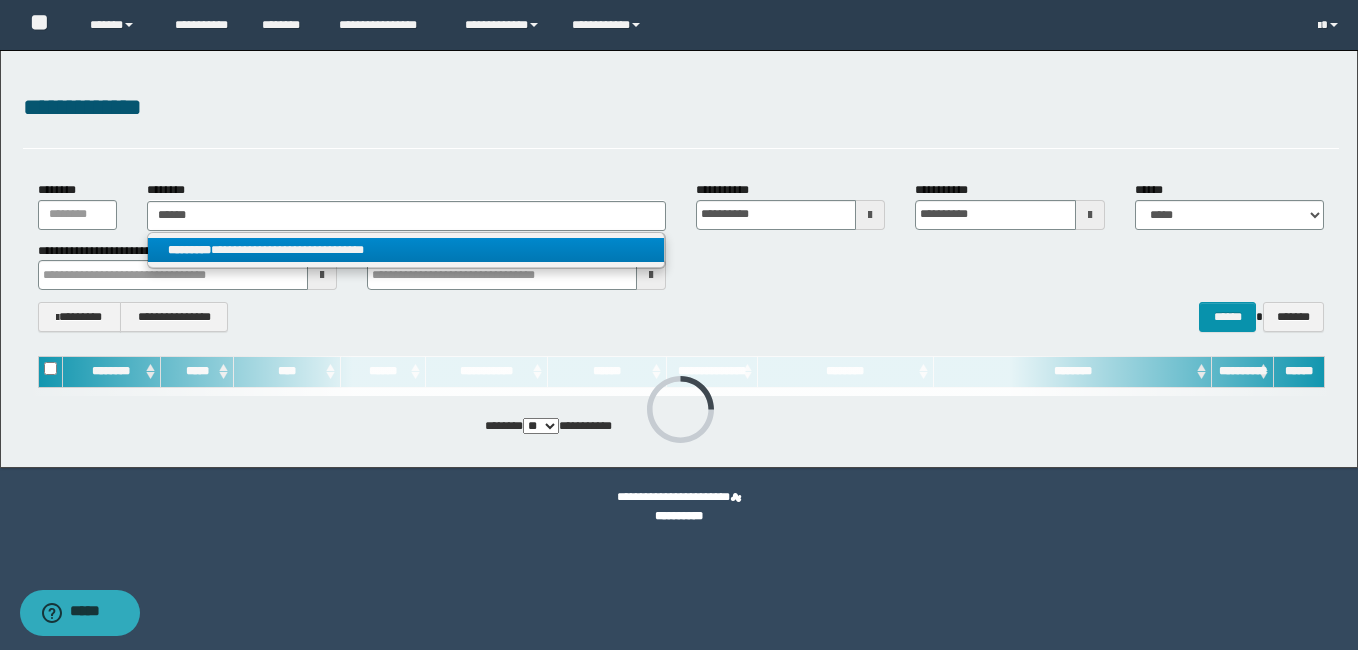 click on "**********" at bounding box center [406, 250] 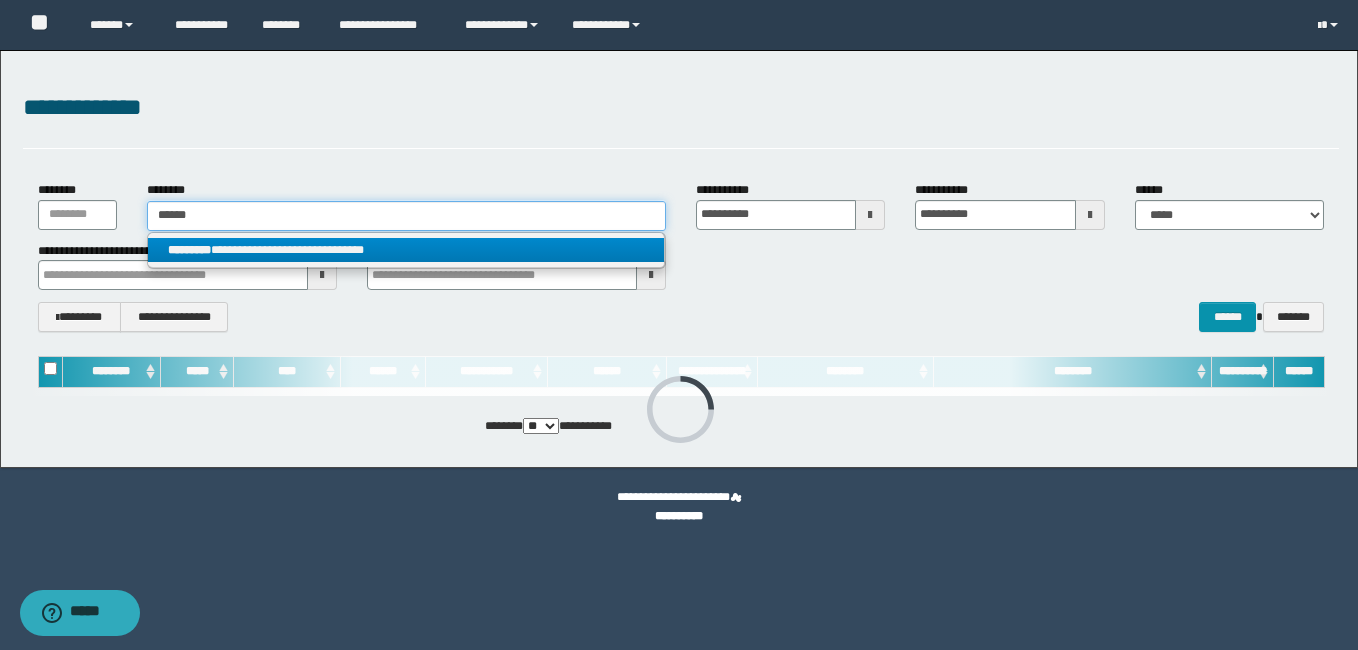 type 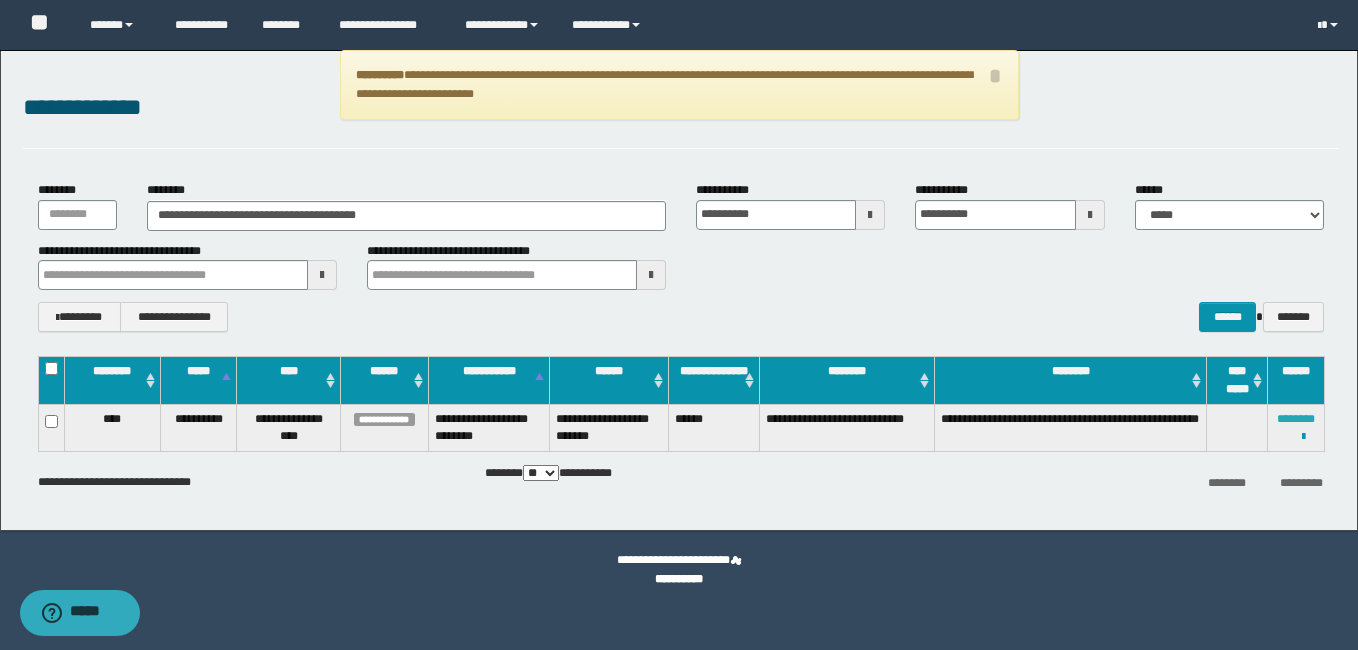 click on "********" at bounding box center (1296, 419) 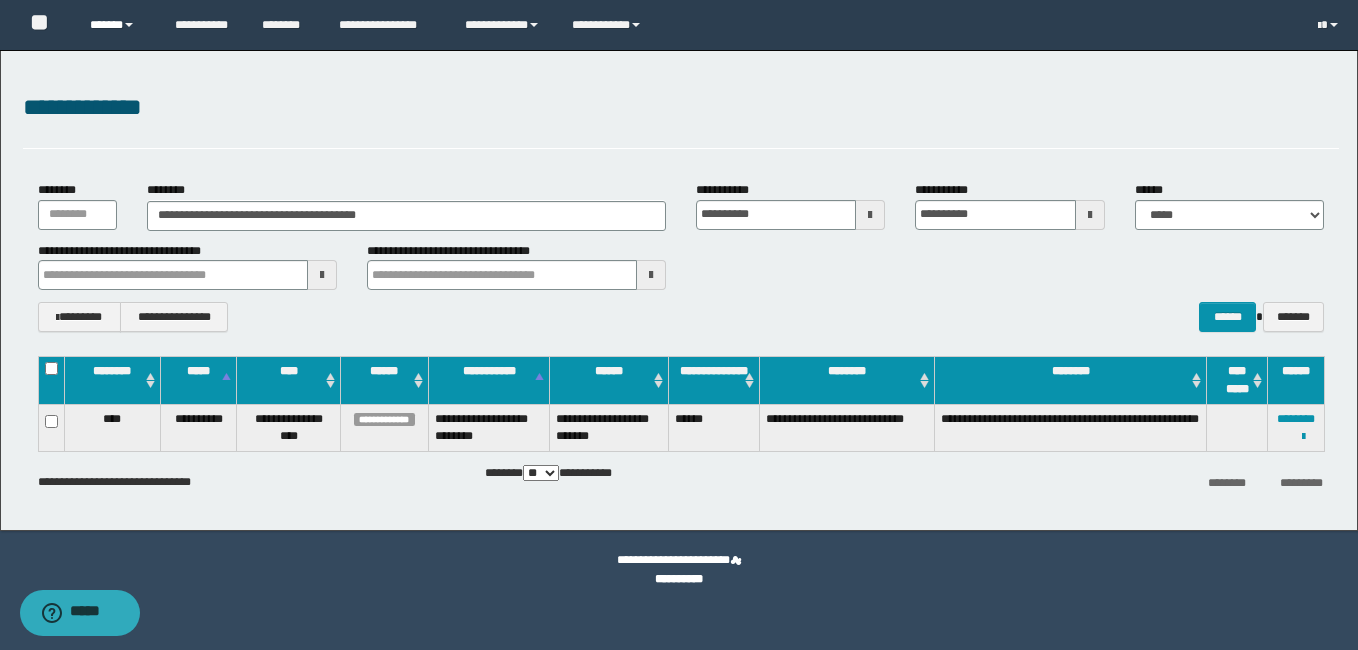 click on "******" at bounding box center (117, 25) 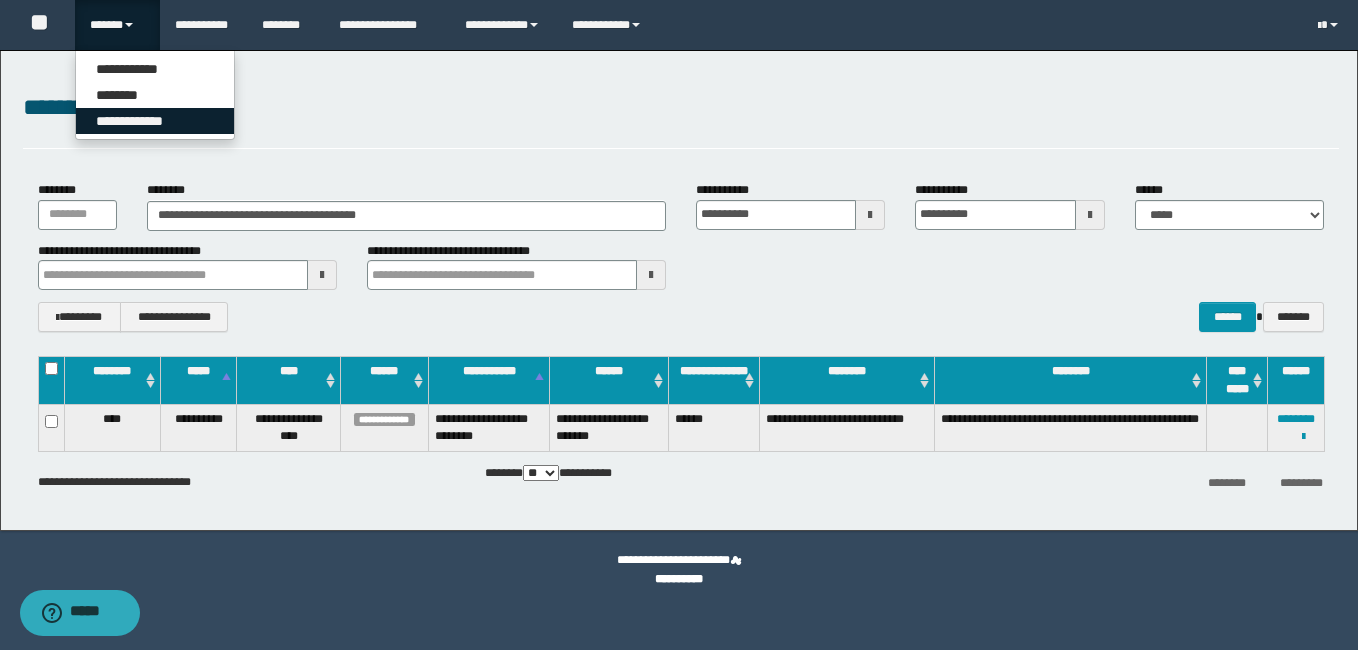 click on "**********" at bounding box center (155, 121) 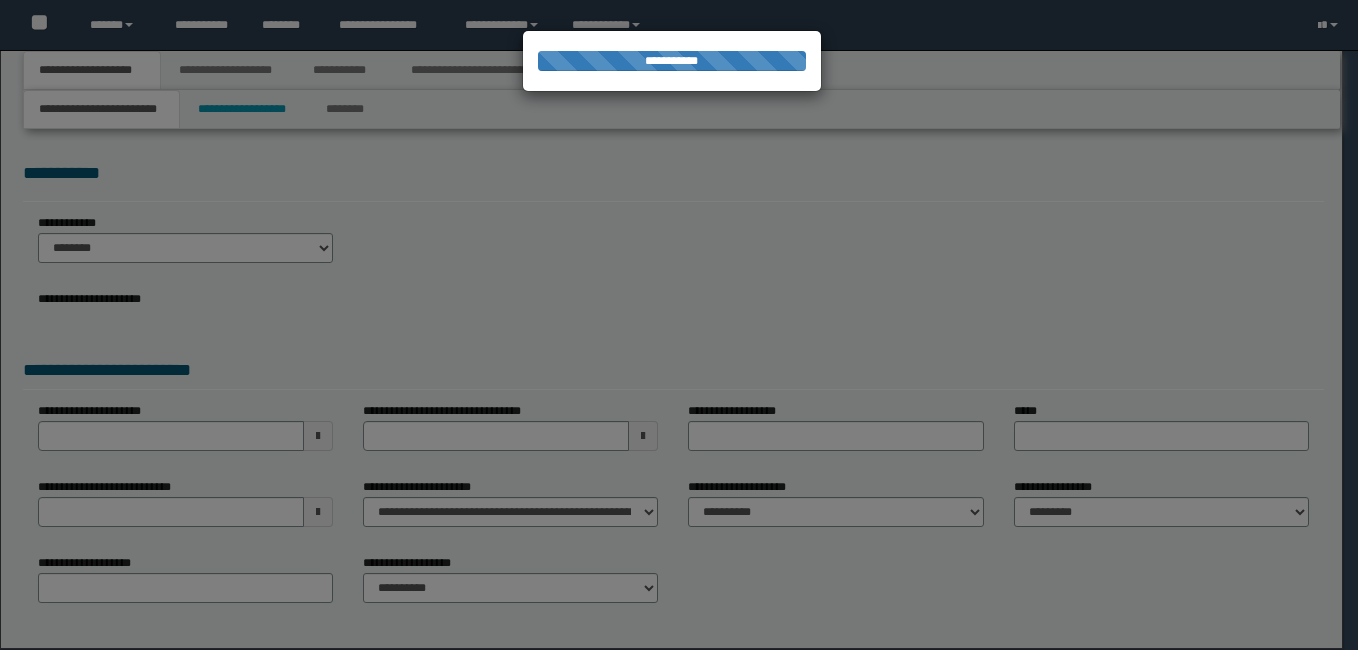 scroll, scrollTop: 0, scrollLeft: 0, axis: both 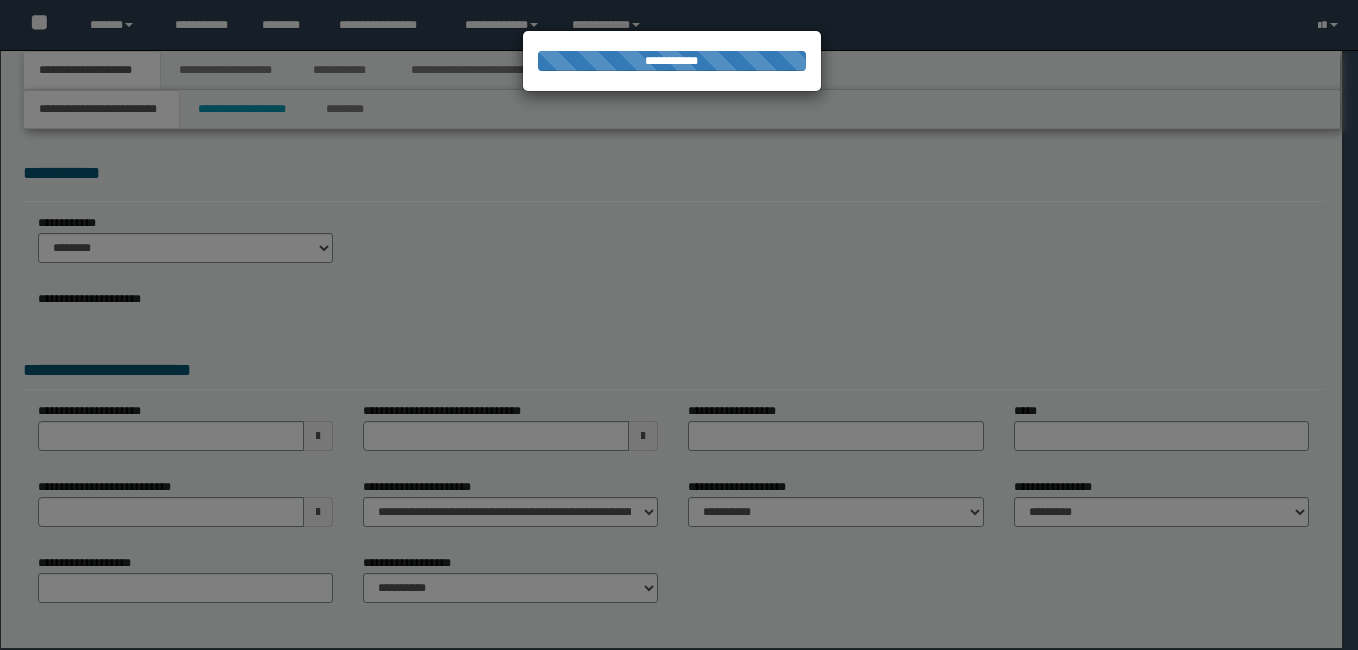 select on "*" 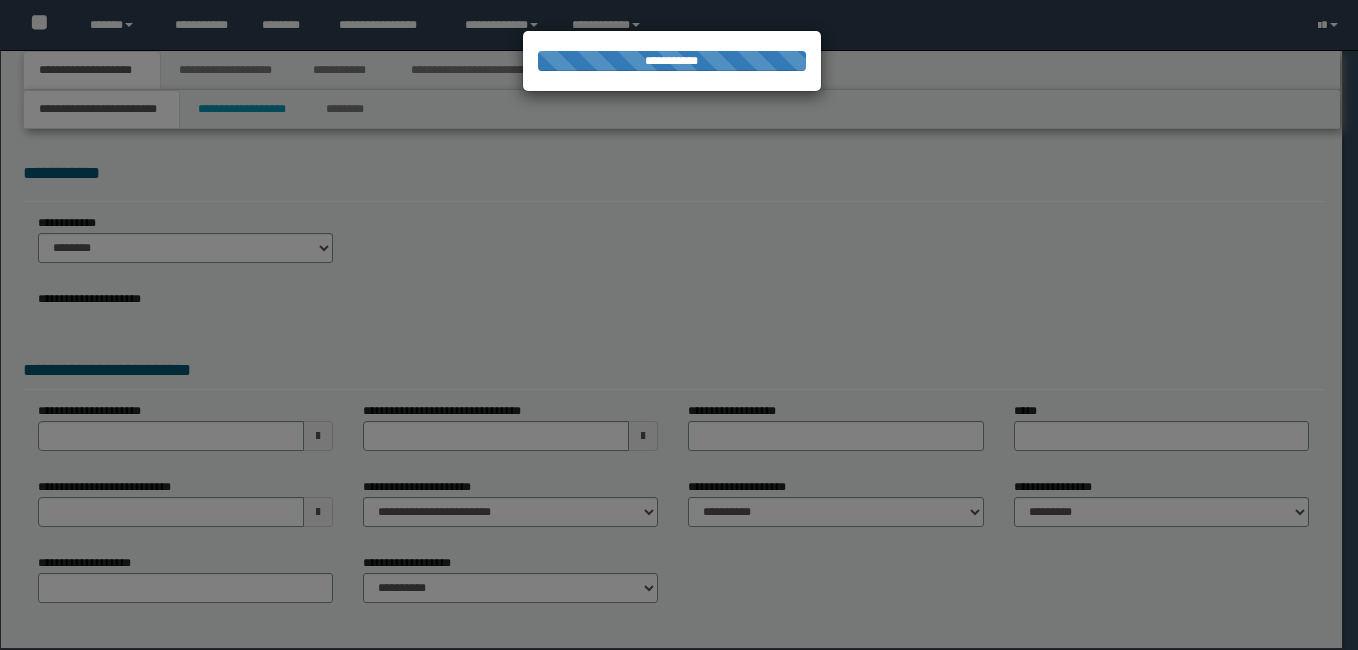 select on "**" 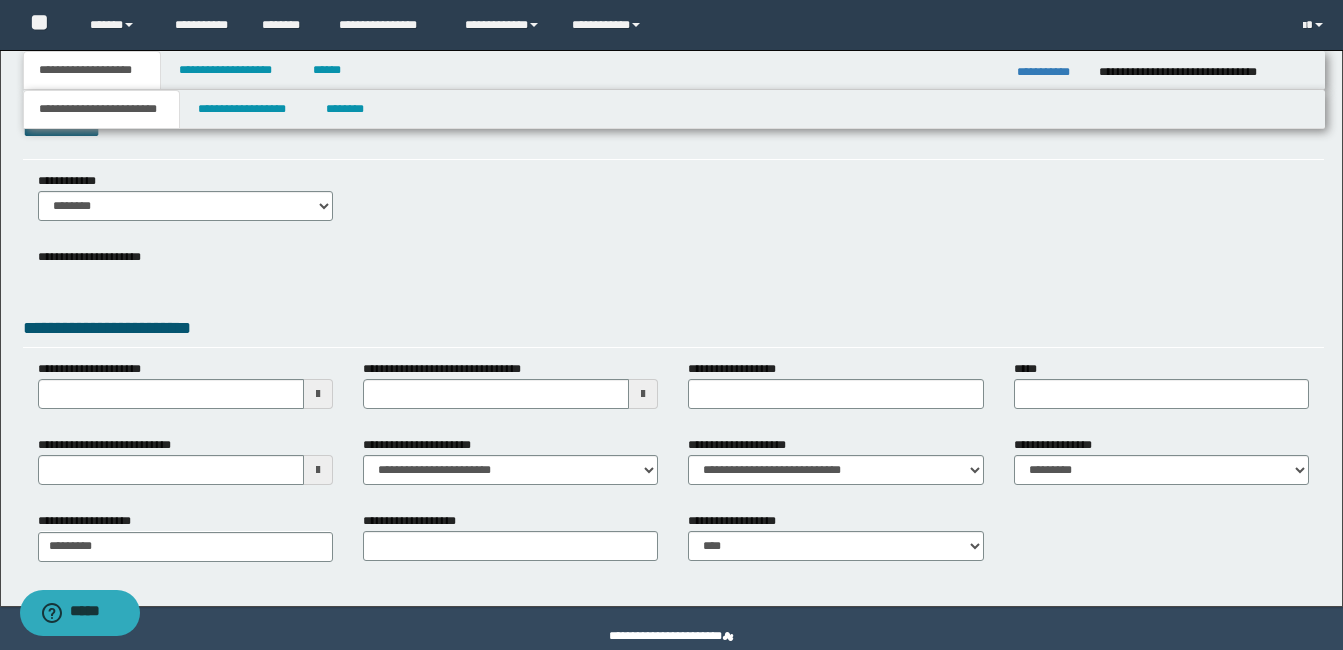 scroll, scrollTop: 76, scrollLeft: 0, axis: vertical 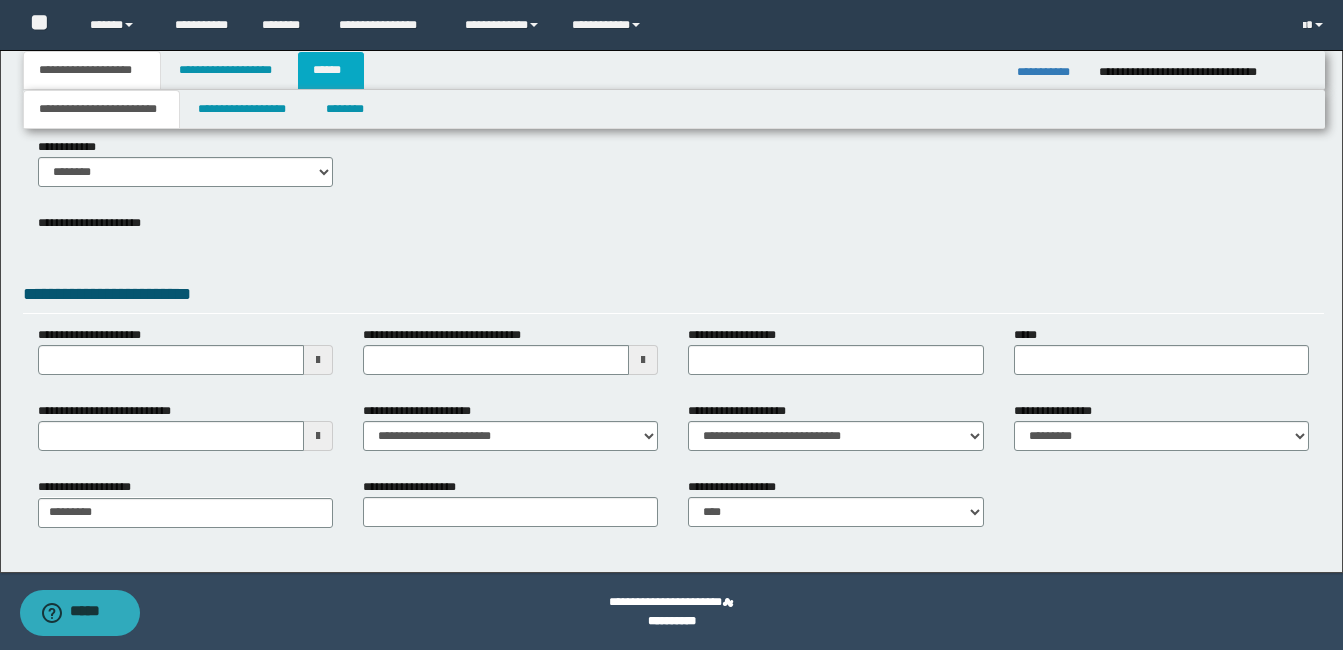 click on "******" at bounding box center [331, 70] 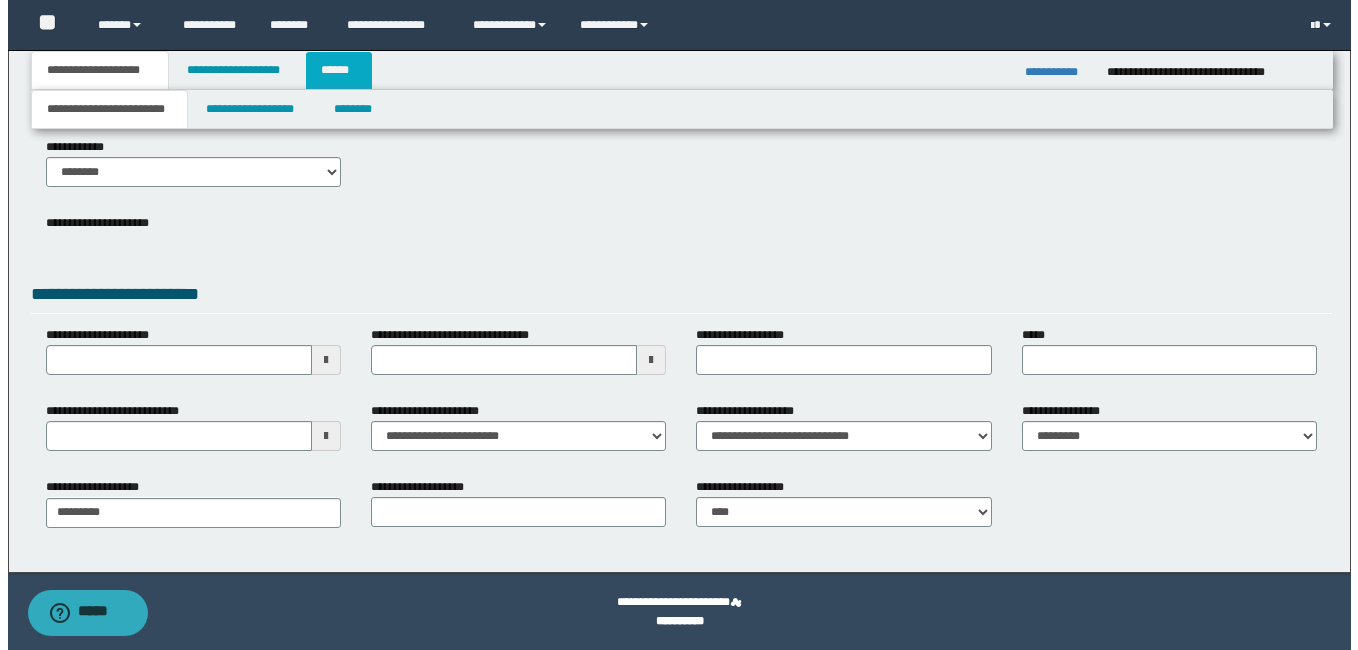 scroll, scrollTop: 0, scrollLeft: 0, axis: both 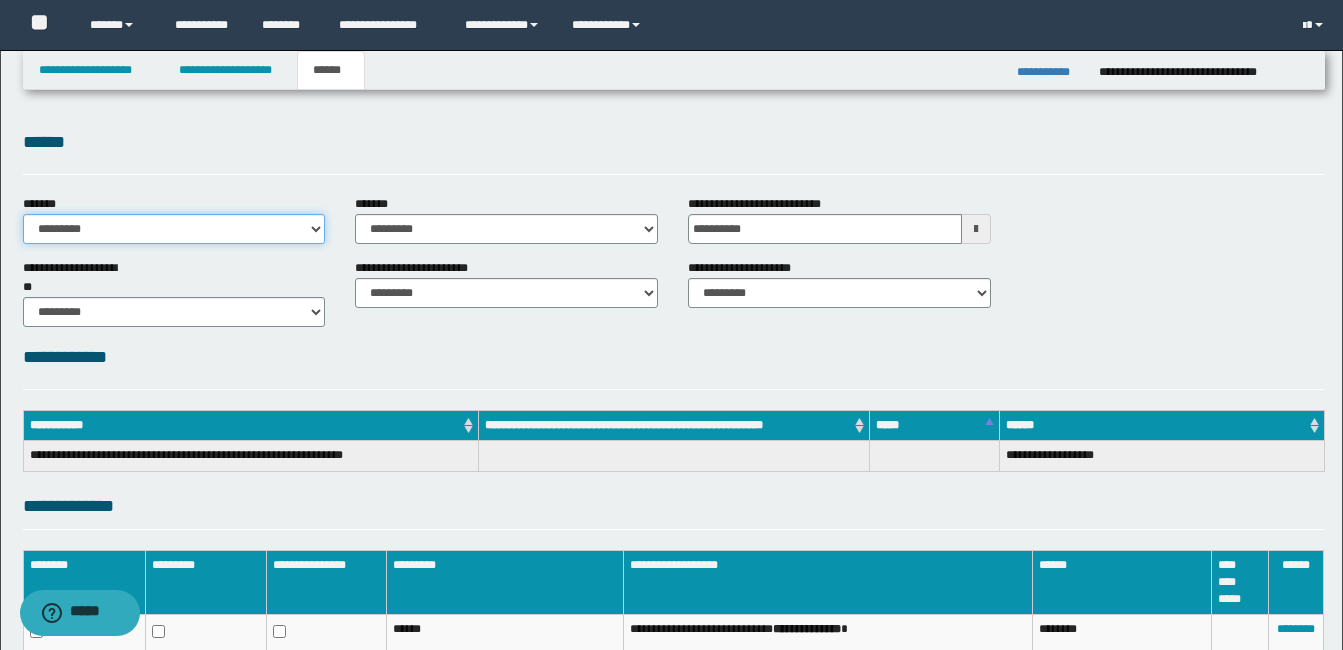 click on "**********" at bounding box center [174, 229] 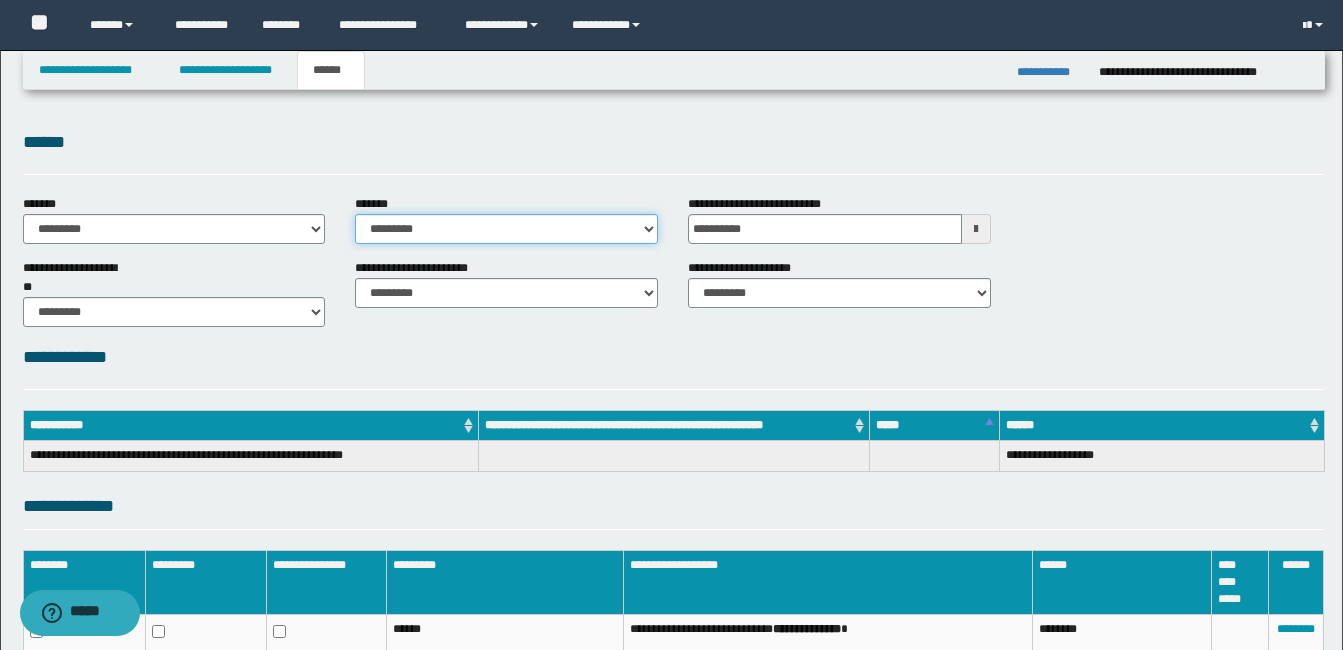click on "**********" at bounding box center (506, 229) 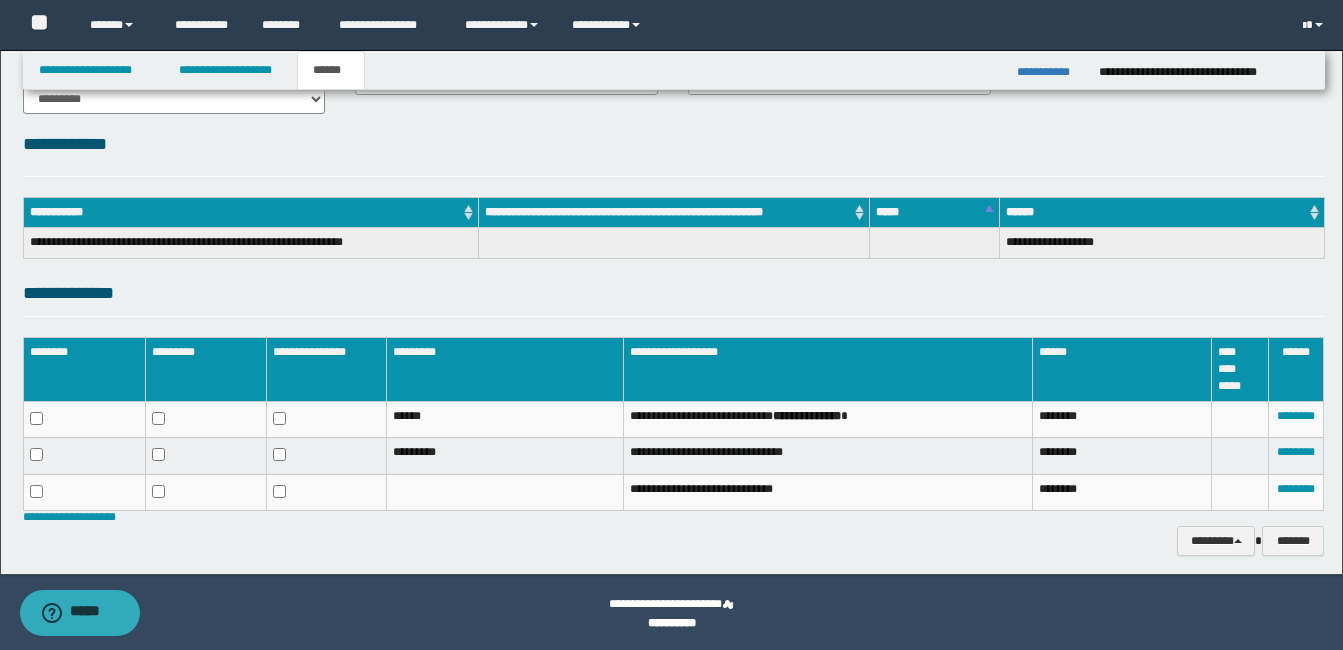 scroll, scrollTop: 216, scrollLeft: 0, axis: vertical 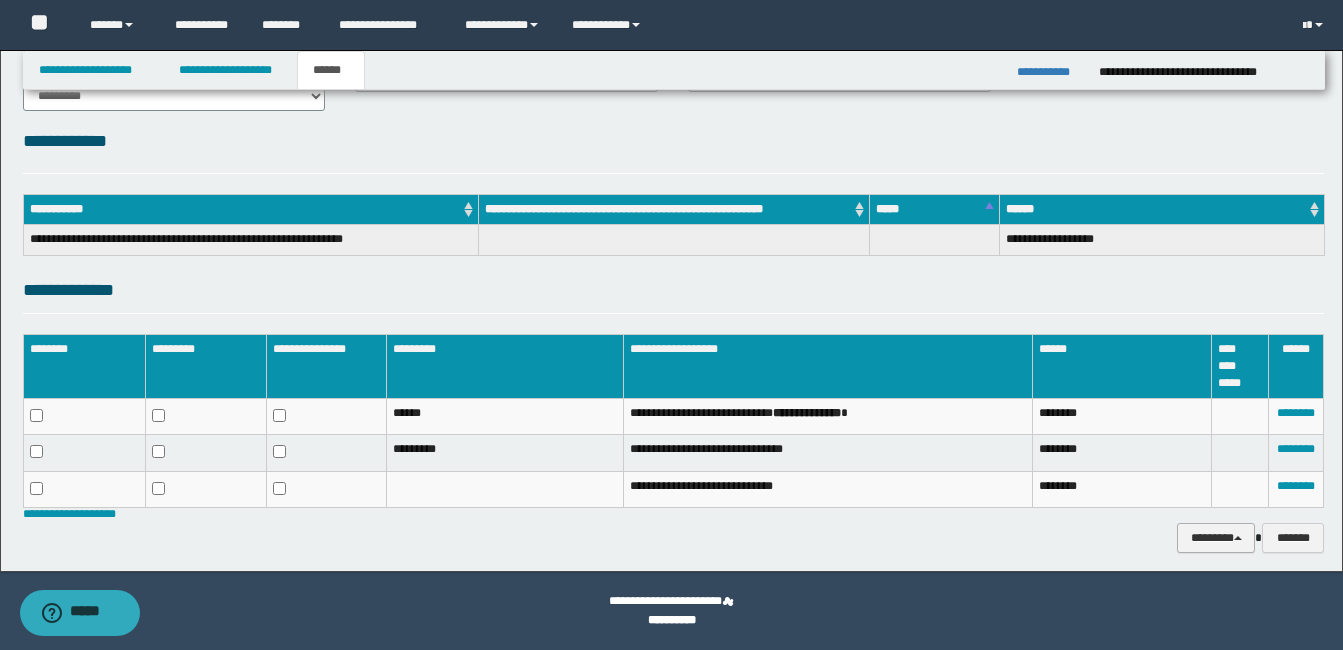 click on "********" at bounding box center (1216, 538) 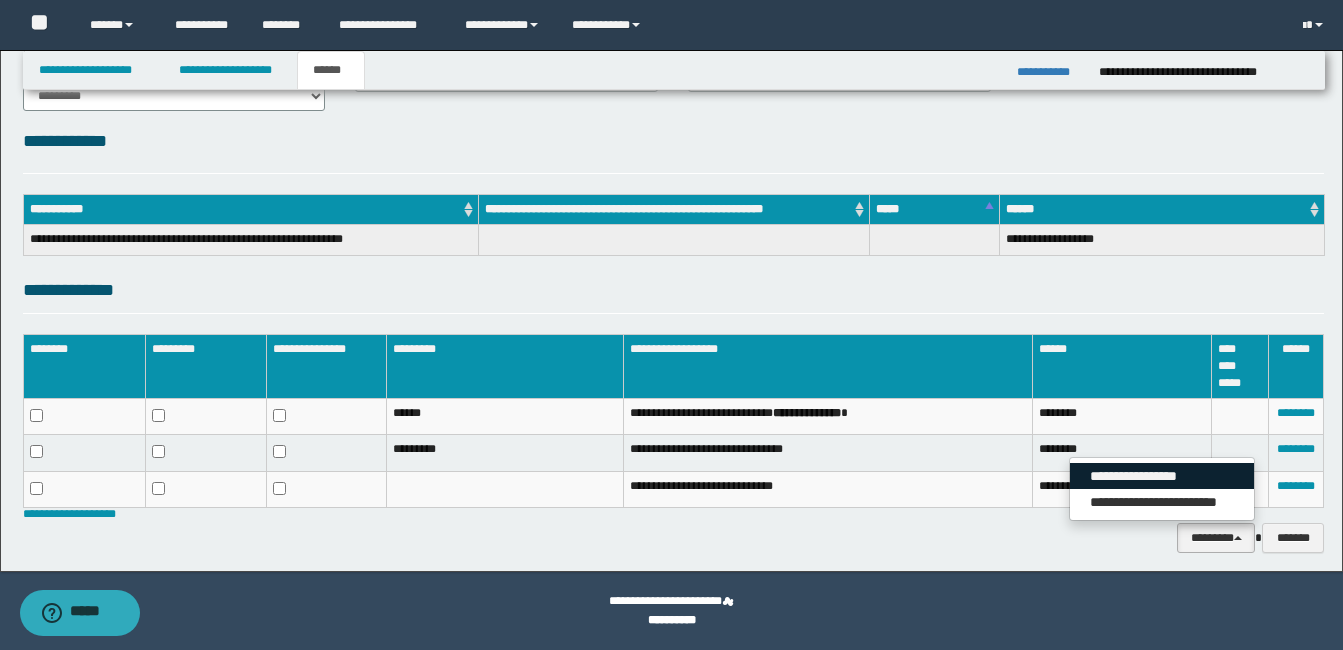 click on "**********" at bounding box center (1162, 476) 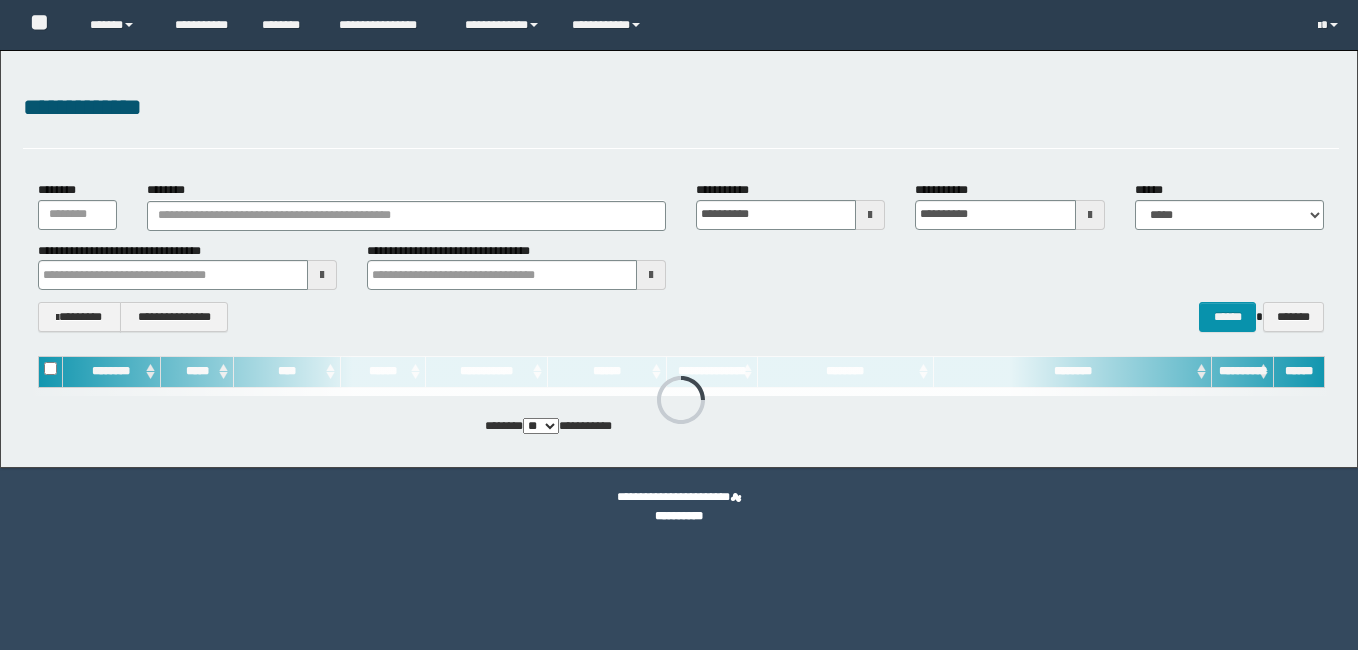 scroll, scrollTop: 0, scrollLeft: 0, axis: both 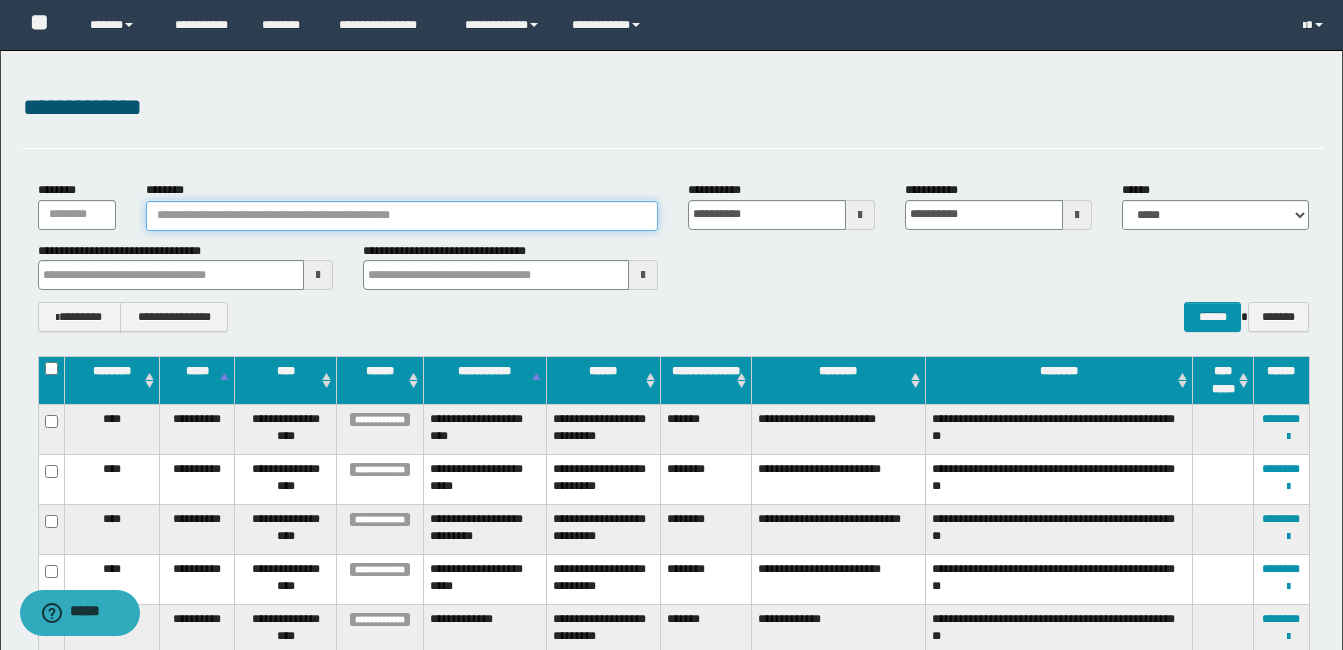 click on "********" at bounding box center [402, 216] 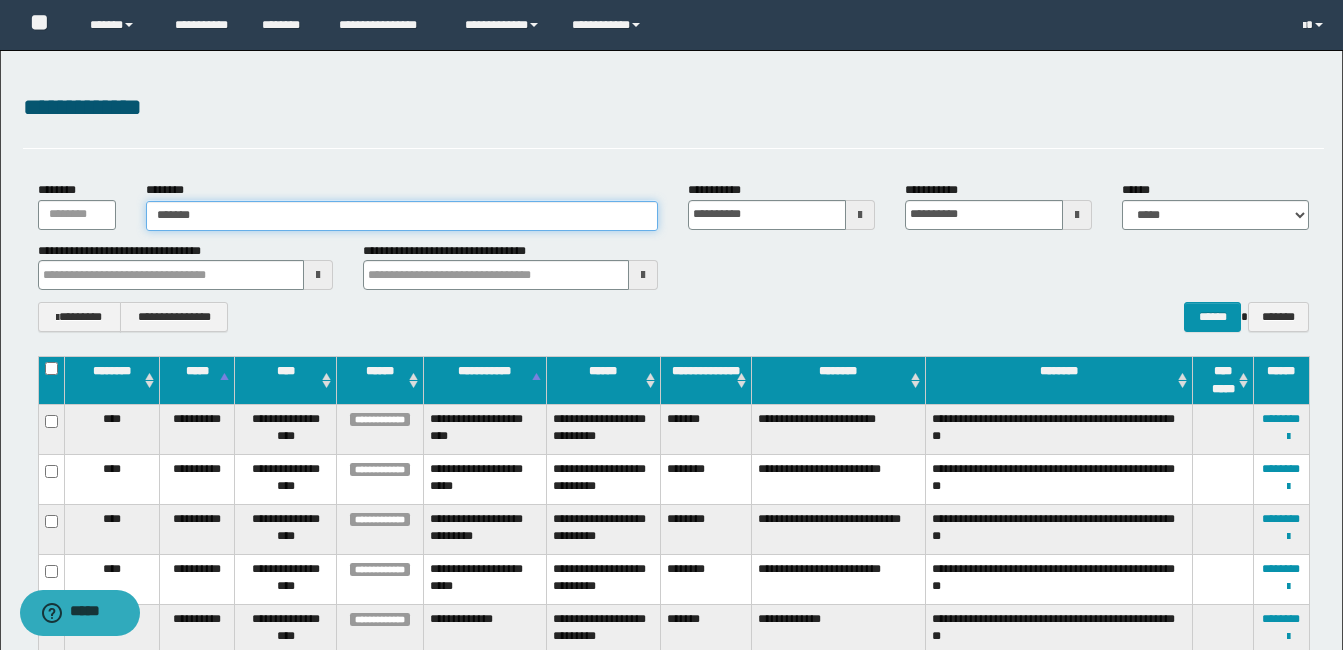 type on "*******" 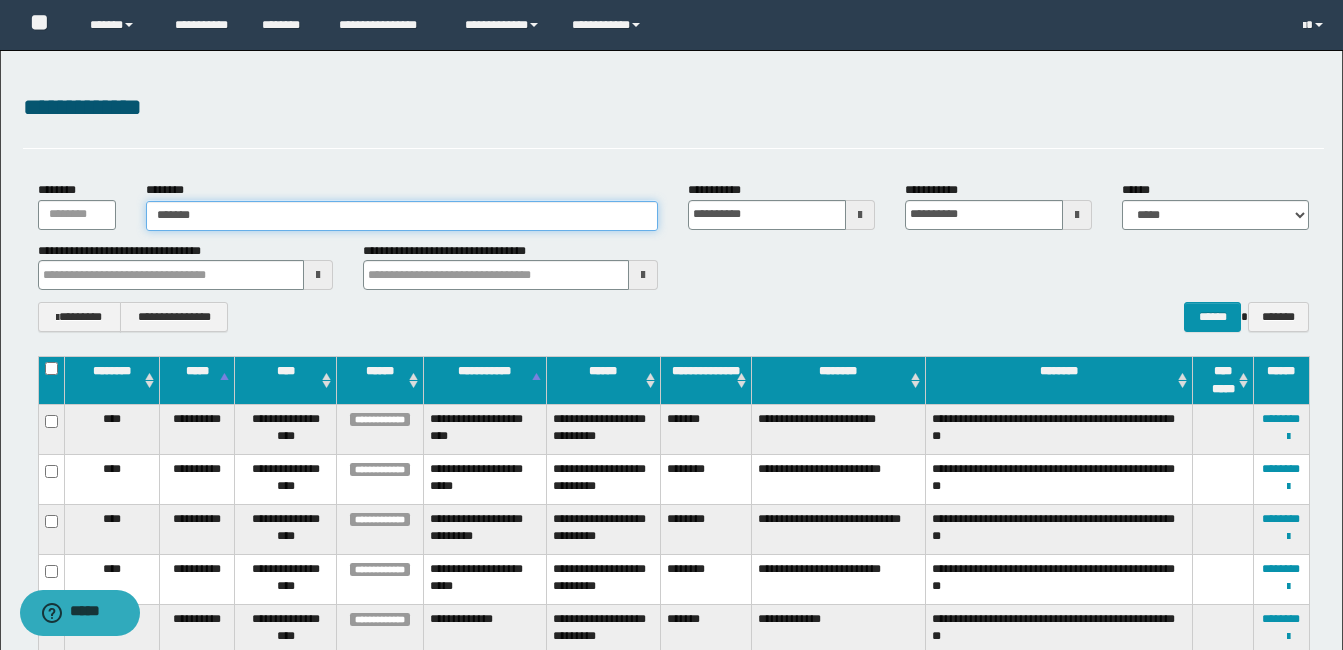 type on "*******" 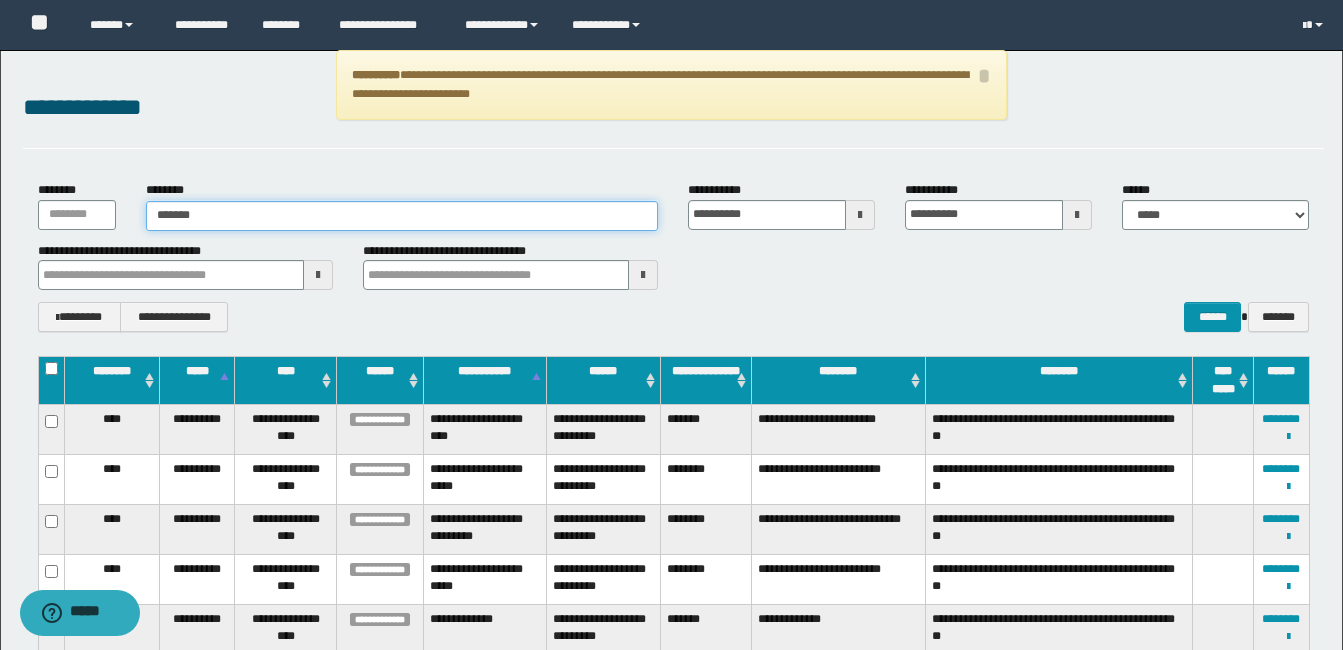 type on "*******" 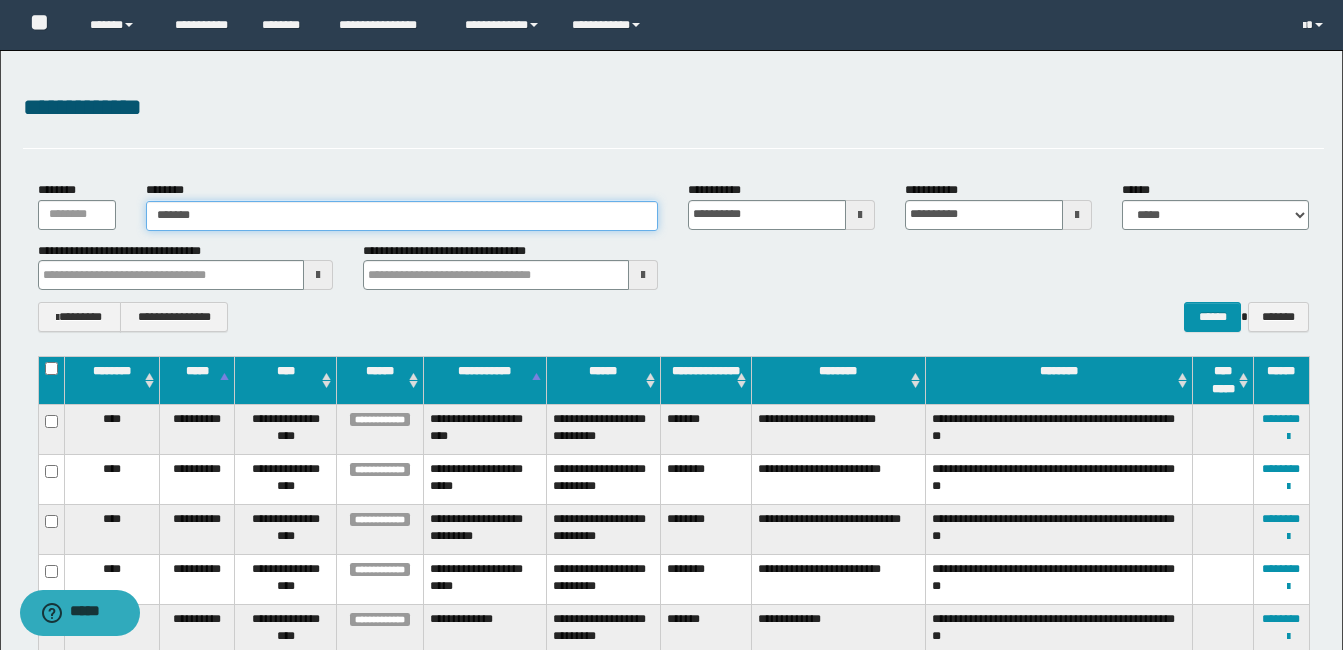 type on "*******" 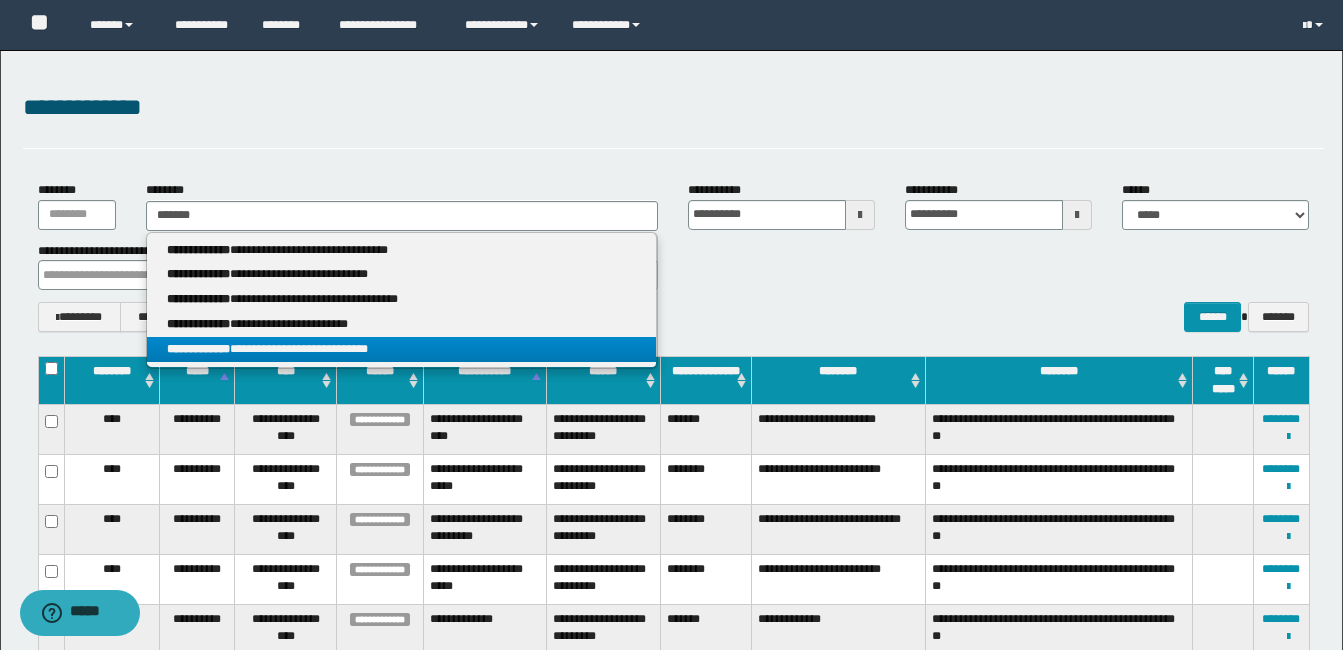 click on "**********" at bounding box center (401, 349) 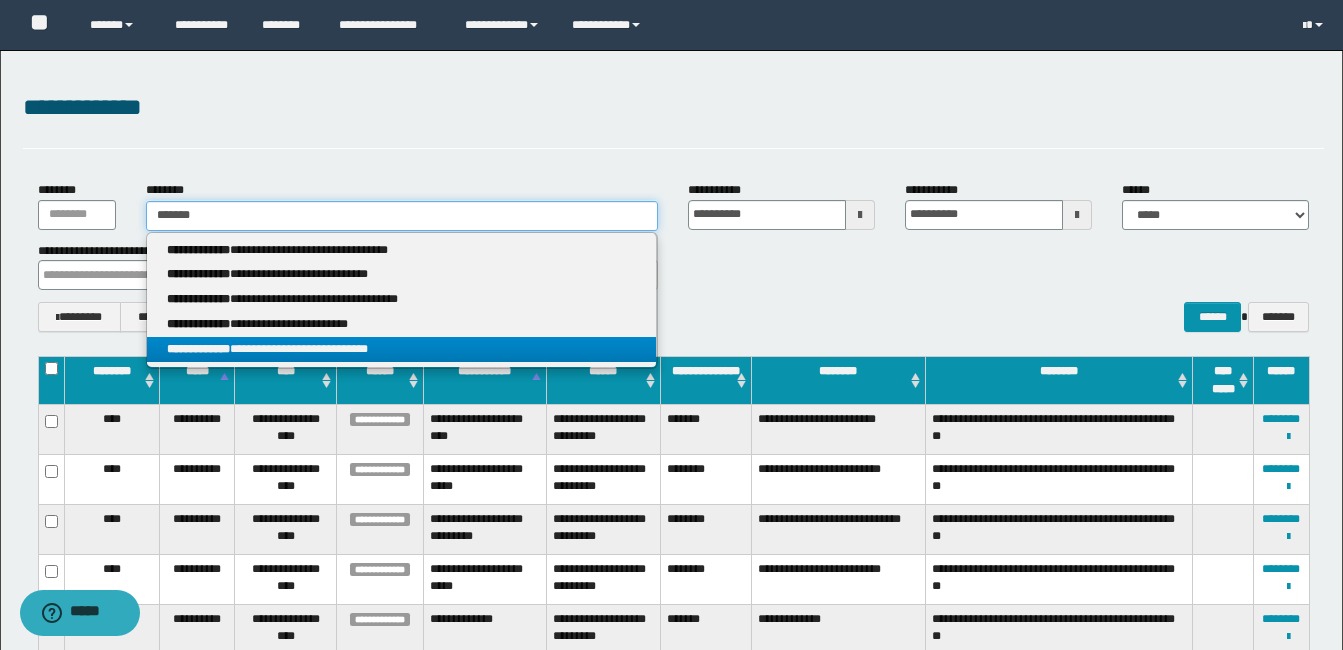 type 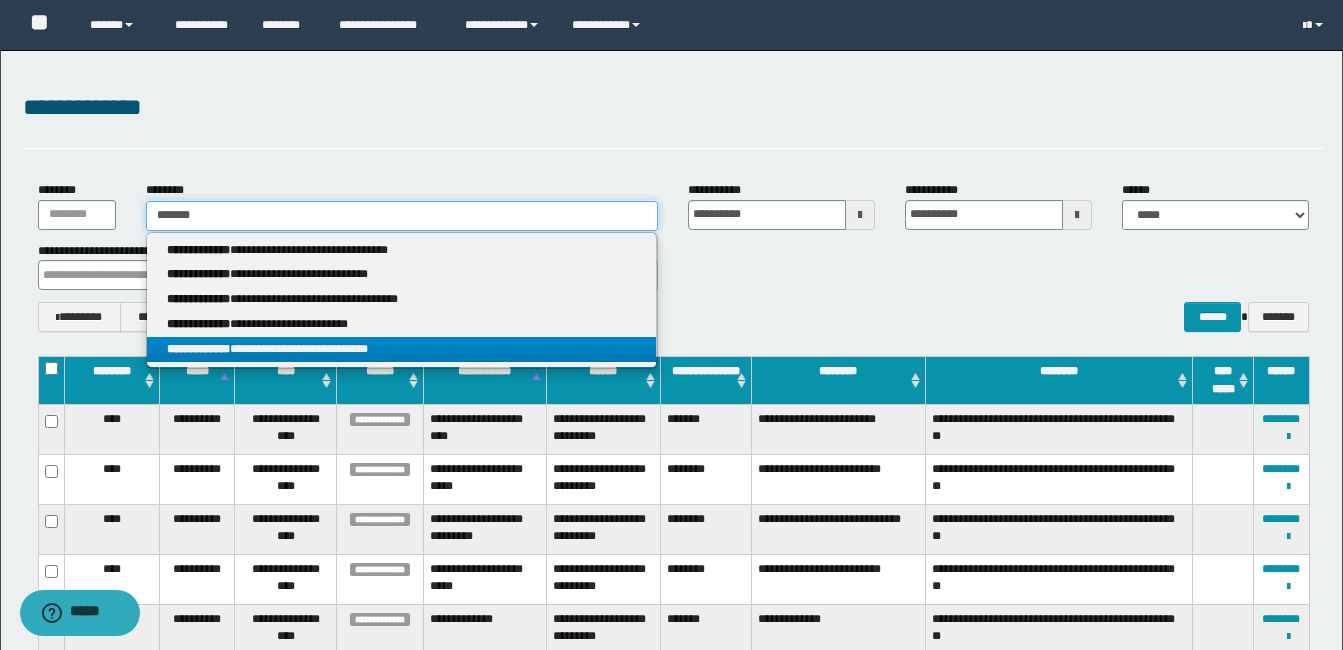 type on "**********" 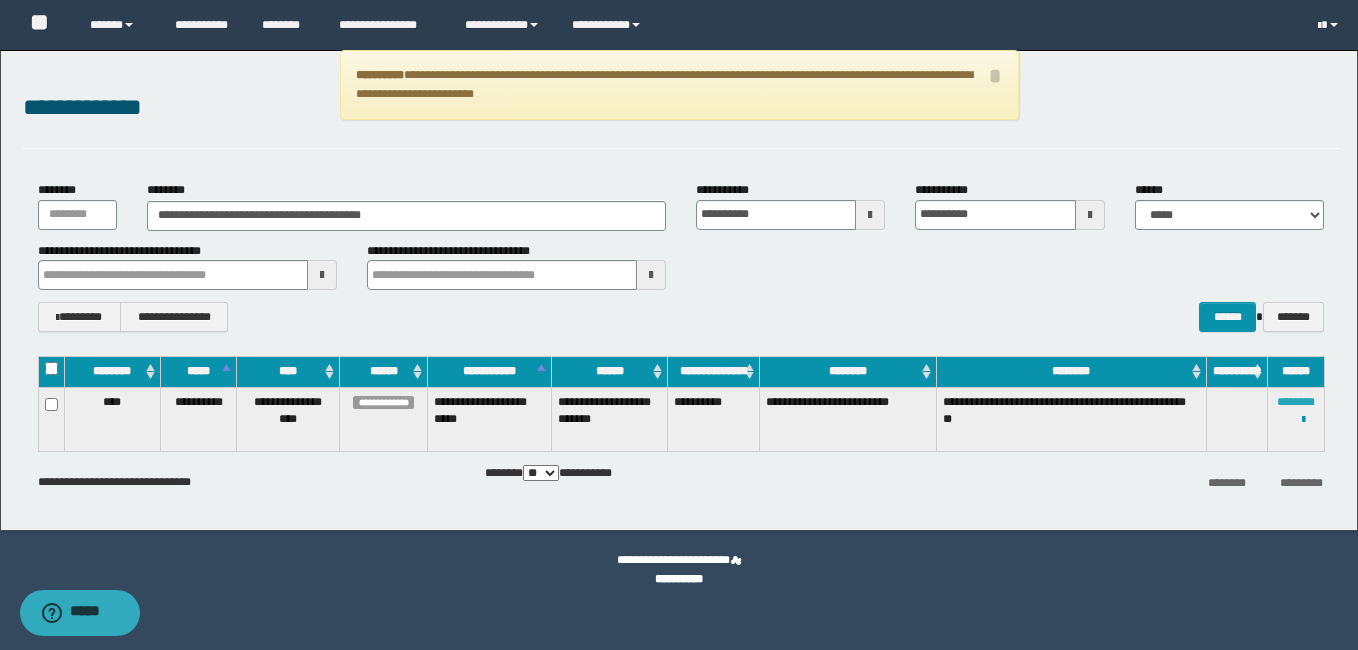 click on "********" at bounding box center [1296, 402] 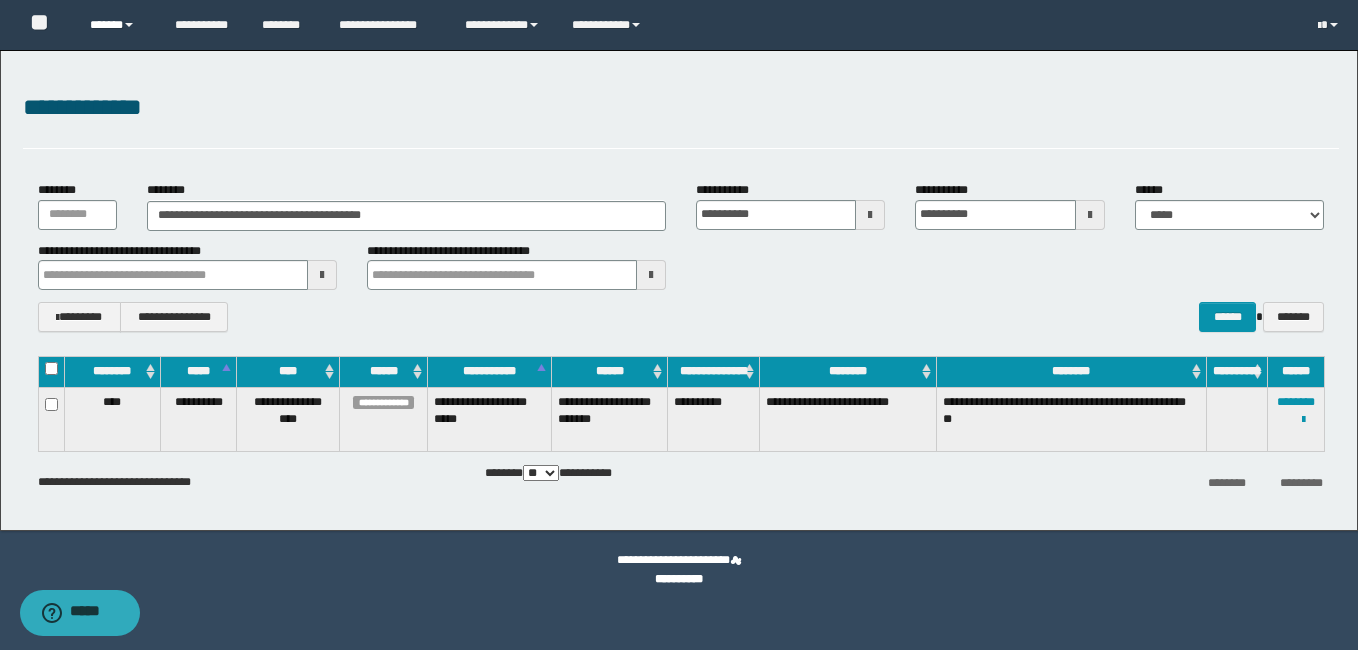 click on "******" at bounding box center [117, 25] 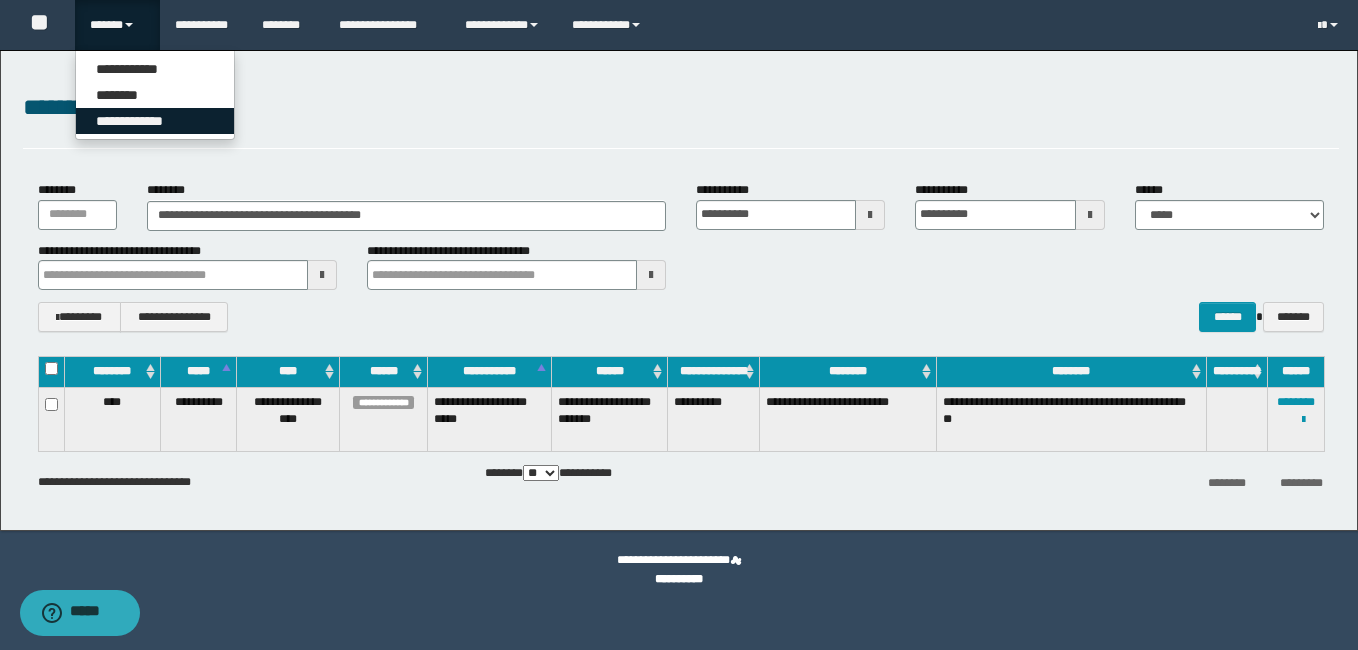 click on "**********" at bounding box center (155, 121) 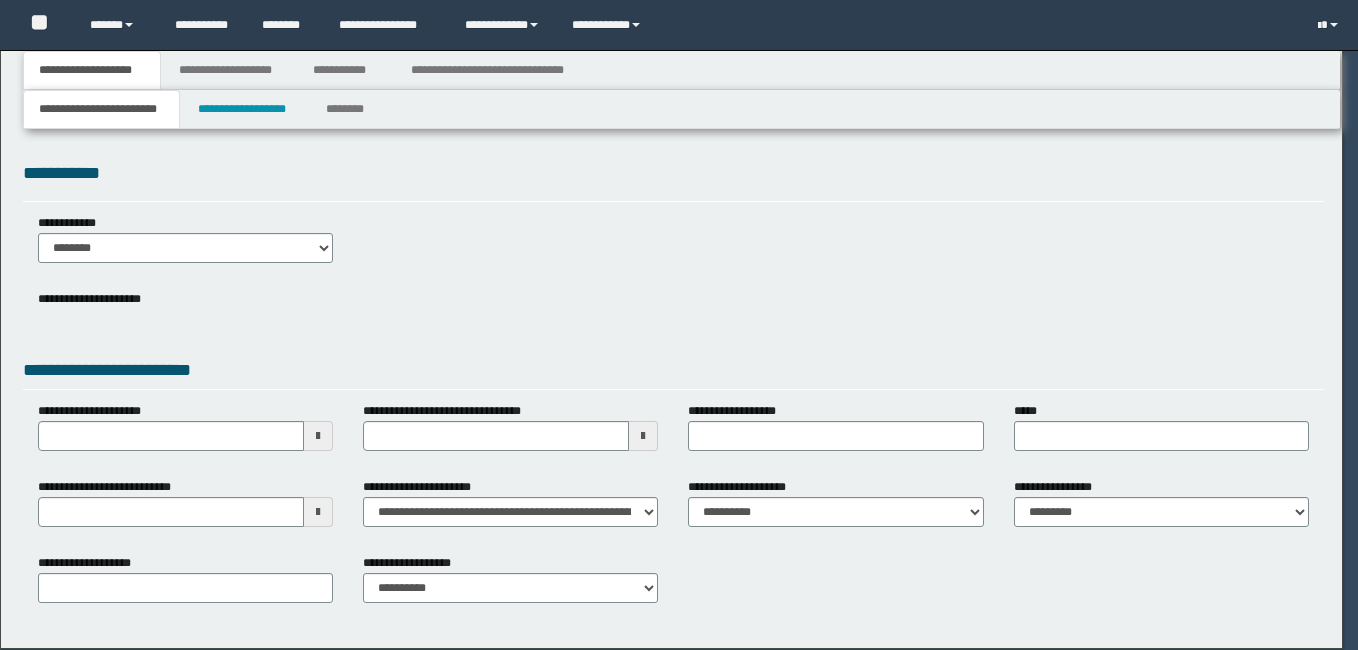 scroll, scrollTop: 0, scrollLeft: 0, axis: both 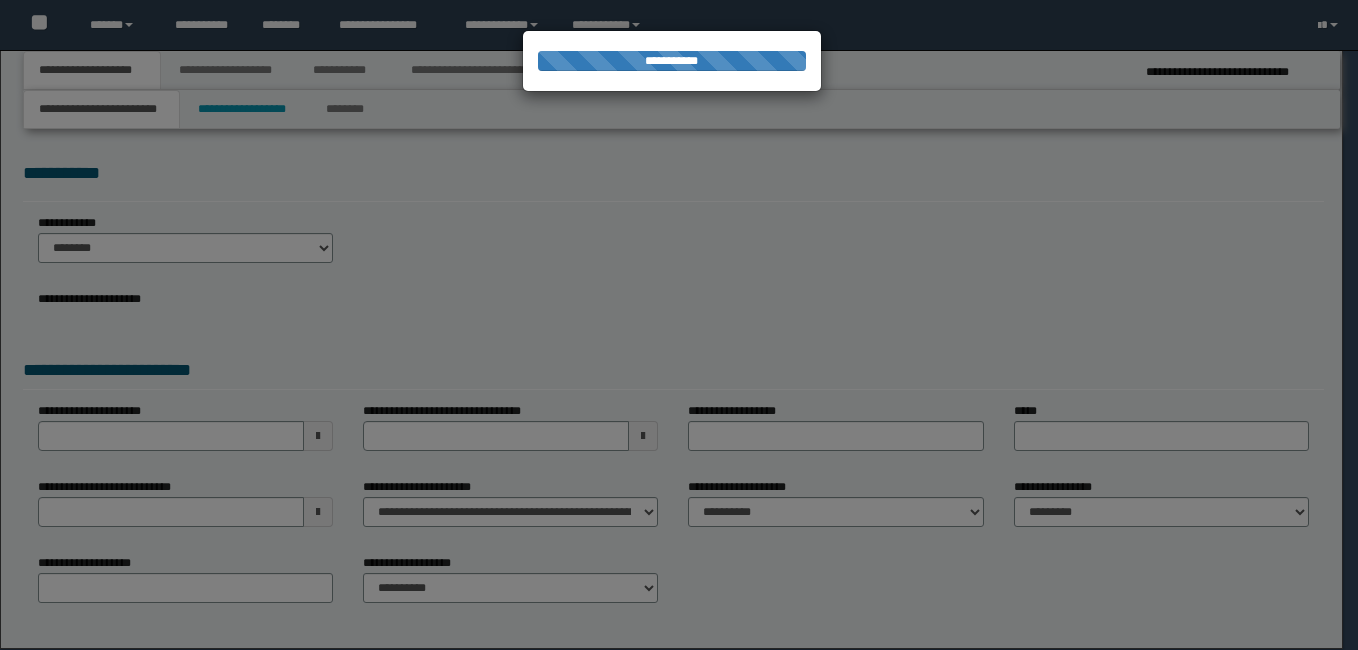 select on "*" 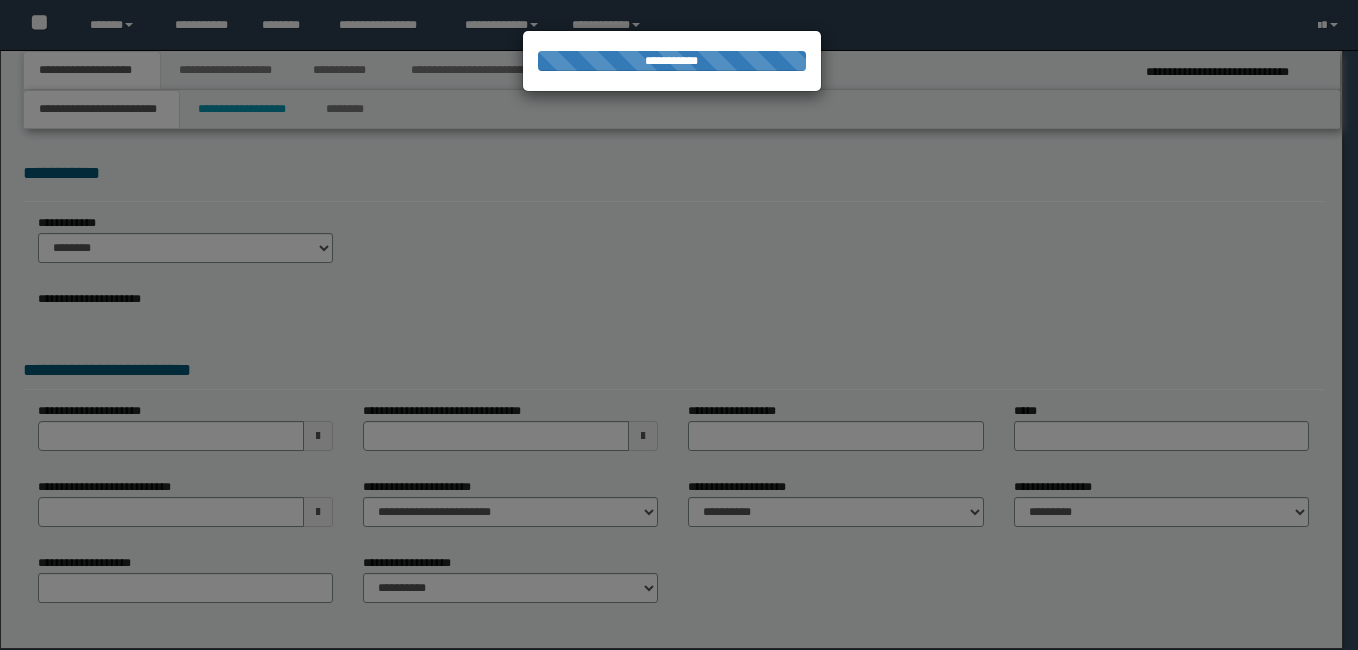 select on "**" 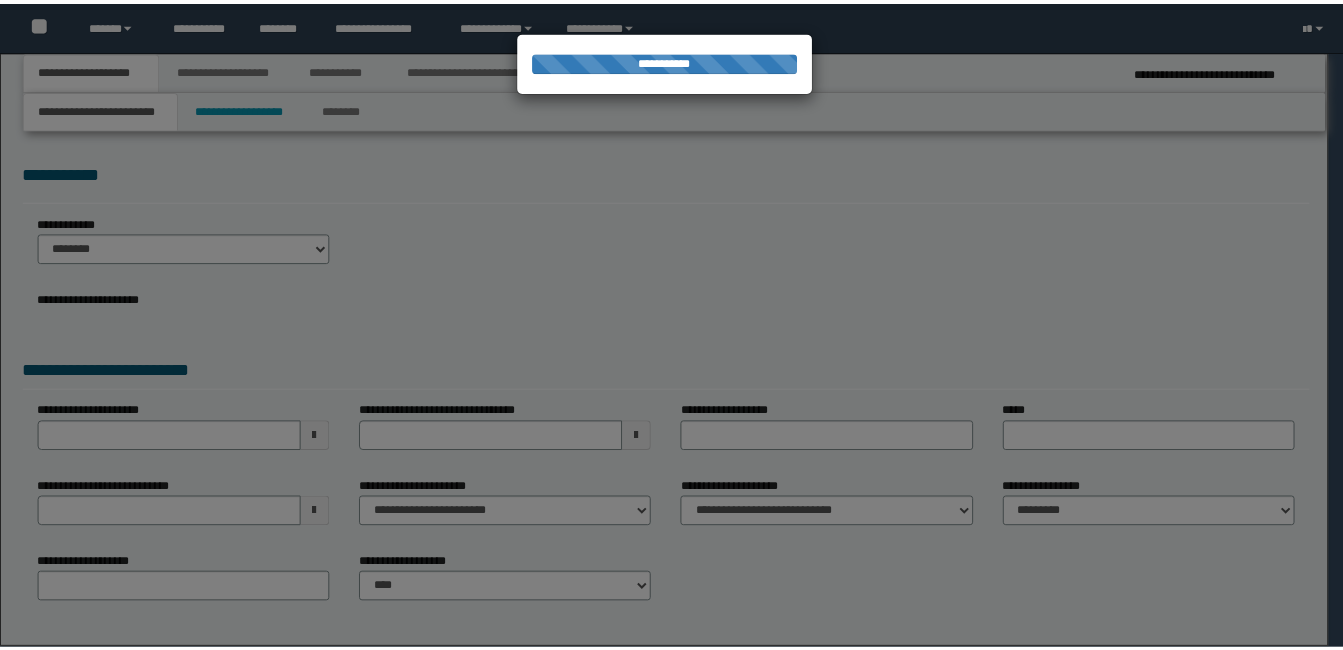 scroll, scrollTop: 0, scrollLeft: 0, axis: both 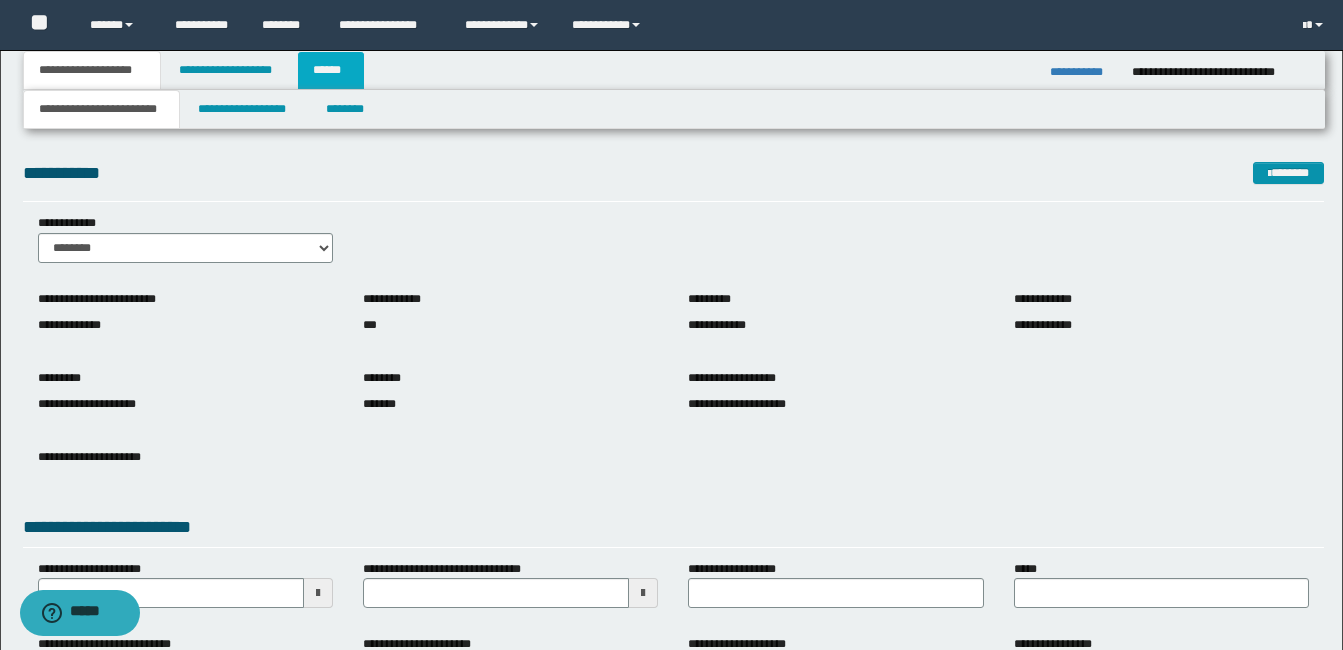 click on "******" at bounding box center (331, 70) 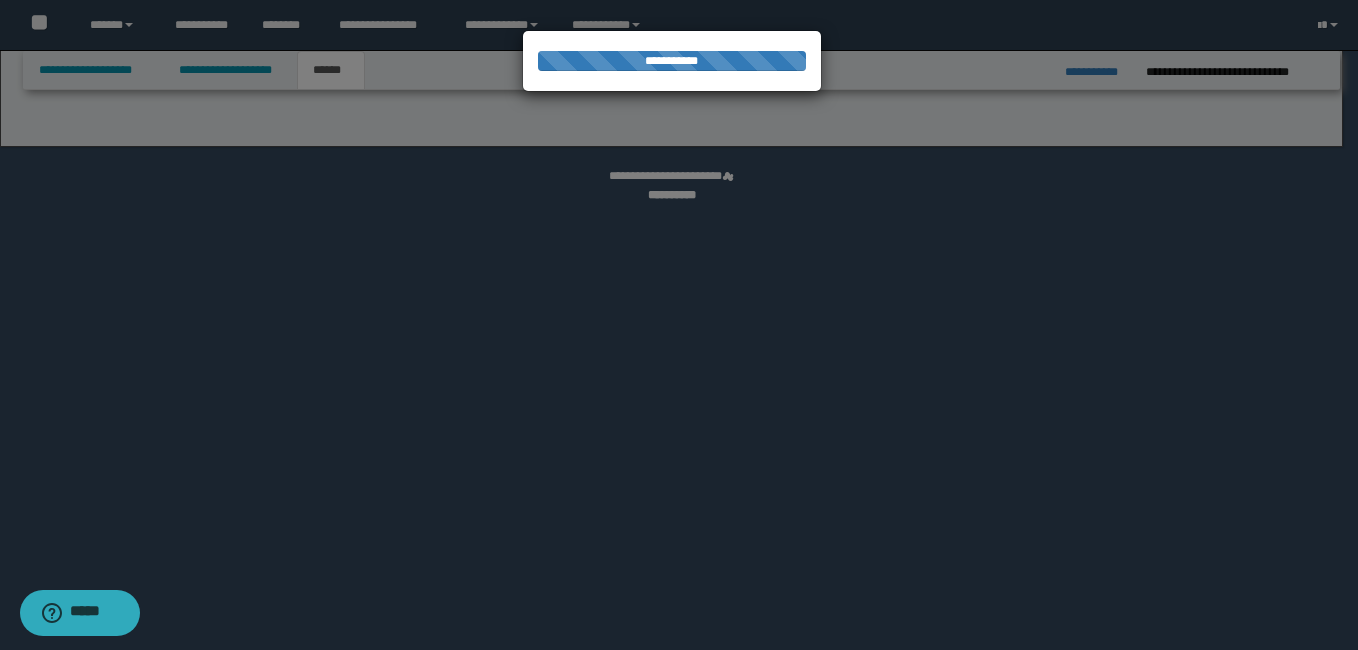 select on "*" 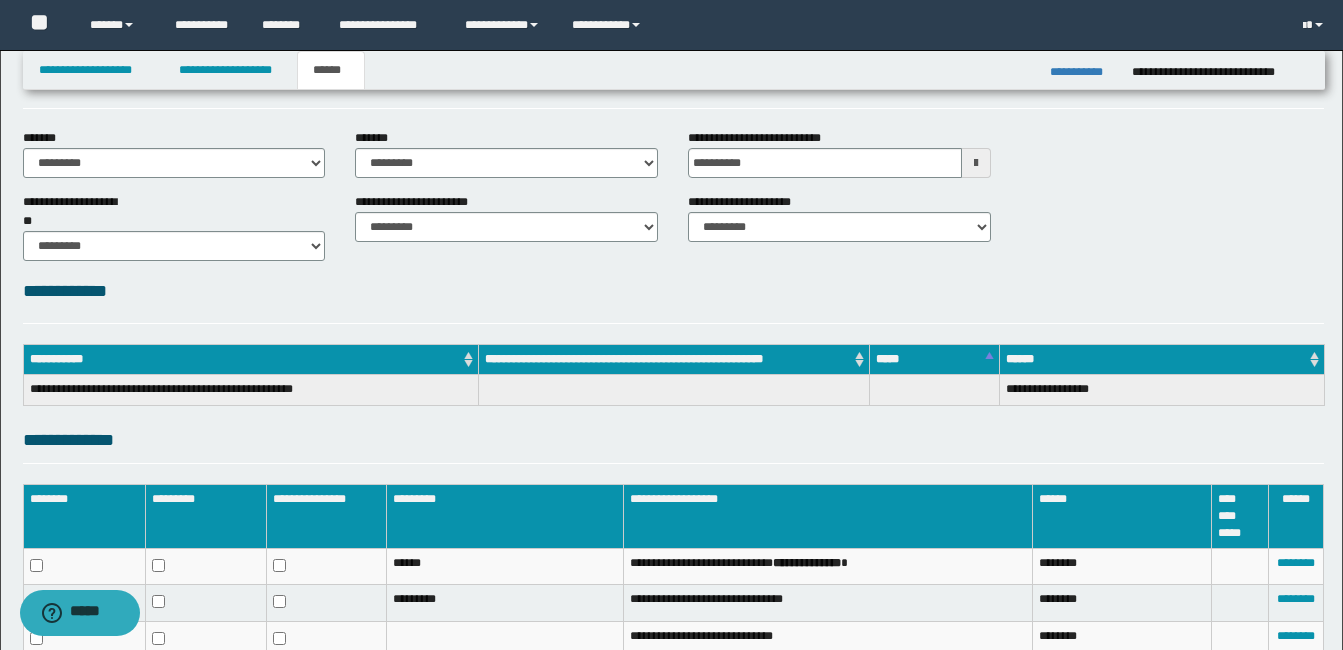 scroll, scrollTop: 216, scrollLeft: 0, axis: vertical 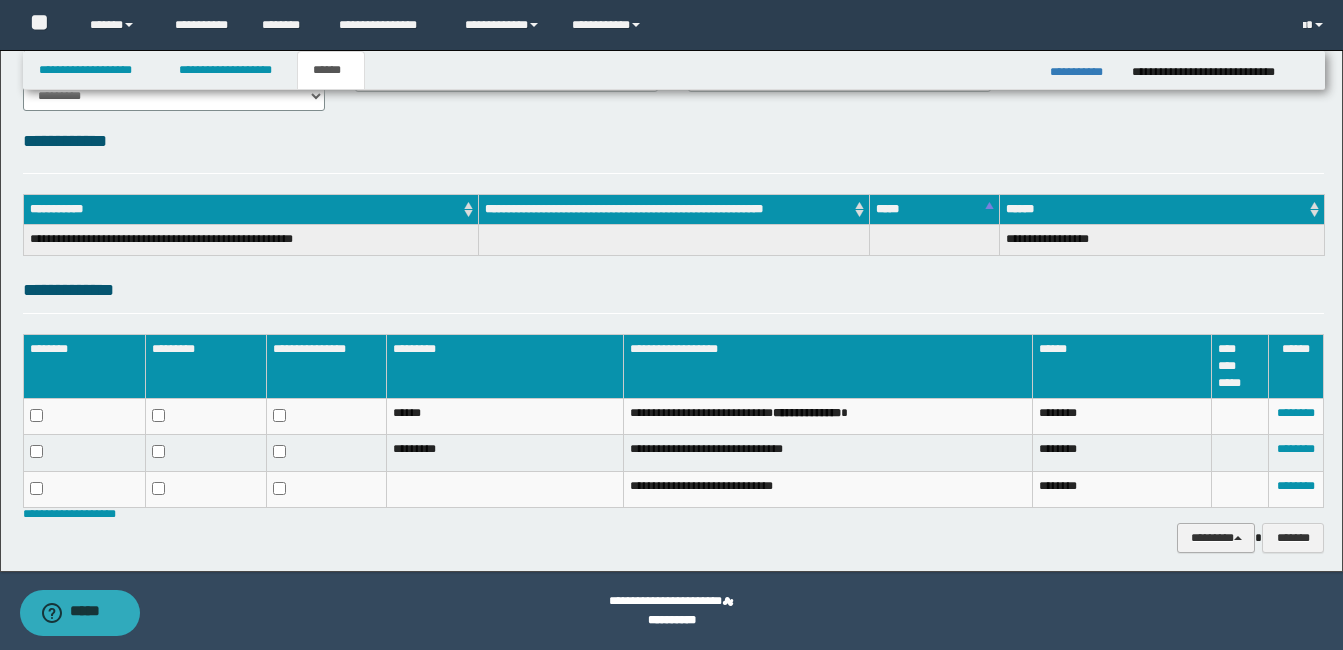 click on "********" at bounding box center [1216, 538] 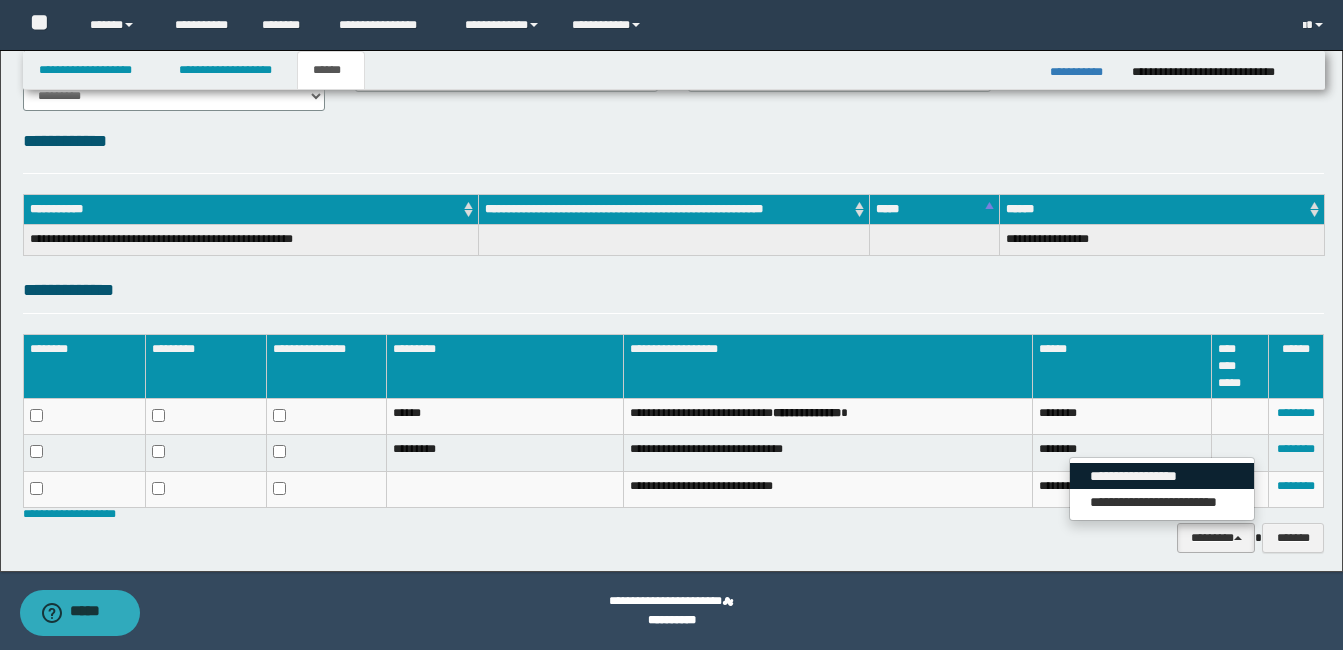 click on "**********" at bounding box center (1162, 476) 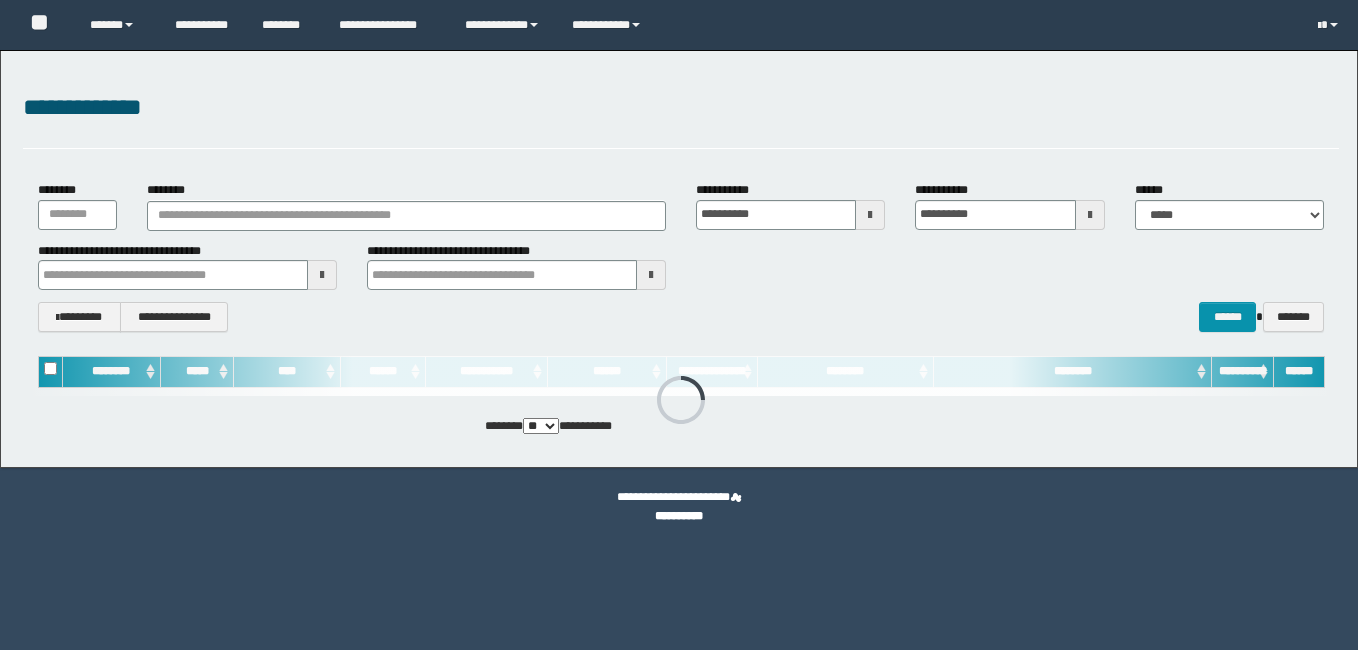 scroll, scrollTop: 0, scrollLeft: 0, axis: both 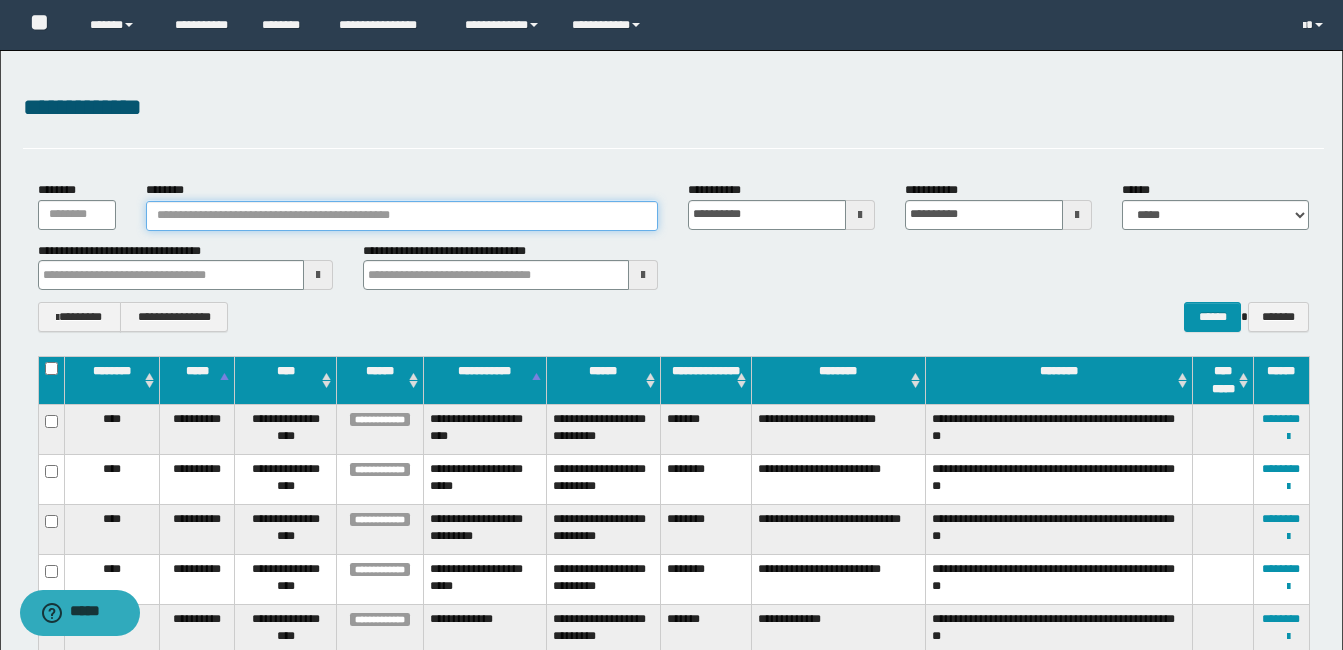click on "********" at bounding box center (402, 216) 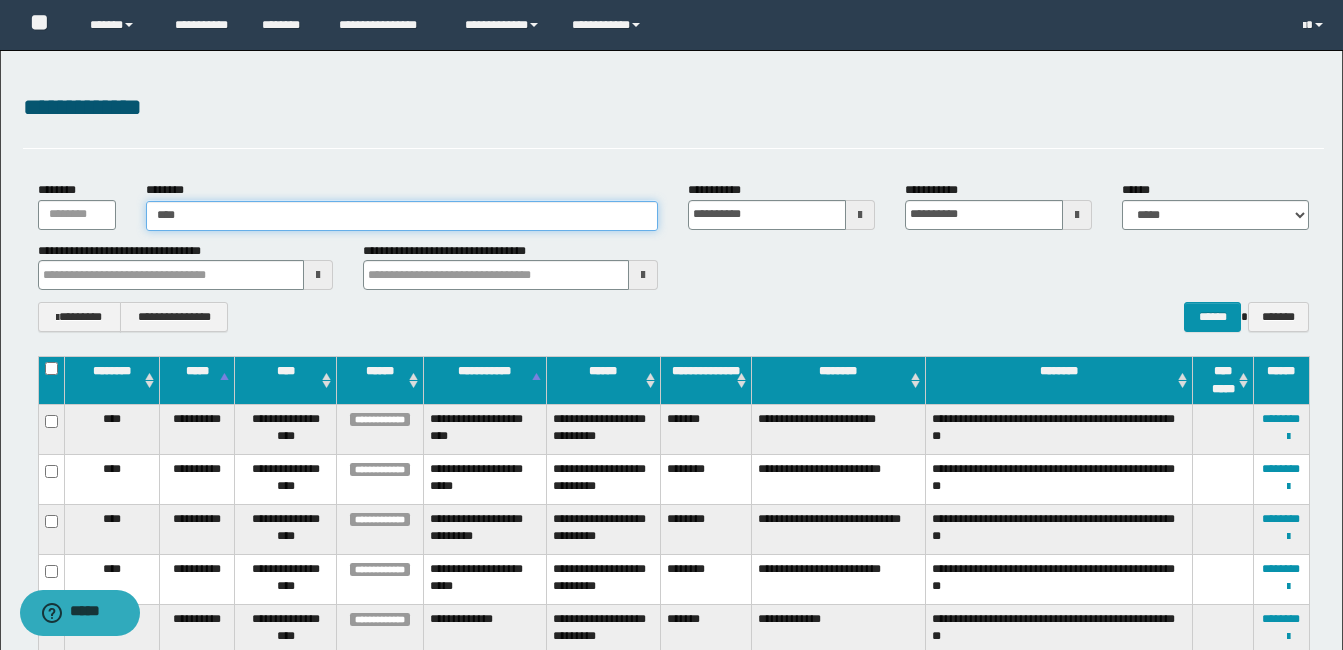type on "****" 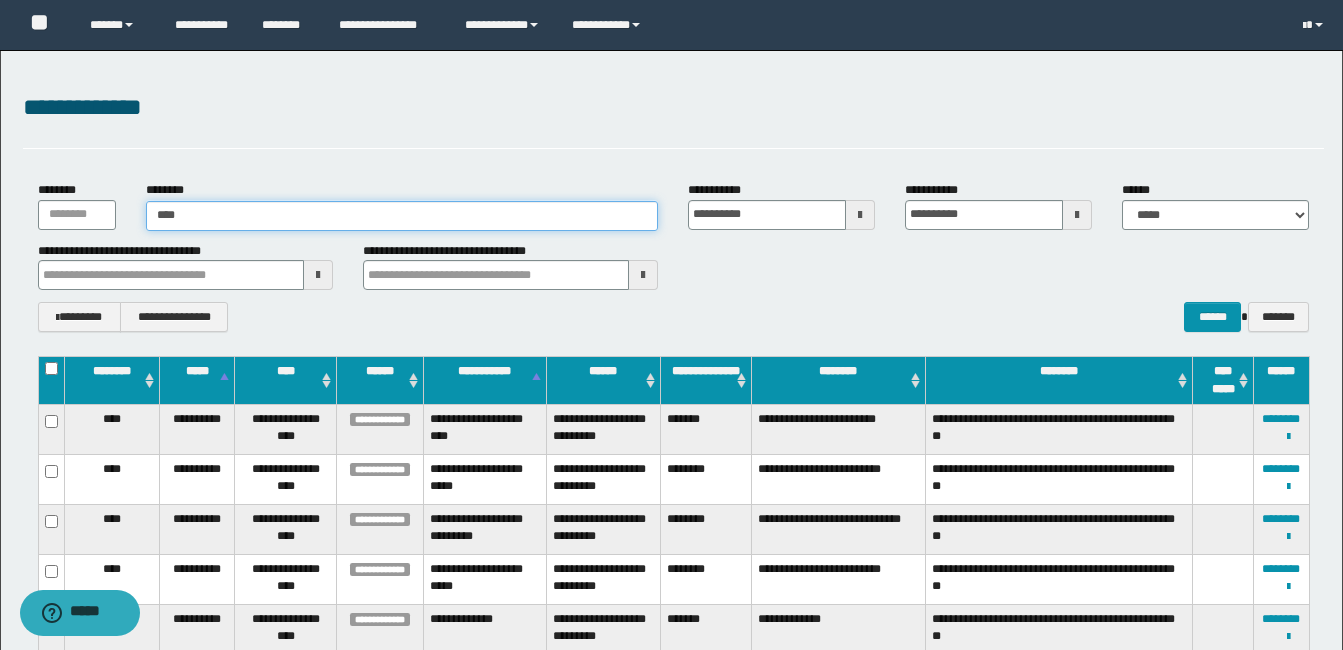 type on "****" 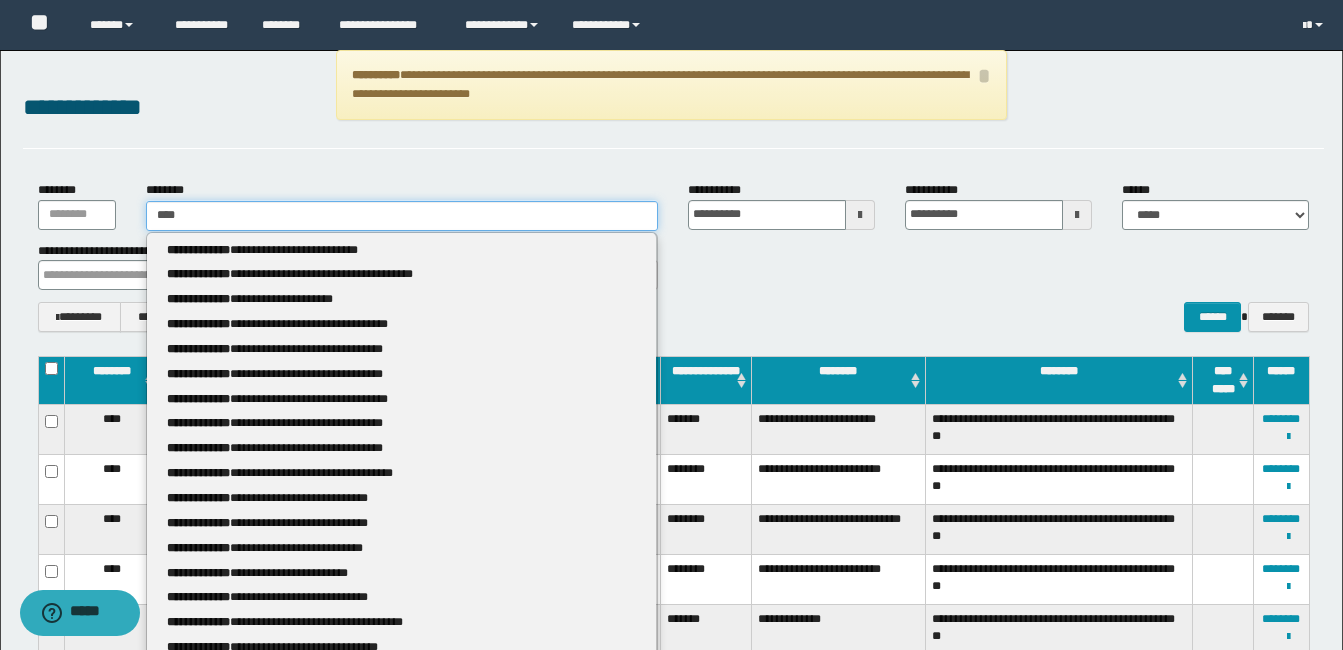 type 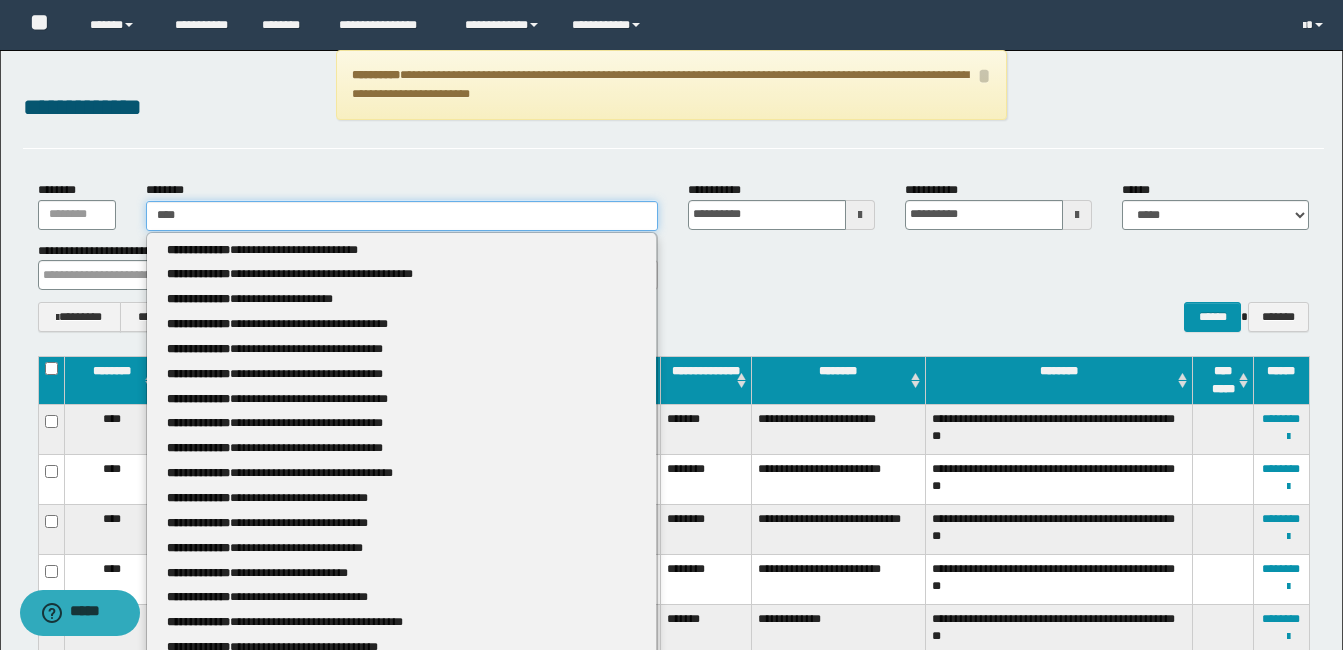 type on "*****" 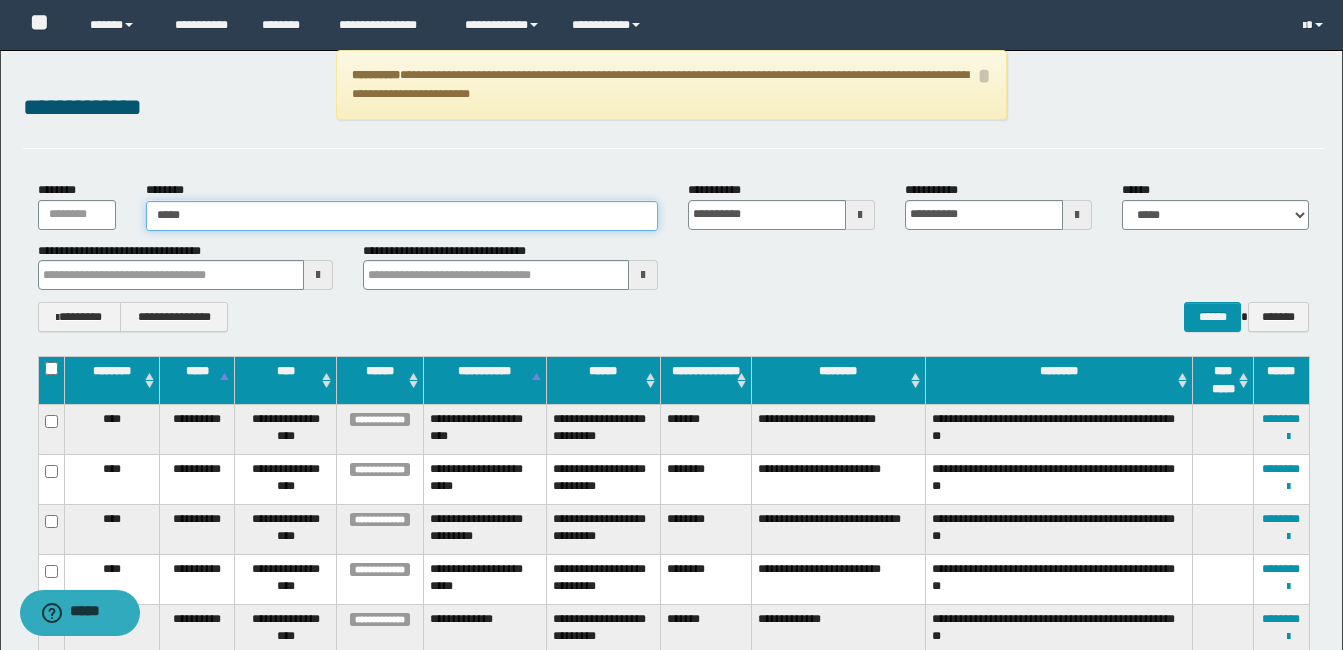type on "*****" 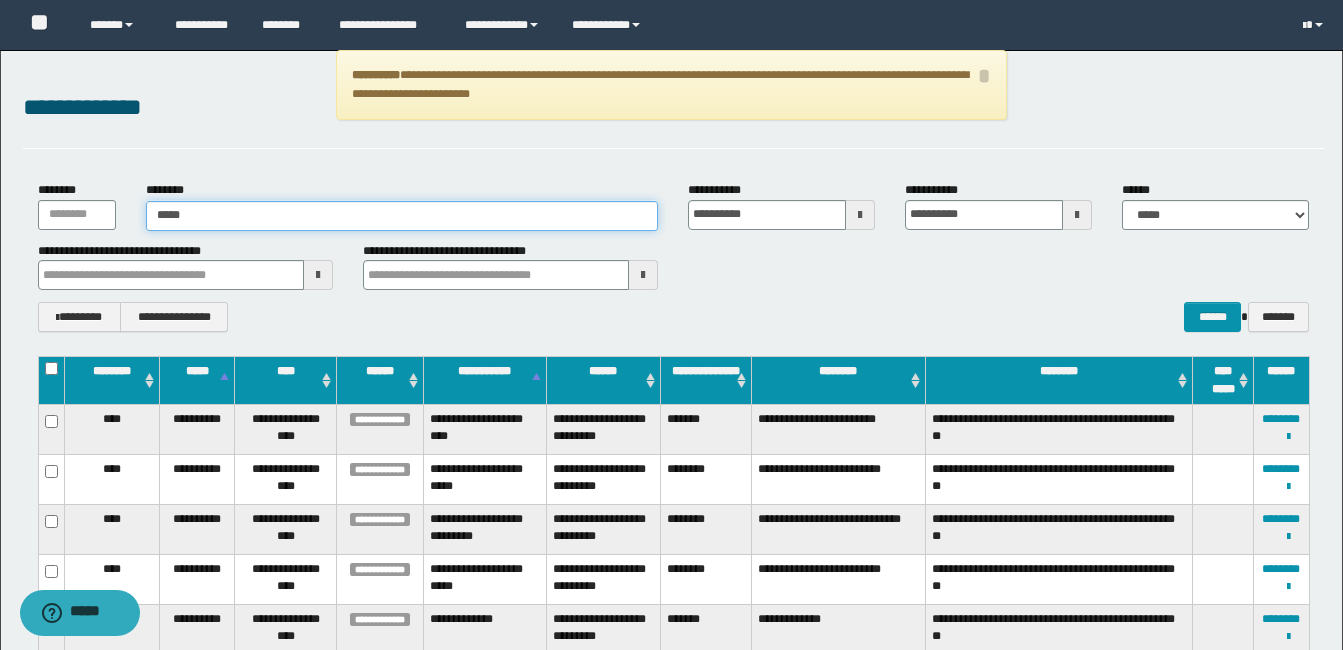 type 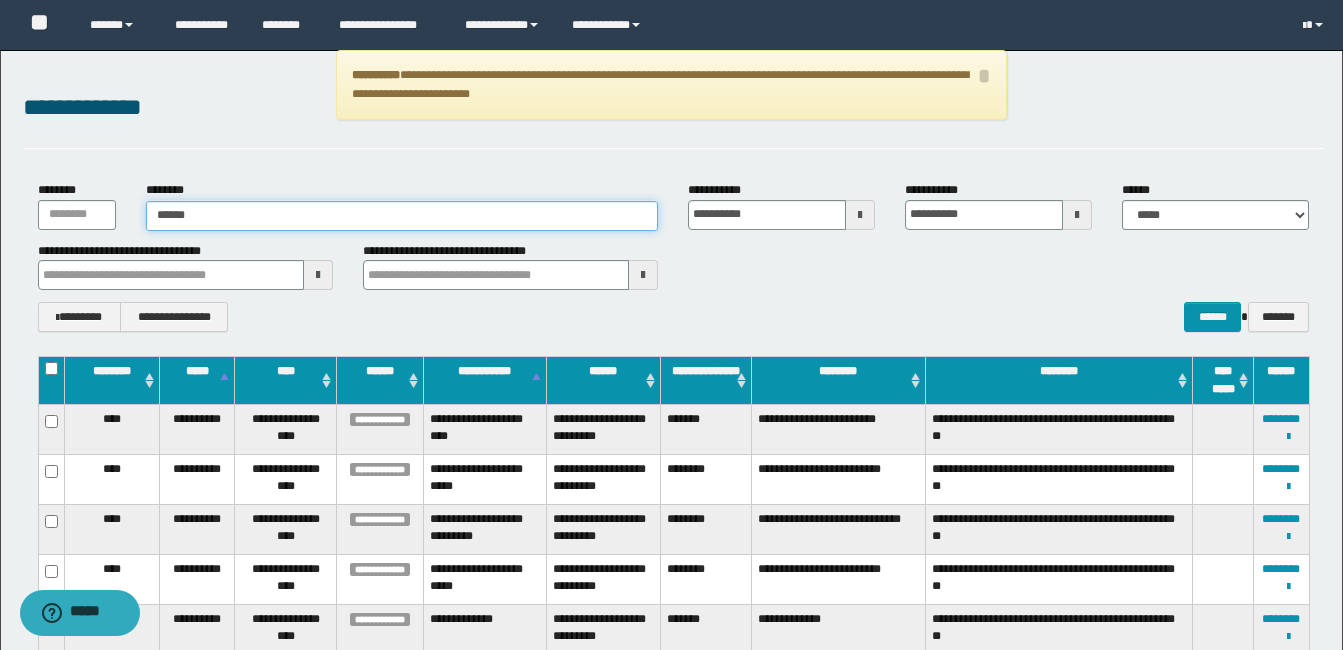 type on "*******" 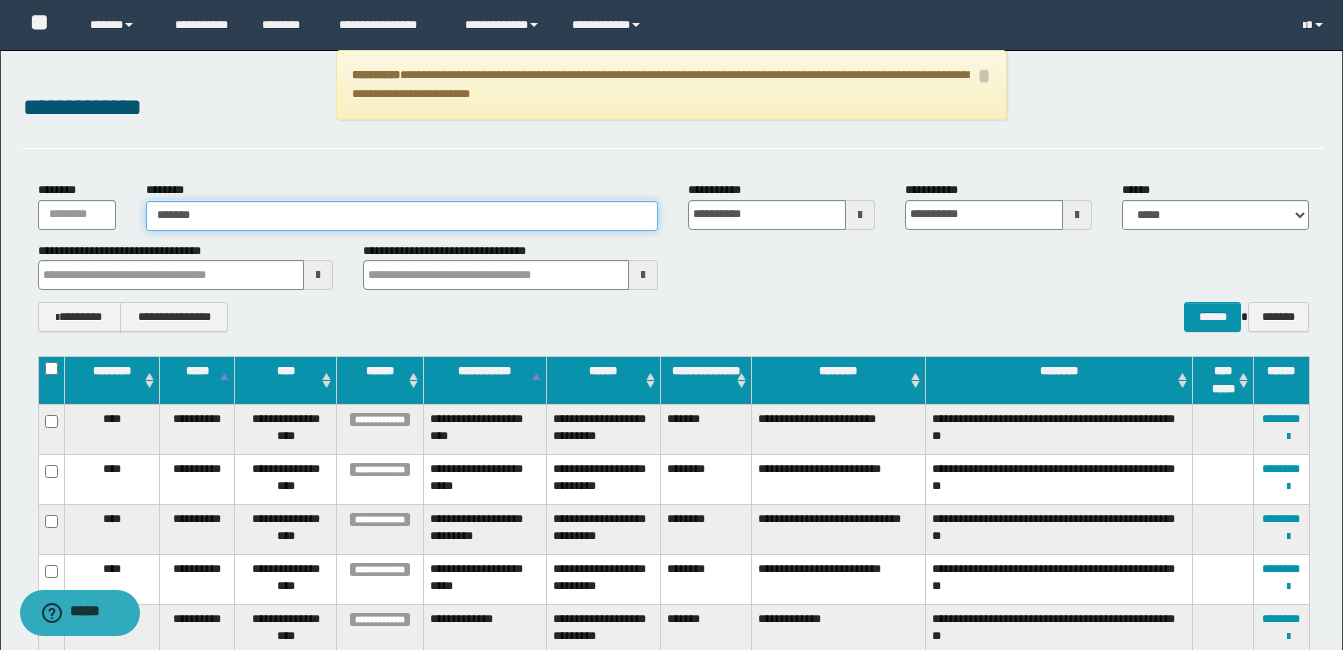 type on "*******" 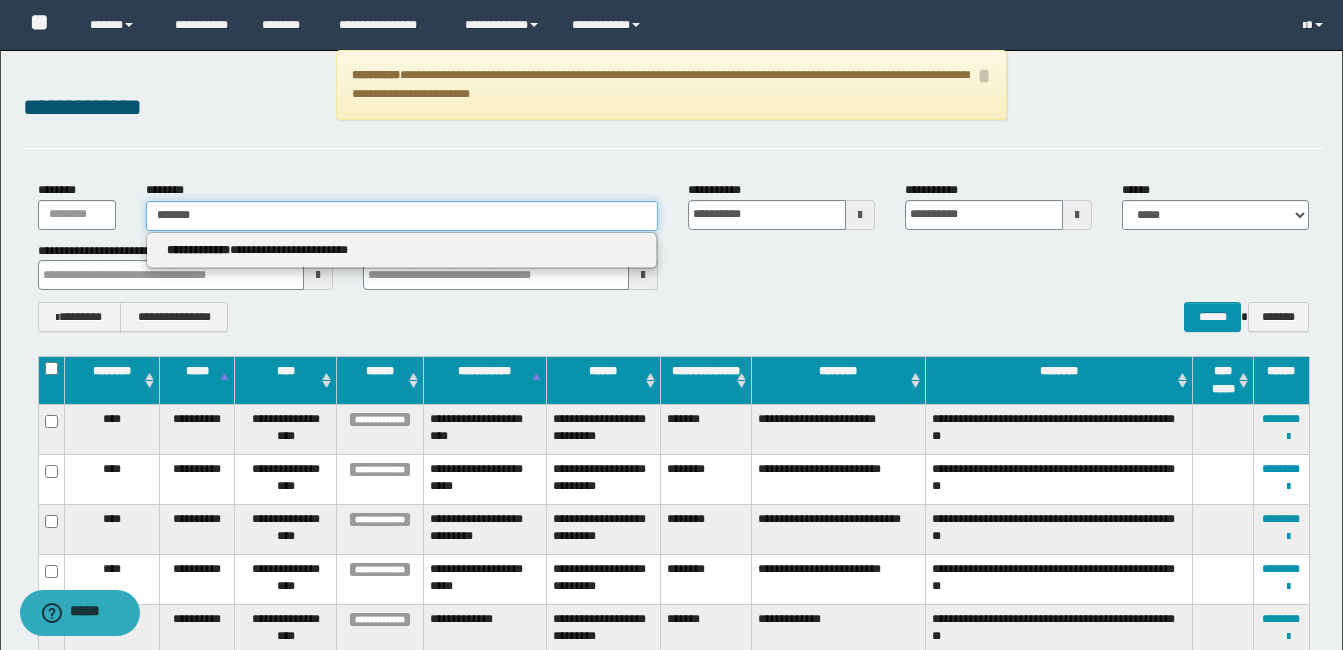 type on "*******" 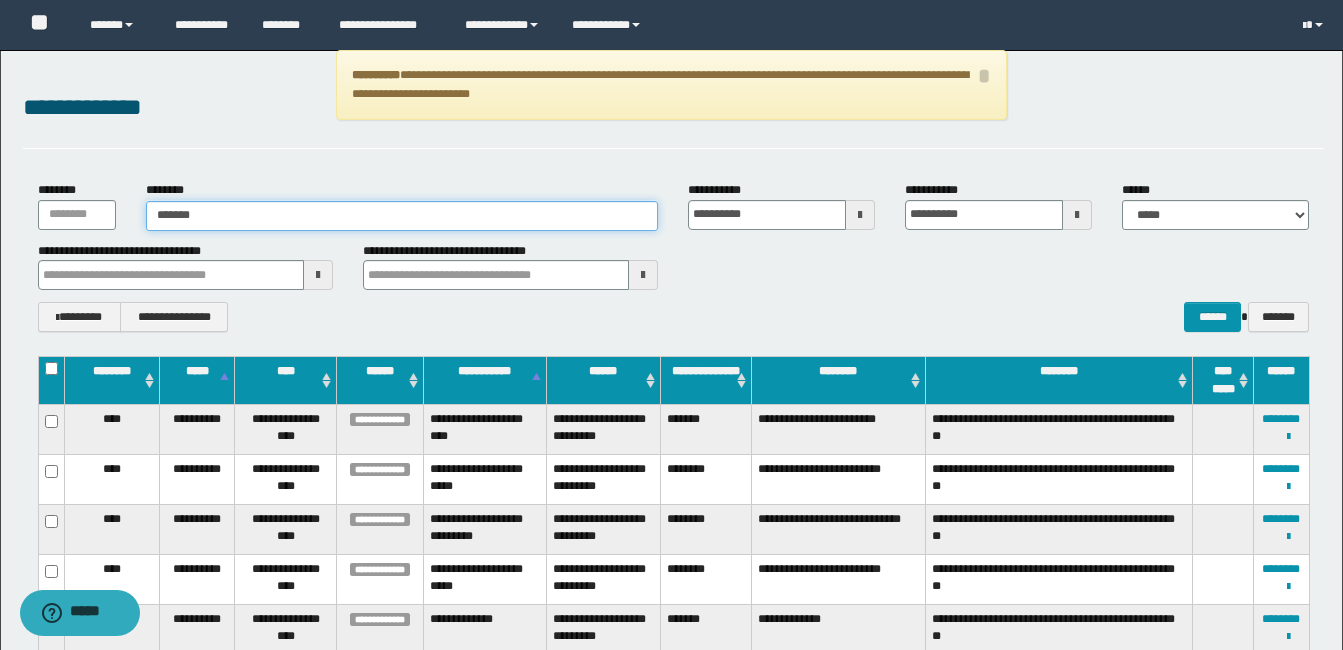 type on "*******" 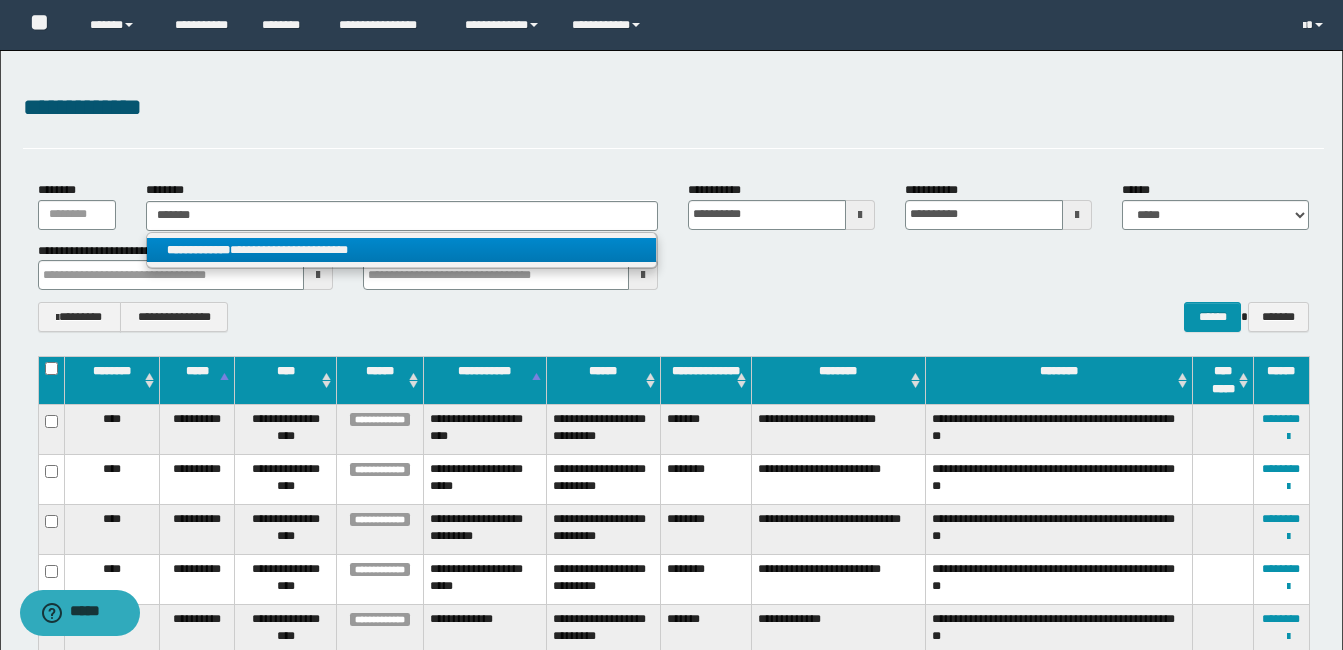 click on "**********" at bounding box center [401, 250] 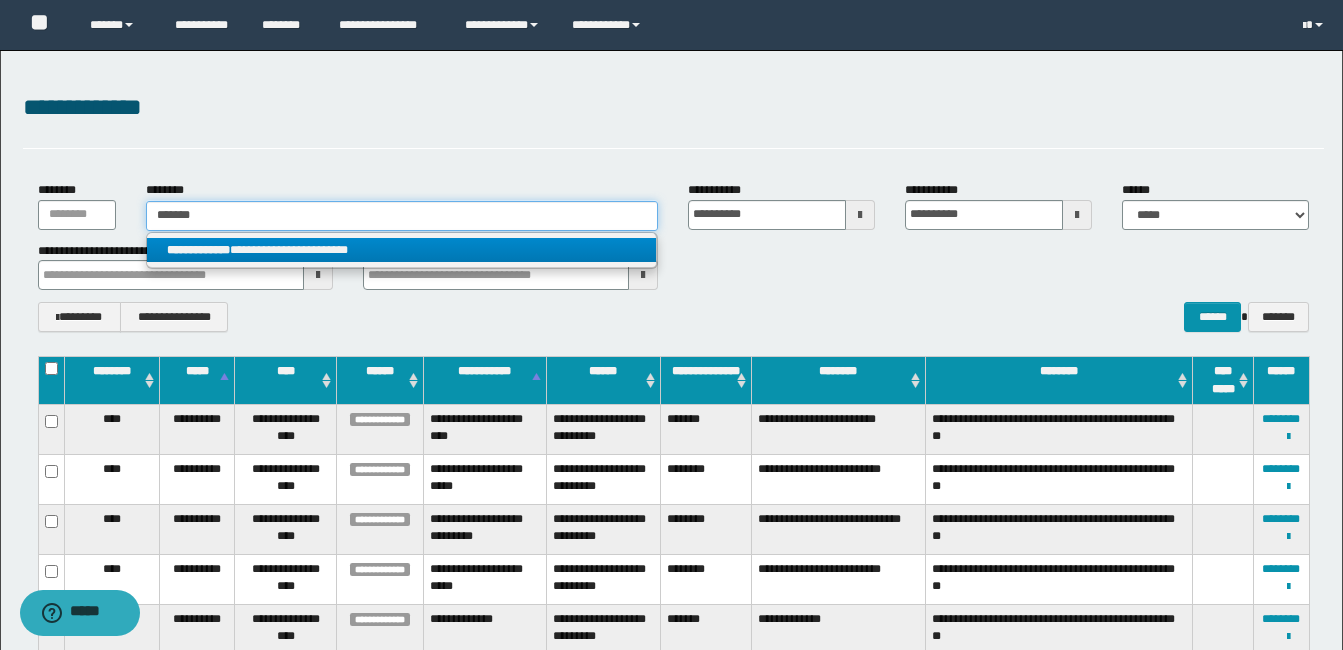 type 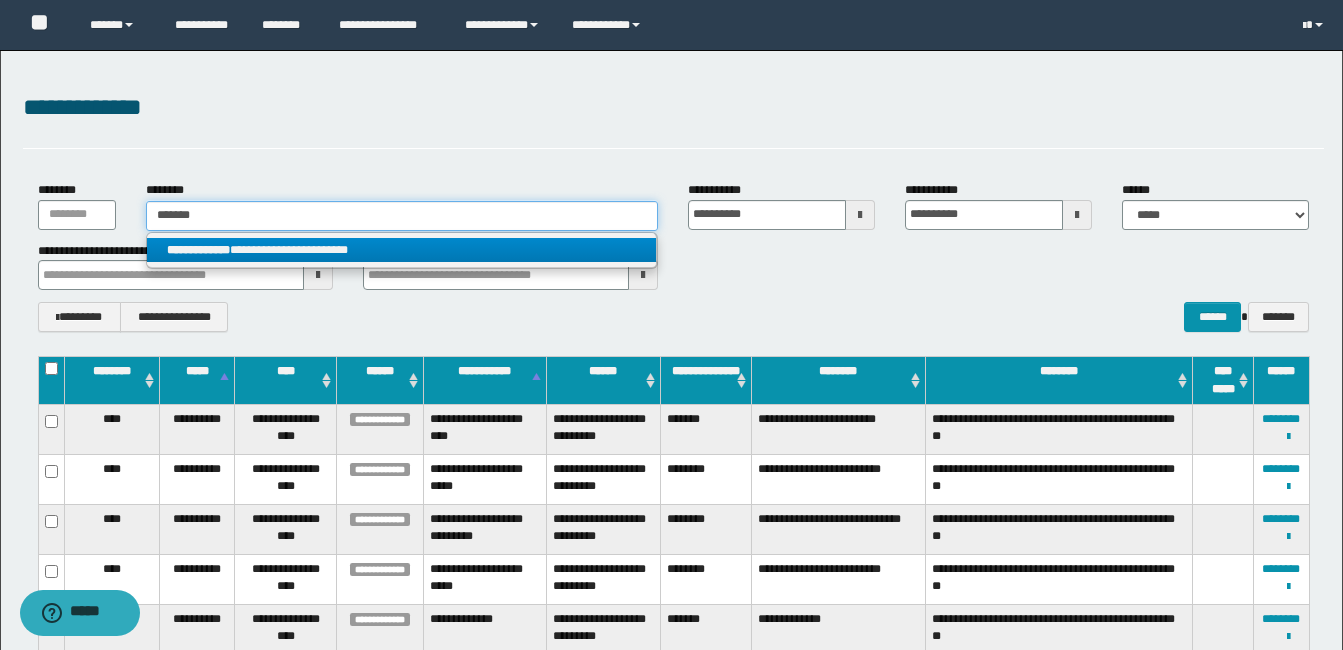 type on "**********" 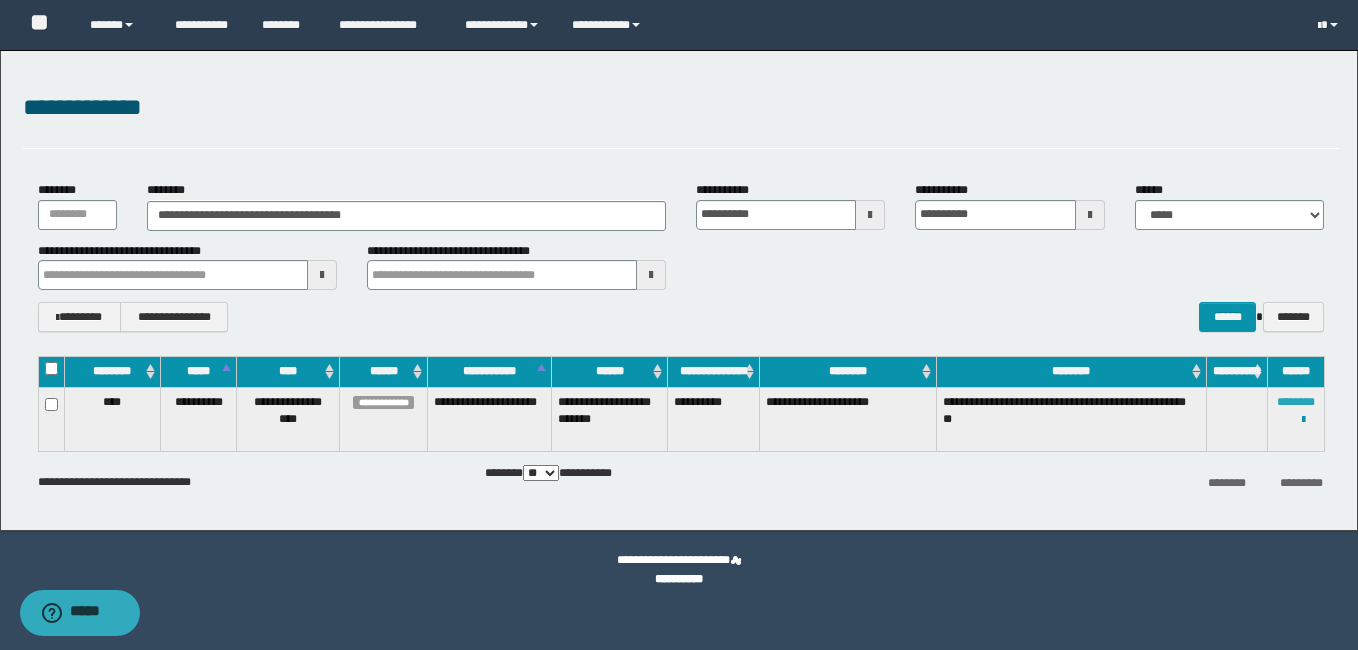 click on "********" at bounding box center [1296, 402] 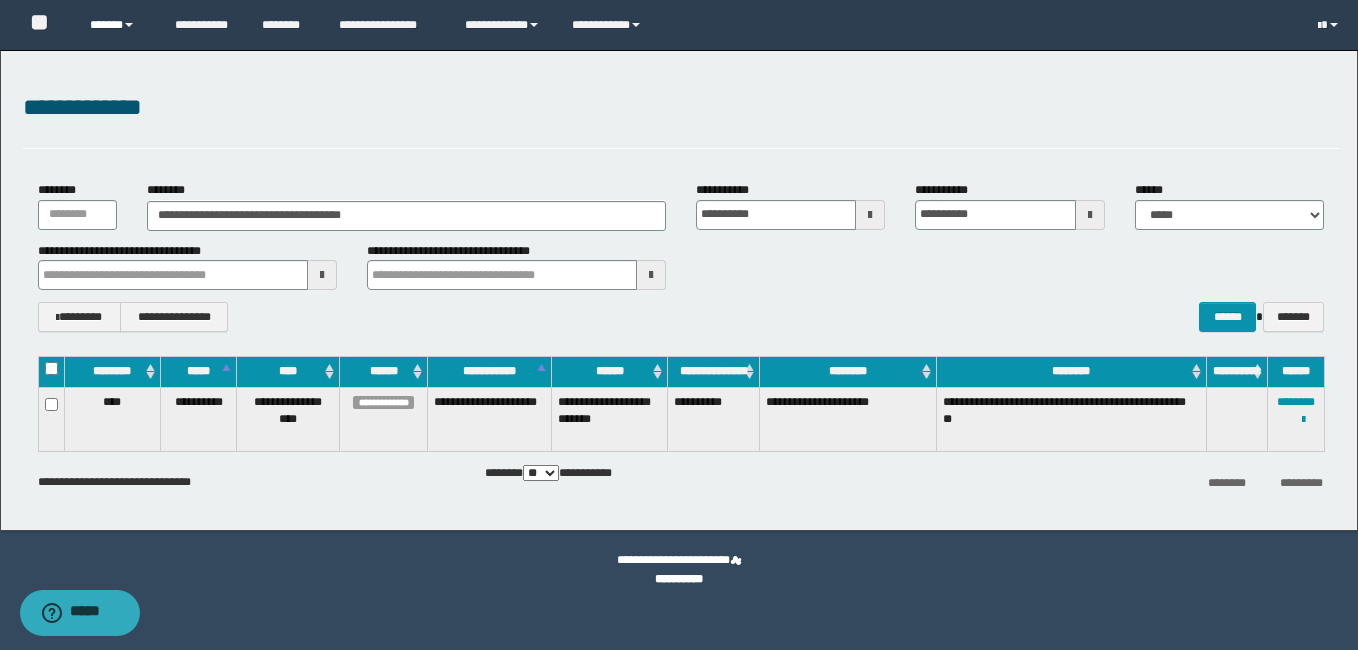 click on "******" at bounding box center (117, 25) 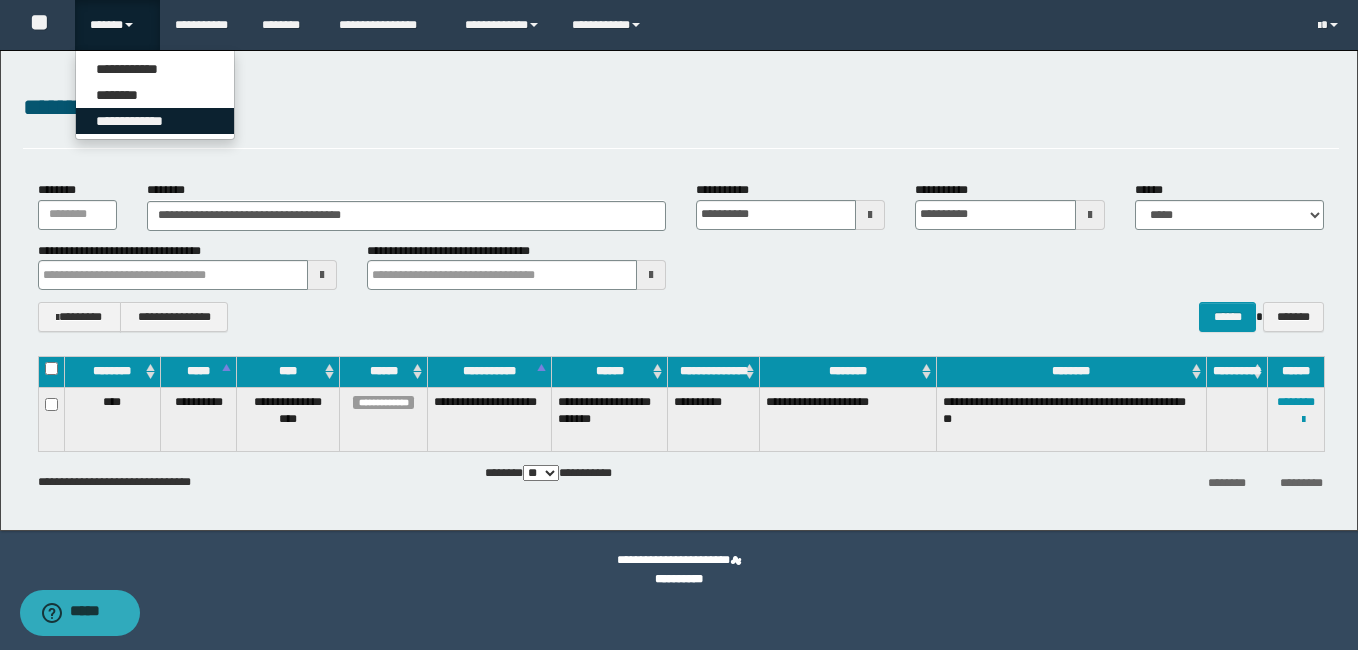 click on "**********" at bounding box center [155, 121] 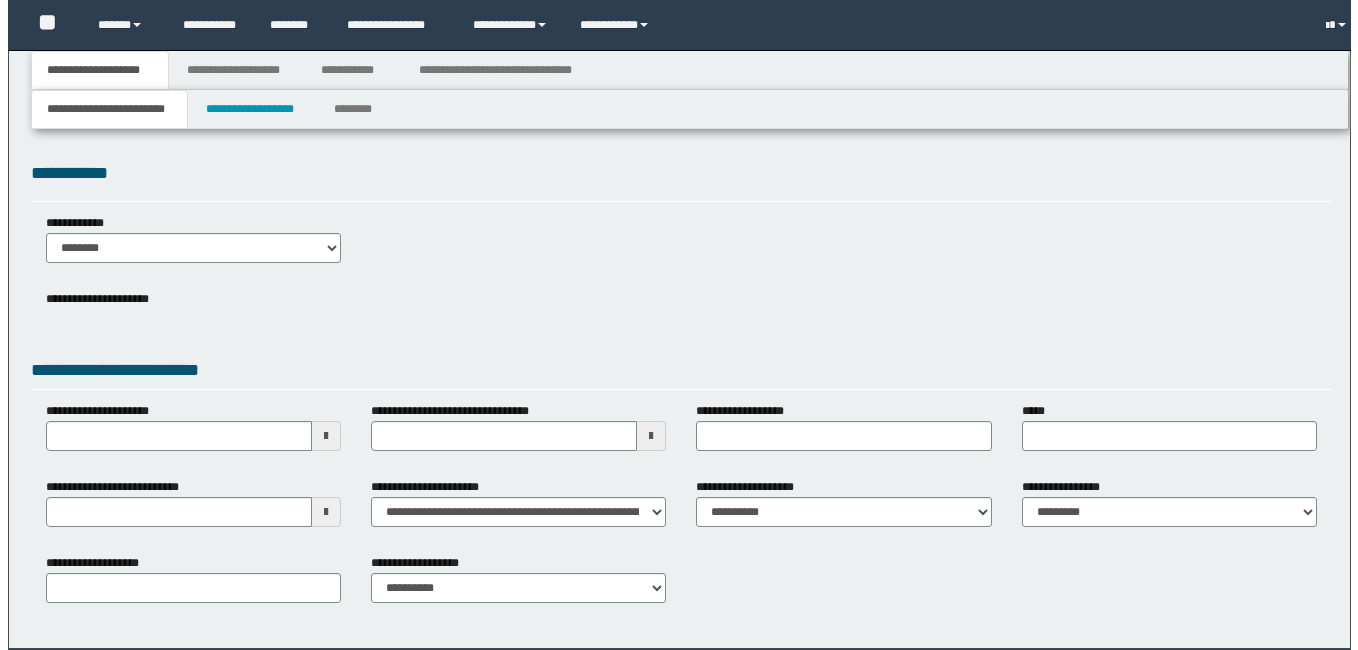 scroll, scrollTop: 0, scrollLeft: 0, axis: both 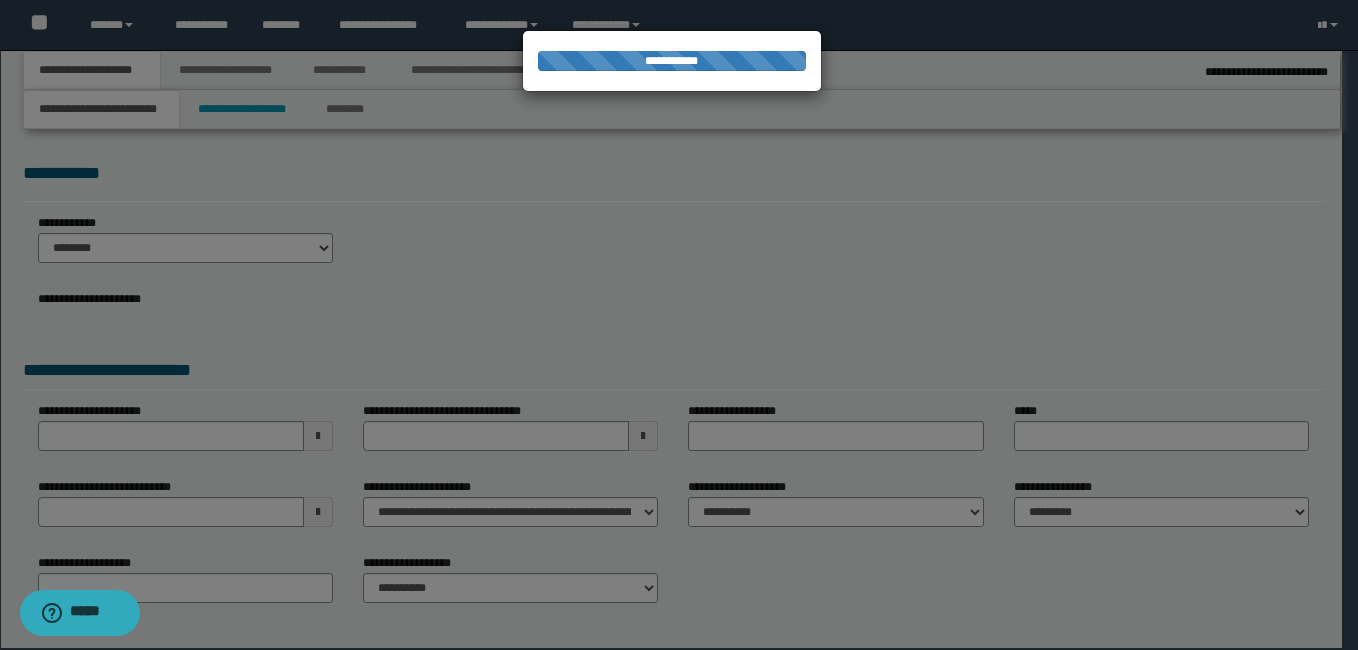 select on "*" 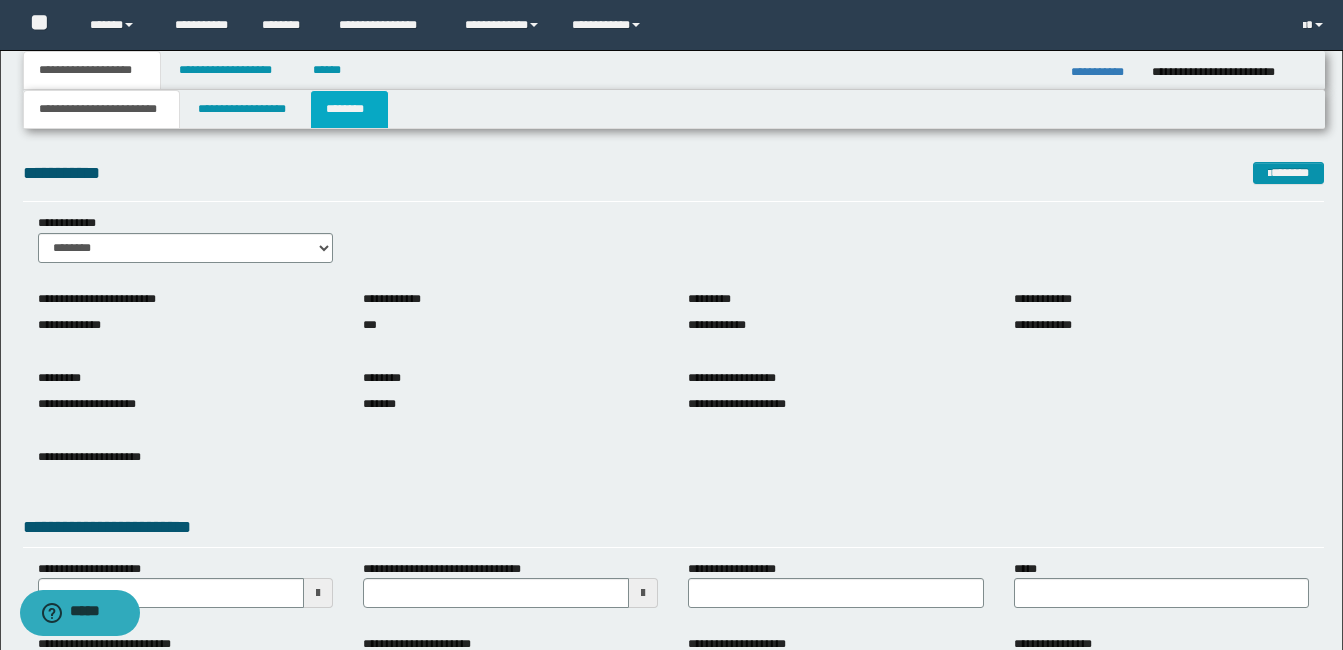 click on "********" at bounding box center [349, 109] 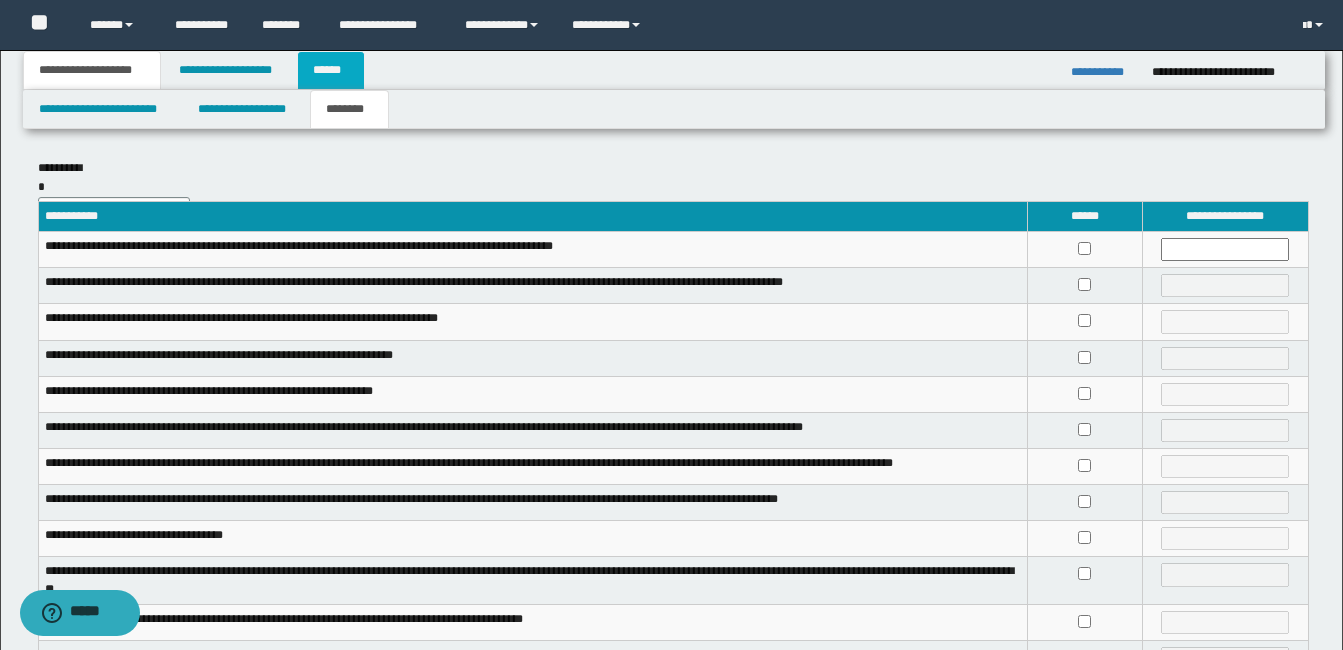 click on "******" at bounding box center [331, 70] 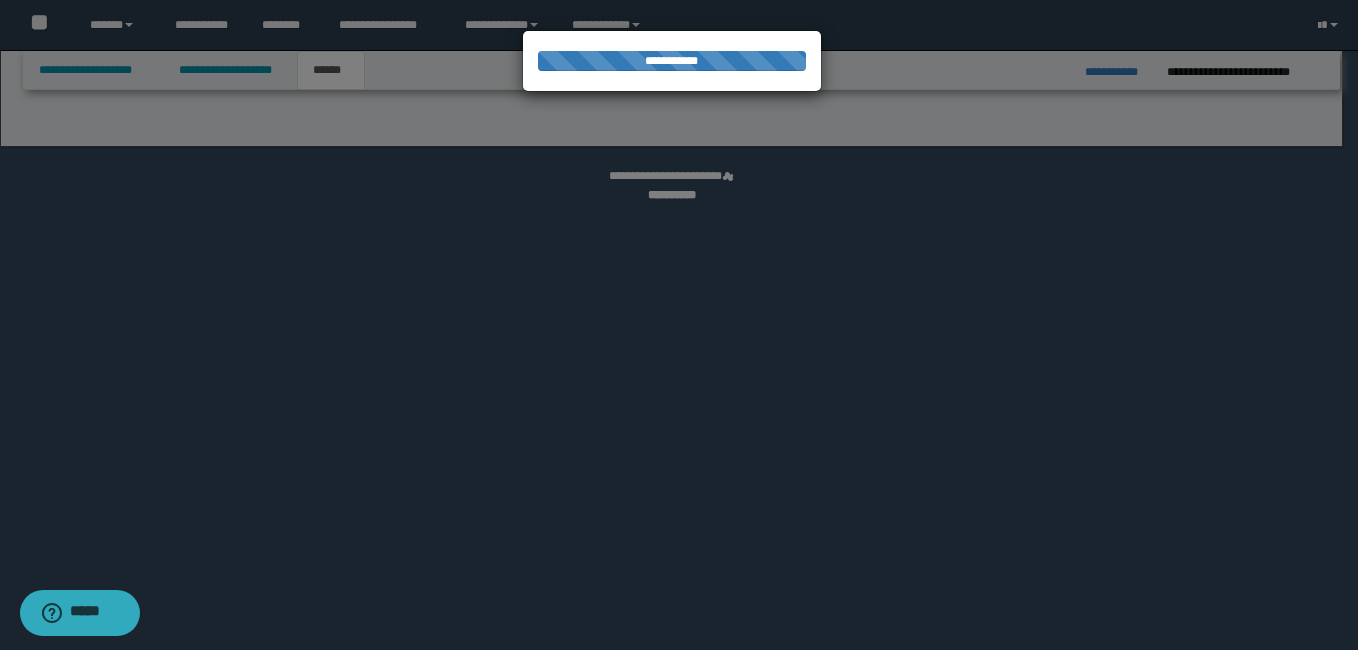 select on "*" 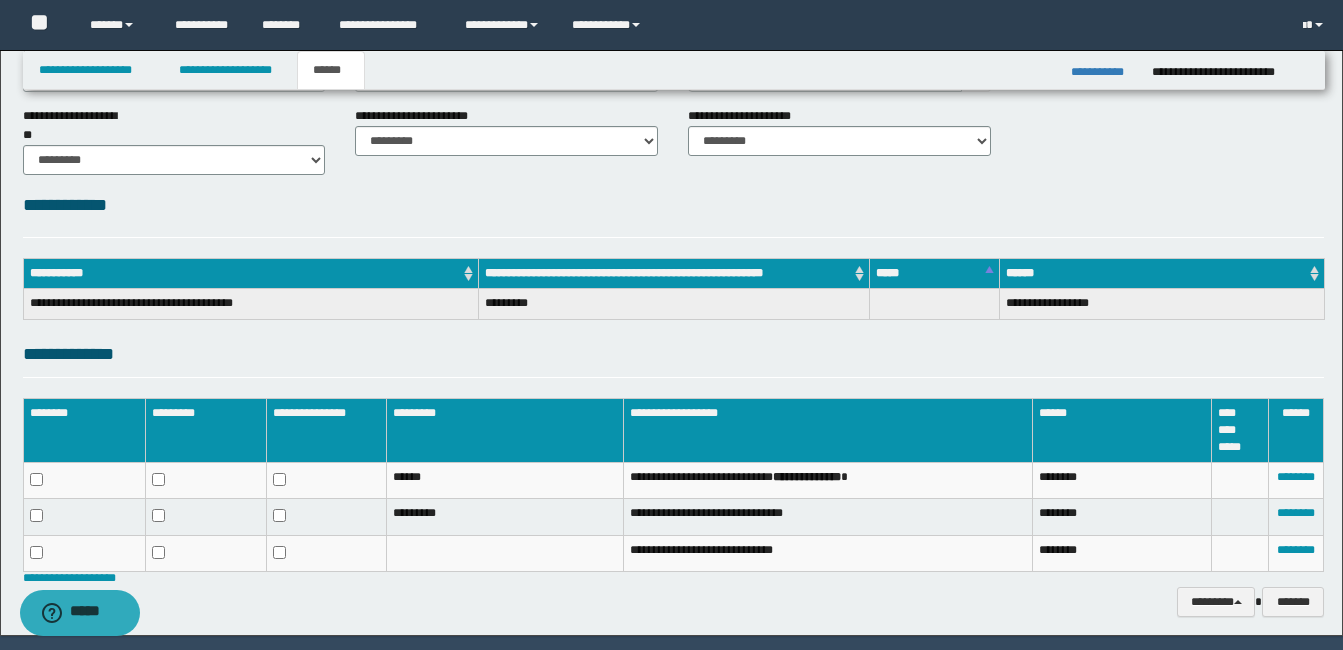 scroll, scrollTop: 200, scrollLeft: 0, axis: vertical 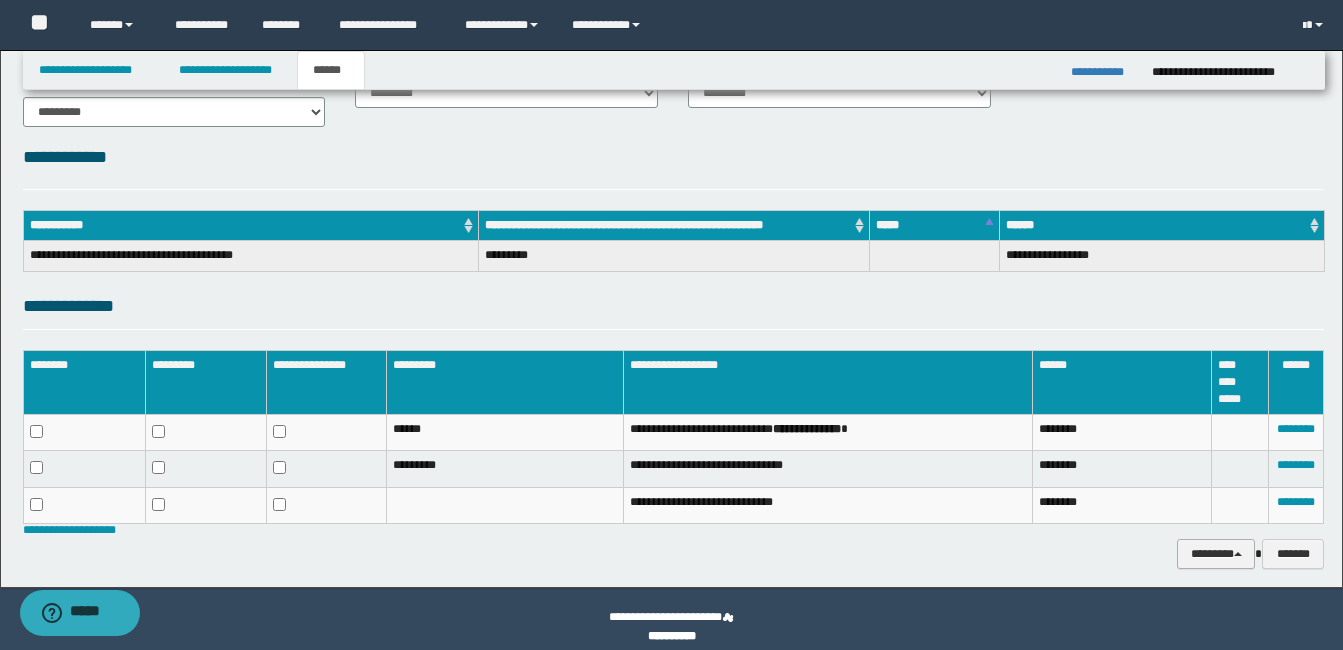 click on "********" at bounding box center (1216, 554) 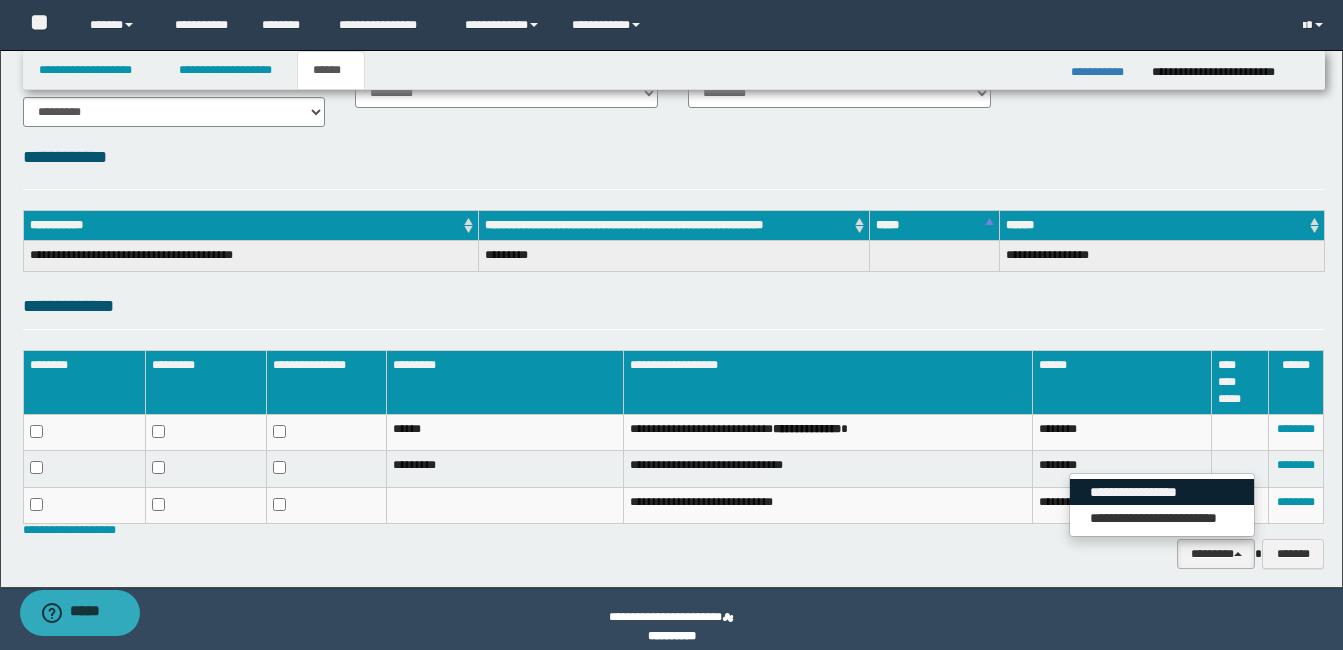 click on "**********" at bounding box center (1162, 492) 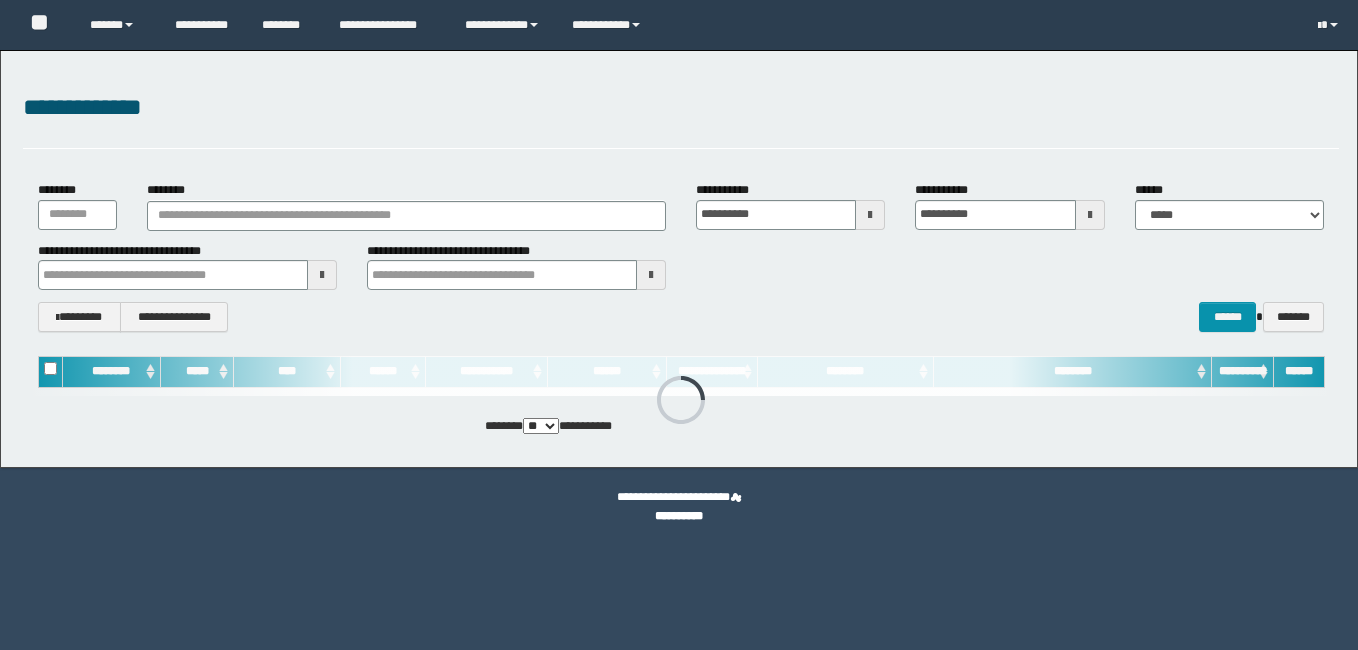 scroll, scrollTop: 0, scrollLeft: 0, axis: both 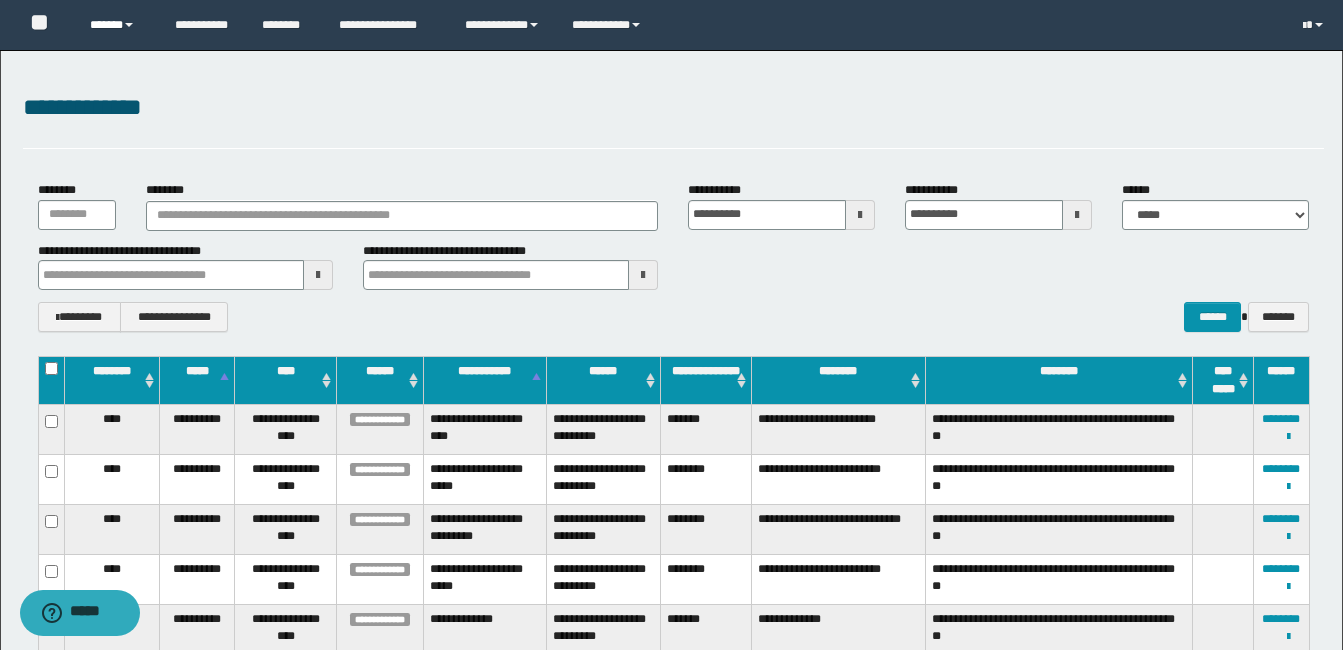 drag, startPoint x: 135, startPoint y: 21, endPoint x: 133, endPoint y: 35, distance: 14.142136 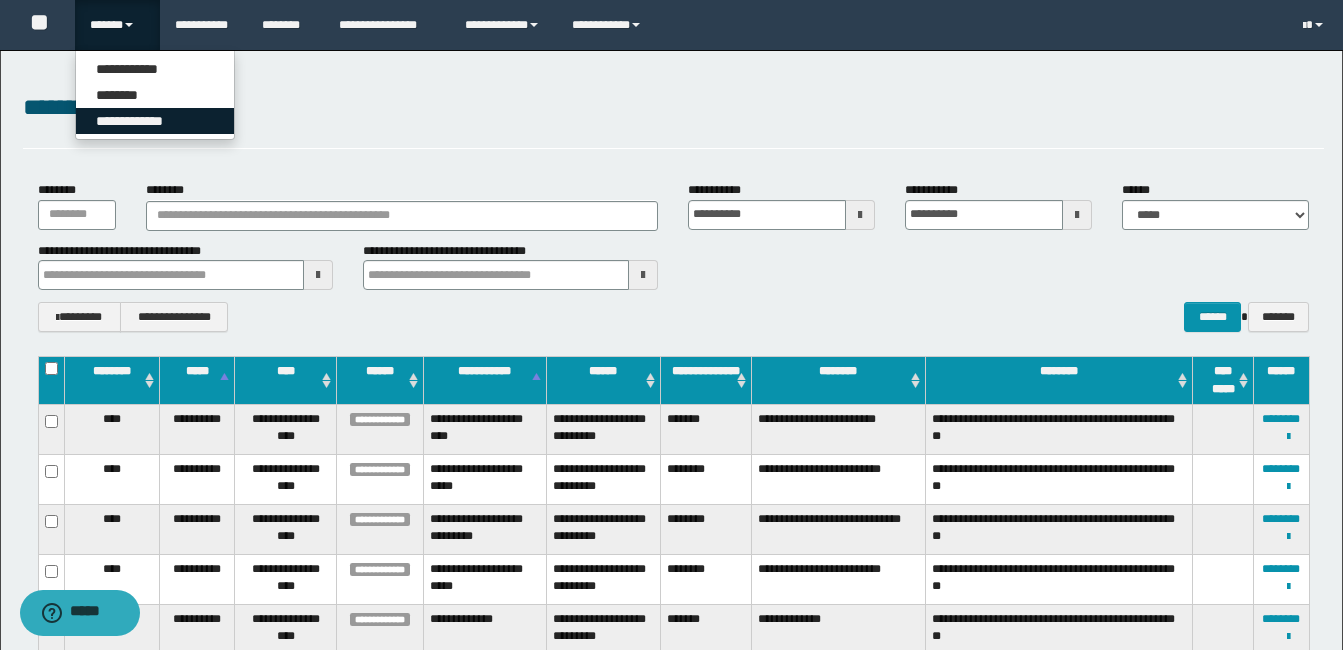 click on "**********" at bounding box center (155, 121) 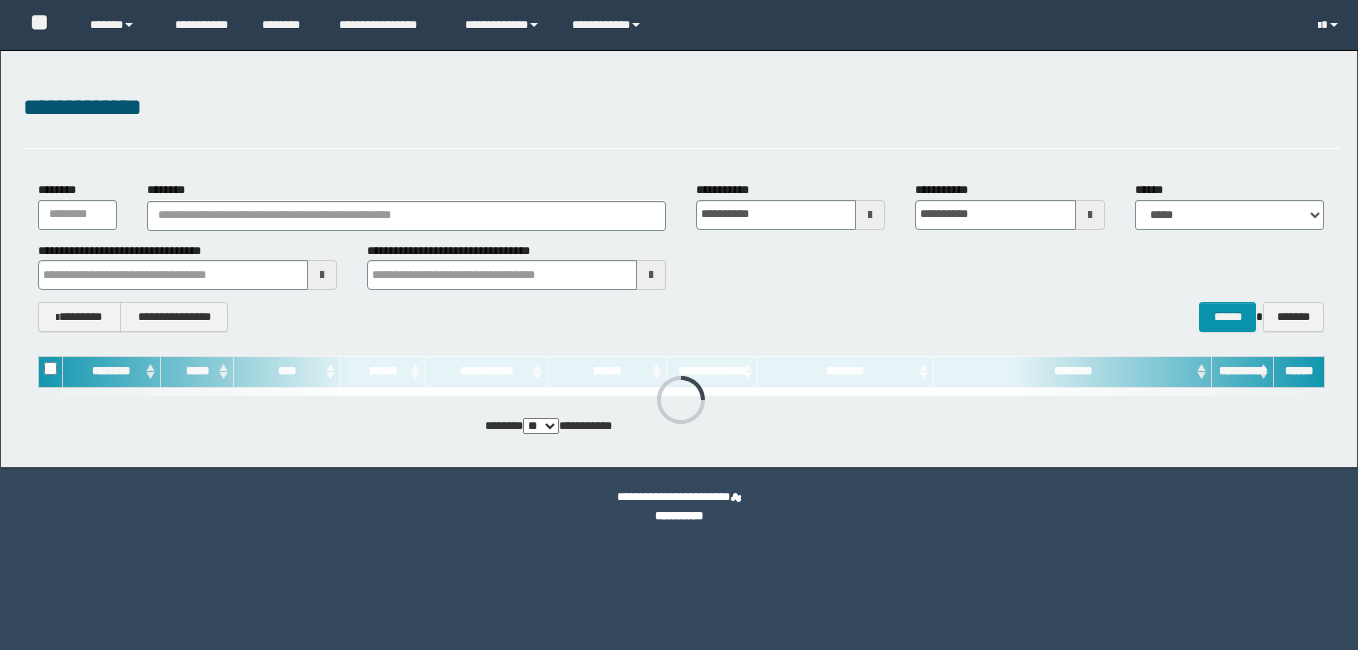 scroll, scrollTop: 0, scrollLeft: 0, axis: both 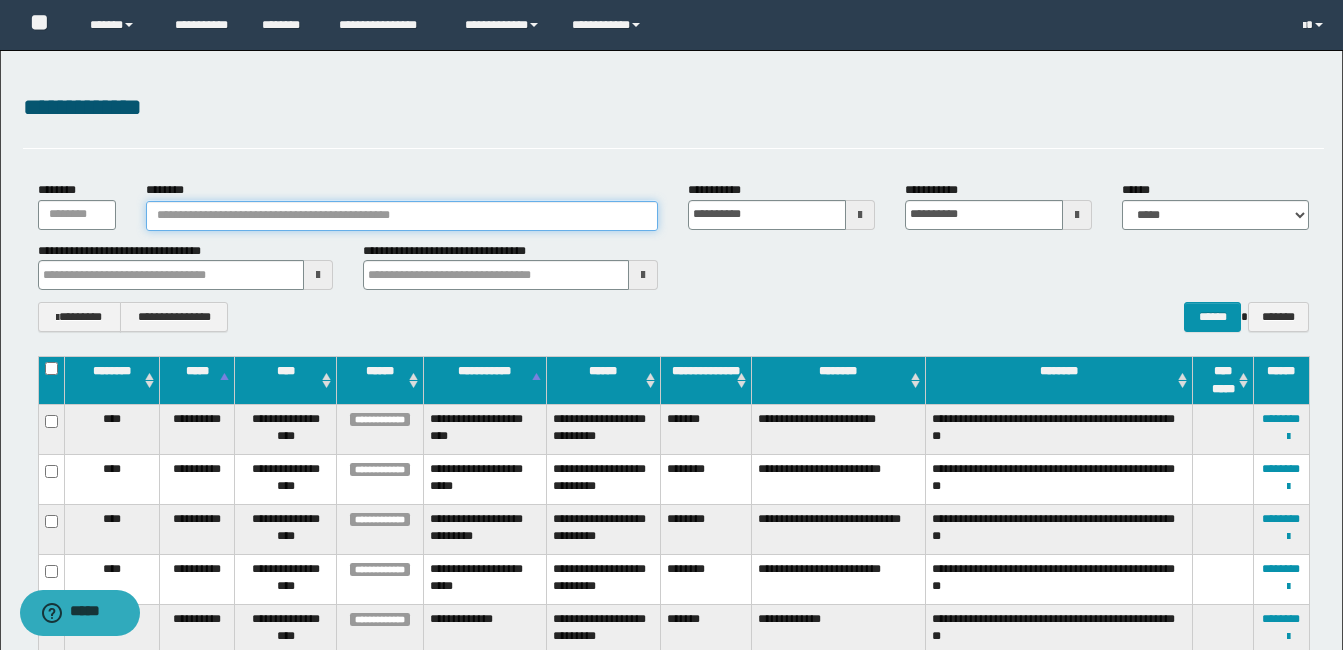 click on "********" at bounding box center (402, 216) 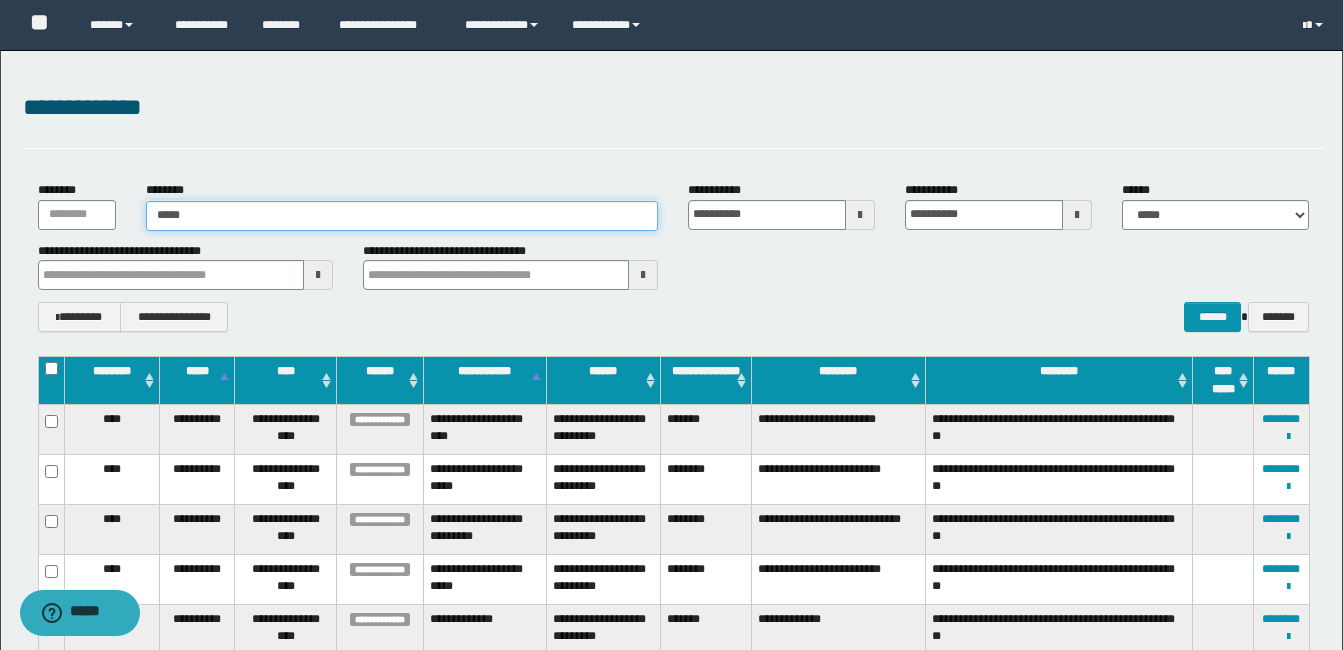 type on "*****" 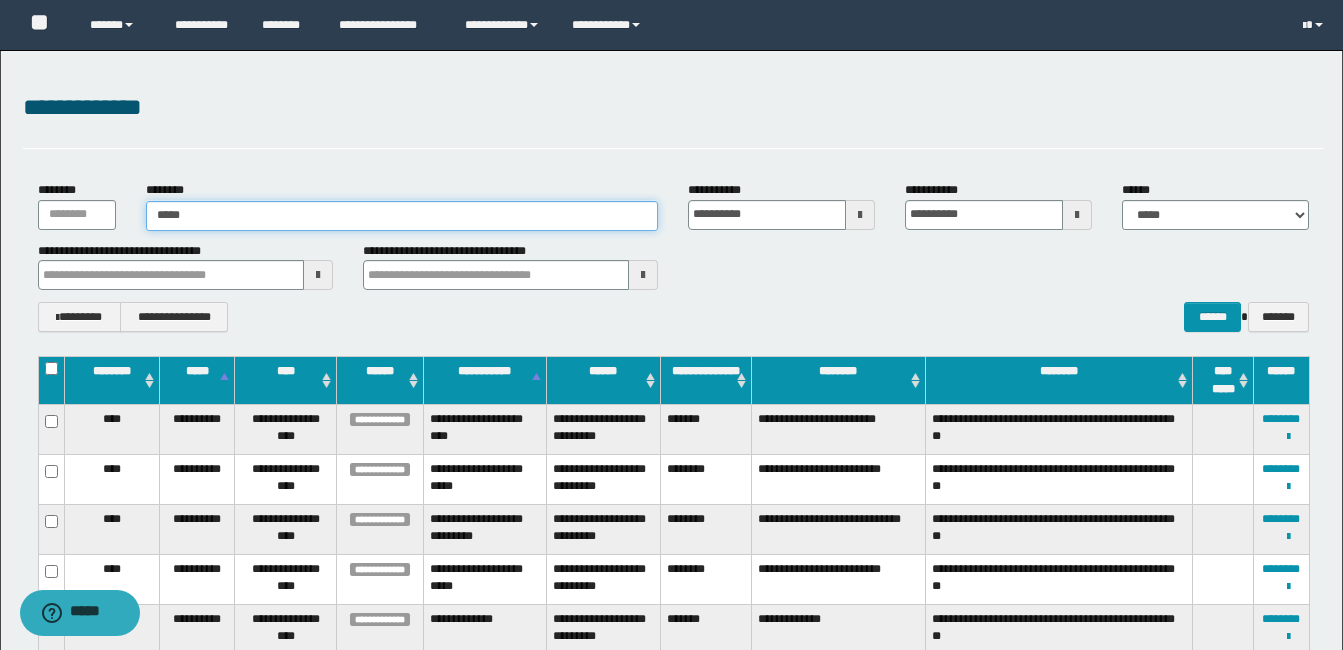 type on "*****" 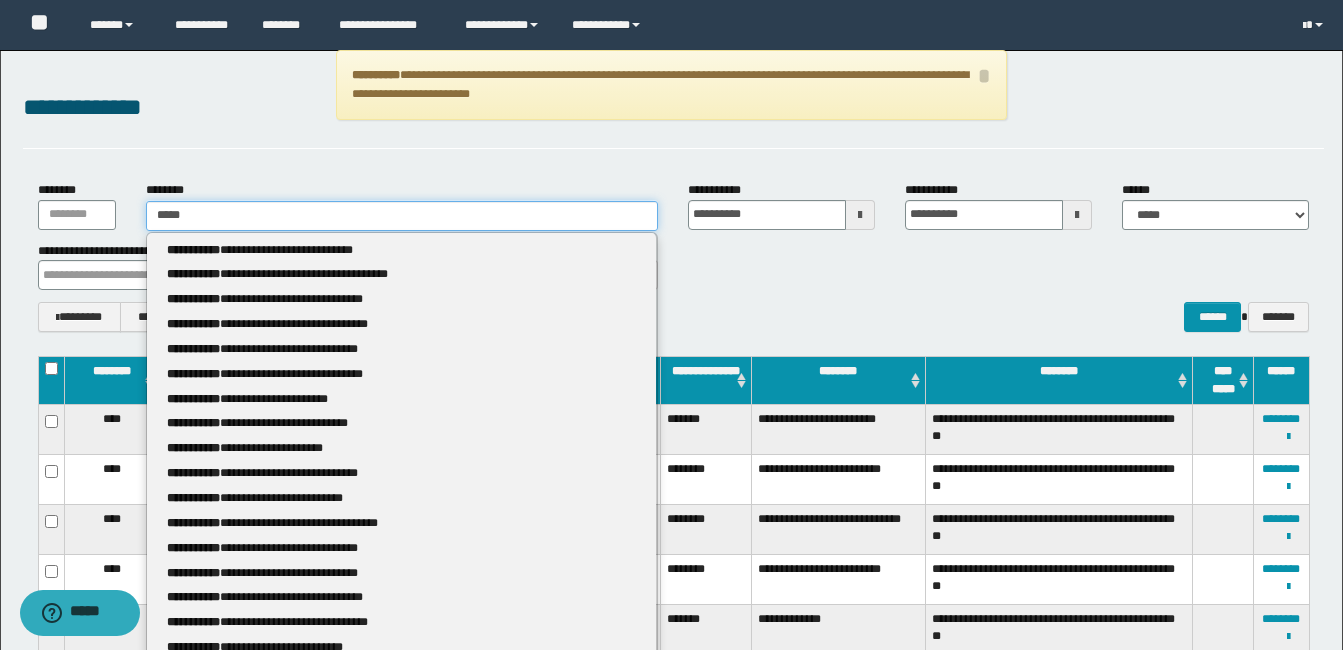 type 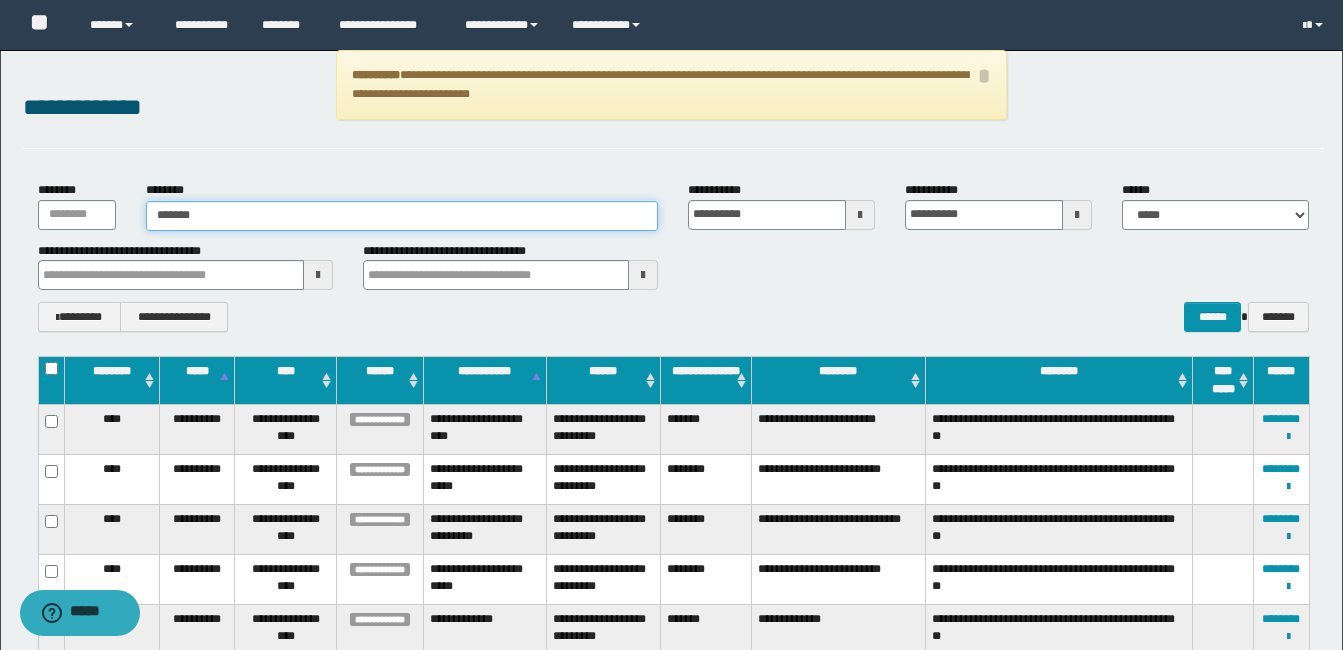 type on "********" 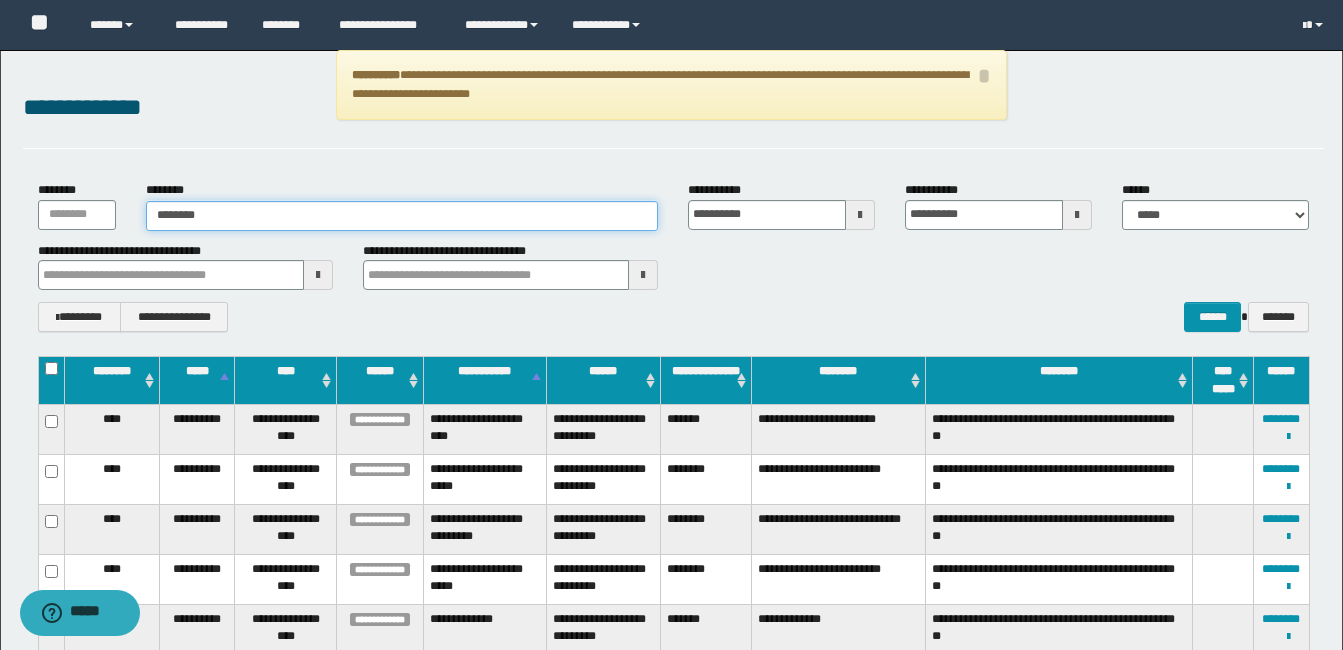 type on "********" 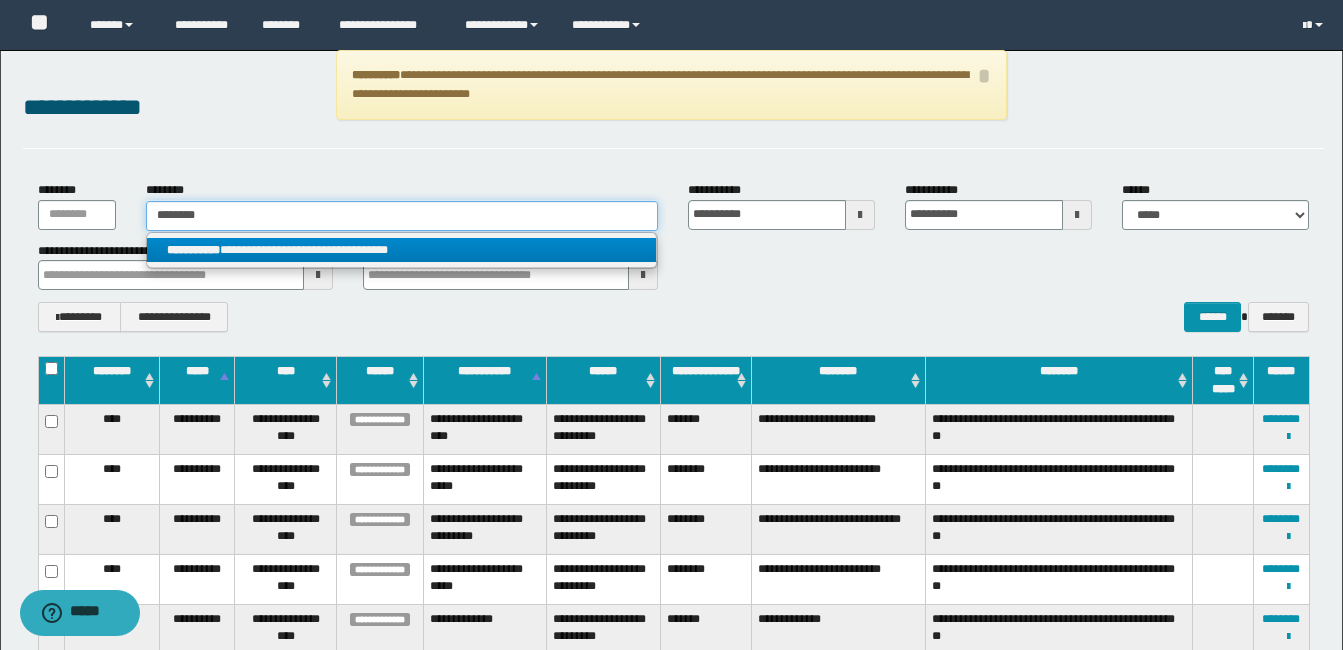 type on "********" 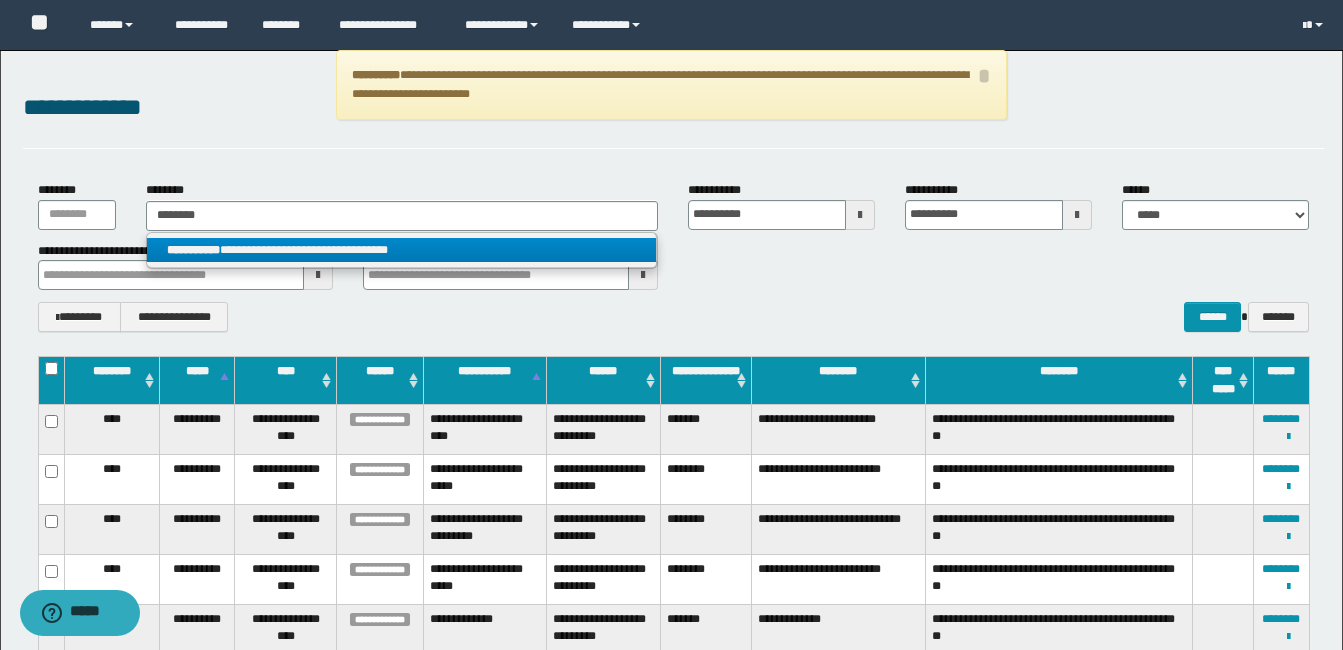 click on "**********" at bounding box center (401, 250) 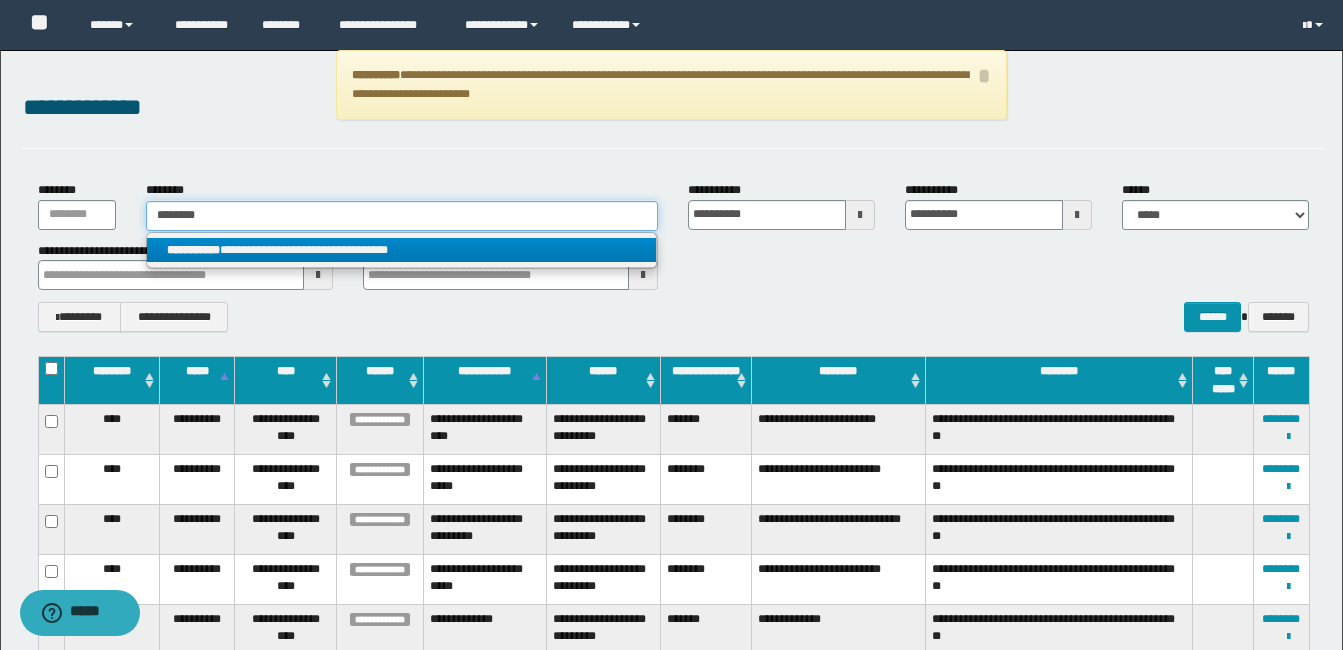 type 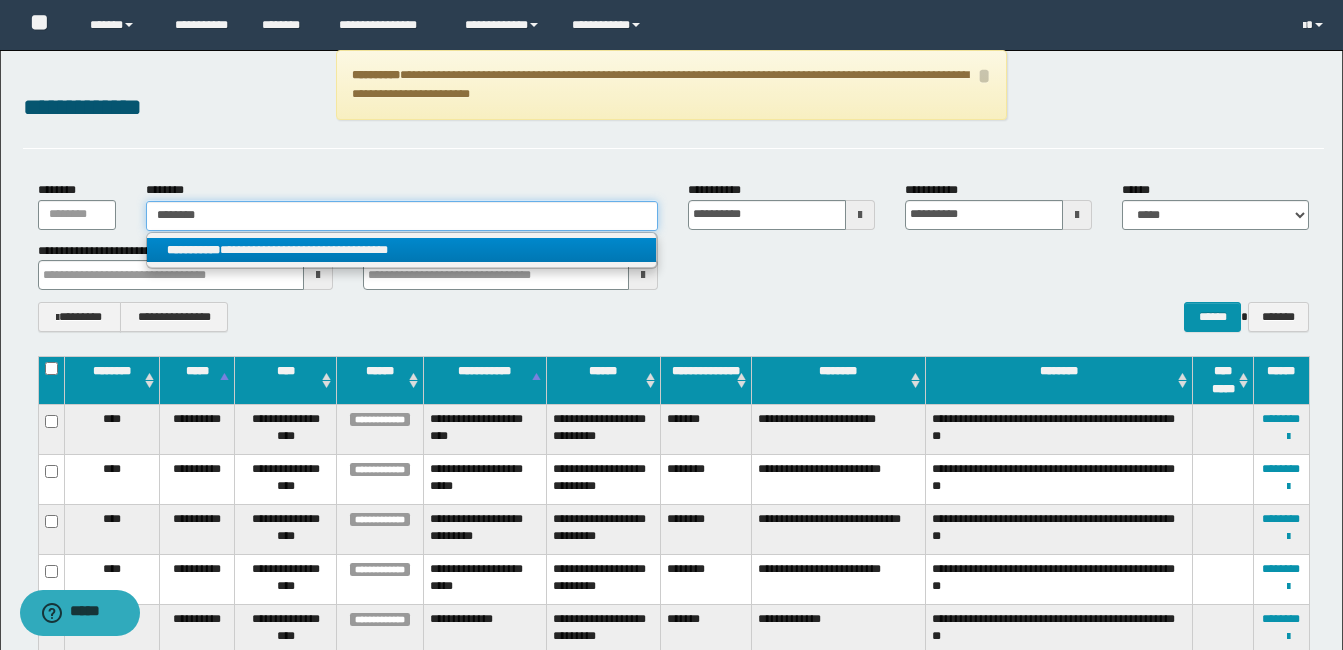 type on "**********" 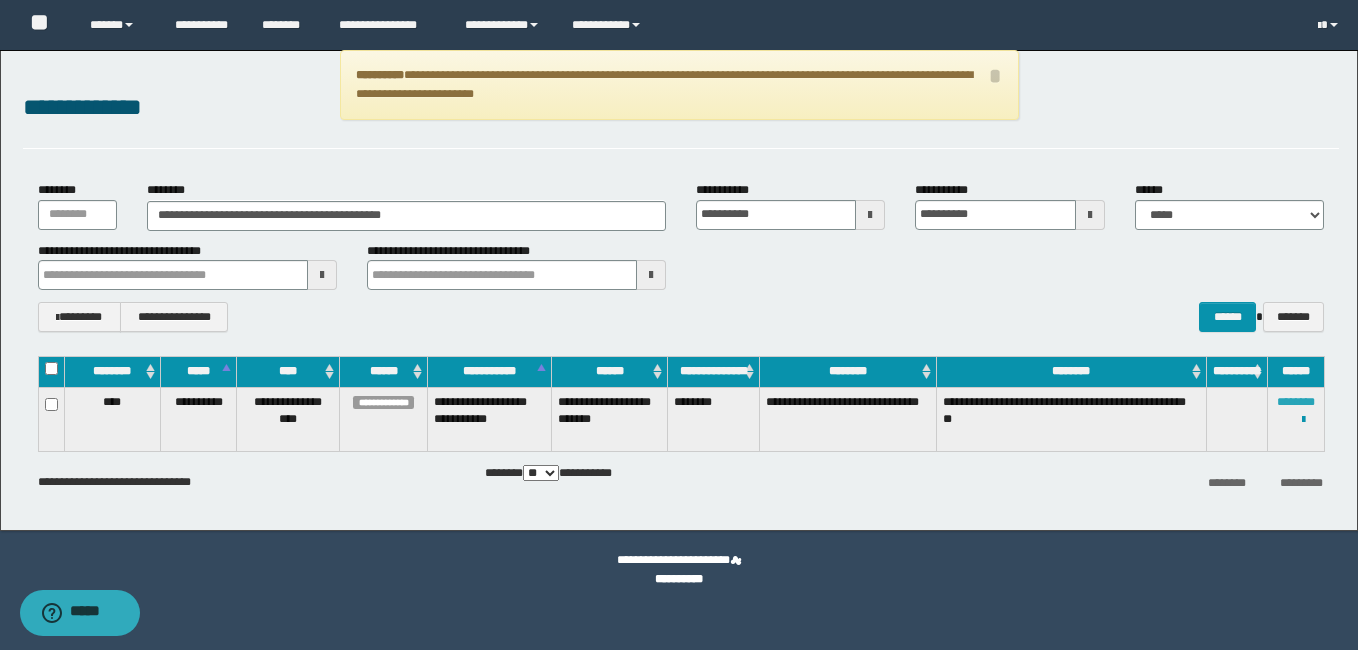 click on "********" at bounding box center [1296, 402] 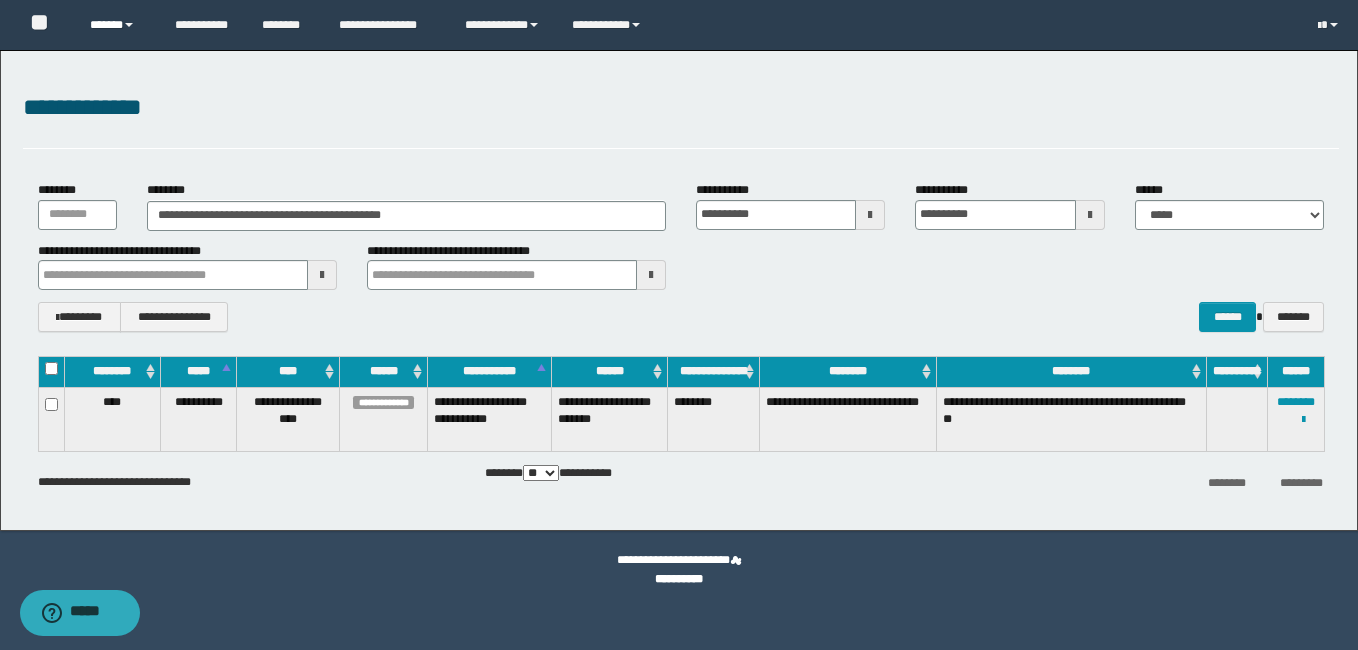 click on "******" at bounding box center (117, 25) 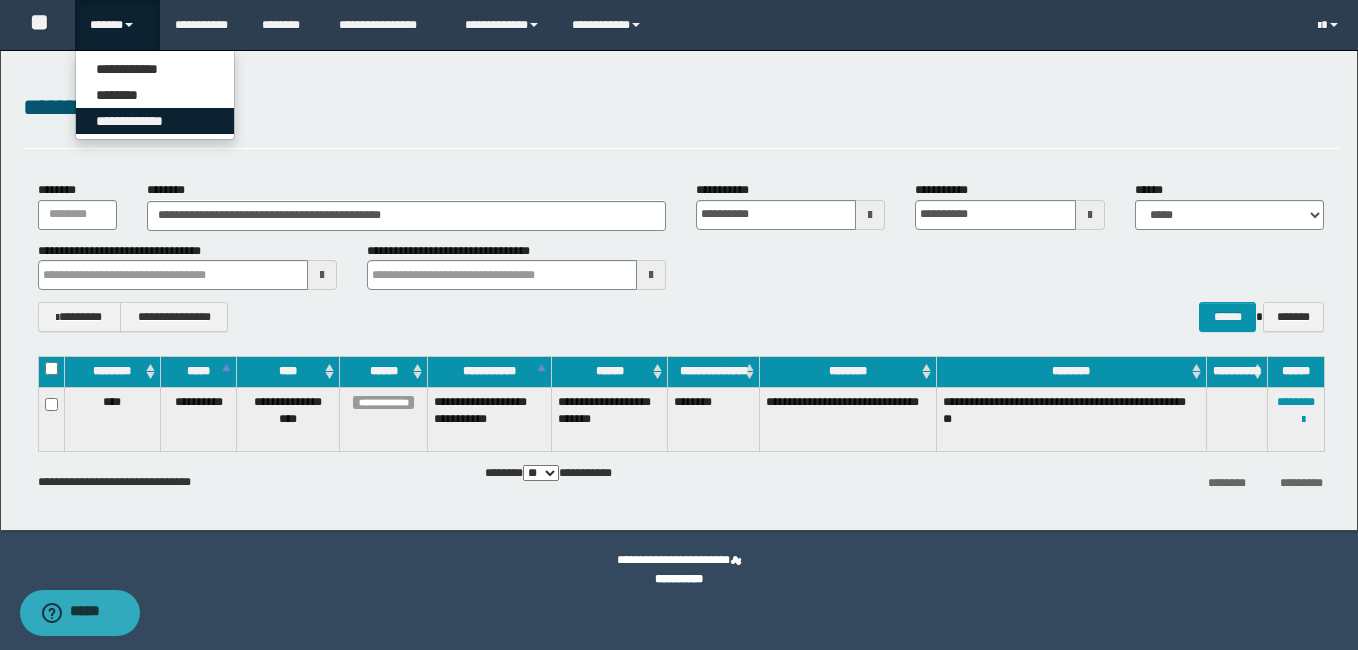 click on "**********" at bounding box center (155, 121) 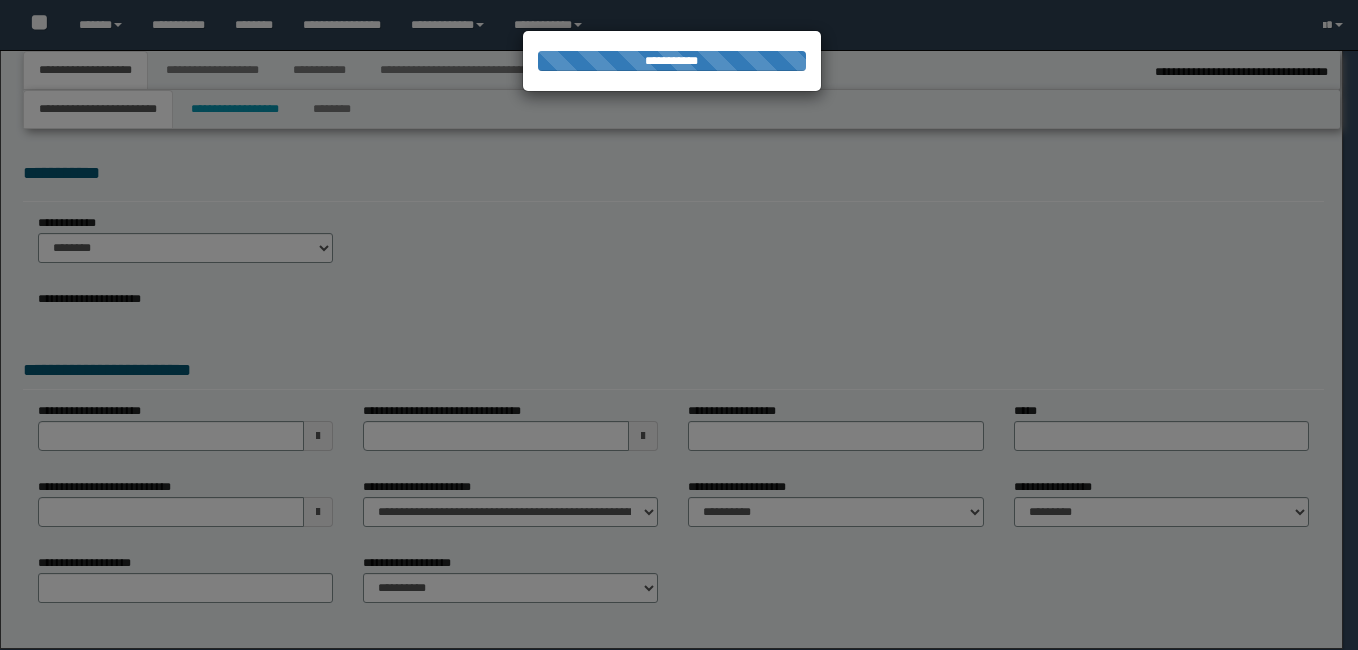 select on "**" 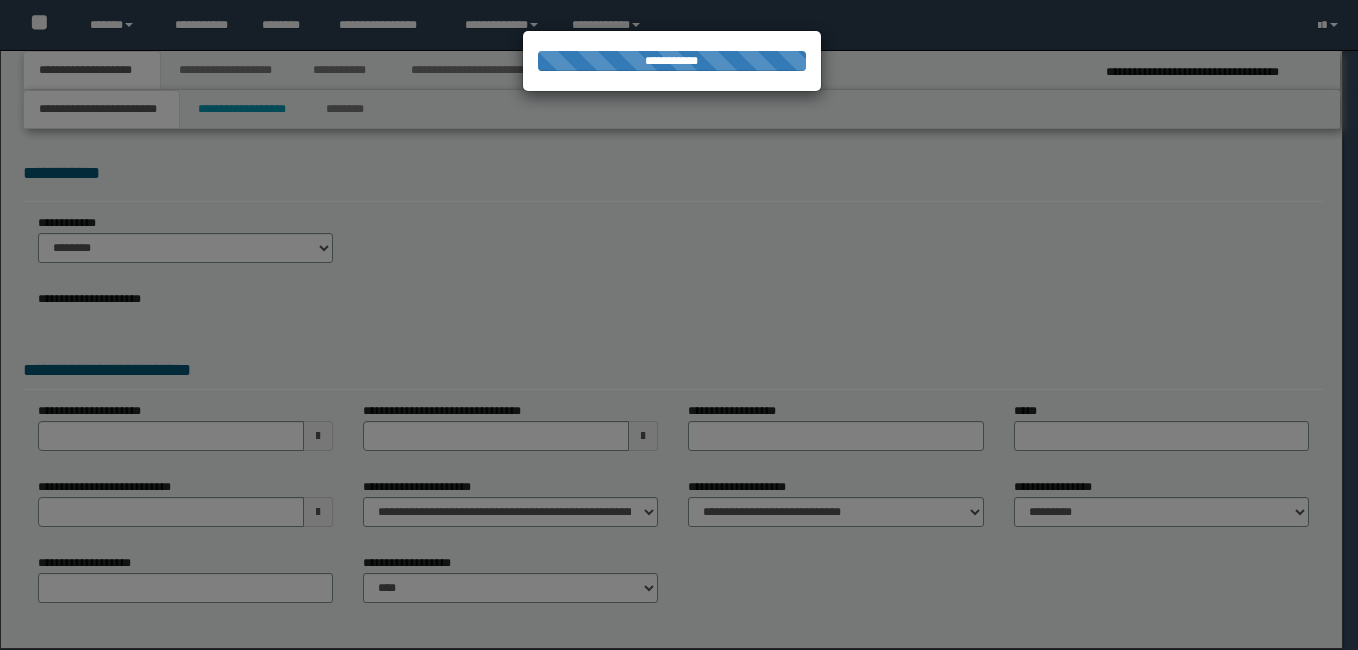 scroll, scrollTop: 0, scrollLeft: 0, axis: both 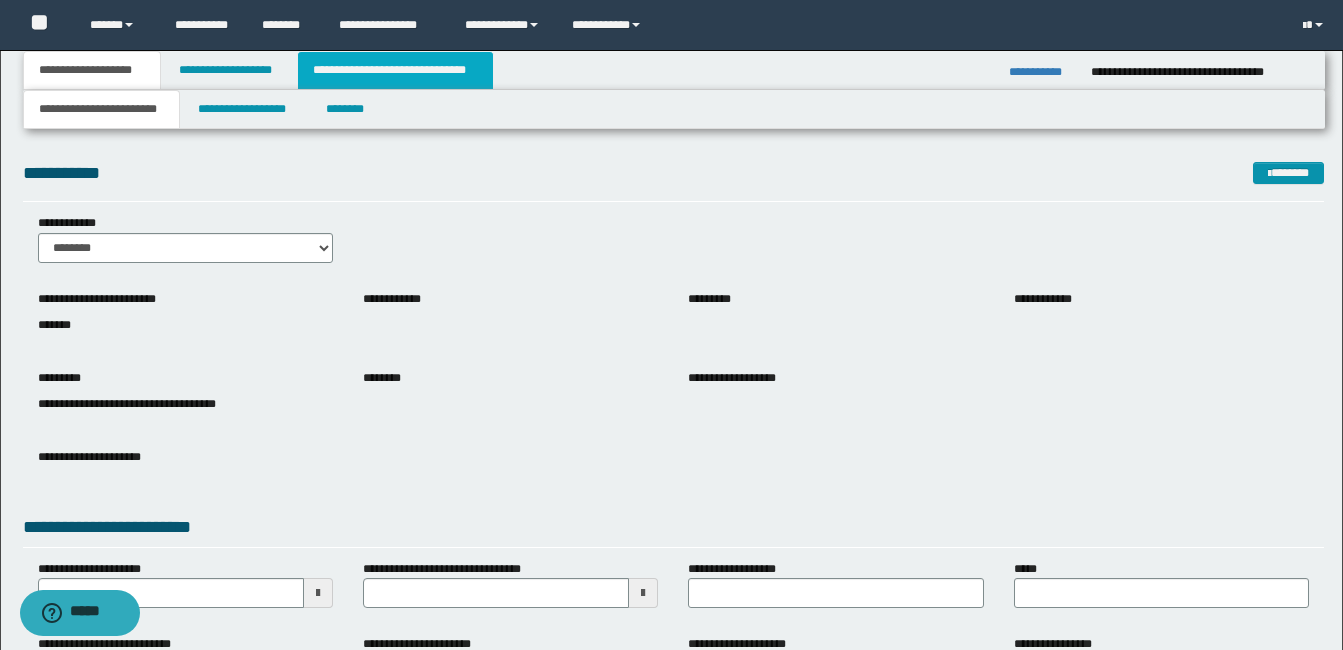click on "**********" at bounding box center (395, 70) 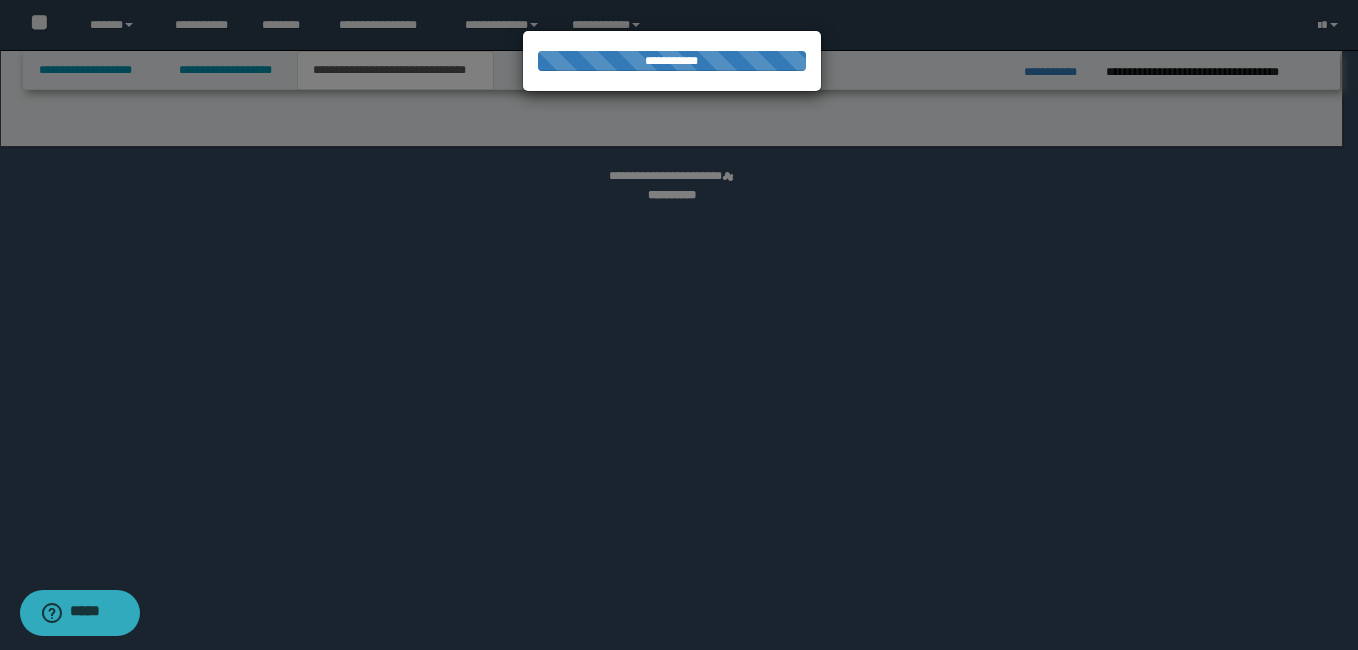 select on "*" 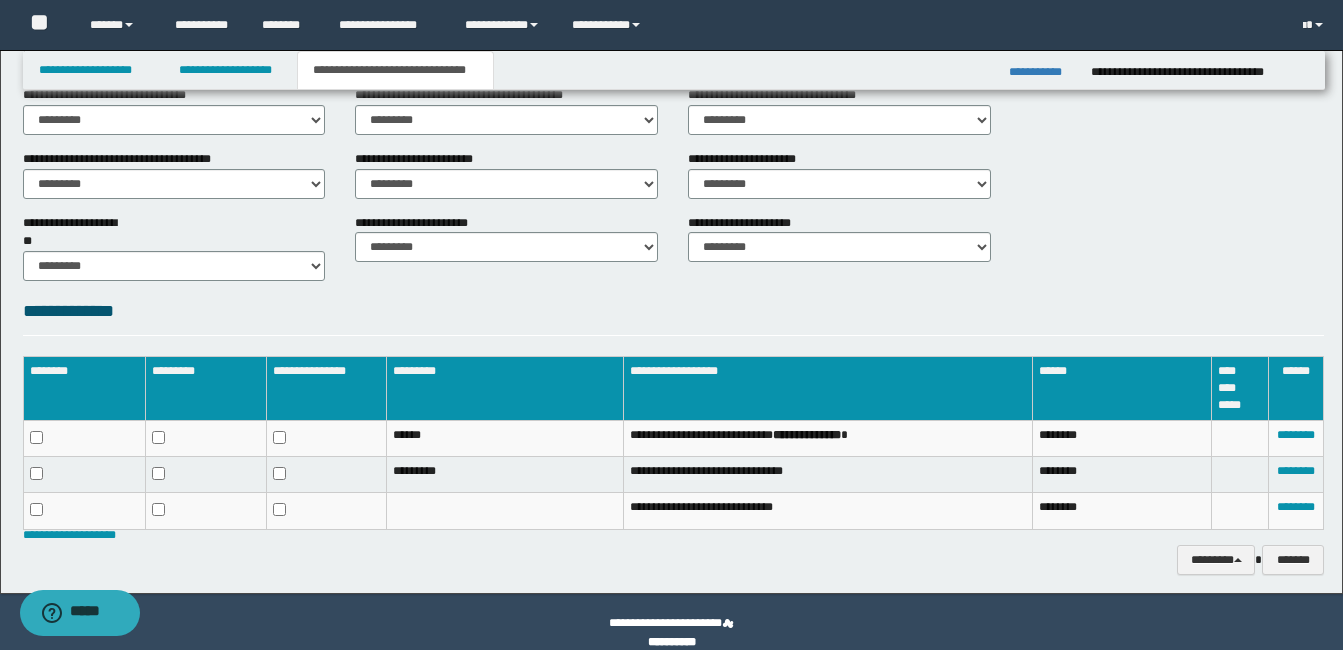 scroll, scrollTop: 813, scrollLeft: 0, axis: vertical 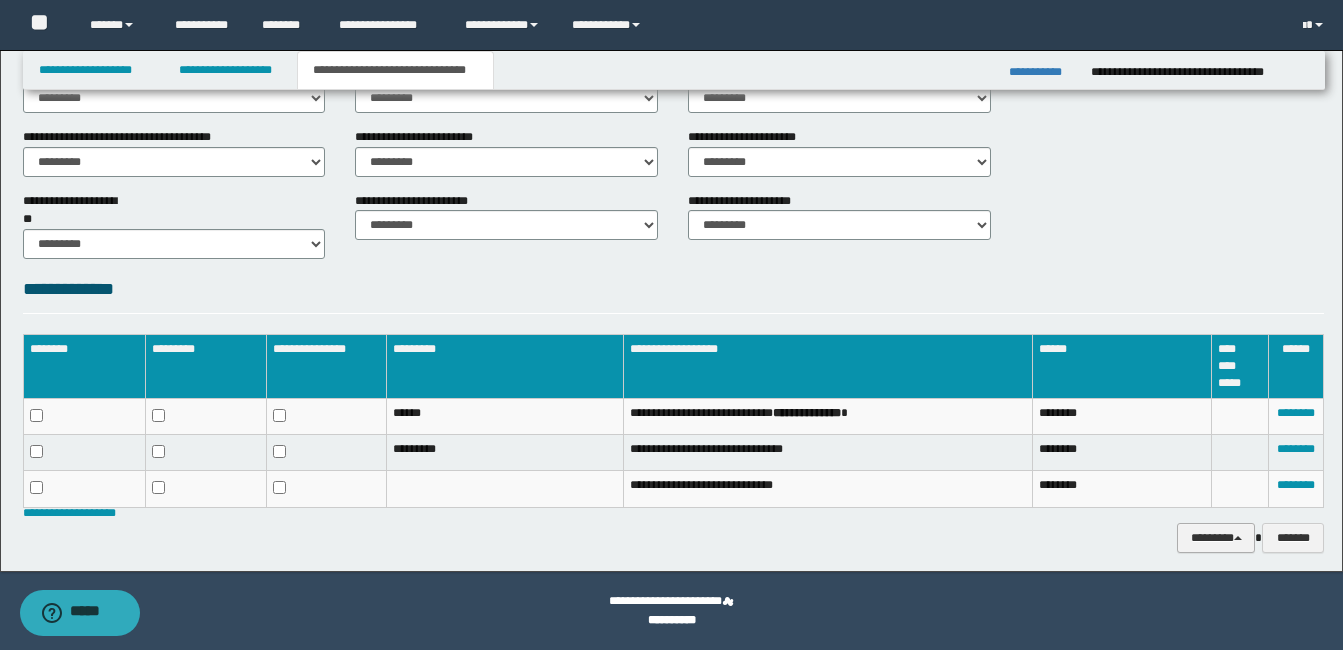 click on "********" at bounding box center [1216, 538] 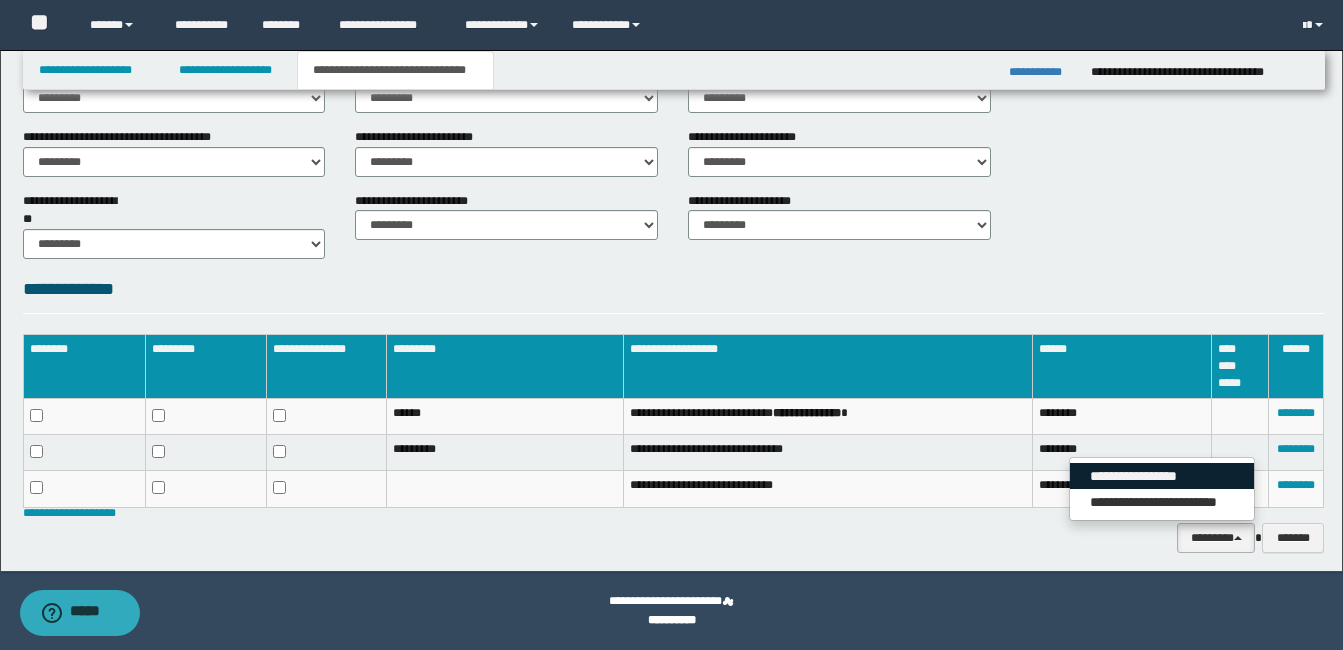 click on "**********" at bounding box center (1162, 476) 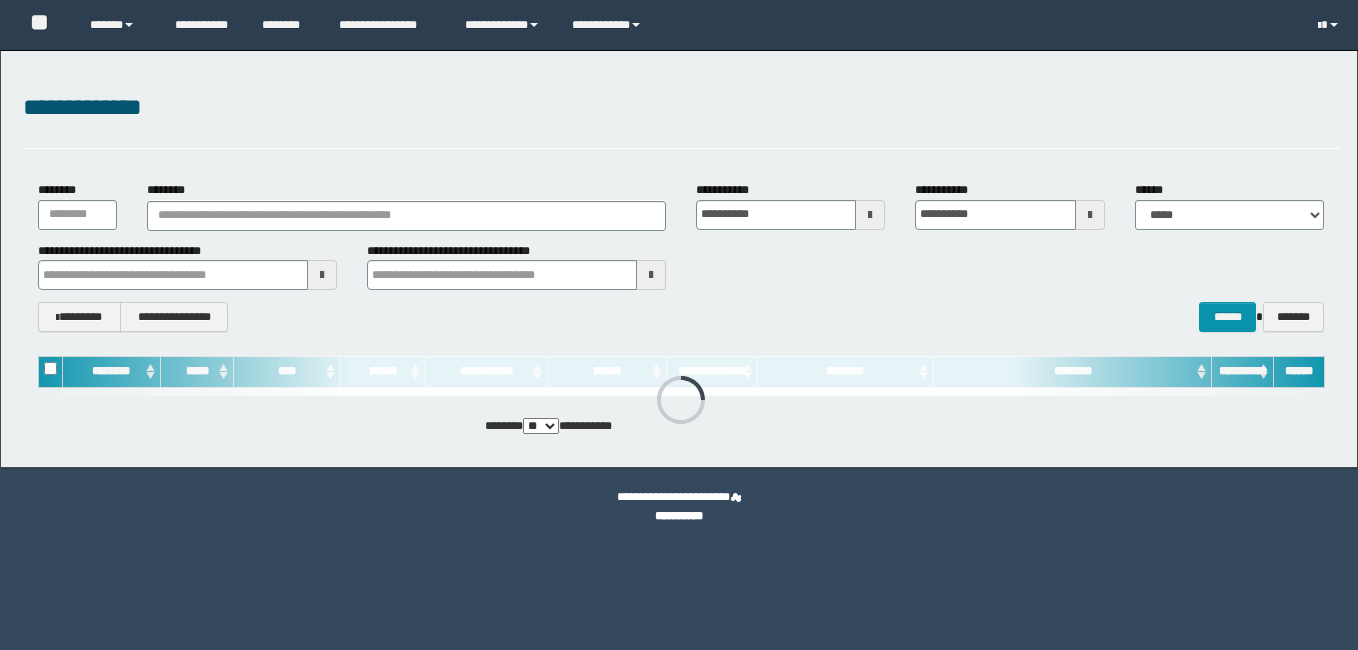 scroll, scrollTop: 0, scrollLeft: 0, axis: both 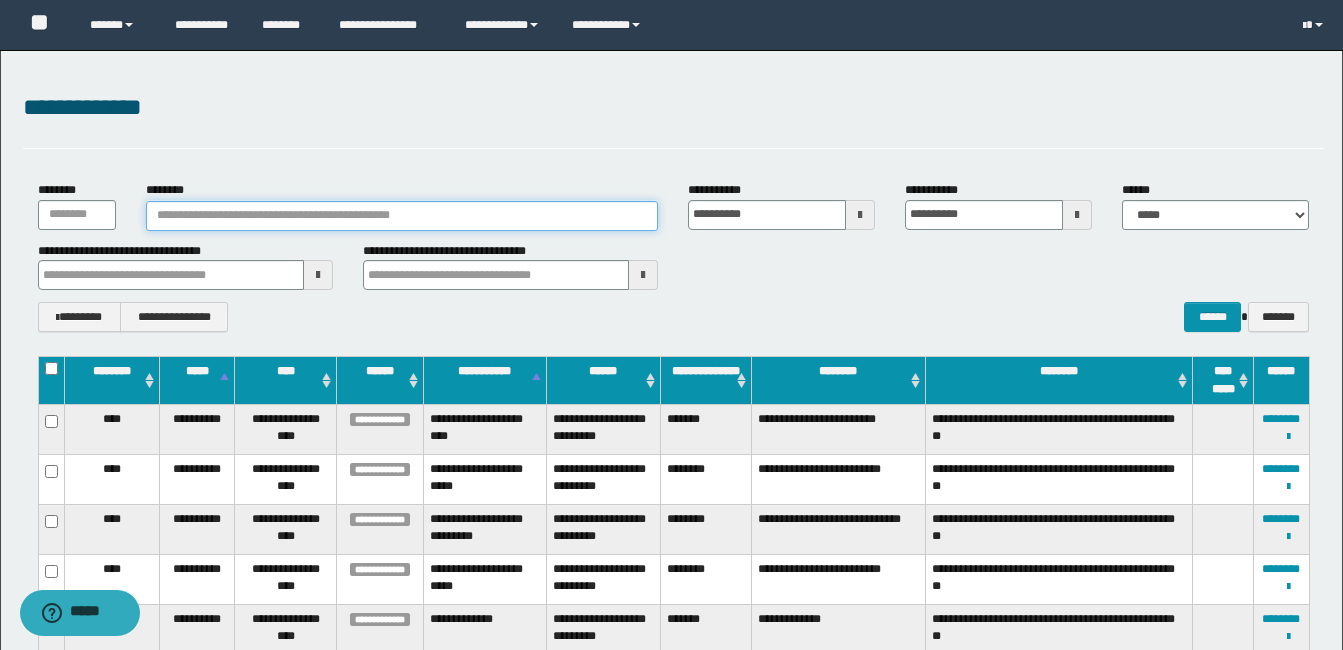click on "********" at bounding box center (402, 216) 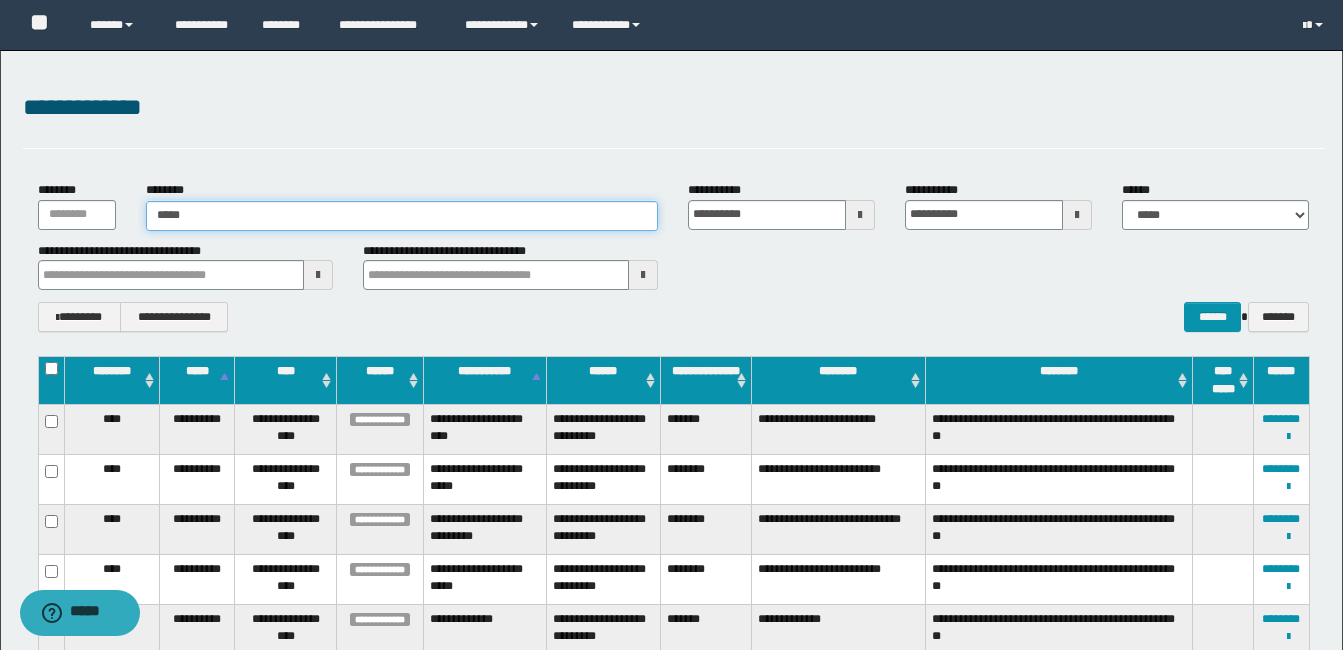 type on "*****" 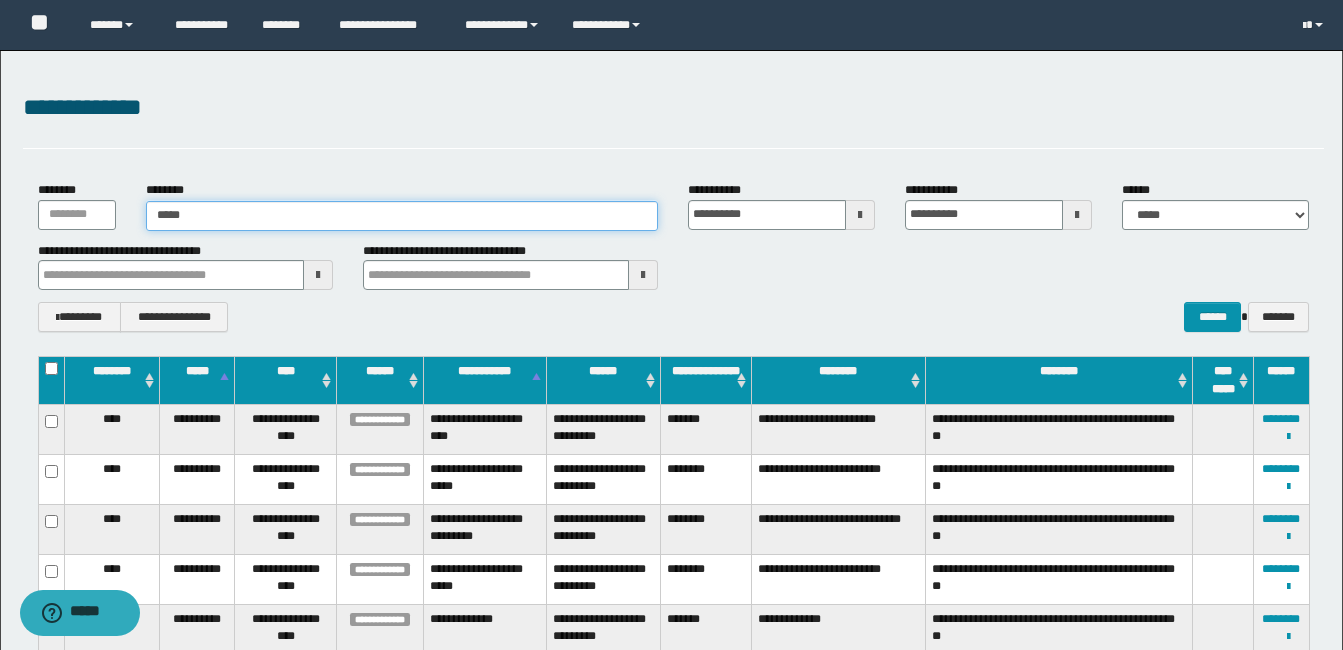 type on "*****" 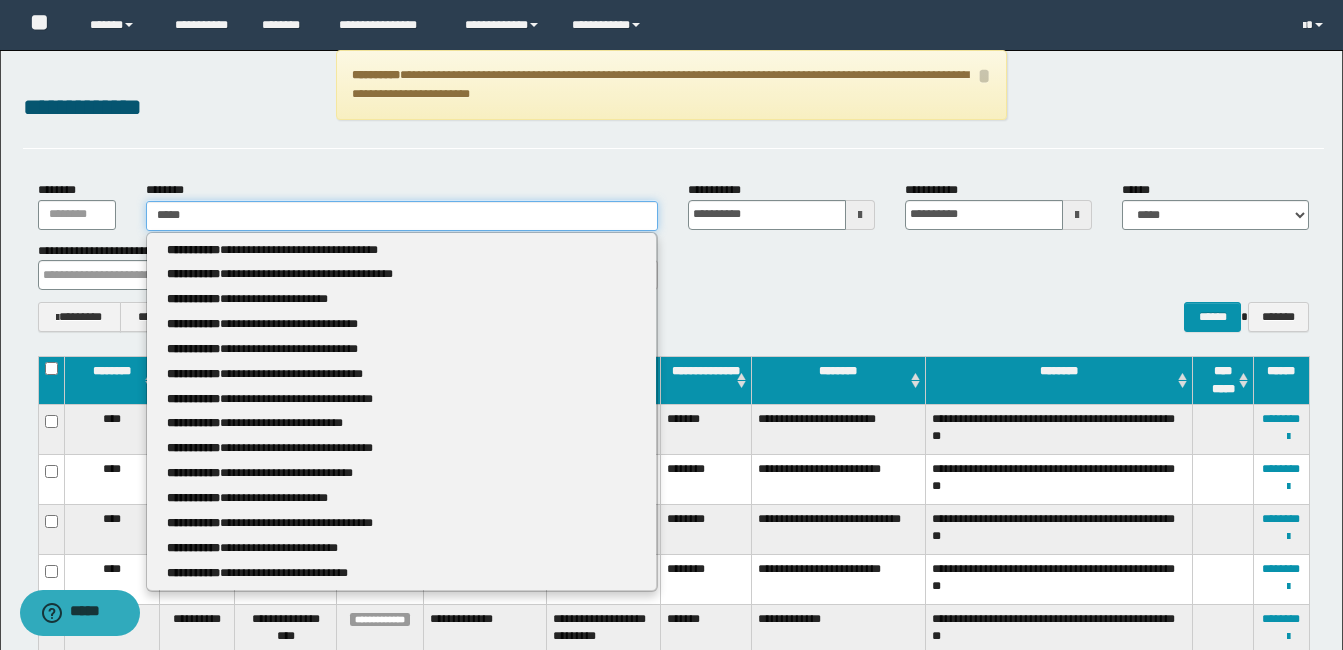 type 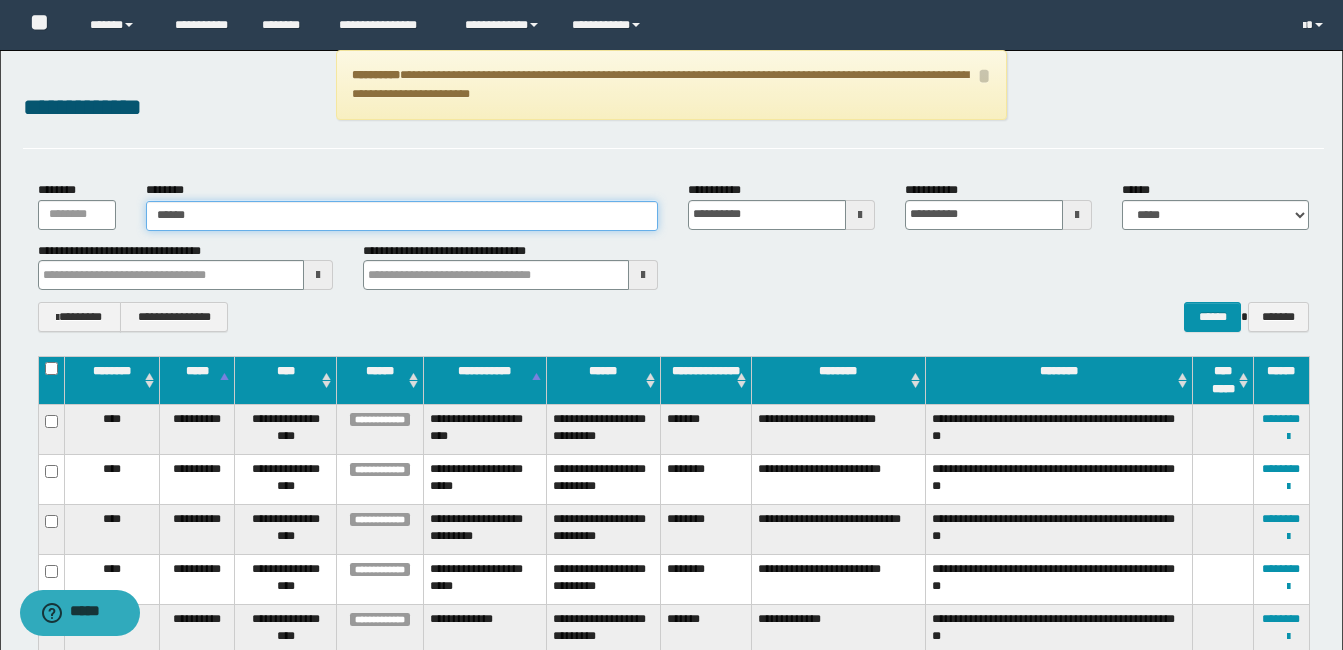 type on "******" 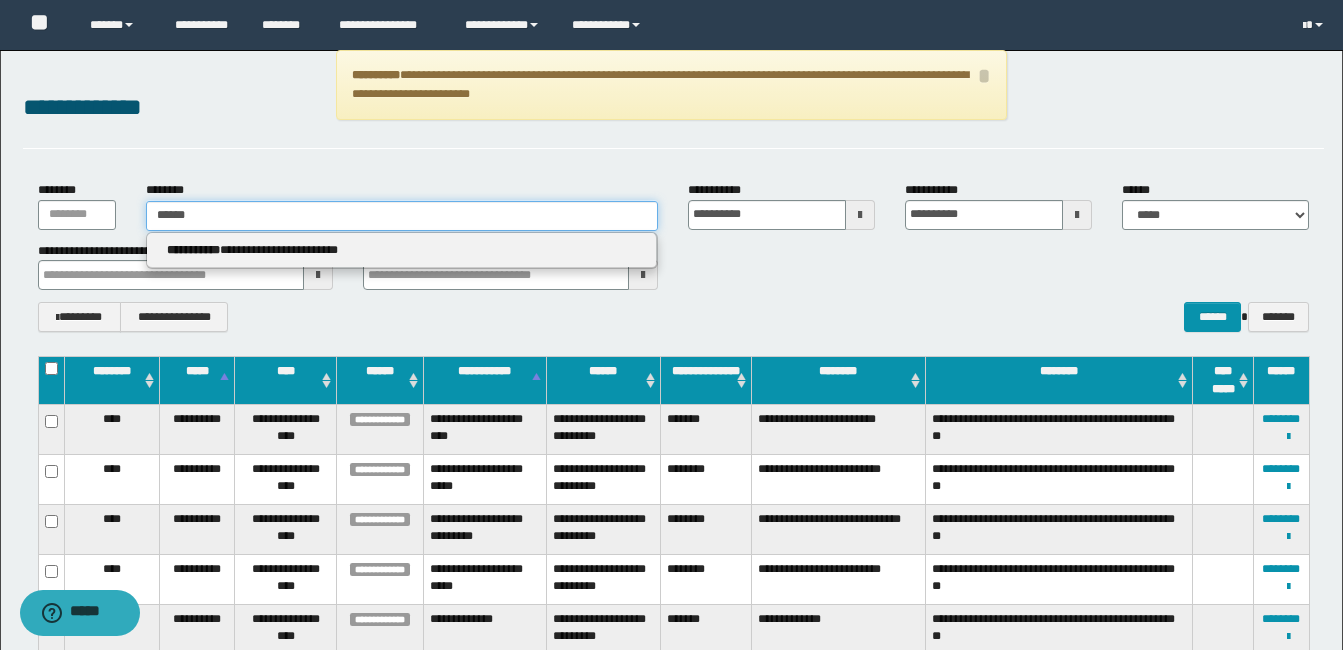 type 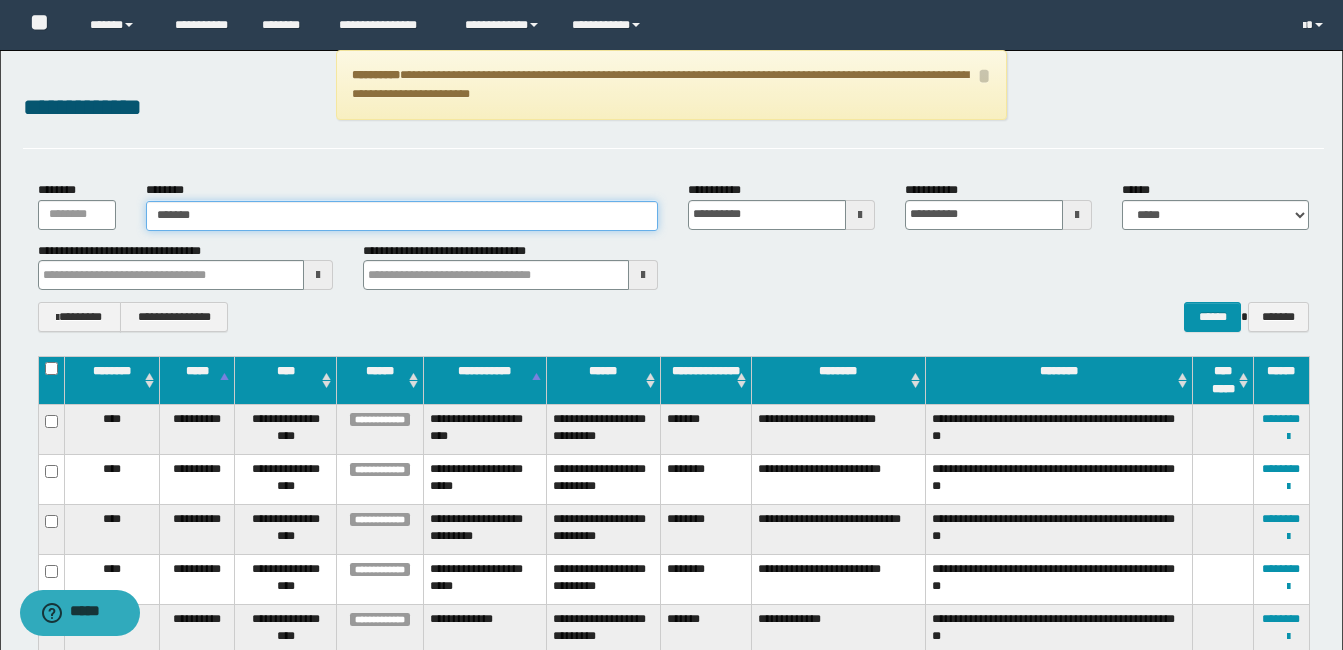 type on "********" 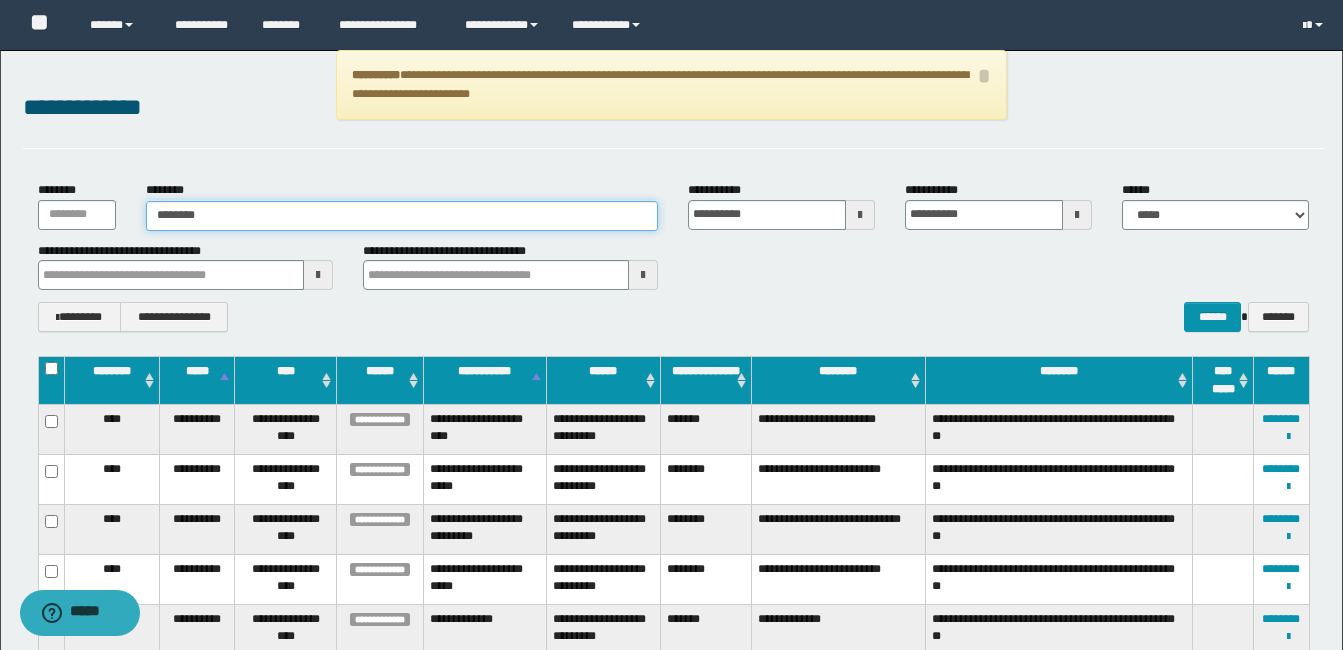 type on "********" 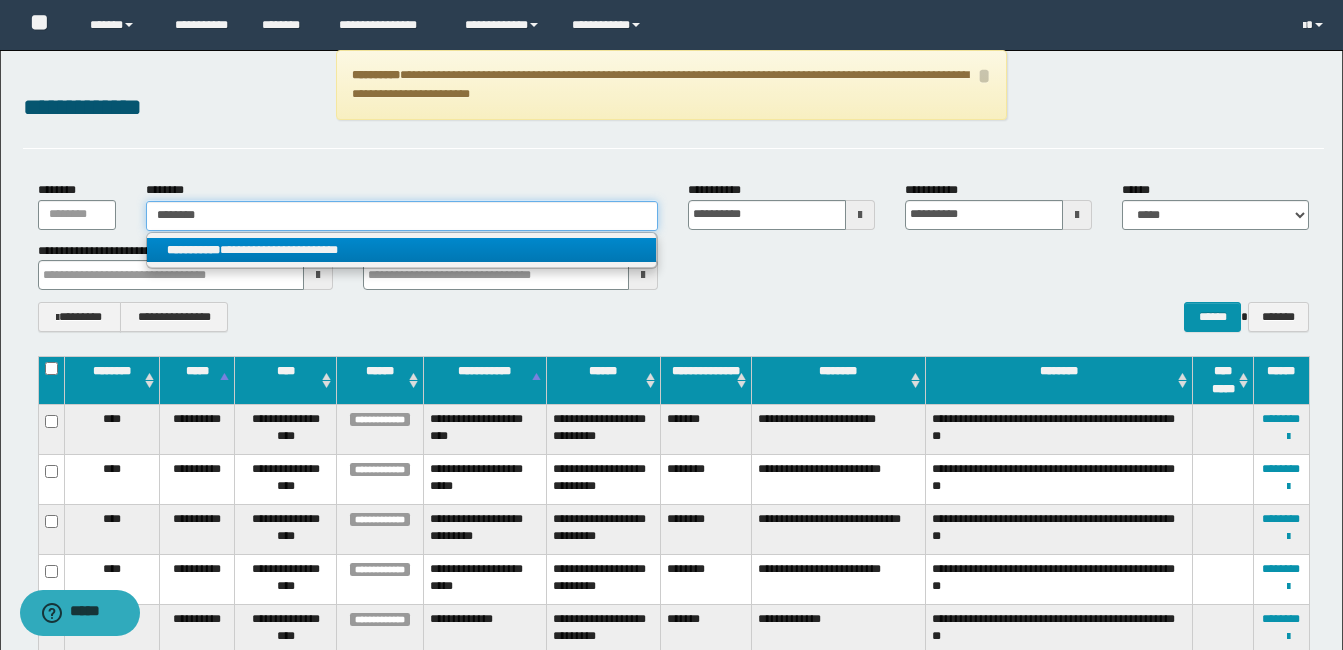 type on "********" 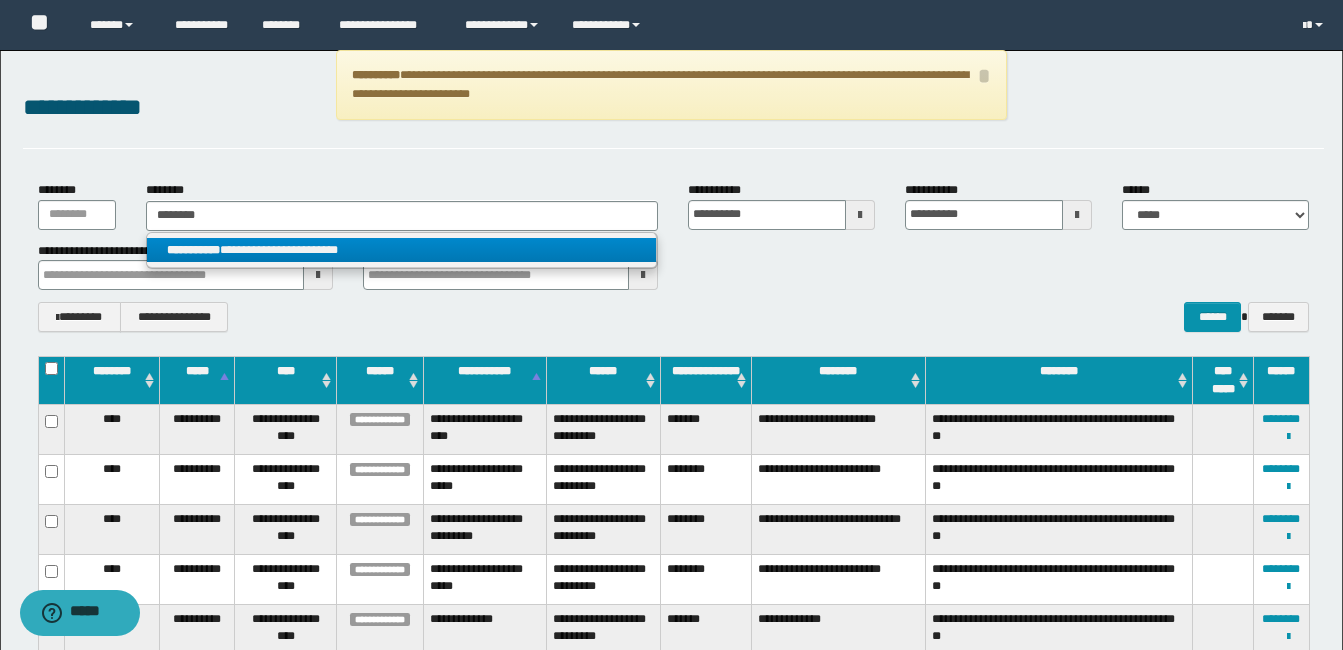 click on "**********" at bounding box center [401, 250] 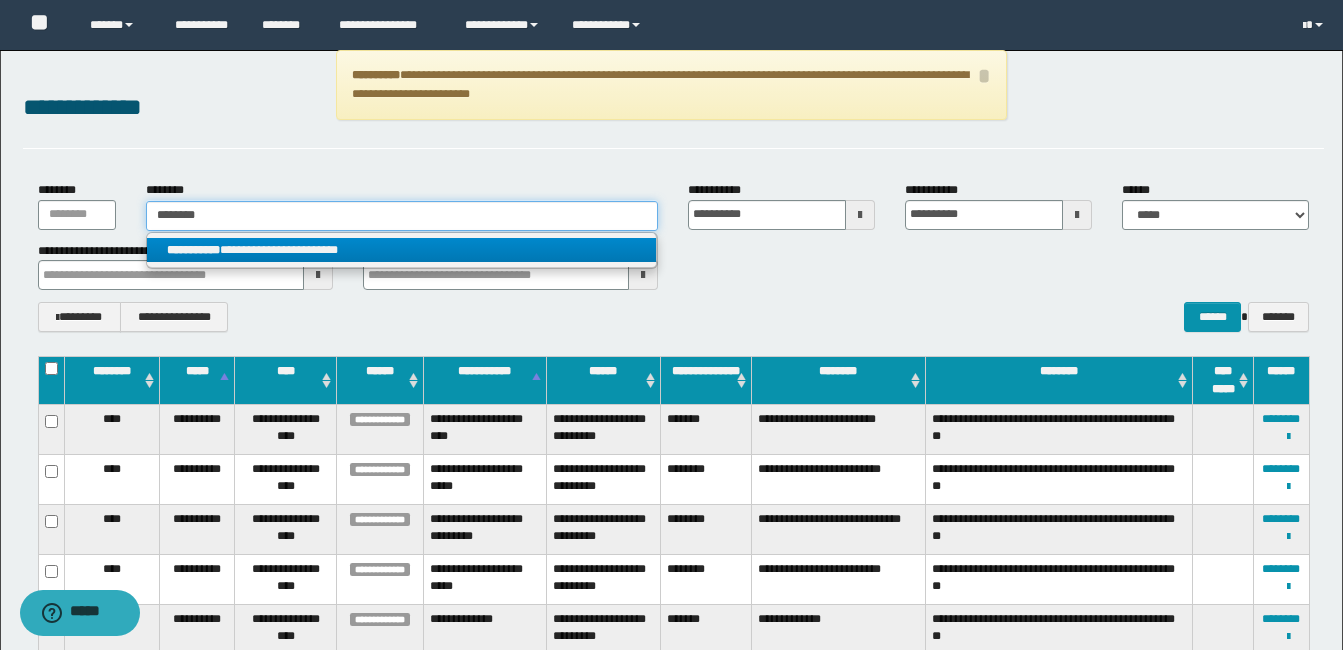 type 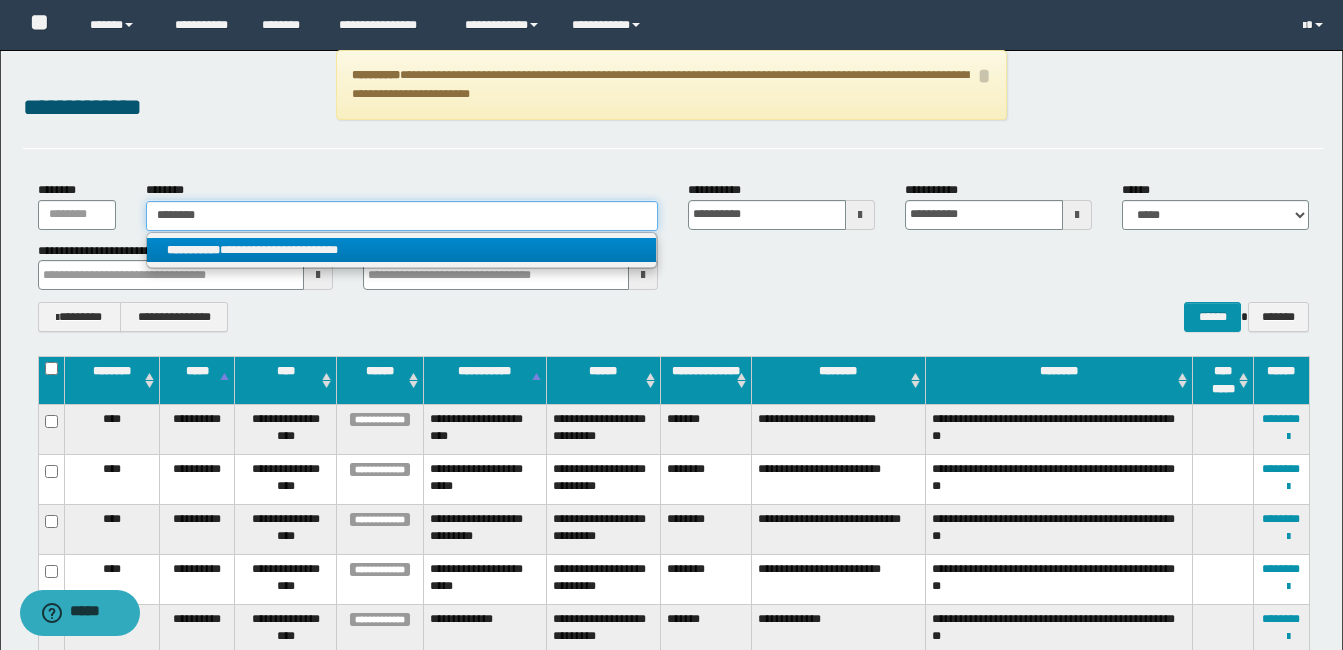 type on "**********" 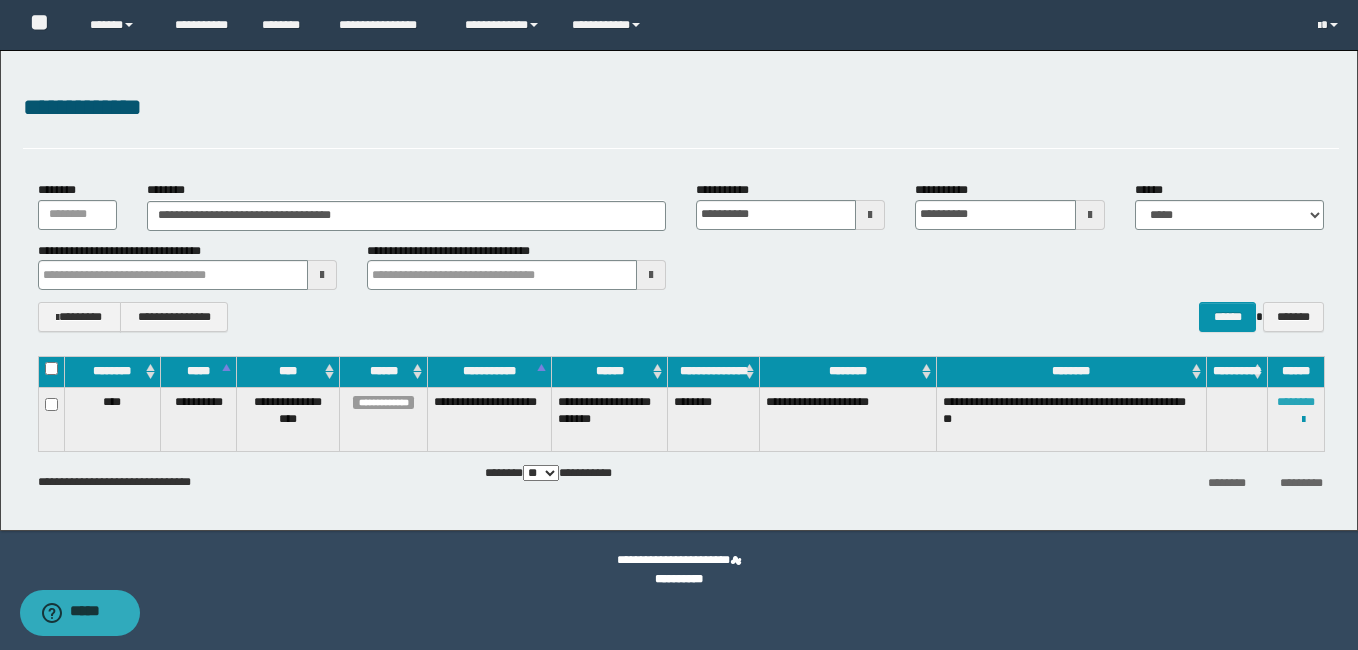 click on "********" at bounding box center [1296, 402] 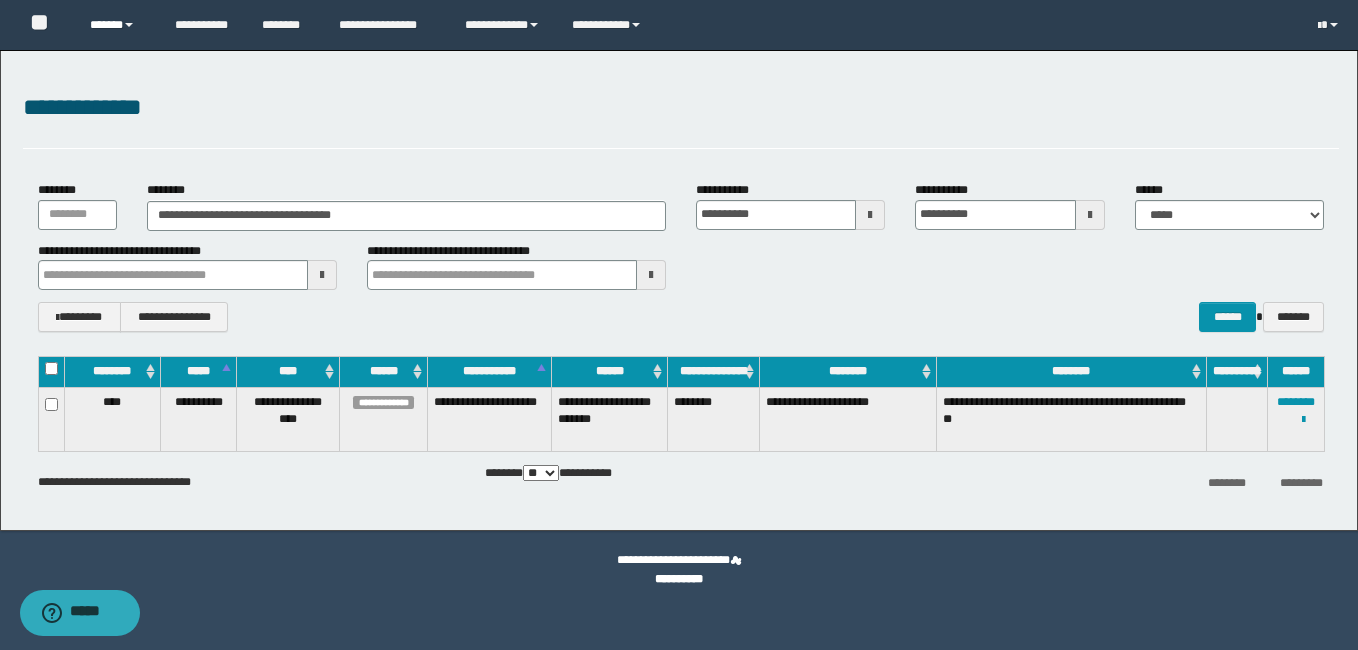 click on "******" at bounding box center (117, 25) 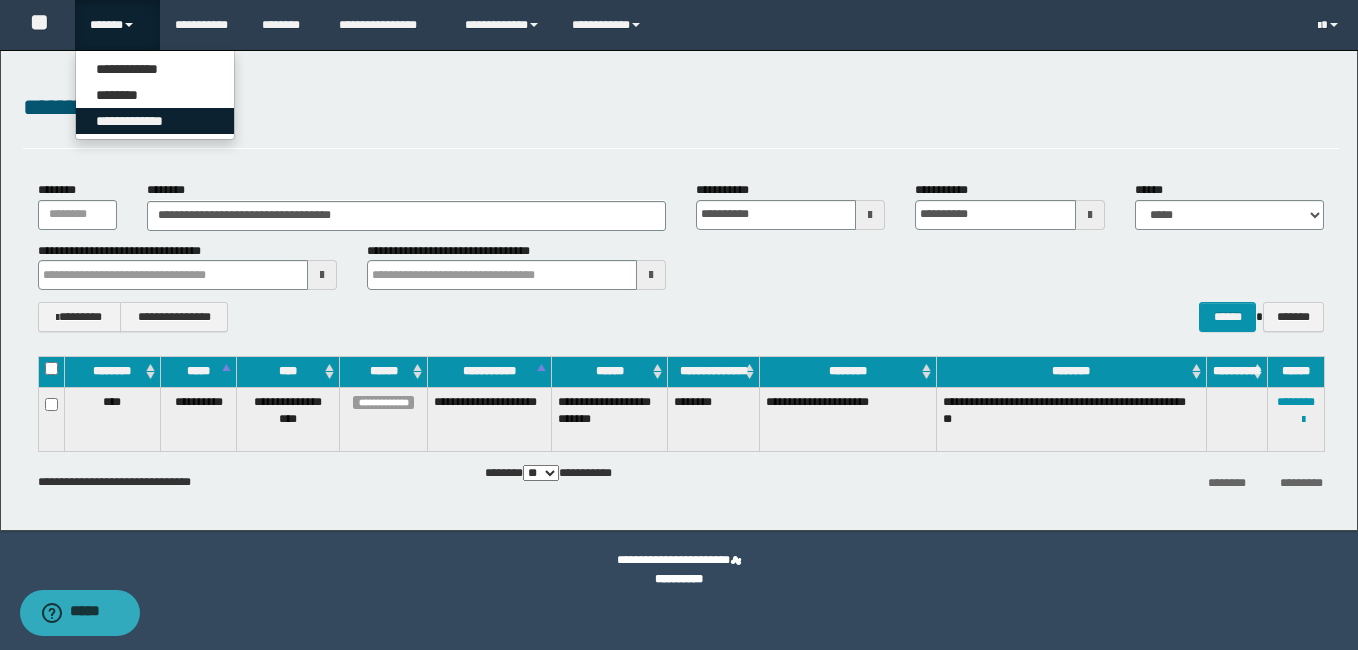 click on "**********" at bounding box center [155, 121] 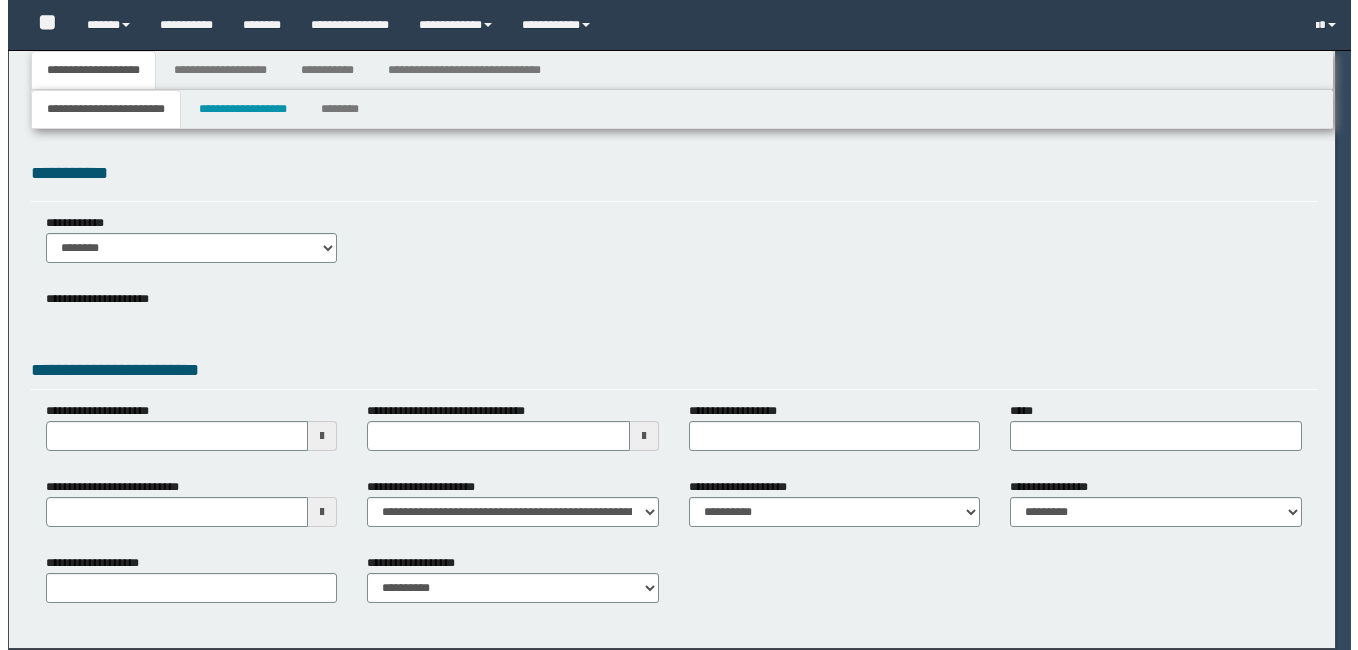 scroll, scrollTop: 0, scrollLeft: 0, axis: both 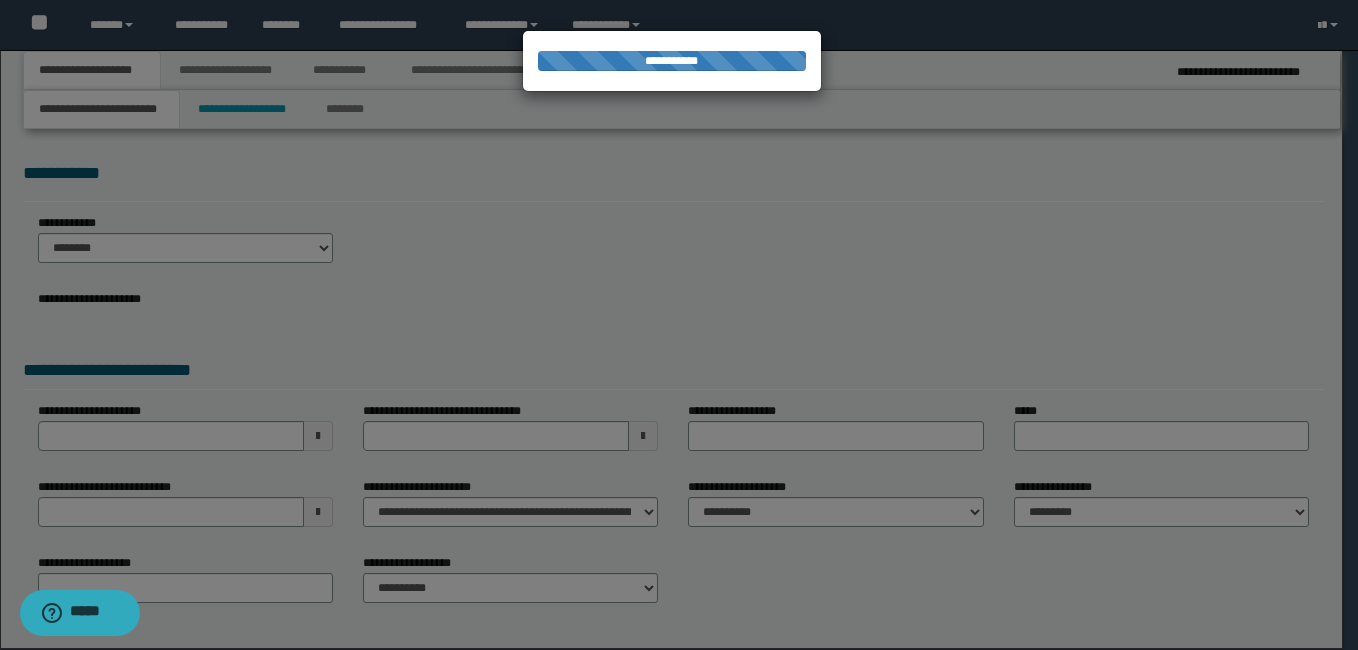 select on "**" 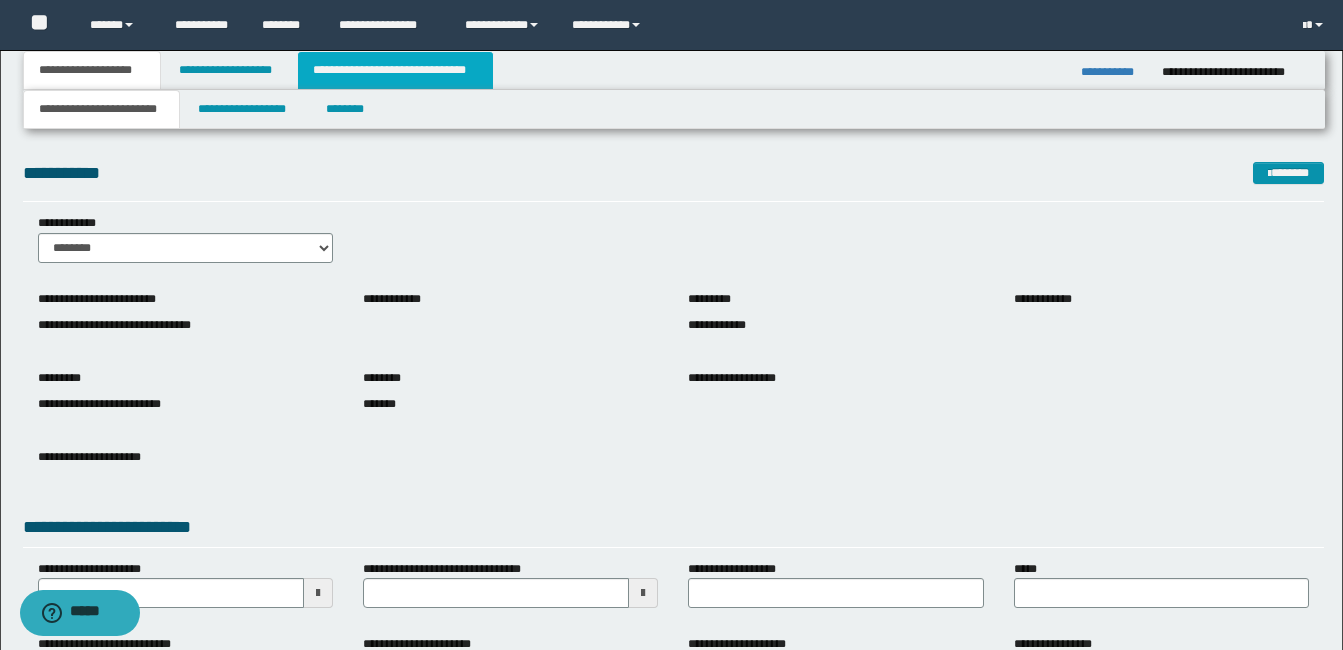 click on "**********" at bounding box center (395, 70) 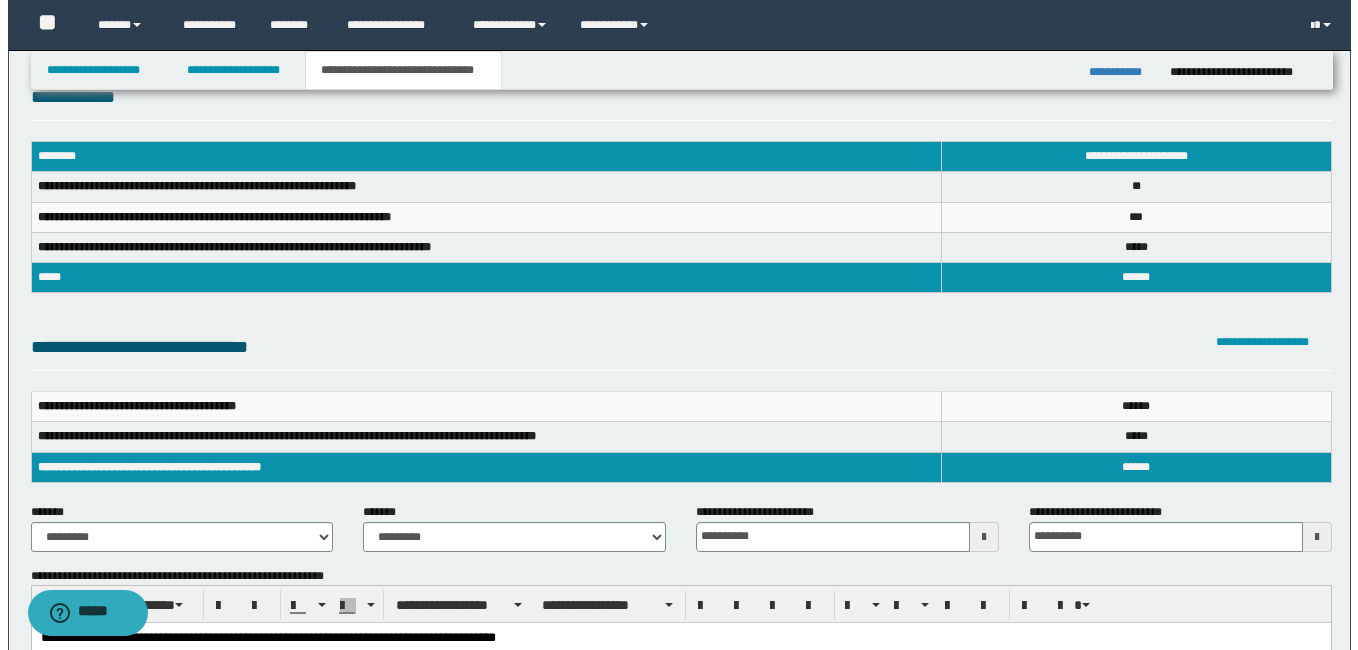 scroll, scrollTop: 0, scrollLeft: 0, axis: both 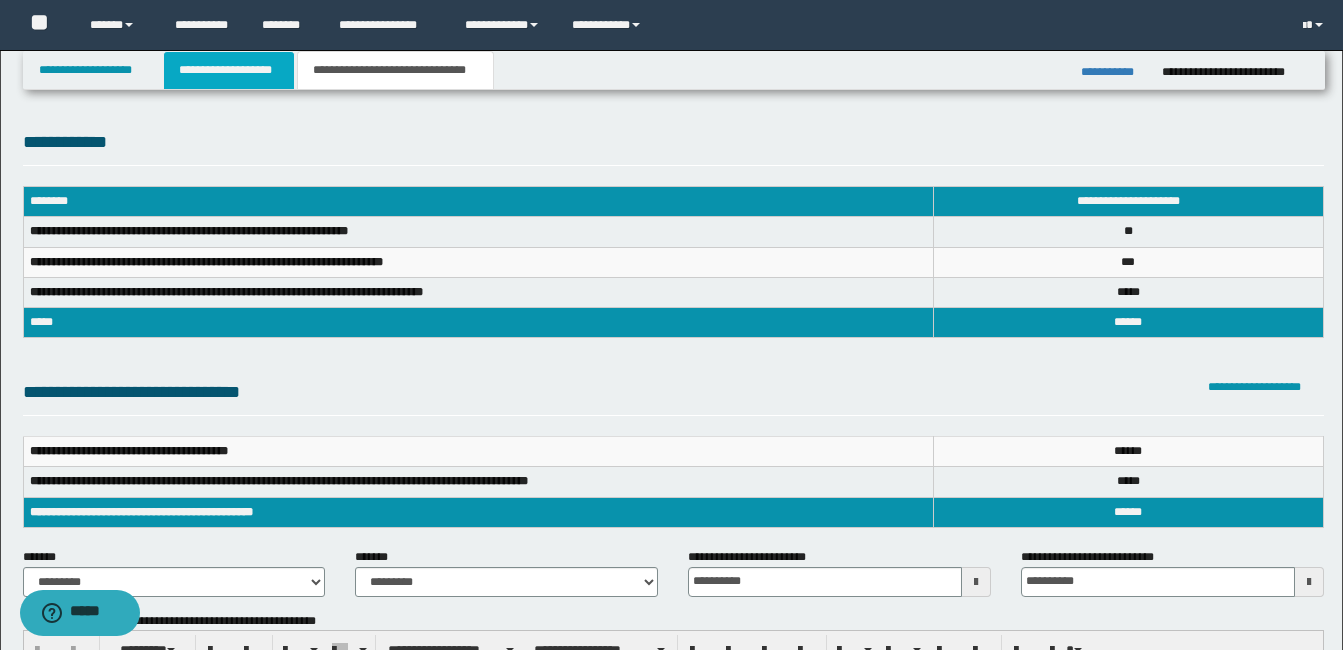 click on "**********" at bounding box center (229, 70) 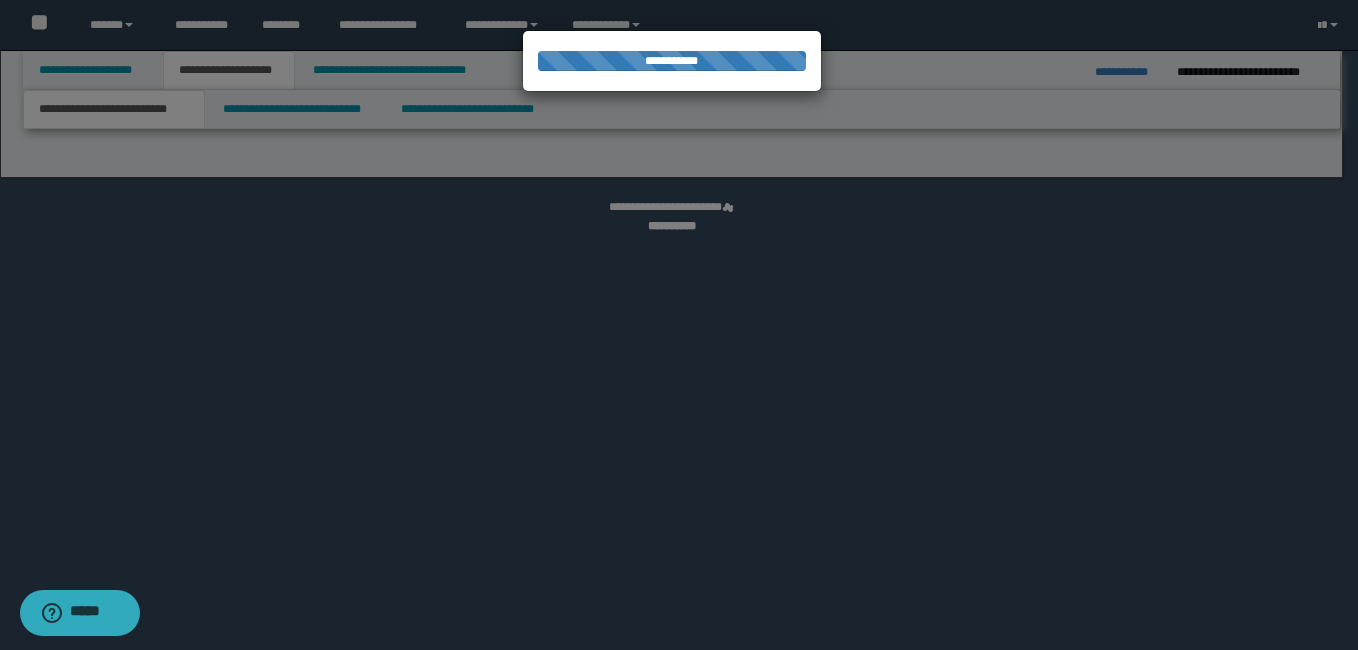 click at bounding box center (679, 325) 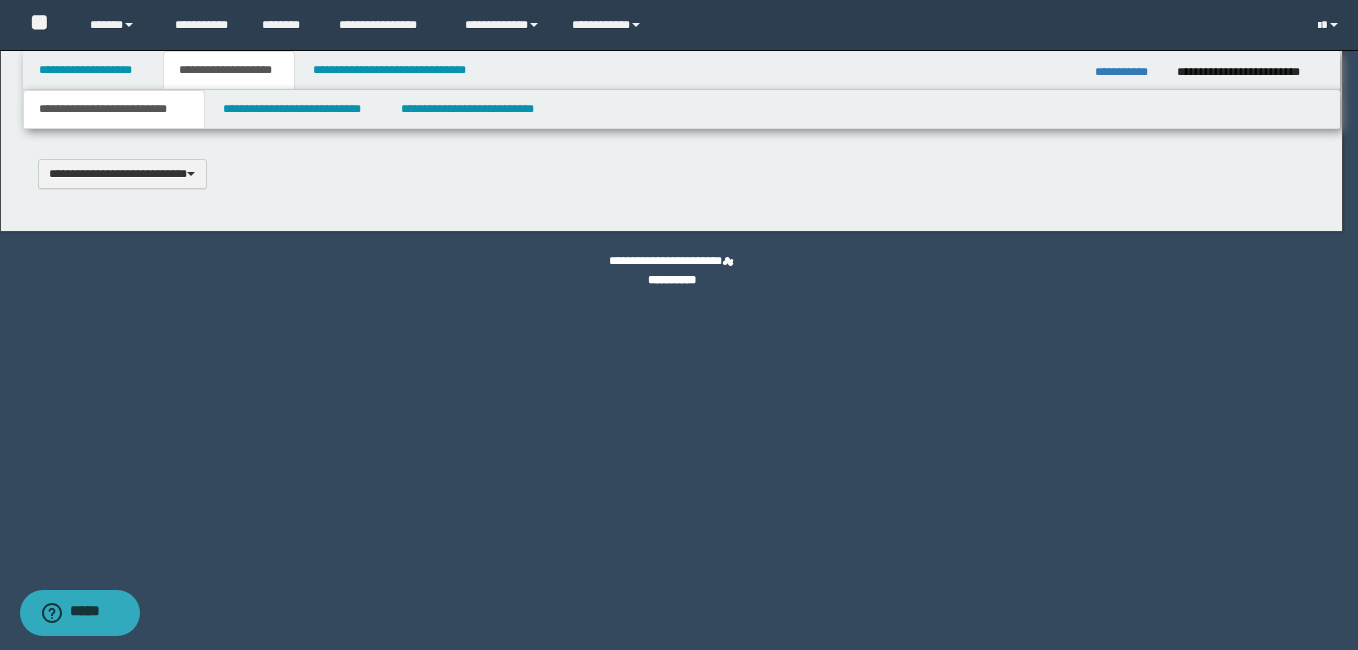 type 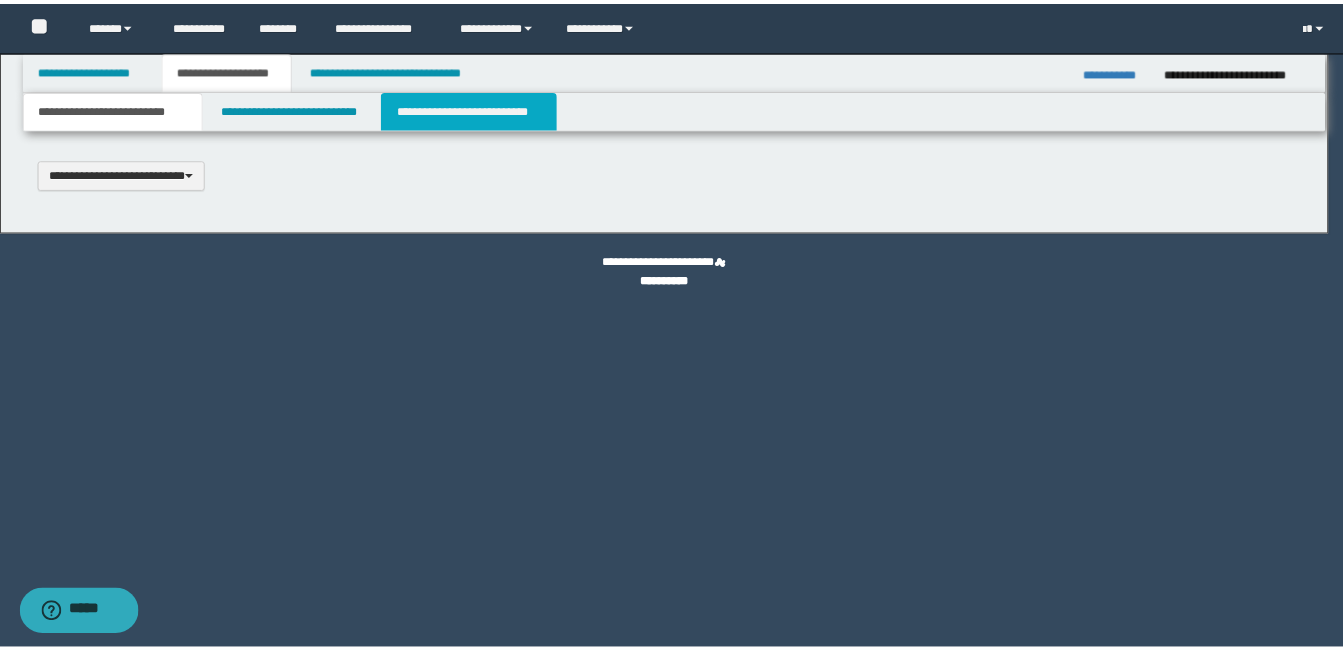 scroll, scrollTop: 0, scrollLeft: 0, axis: both 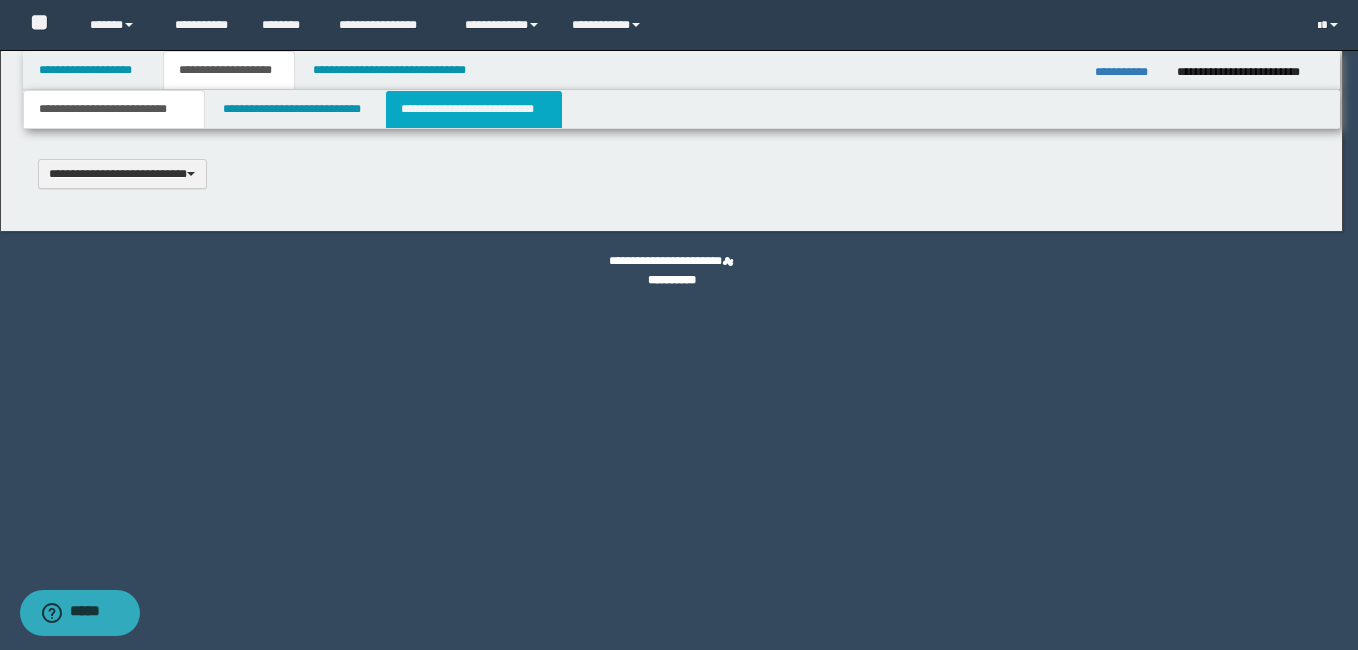 click on "**********" at bounding box center (474, 109) 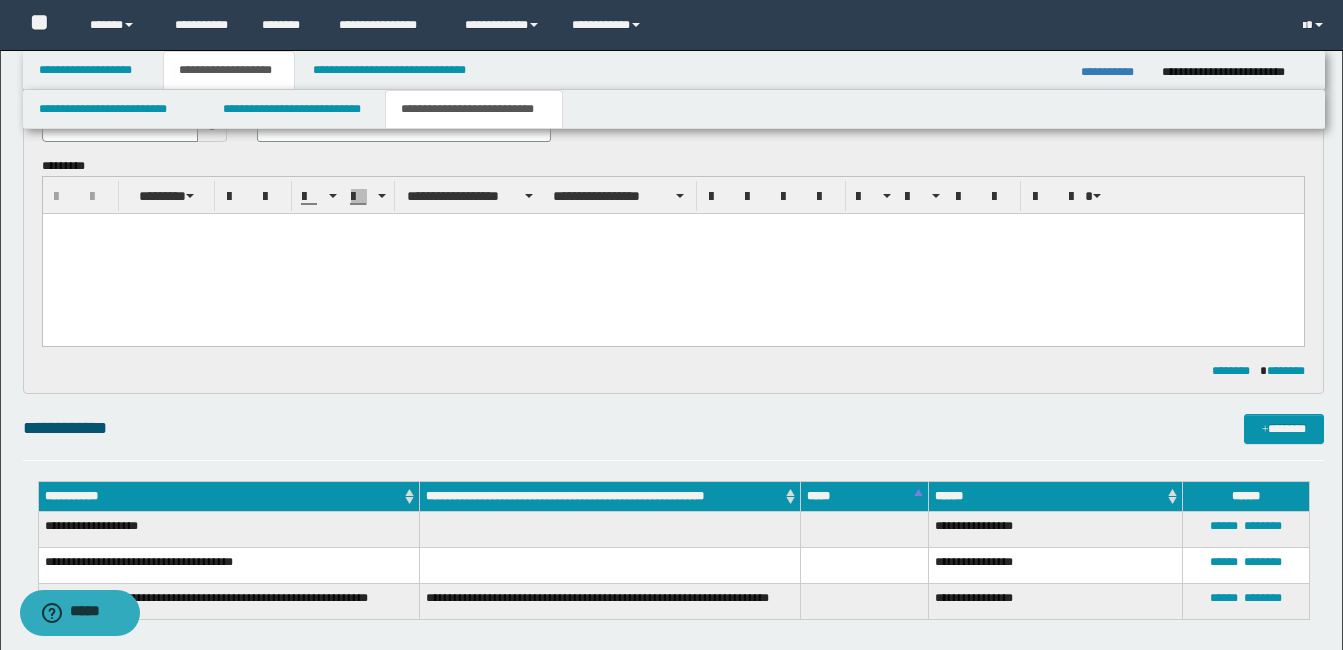 scroll, scrollTop: 0, scrollLeft: 0, axis: both 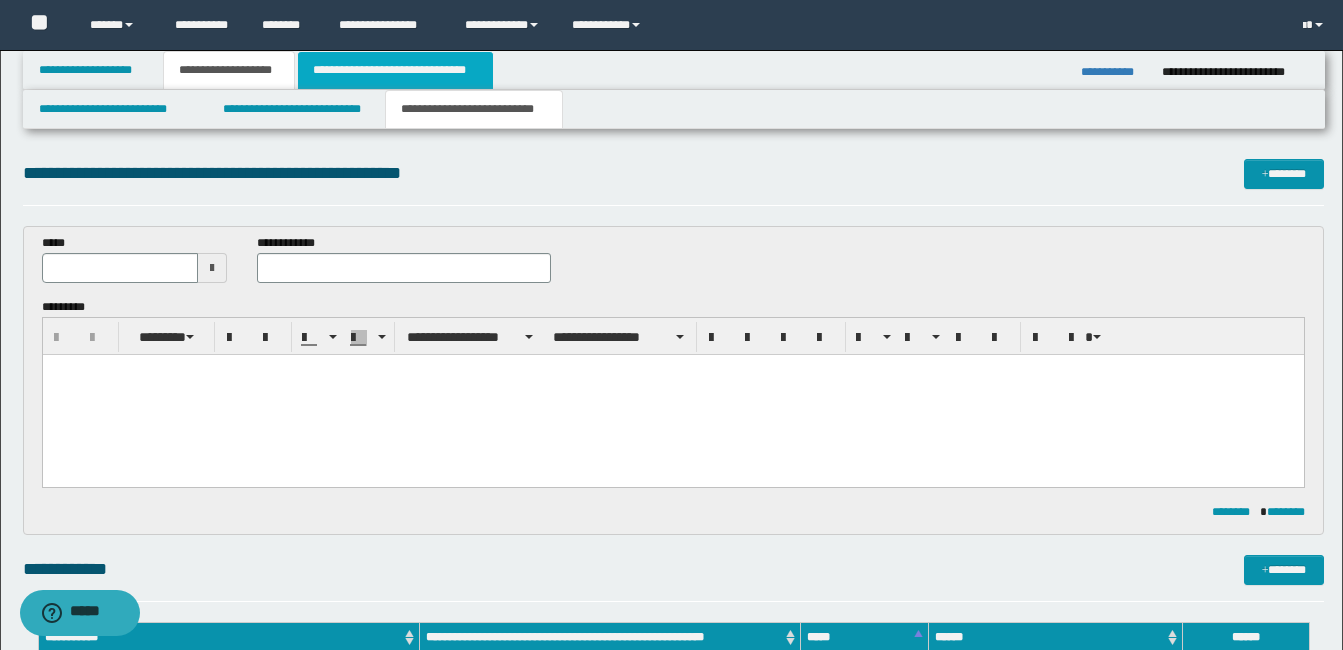 click on "**********" at bounding box center [395, 70] 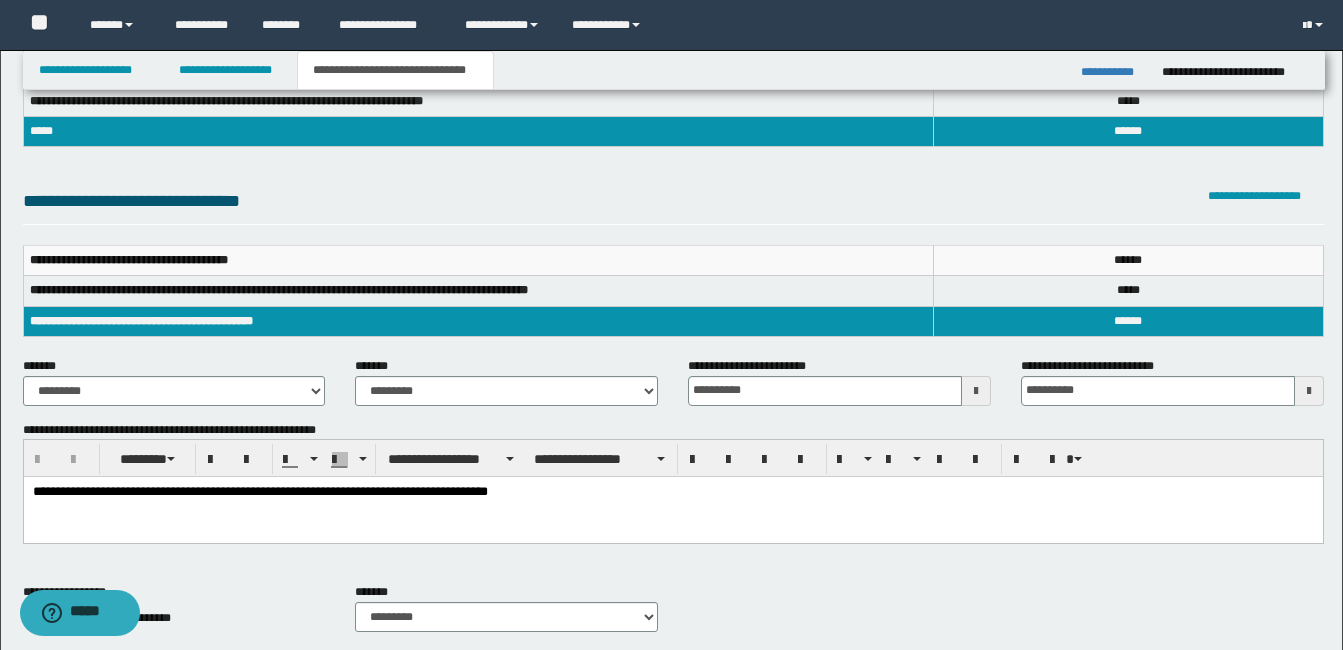 scroll, scrollTop: 200, scrollLeft: 0, axis: vertical 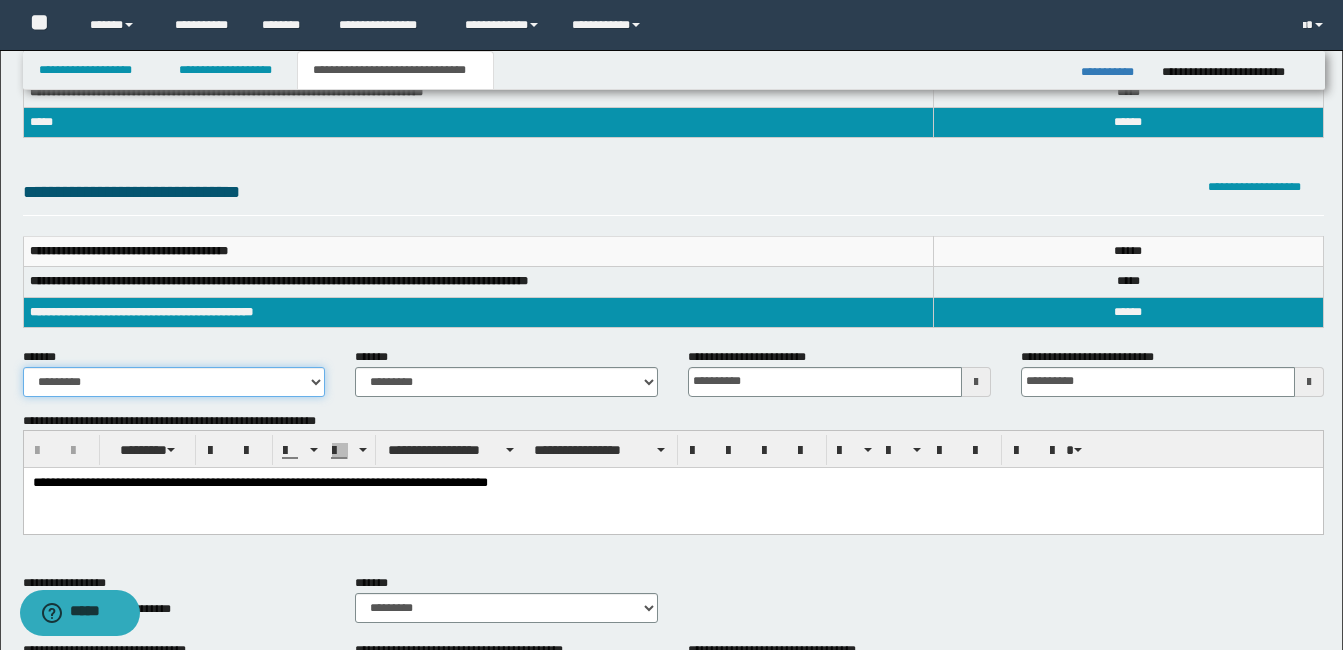 drag, startPoint x: 253, startPoint y: 378, endPoint x: 238, endPoint y: 372, distance: 16.155495 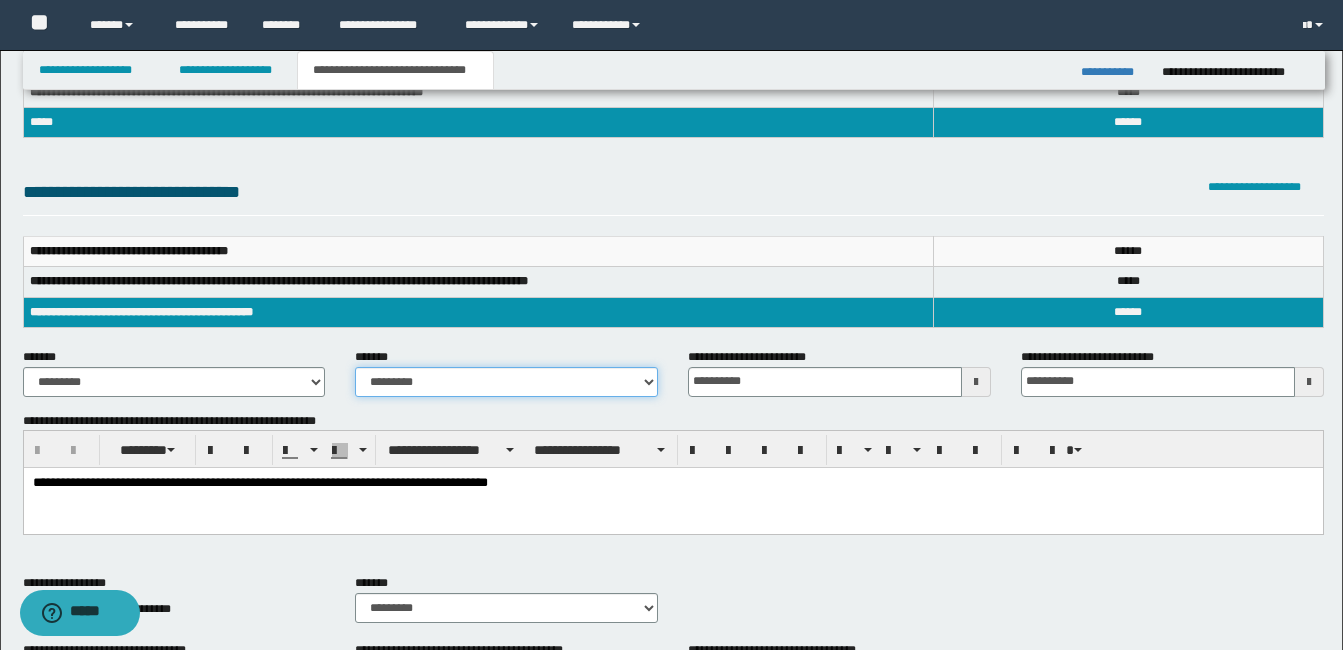 click on "**********" at bounding box center (506, 382) 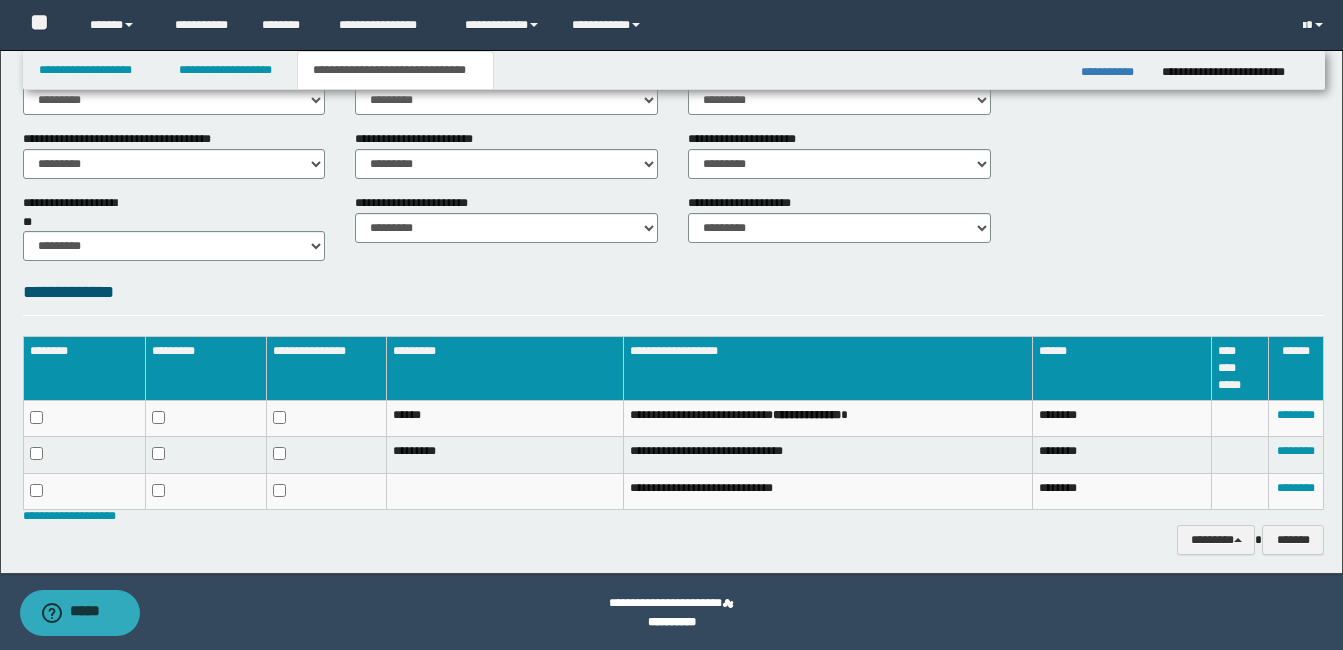 scroll, scrollTop: 777, scrollLeft: 0, axis: vertical 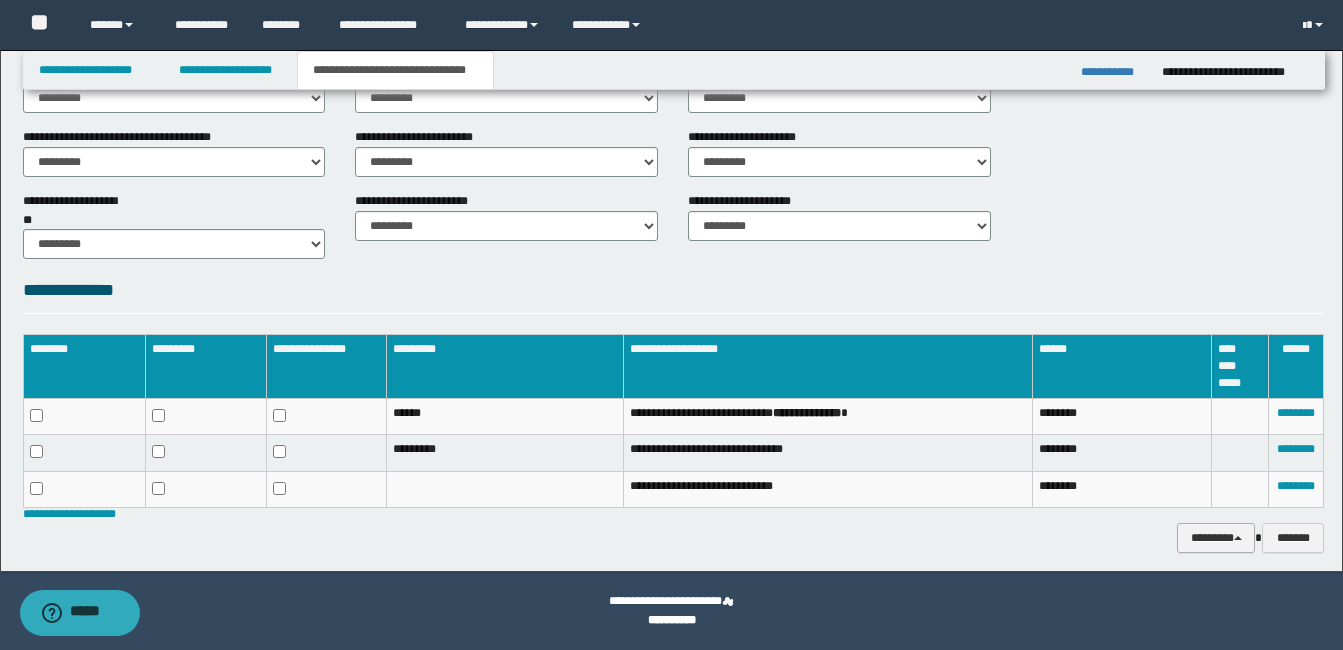 click on "********" at bounding box center [1216, 538] 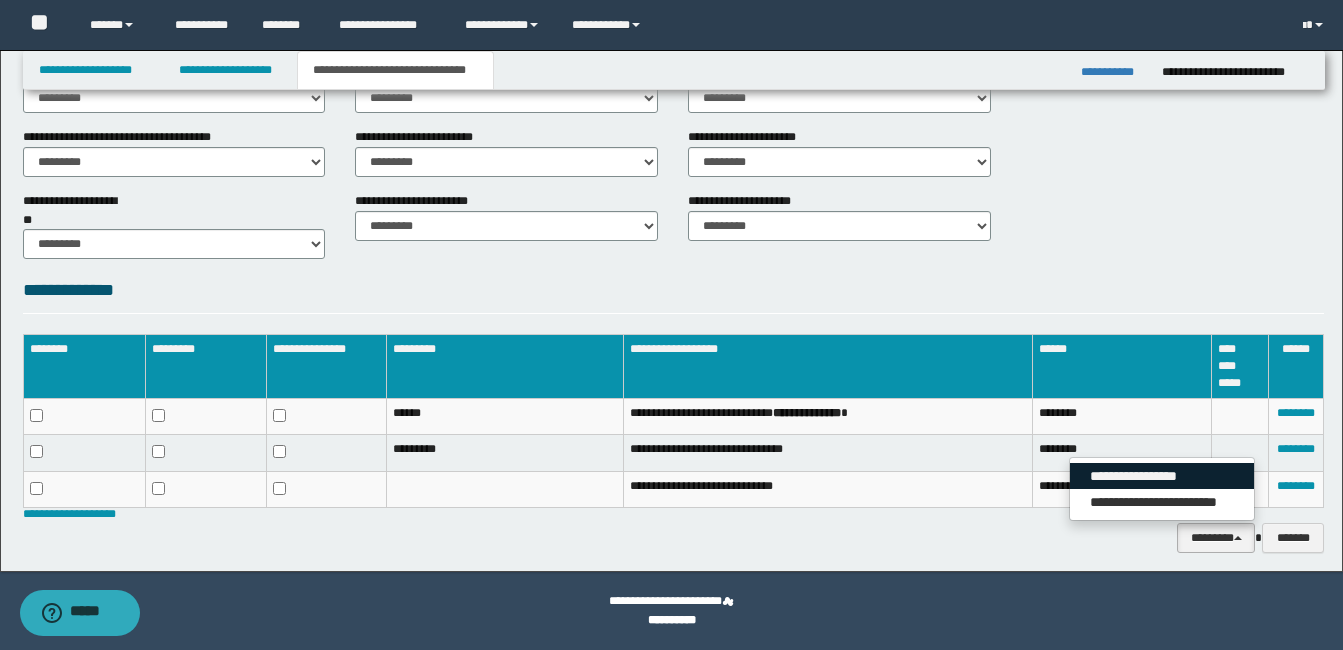 click on "**********" at bounding box center (1162, 476) 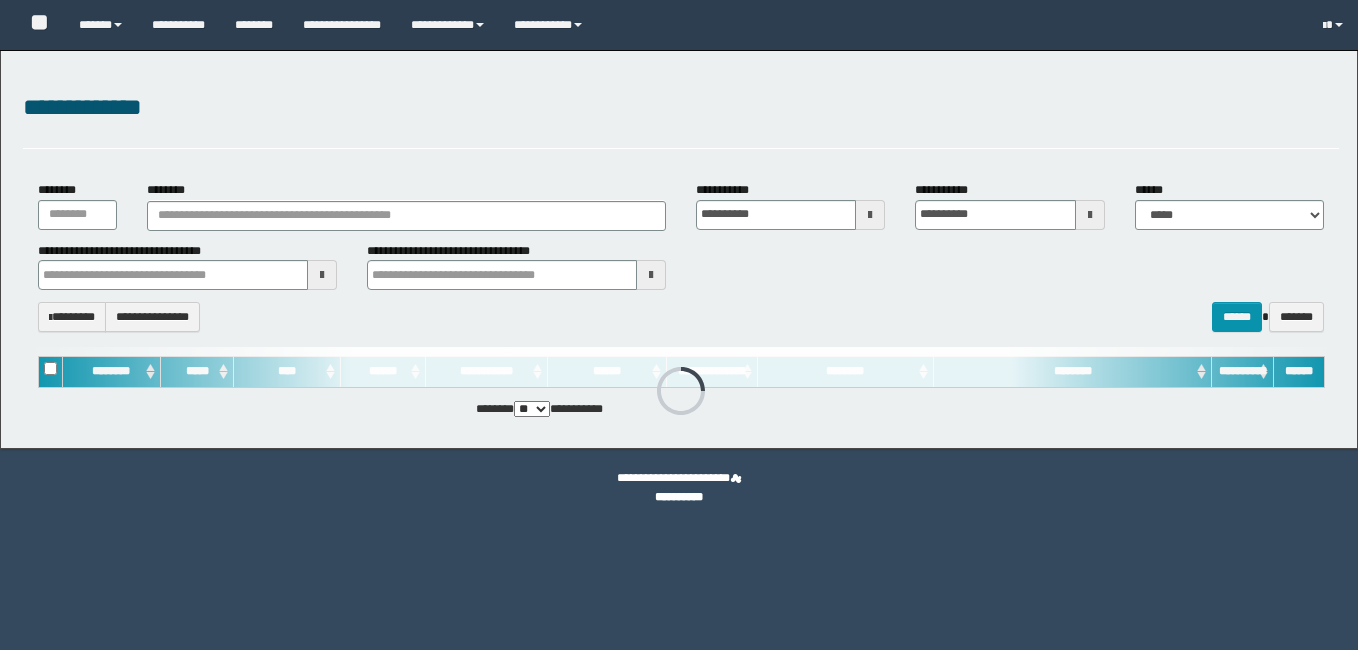 scroll, scrollTop: 0, scrollLeft: 0, axis: both 